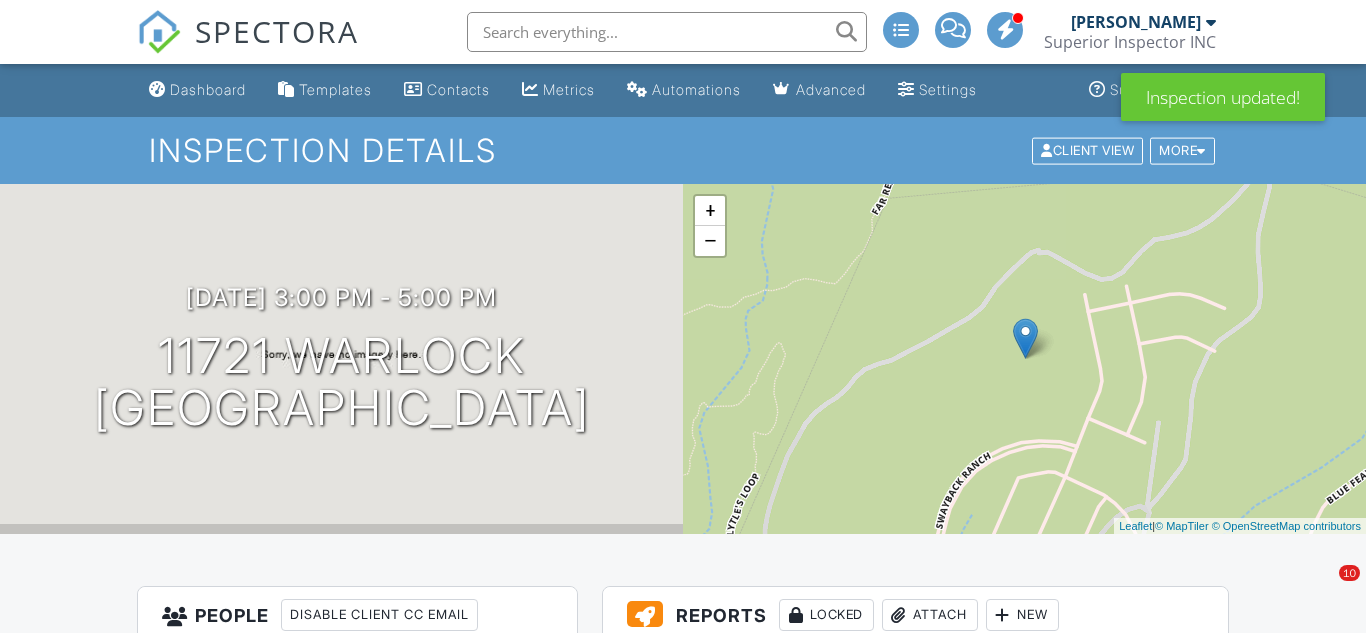 scroll, scrollTop: 0, scrollLeft: 0, axis: both 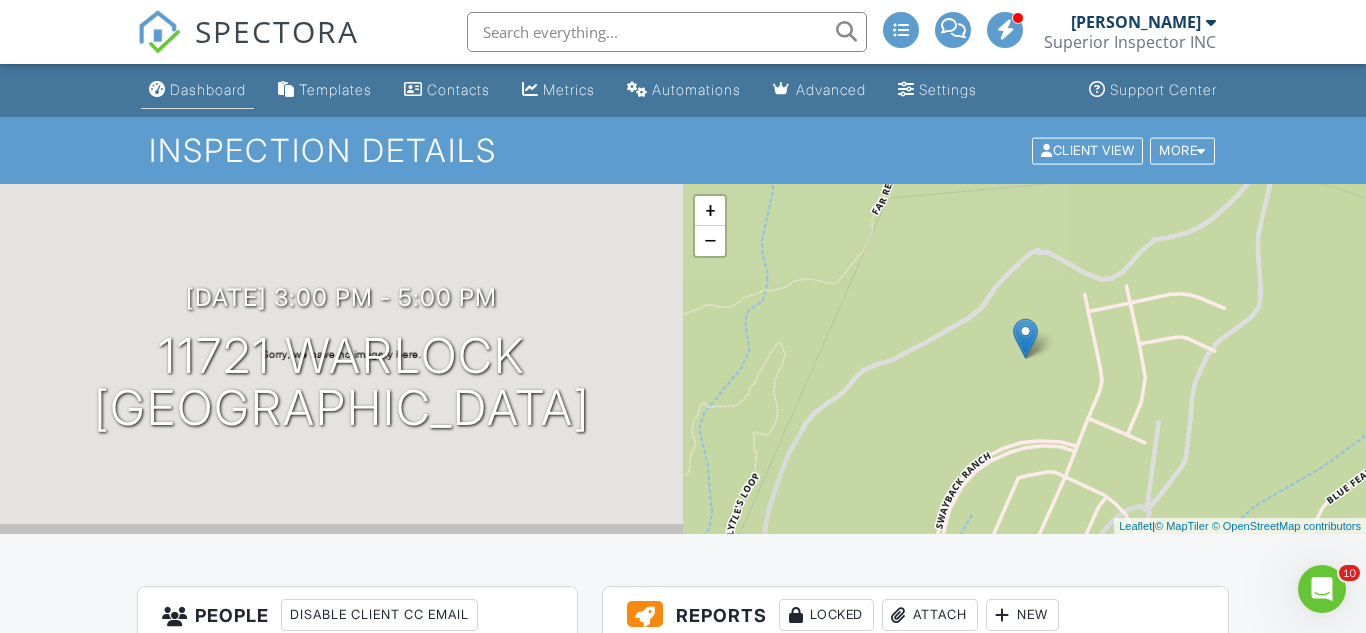 click on "Dashboard" at bounding box center (197, 90) 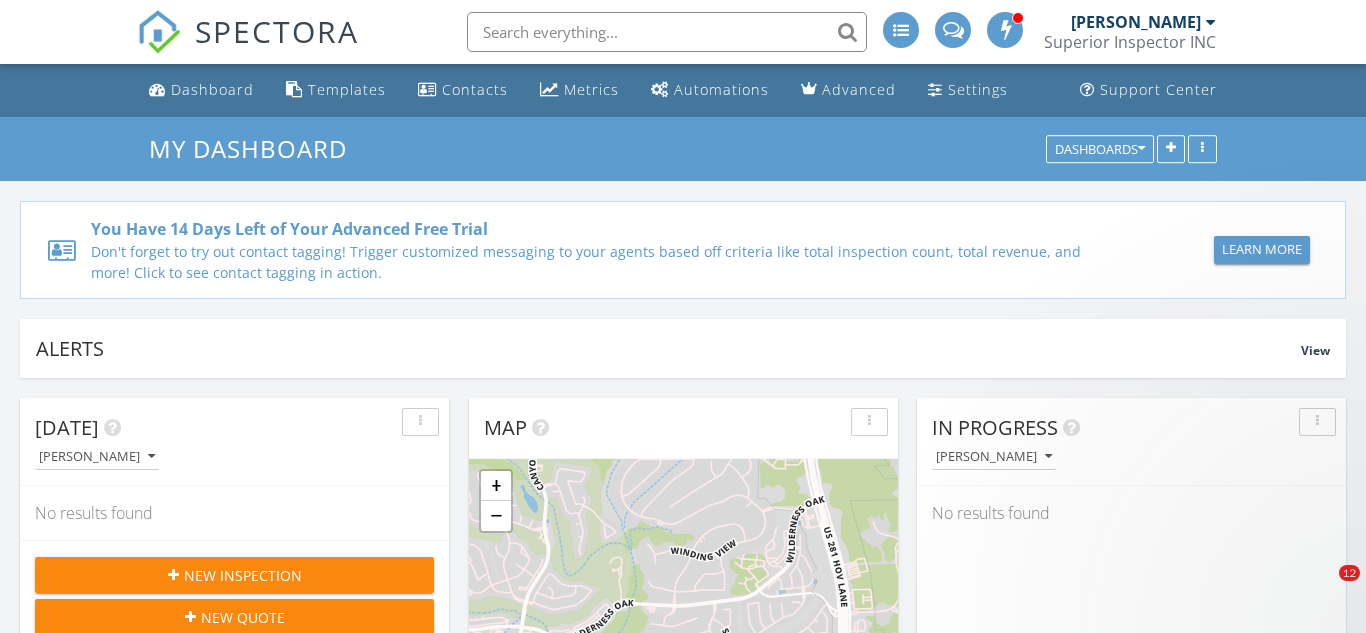 scroll, scrollTop: 0, scrollLeft: 0, axis: both 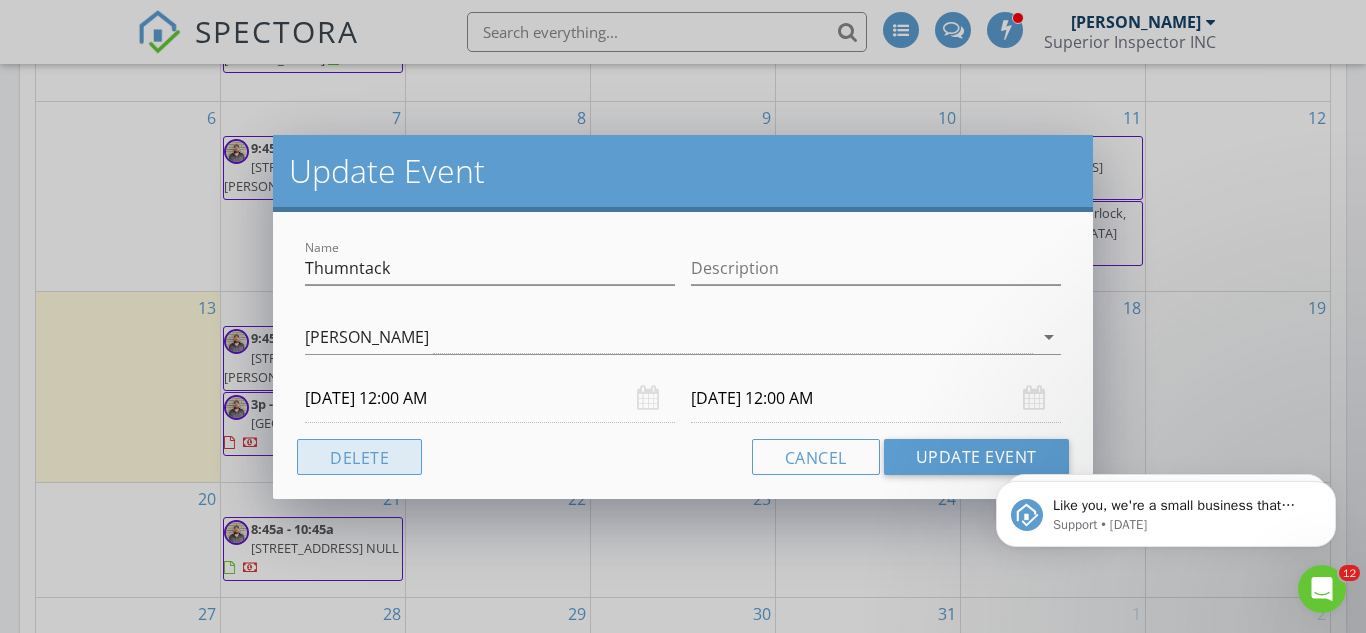 click on "Delete" at bounding box center [359, 457] 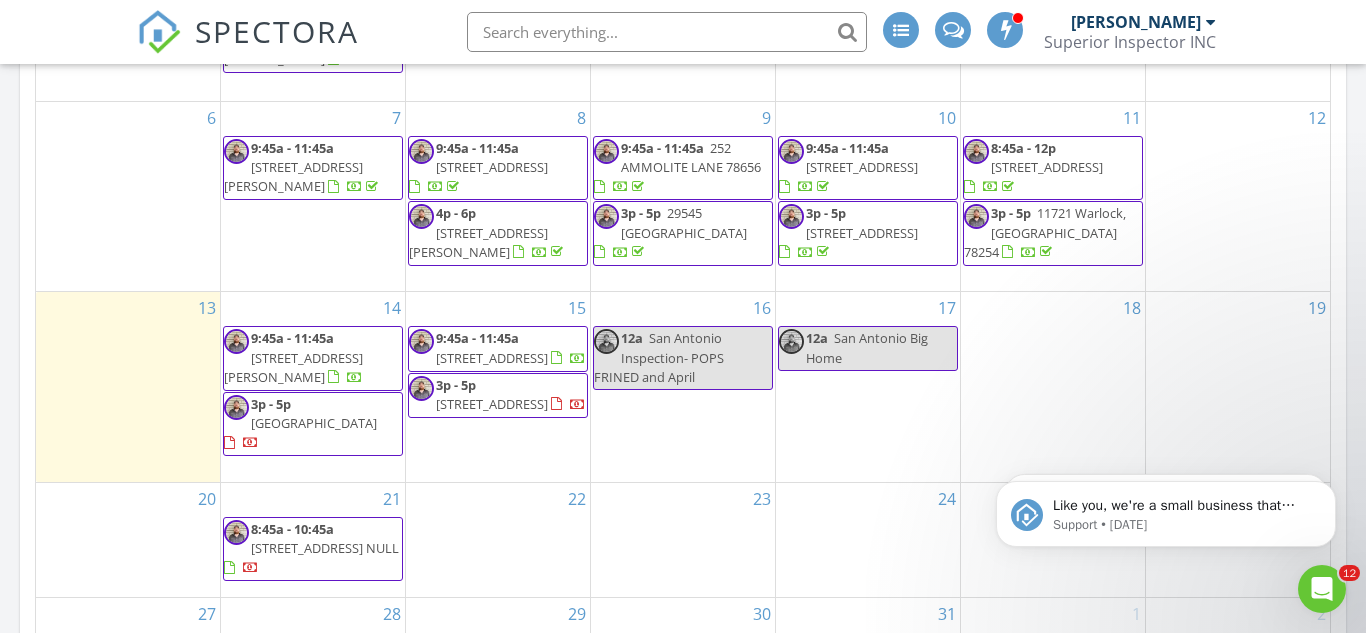 click on "16
12a
San Antonio Inspection- POPS FRINED and April" at bounding box center (683, 386) 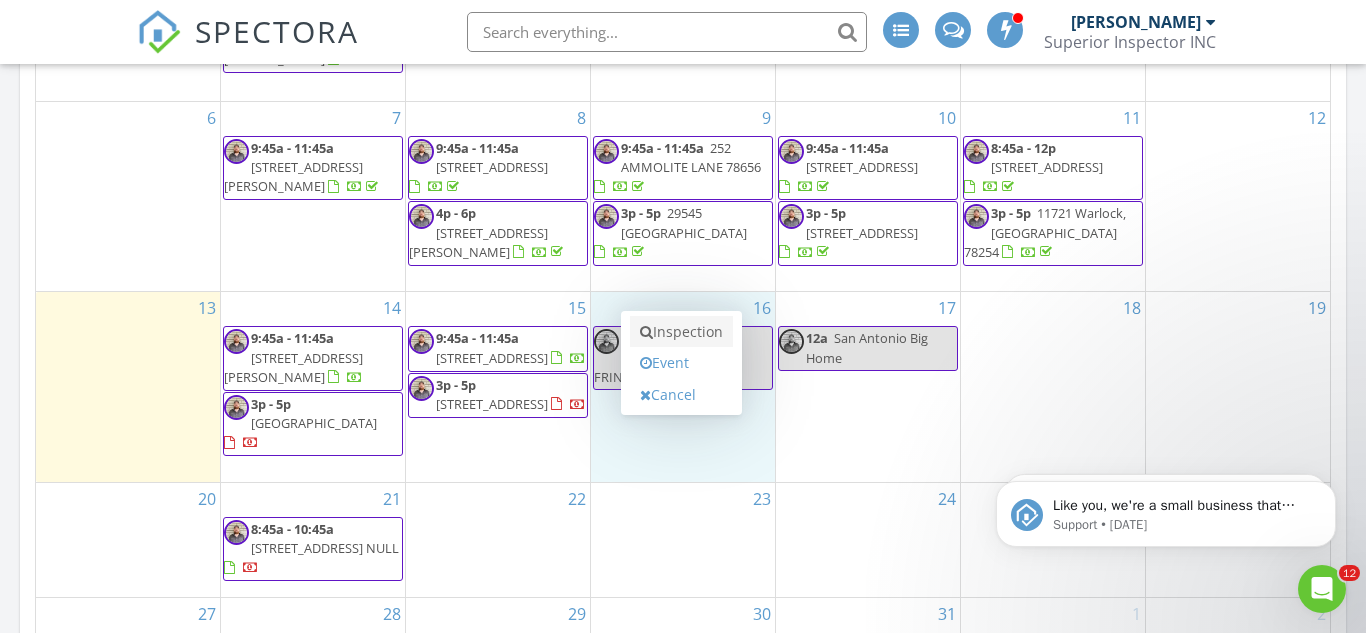 click on "Inspection" at bounding box center (681, 332) 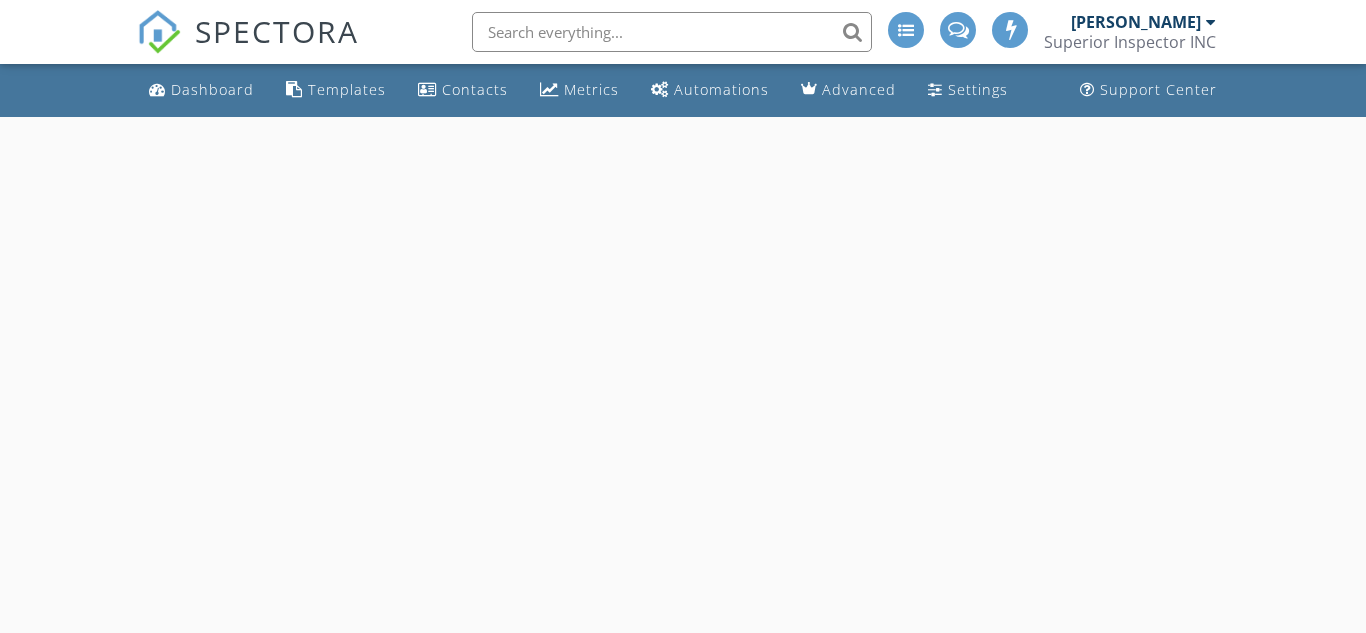 scroll, scrollTop: 0, scrollLeft: 0, axis: both 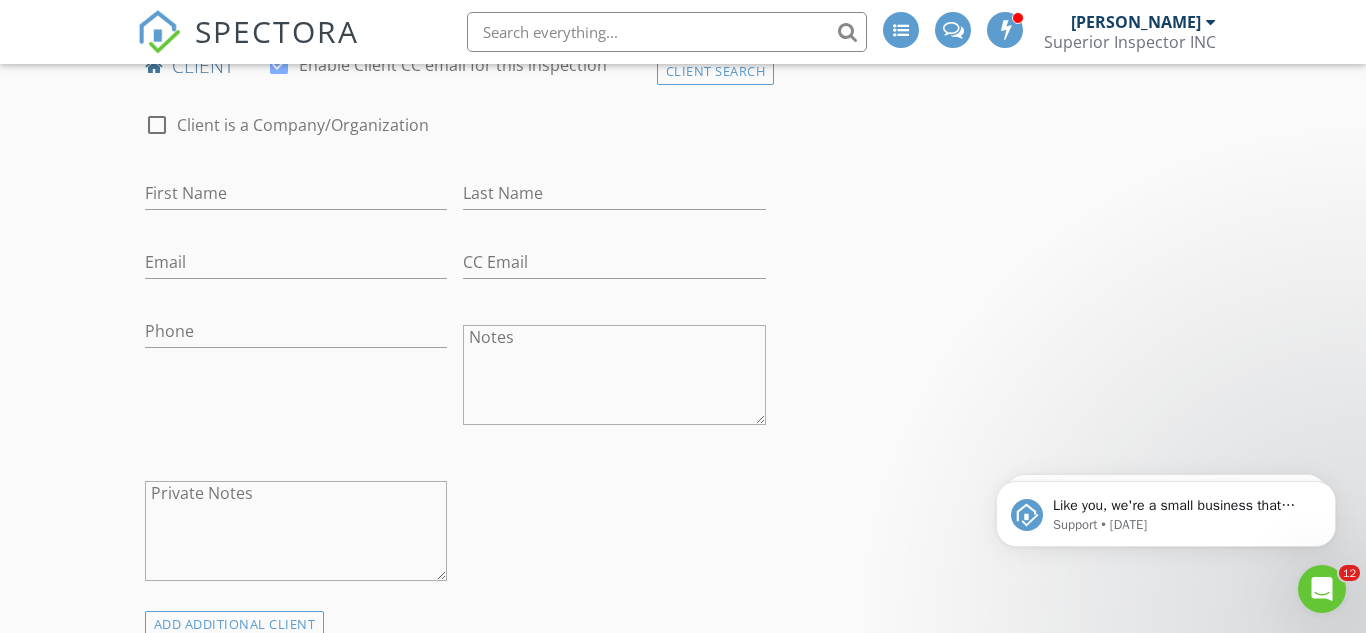 click on "Notes" at bounding box center [614, 375] 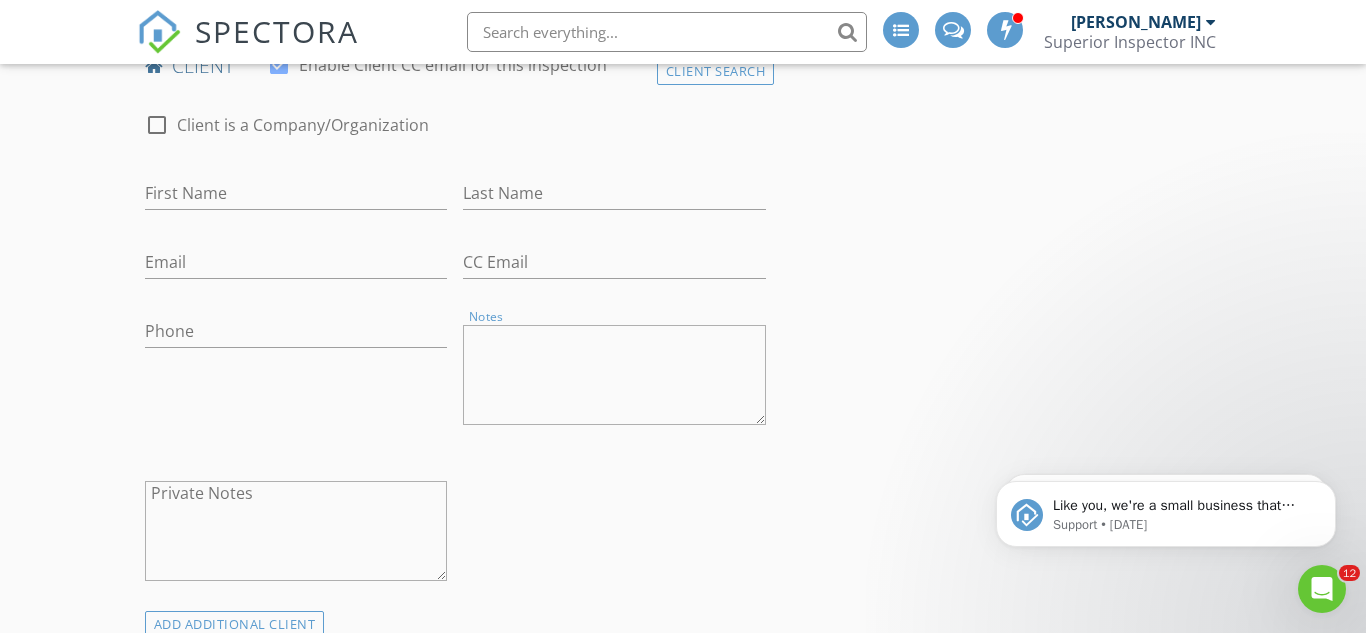 paste on "1912 Windy River path , Leander TX 78641
Community Name Hawks Landing by Brightland Developer
Email -:
laxmikantbhattad@gmail.com
My phone number is-: 215-384-4579
Builder number -: 512-676-9470" 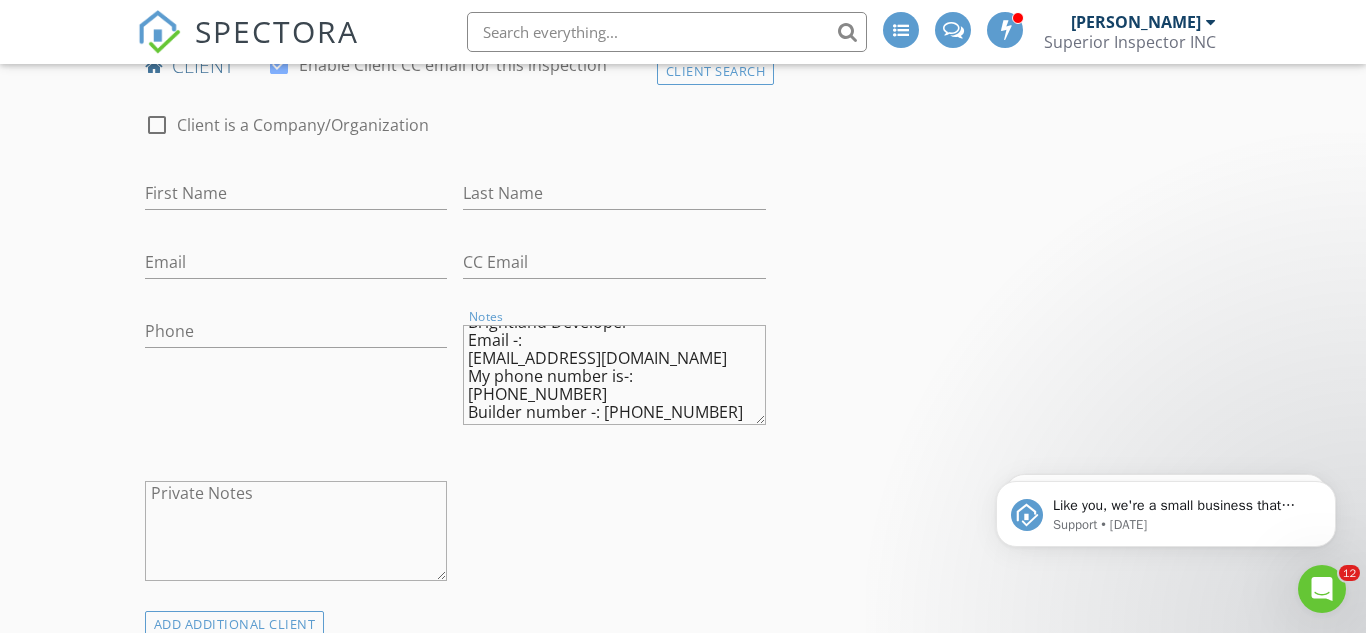 scroll, scrollTop: 0, scrollLeft: 0, axis: both 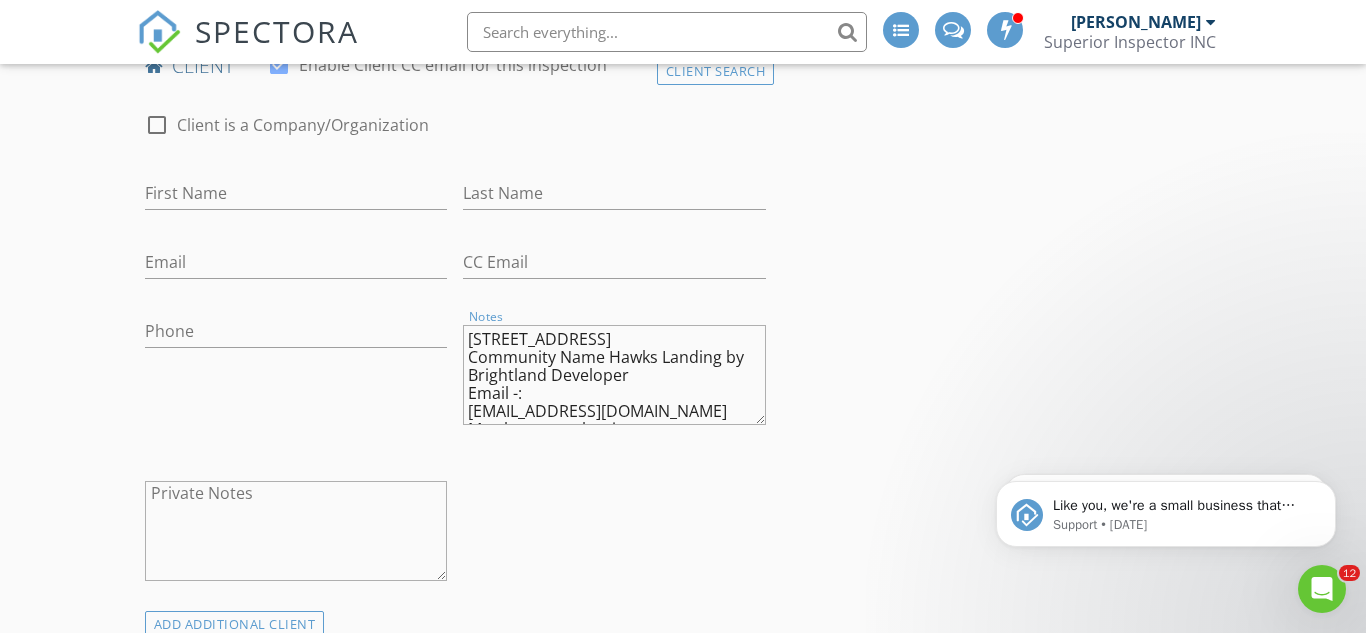 drag, startPoint x: 518, startPoint y: 353, endPoint x: 388, endPoint y: 320, distance: 134.12308 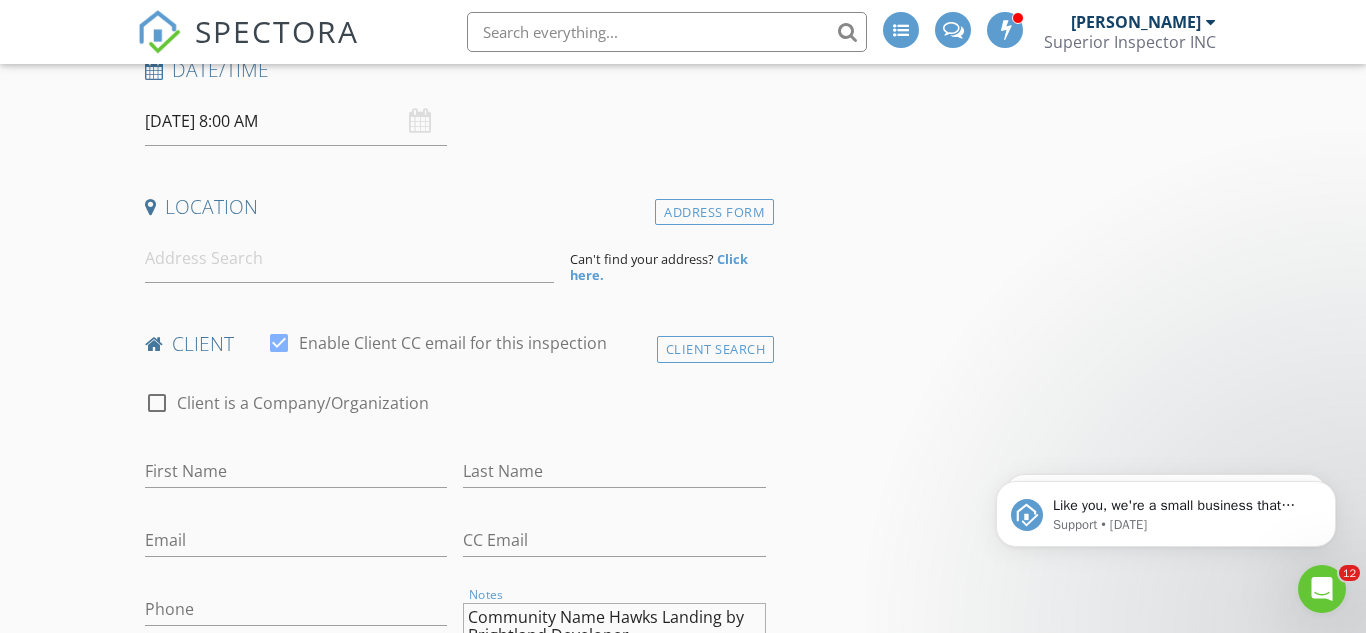 scroll, scrollTop: 253, scrollLeft: 0, axis: vertical 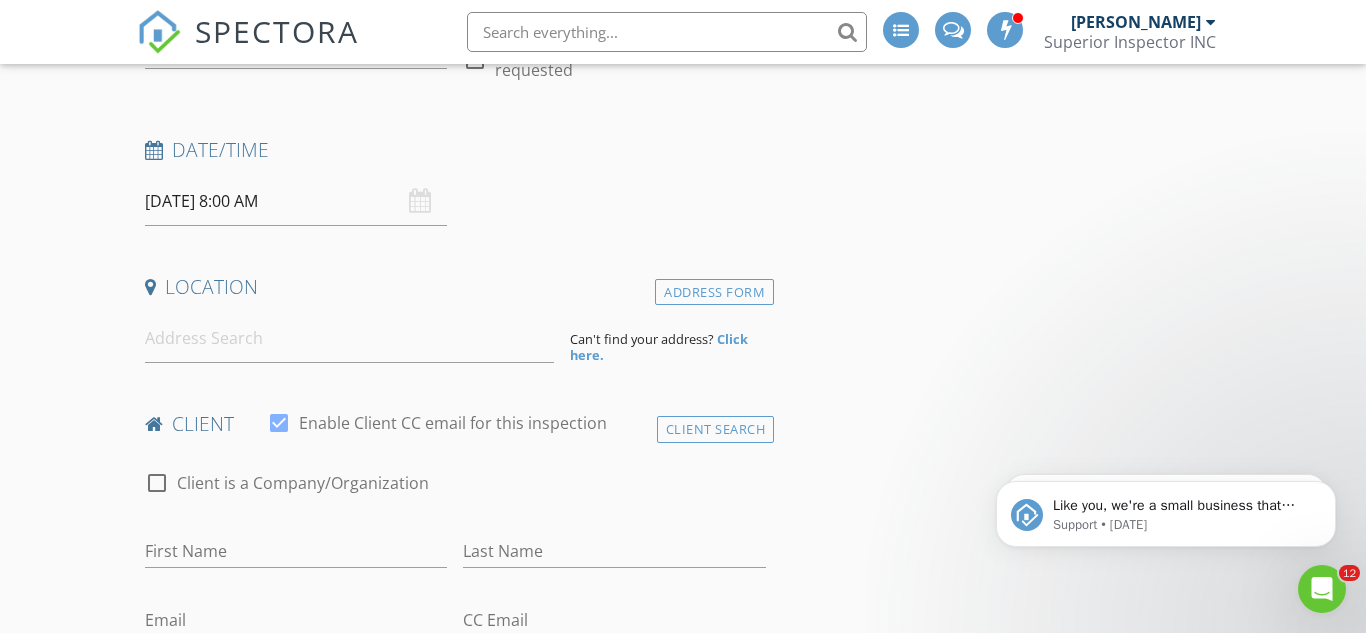 type on "Community Name Hawks Landing by Brightland Developer
Email -:
laxmikantbhattad@gmail.com
My phone number is-: 215-384-4579
Builder number -: 512-676-9470" 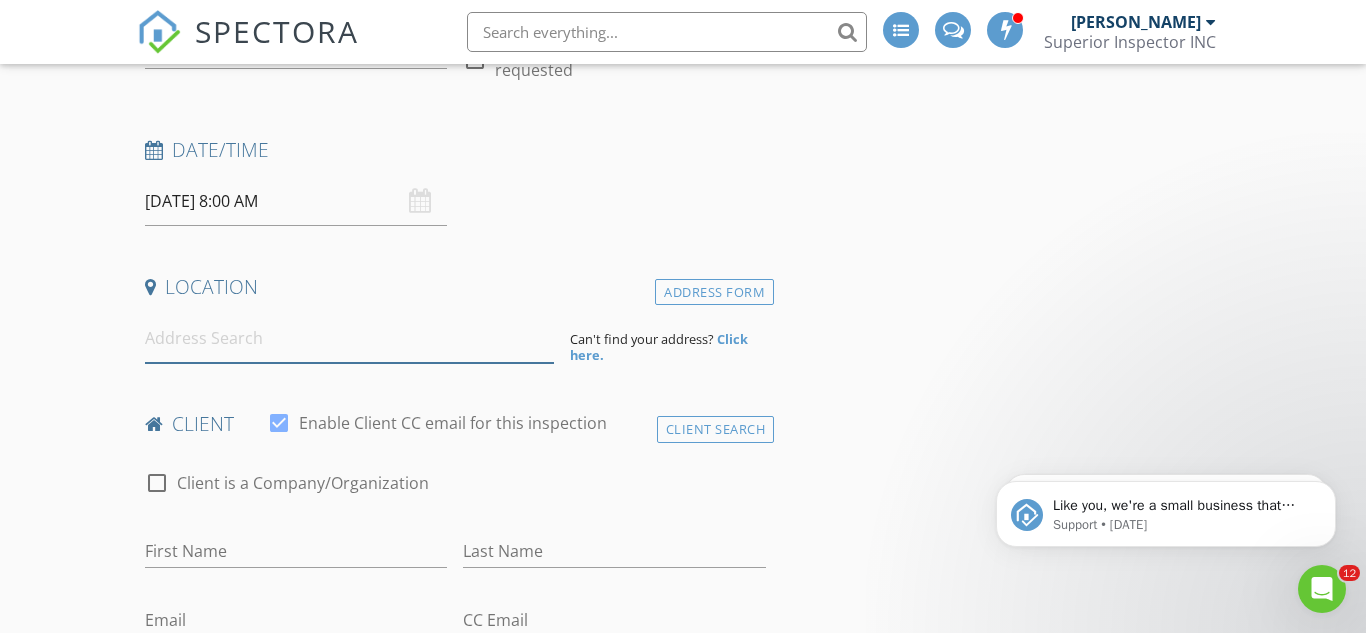 click at bounding box center (349, 338) 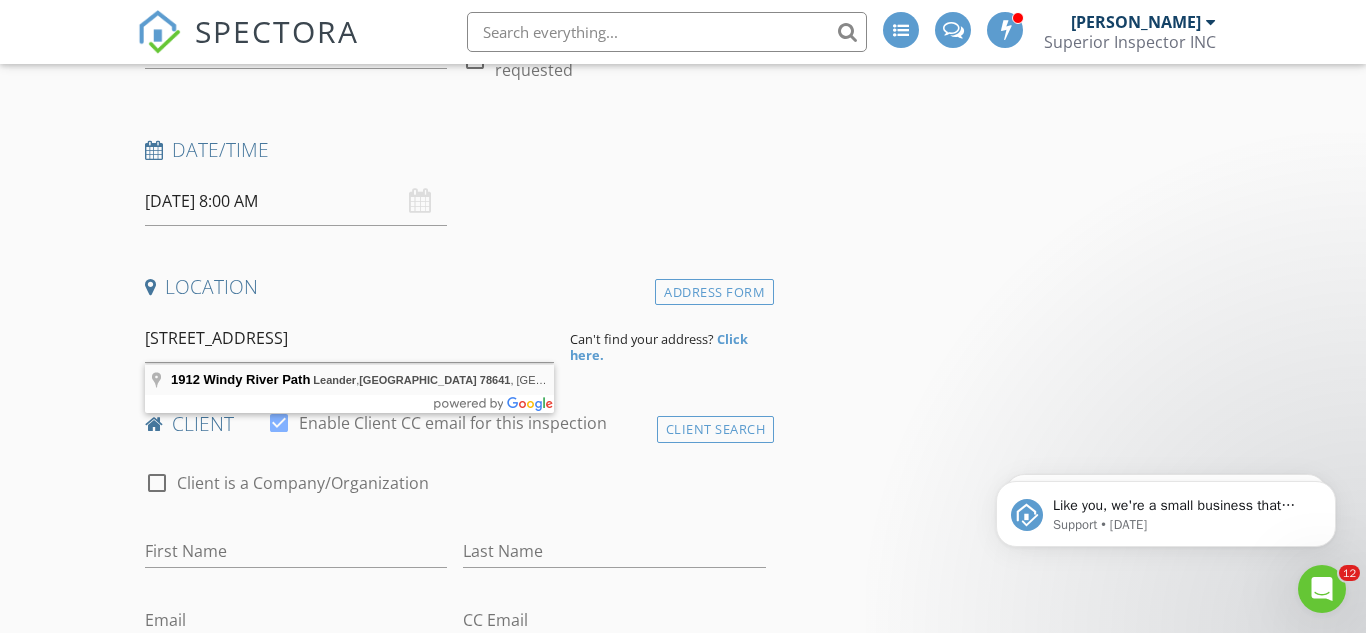 type on "1912 Windy River Path, Leander, TX 78641, USA" 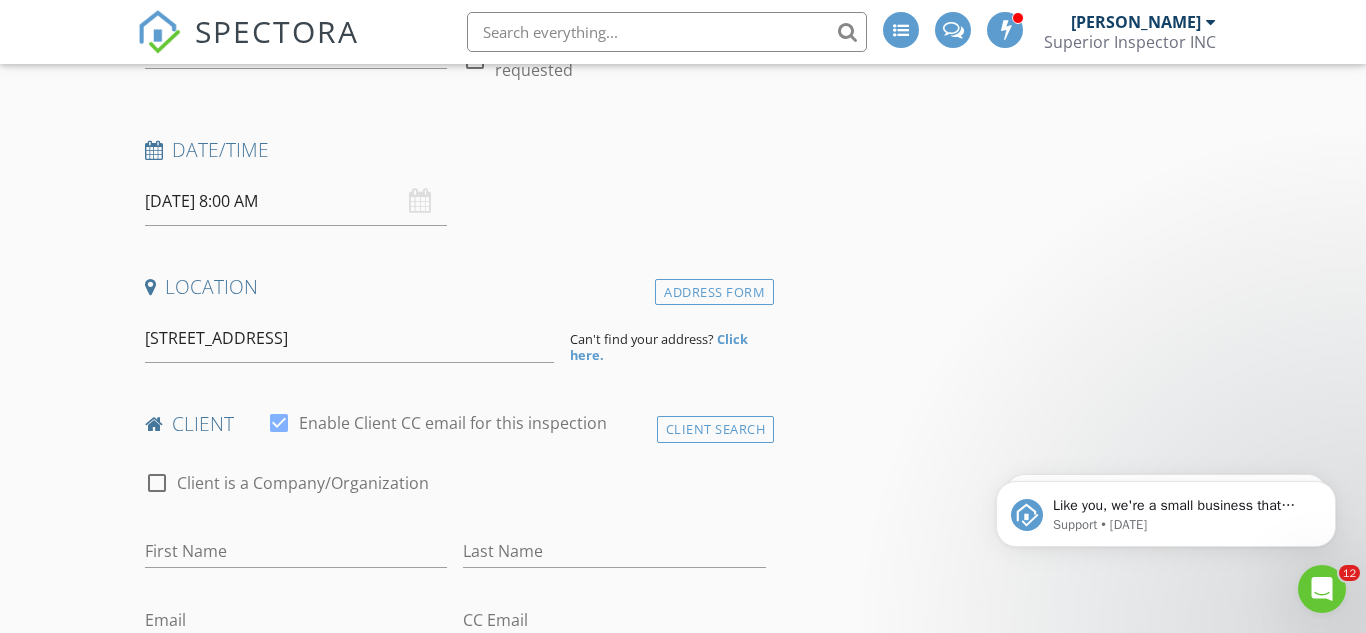click on "SPECTORA
[PERSON_NAME]
Superior Inspector INC
Role:
Inspector
Dashboard
New Inspection
Inspections
Calendar
Template Editor
Contacts
Automations
Team
Metrics
Payments
Data Exports
Billing
Conversations
Tasks
Reporting
Advanced
Equipment
Settings
What's New
Sign Out
Dashboard
Templates
Contacts
Metrics
Automations
Advanced
Settings
Support Center
This will disable all automated notifications for this inspection. Use this for mock inspections or inspections where you'd prefer not to send any communication out.     Yelp Agent Thumbtack Online Google Return Previous Customer Referred Client Re-inspect Referral" at bounding box center [683, 1417] 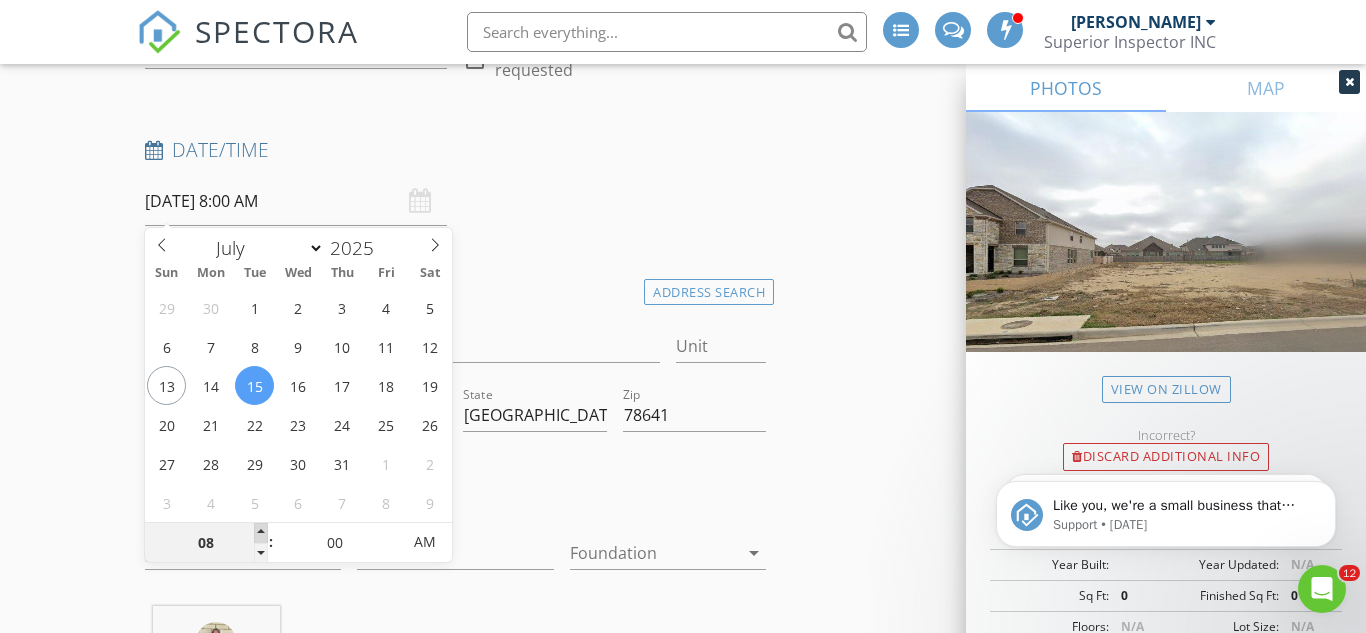 type on "09" 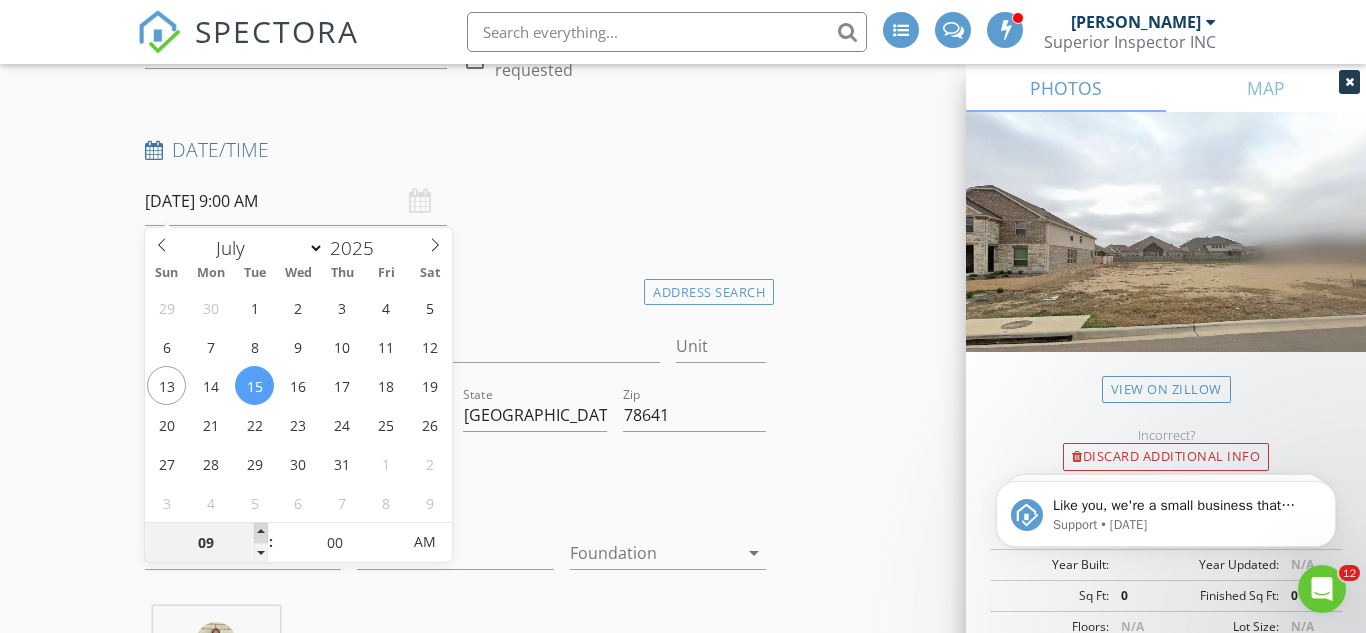 click at bounding box center [261, 533] 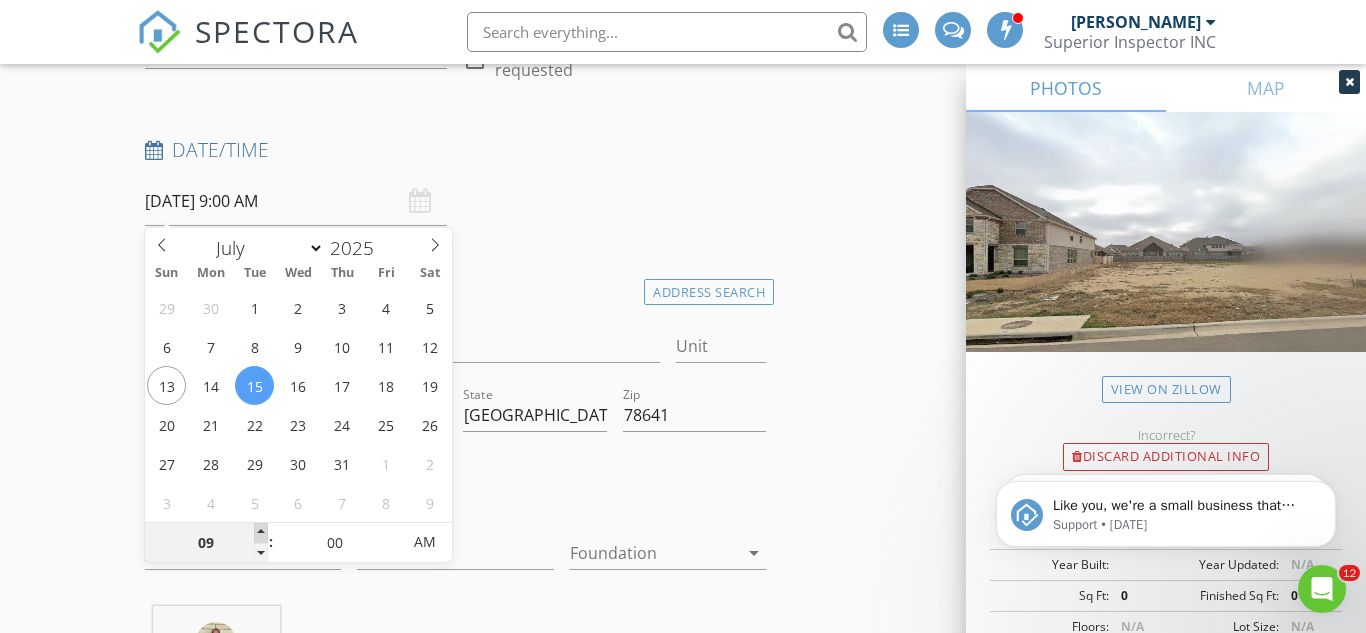 type on "10" 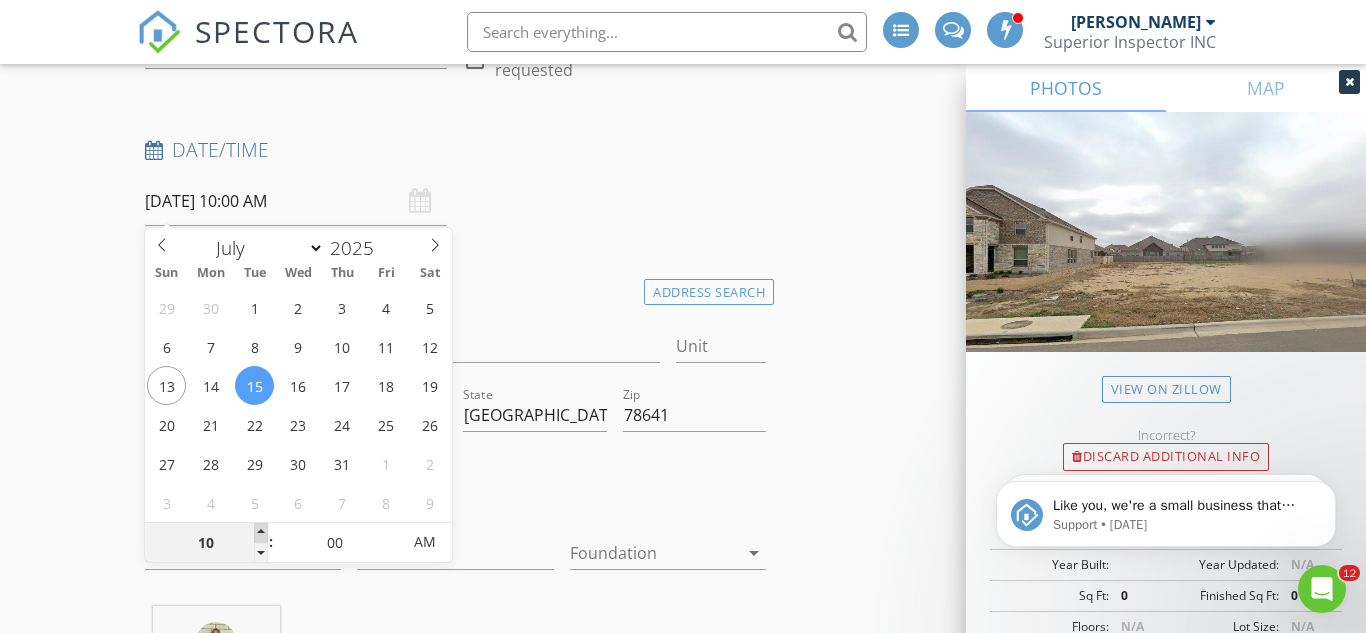 click at bounding box center [261, 533] 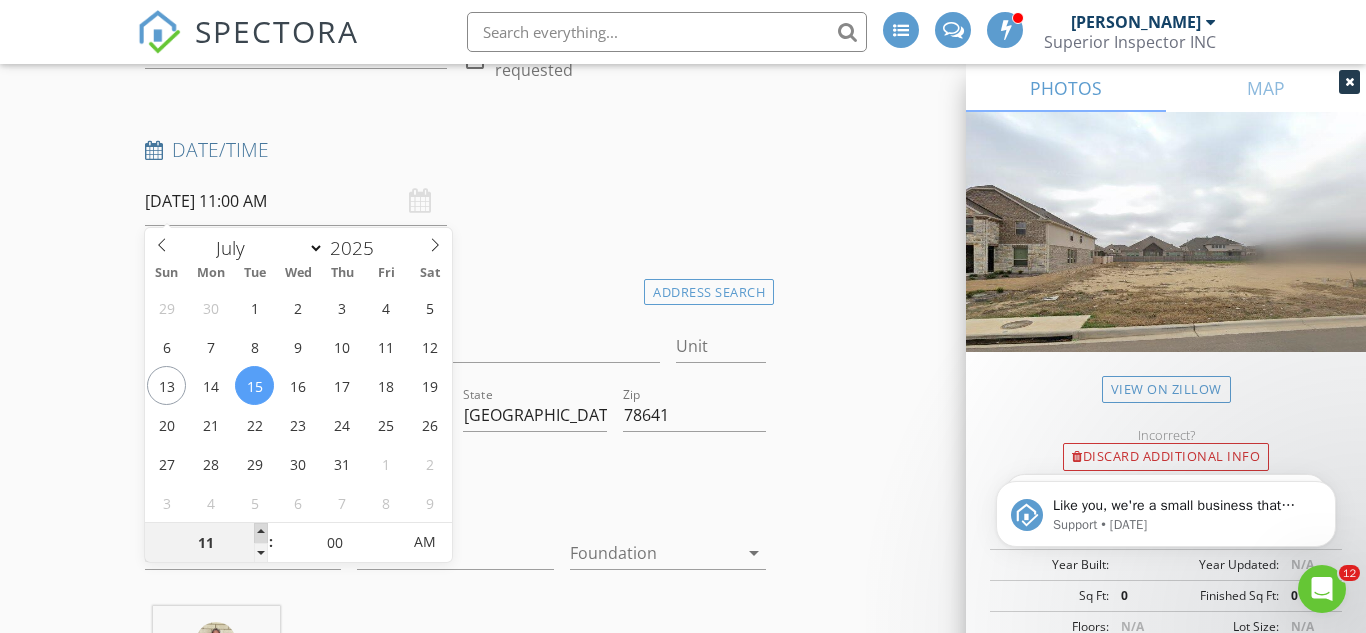 type on "12" 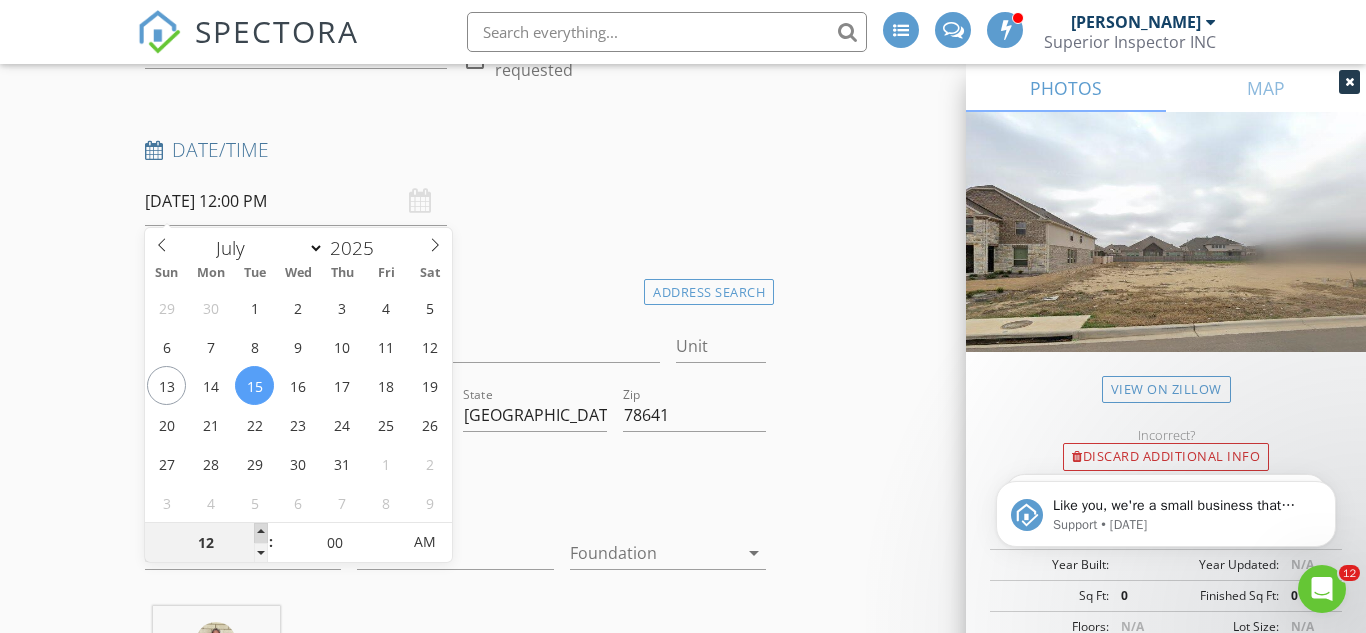 click at bounding box center (261, 533) 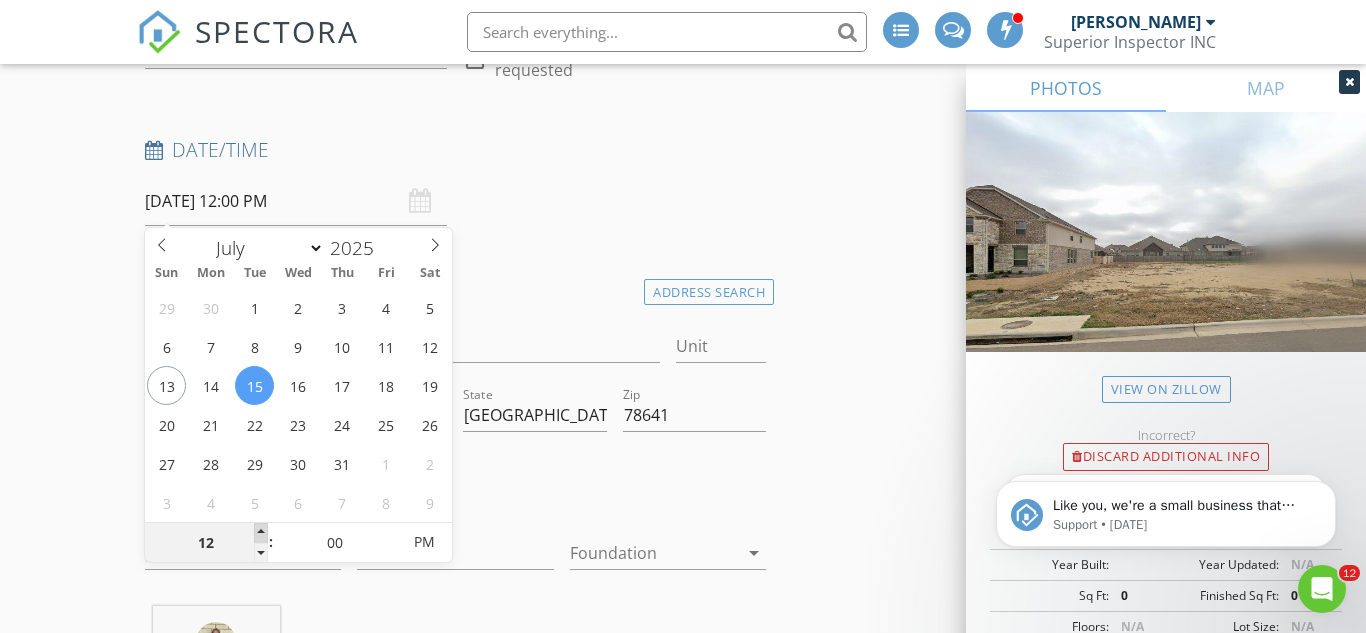 type on "01" 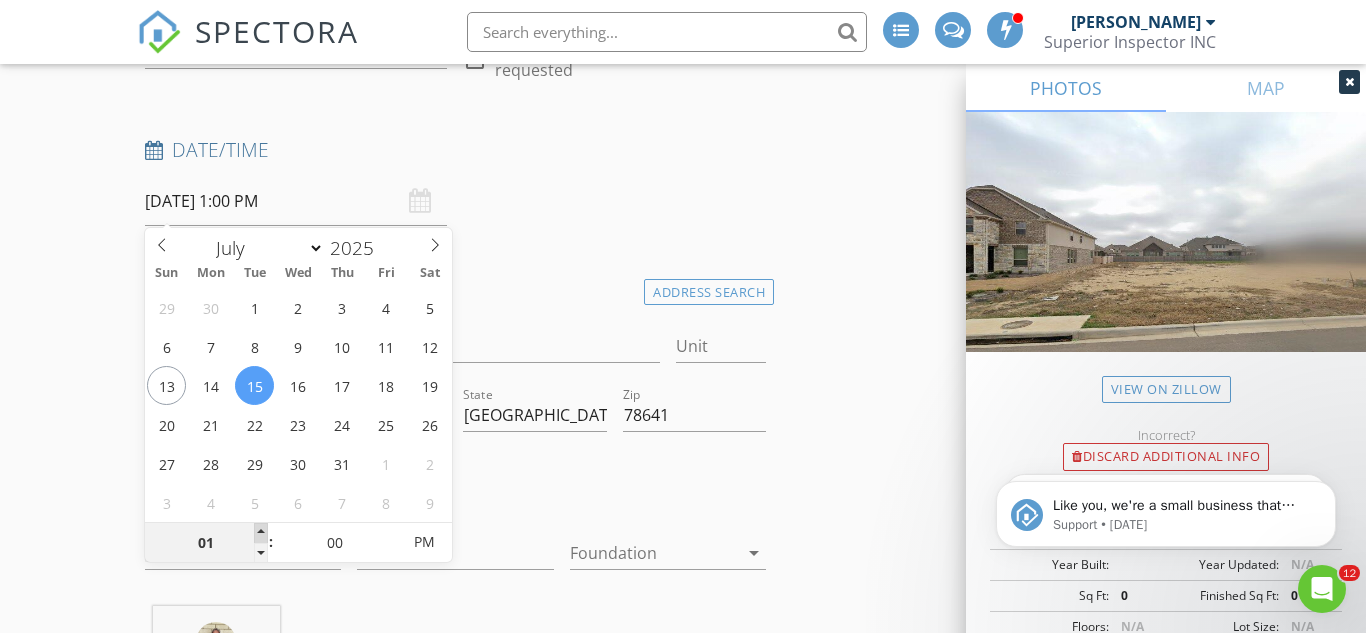click at bounding box center [261, 533] 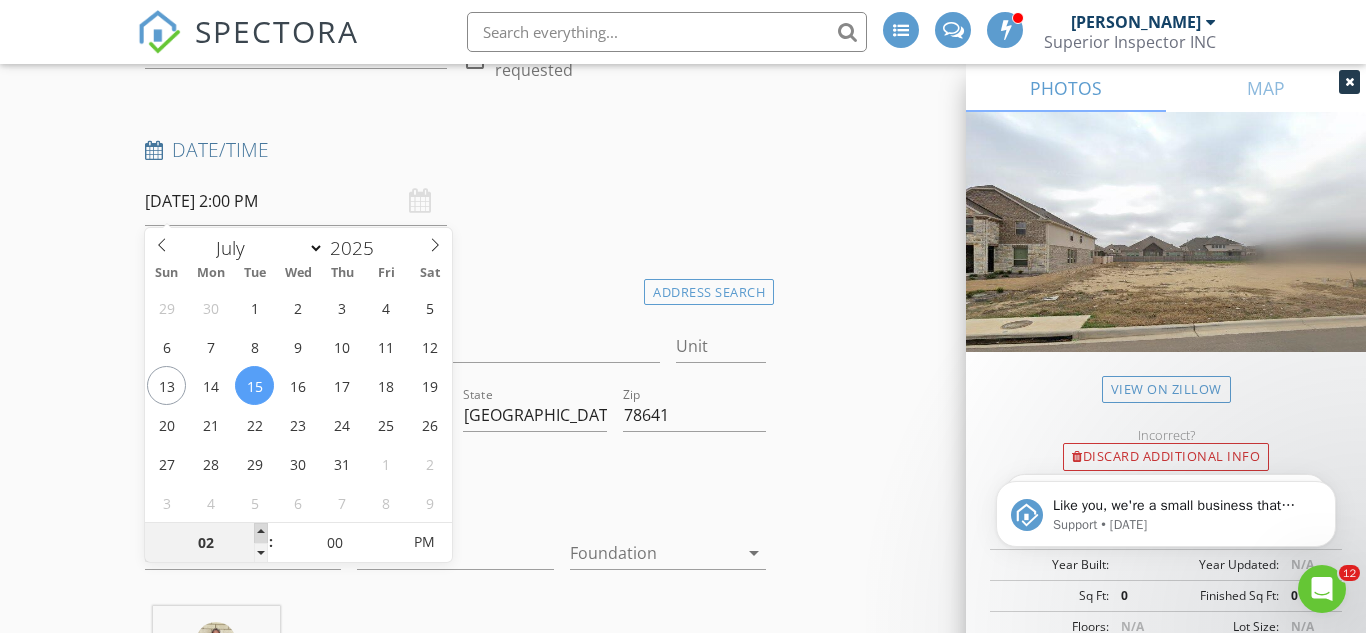 click at bounding box center [261, 533] 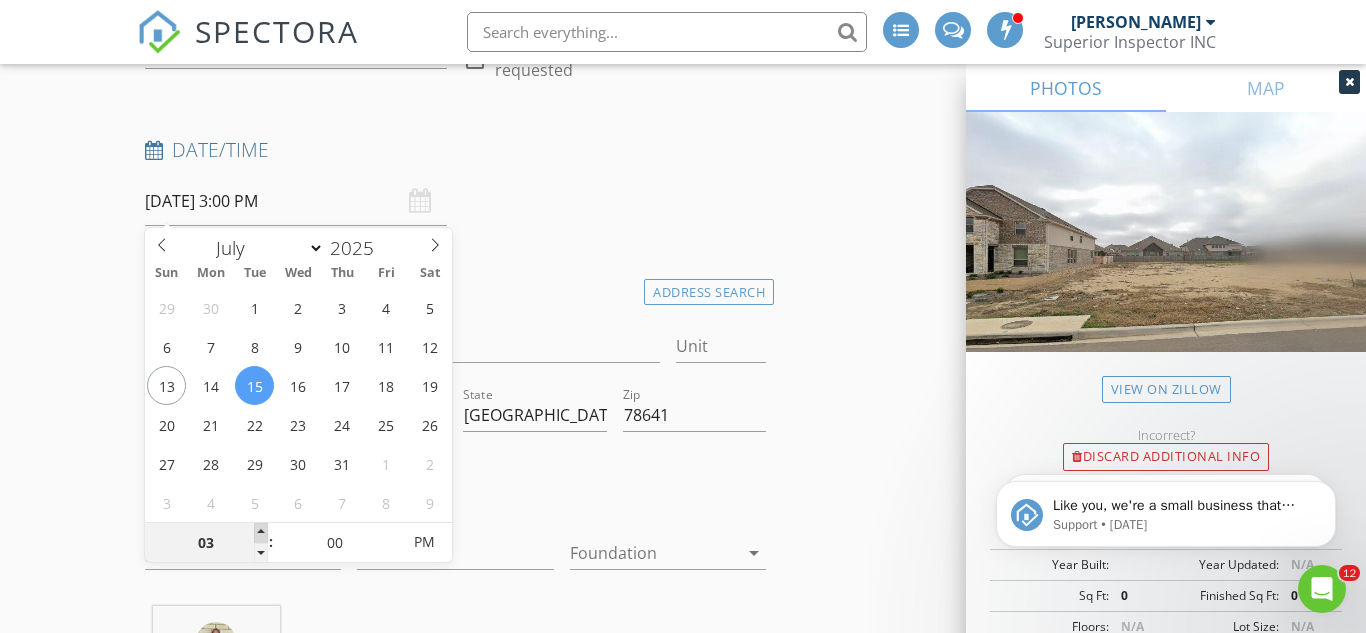 click at bounding box center (261, 533) 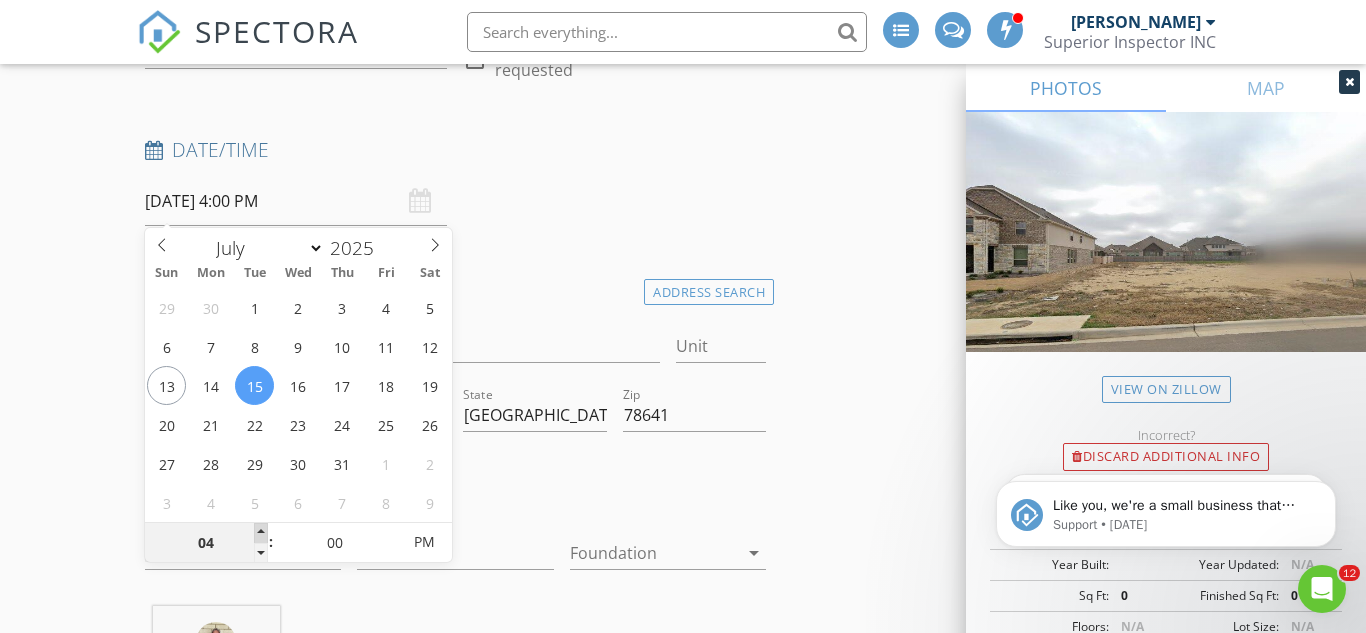 click at bounding box center (261, 533) 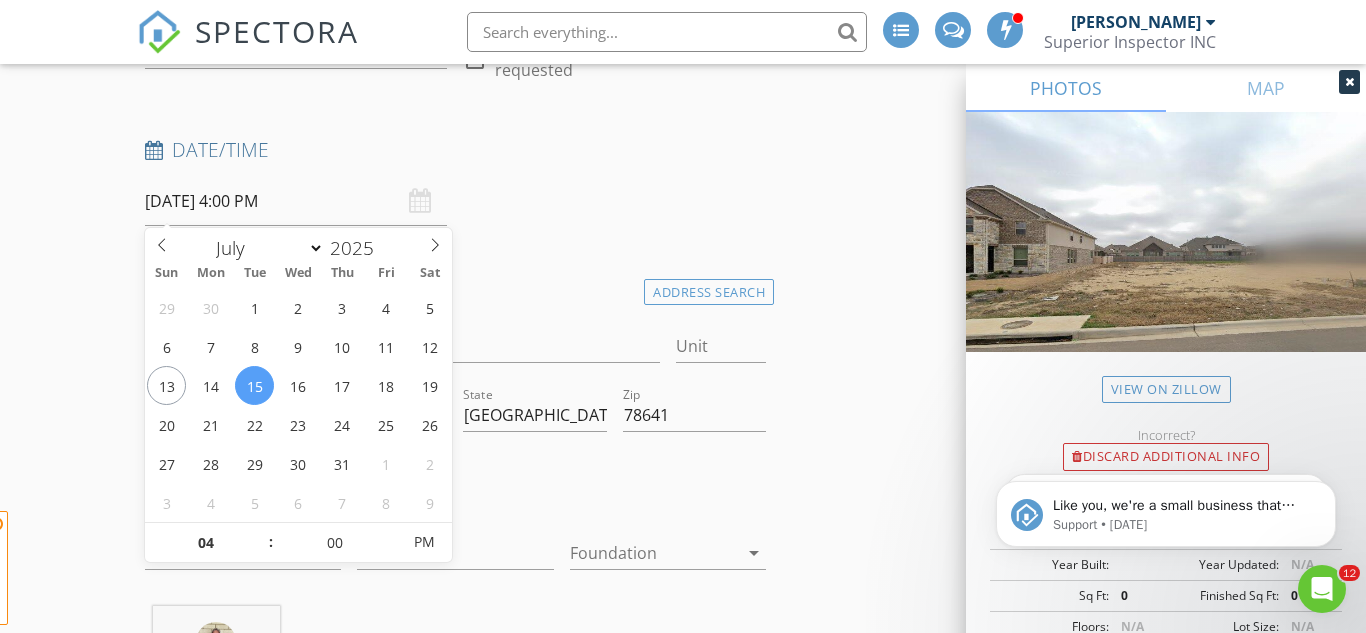 click on "FYI: This is outside Ryan Mercado's regular schedule of 08:00 AM-05:00 PM on Tuesdays.  Set up availability here." at bounding box center (164, 568) 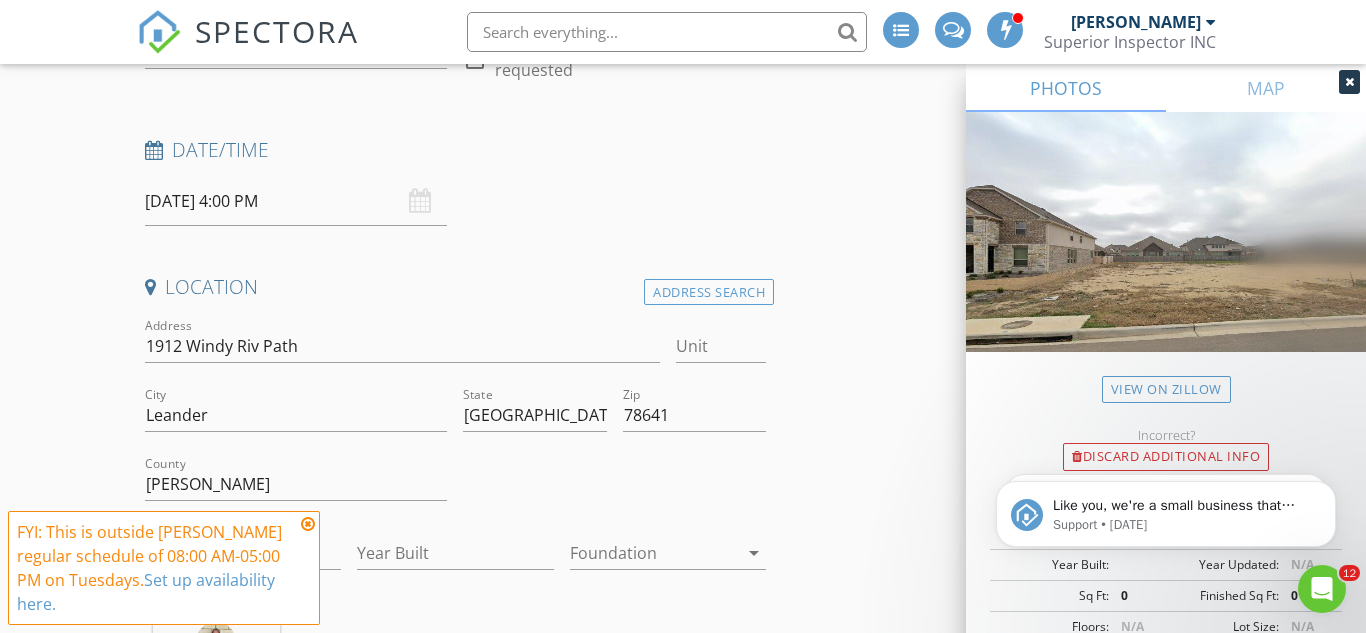 click on "SPECTORA
Ryan Mercado
Superior Inspector INC
Role:
Inspector
Dashboard
New Inspection
Inspections
Calendar
Template Editor
Contacts
Automations
Team
Metrics
Payments
Data Exports
Billing
Conversations
Tasks
Reporting
Advanced
Equipment
Settings
What's New
Sign Out
Dashboard
Templates
Contacts
Metrics
Automations
Advanced
Settings
Support Center
Basement Slab Crawlspace   This will disable all automated notifications for this inspection. Use this for mock inspections or inspections where you'd prefer not to send any communication out.     Yelp Agent Thumbtack Online Google Return Re-inspect Referral Comp" at bounding box center [683, 1621] 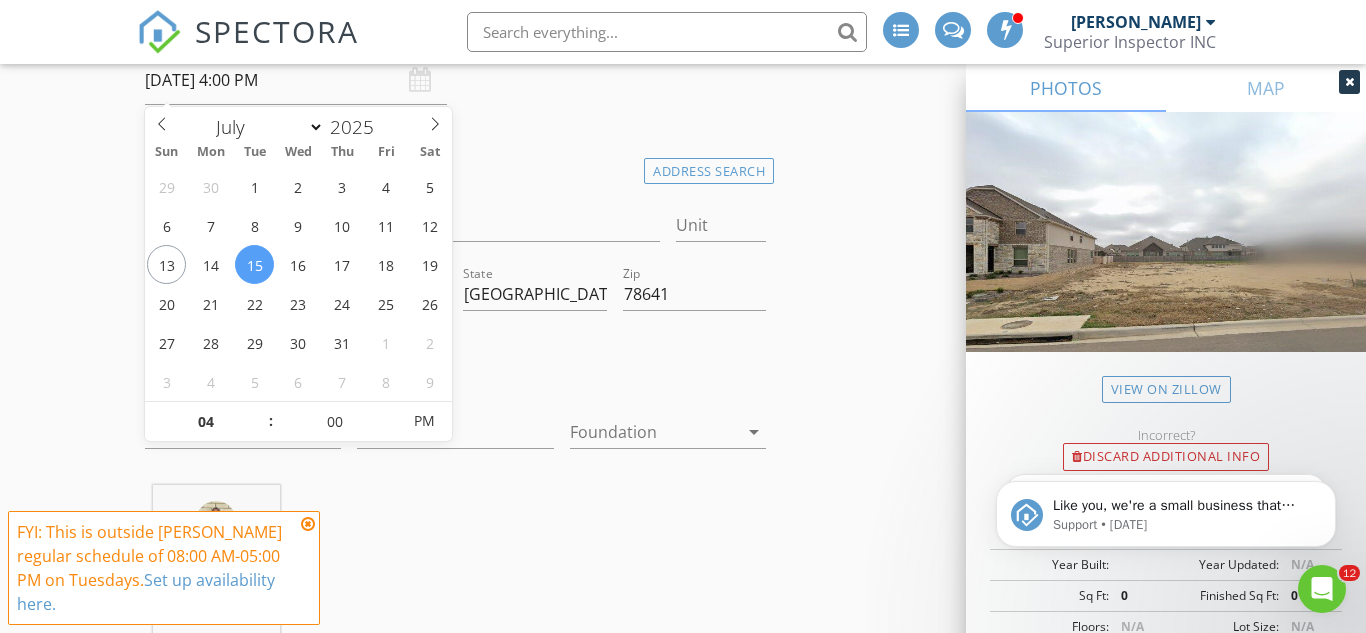 scroll, scrollTop: 382, scrollLeft: 0, axis: vertical 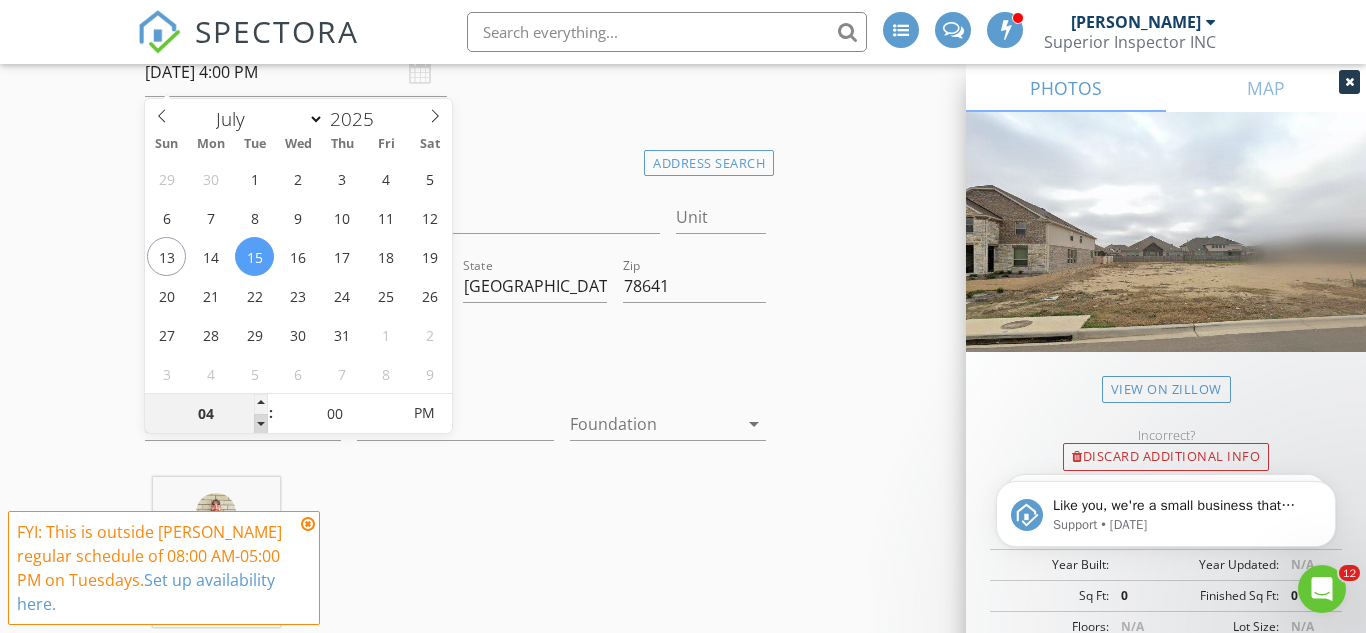 type on "03" 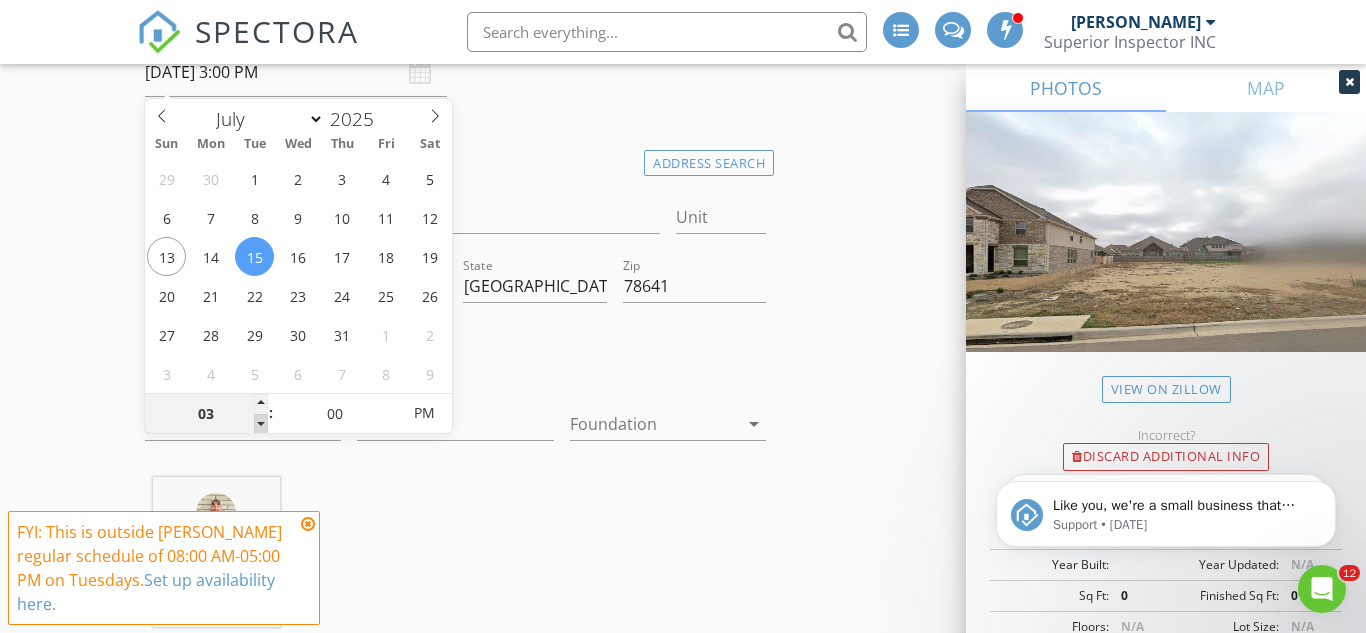 click at bounding box center (261, 424) 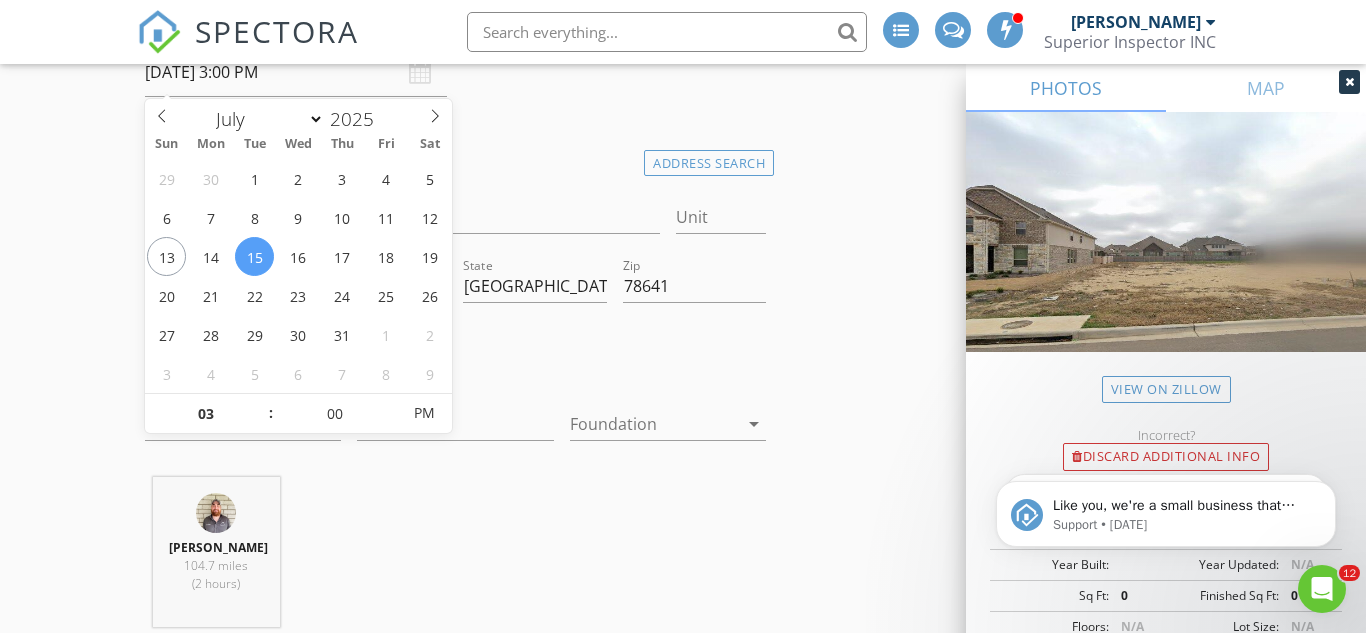 click on "County Williamson" at bounding box center [296, 357] 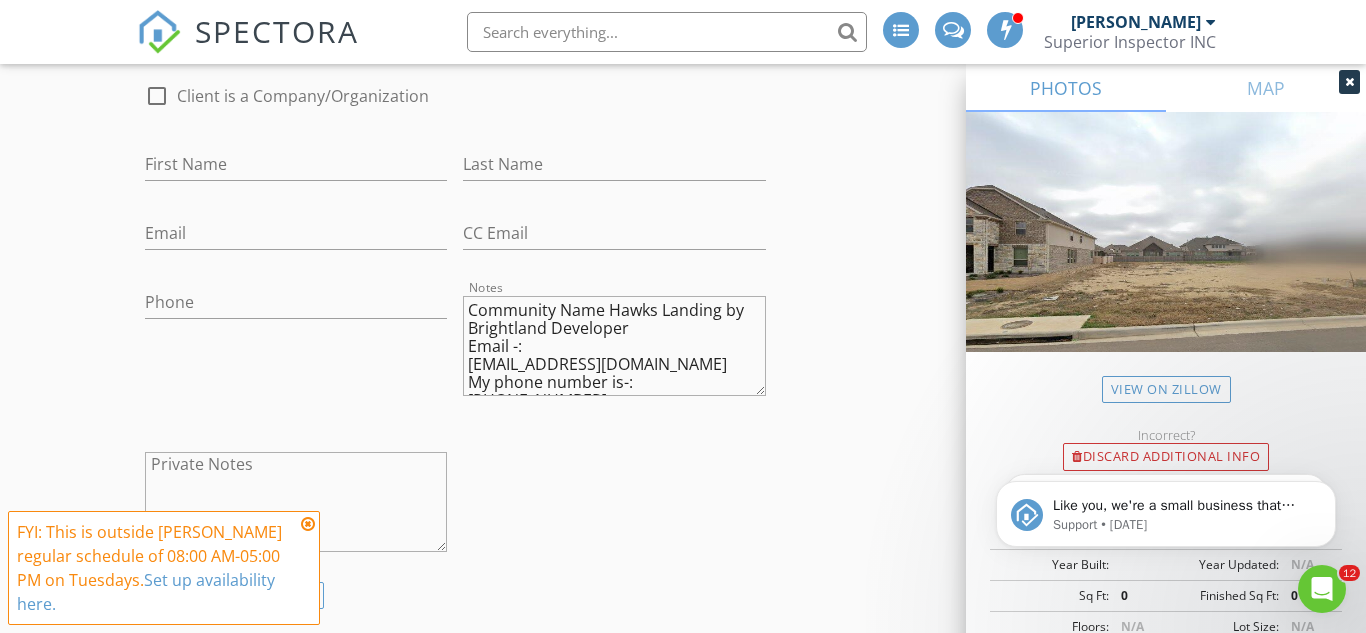 scroll, scrollTop: 1043, scrollLeft: 0, axis: vertical 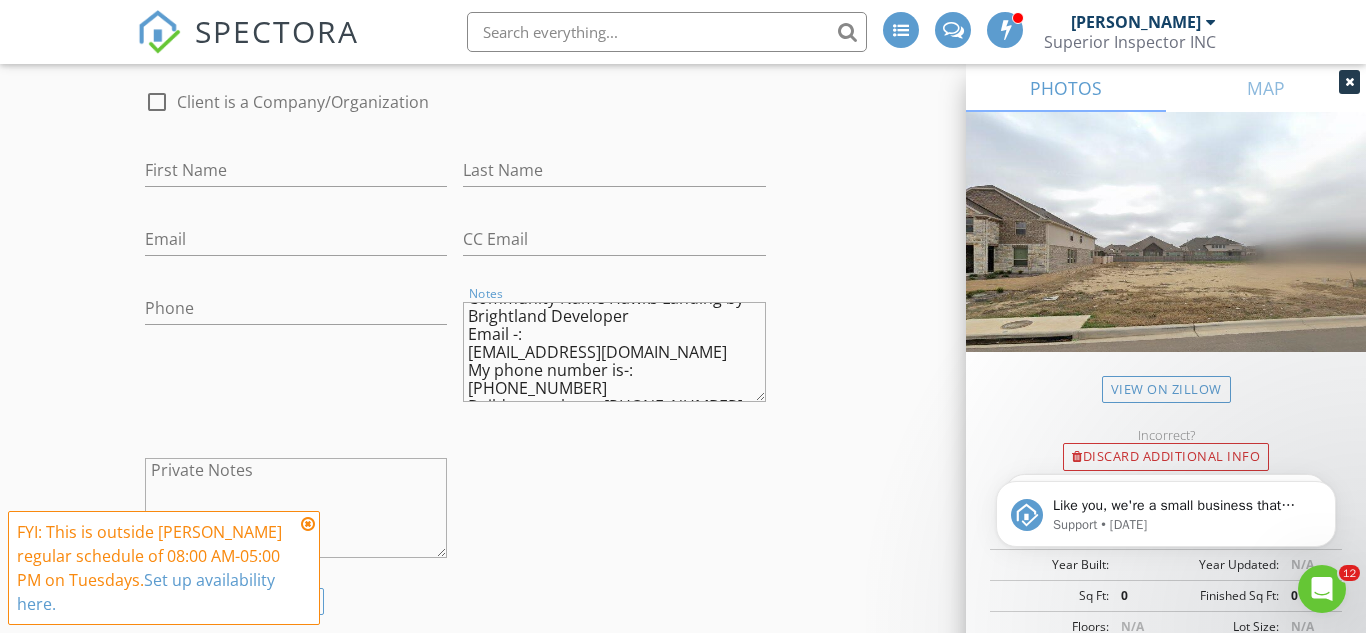 drag, startPoint x: 691, startPoint y: 374, endPoint x: 469, endPoint y: 356, distance: 222.72853 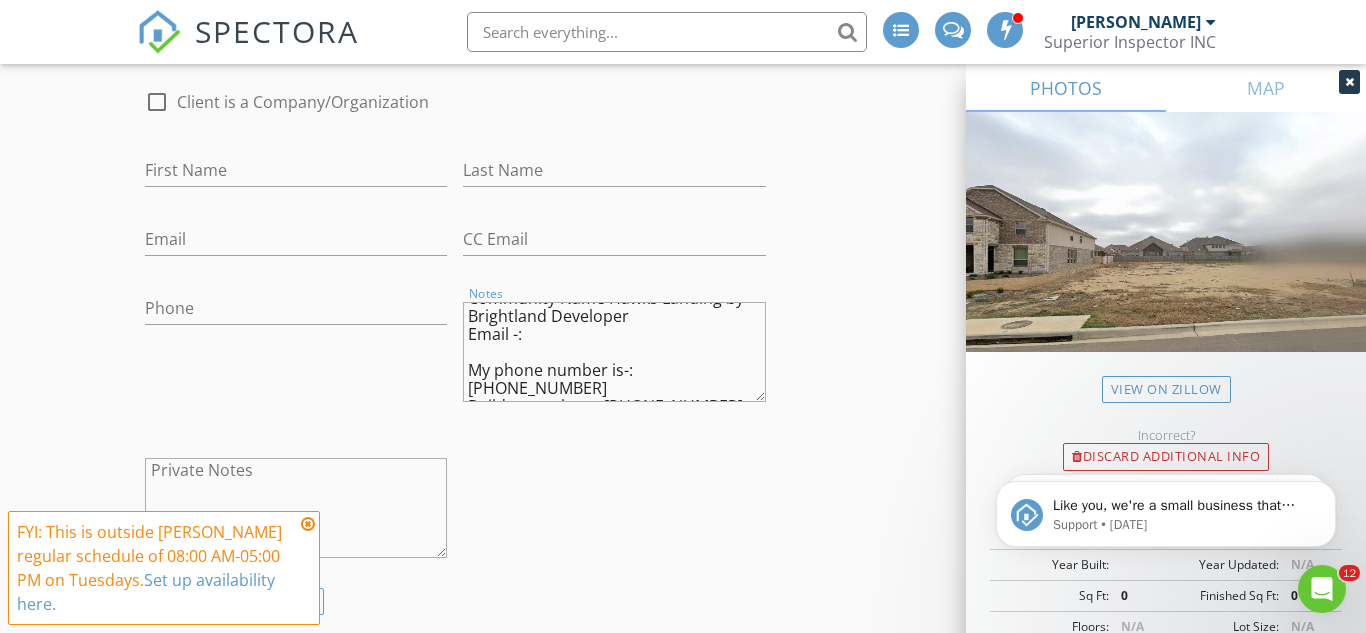 type on "Community Name Hawks Landing by Brightland Developer
Email -:
My phone number is-: 215-384-4579
Builder number -: 512-676-9470" 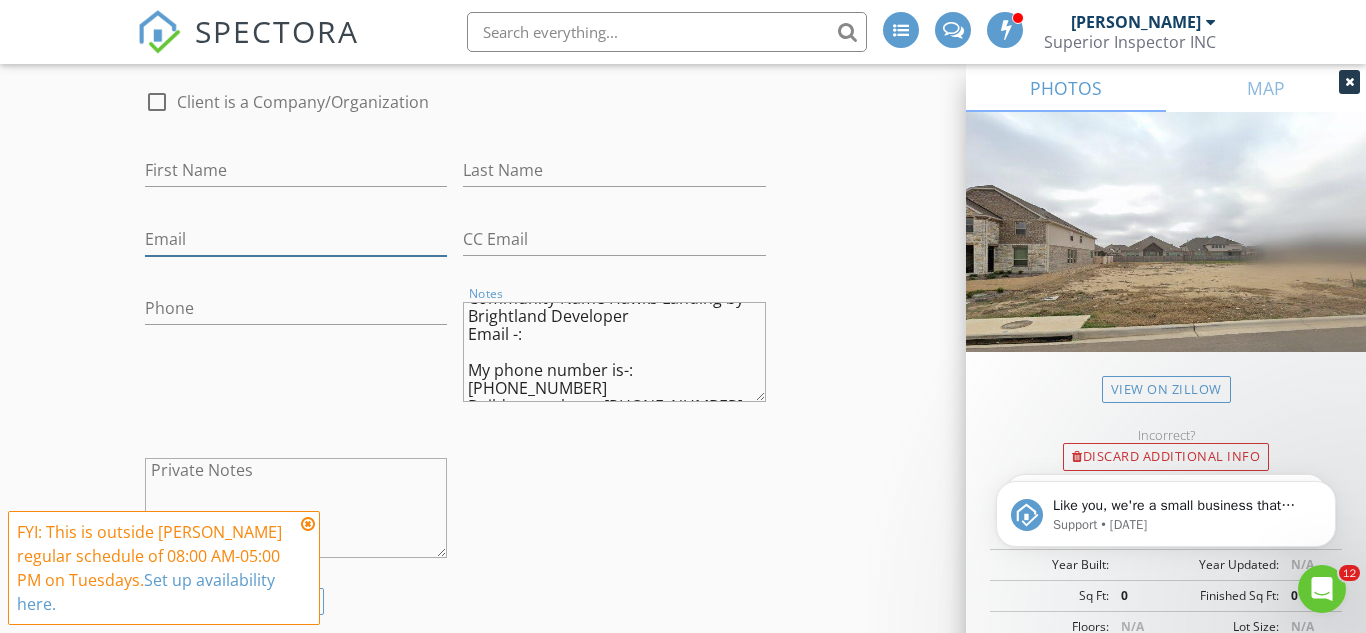 click on "Email" at bounding box center (296, 239) 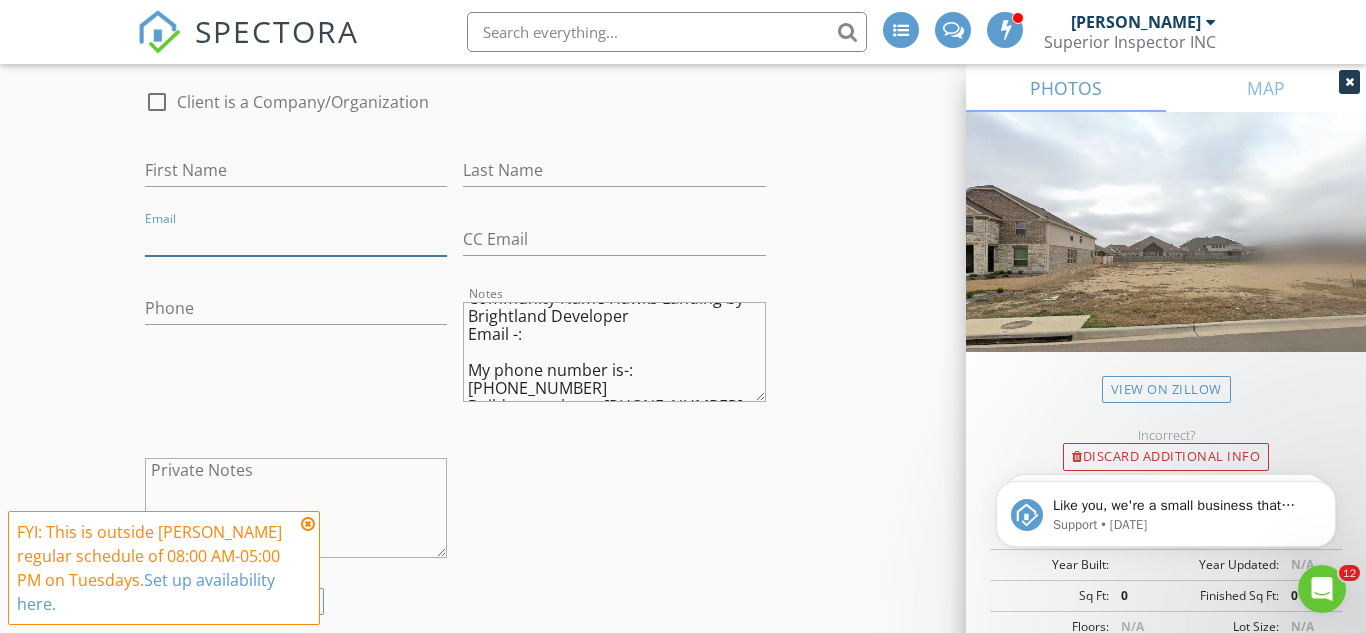 paste on "laxmikantbhattad@gmail.com" 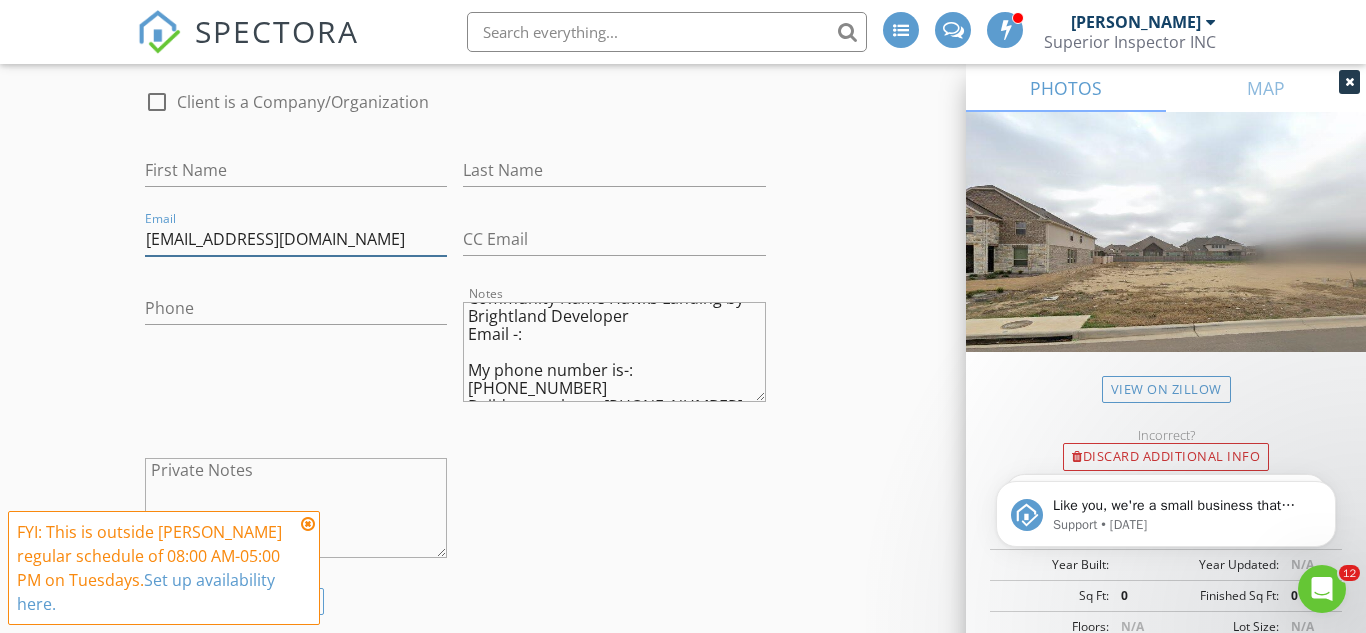 type on "laxmikantbhattad@gmail.com" 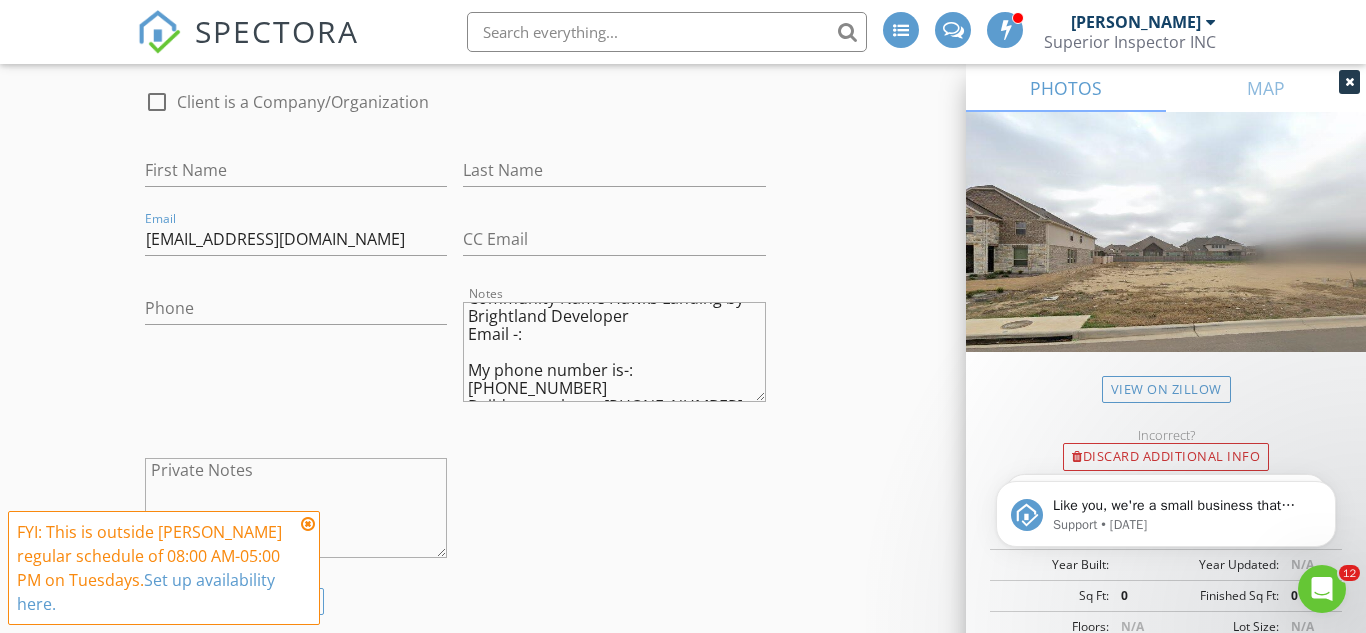 click at bounding box center (296, 201) 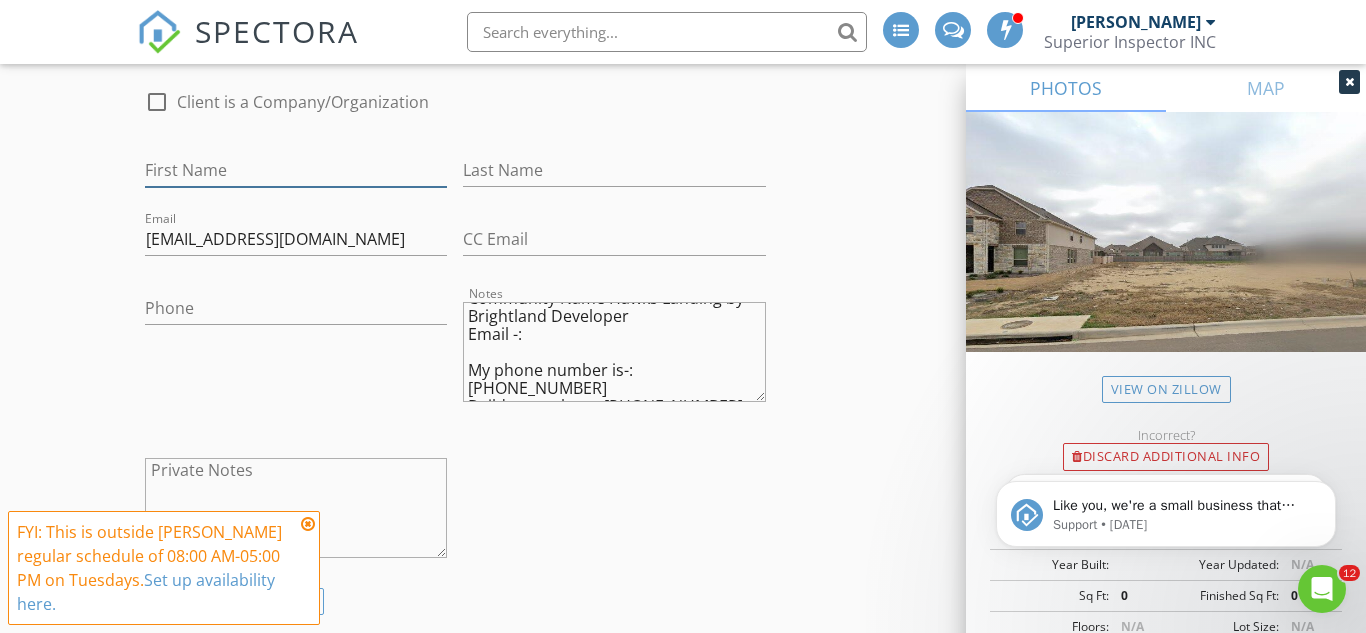 click on "First Name" at bounding box center (296, 170) 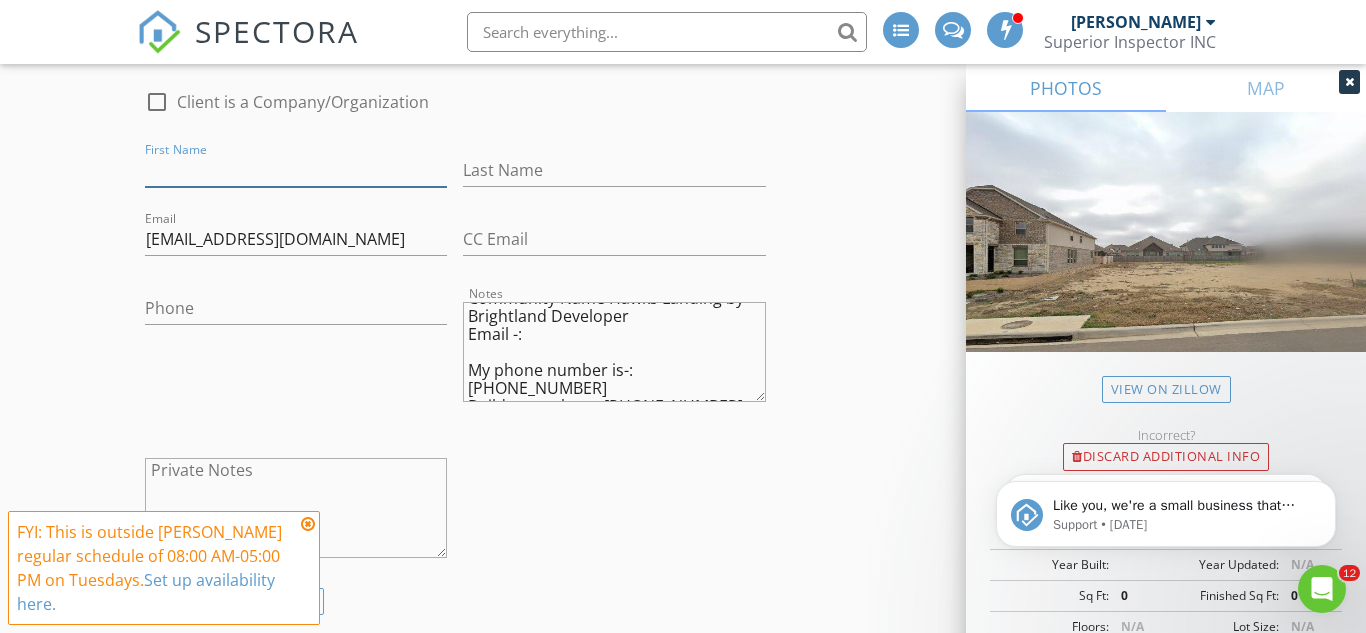 paste on "Laxmikant Bhattad" 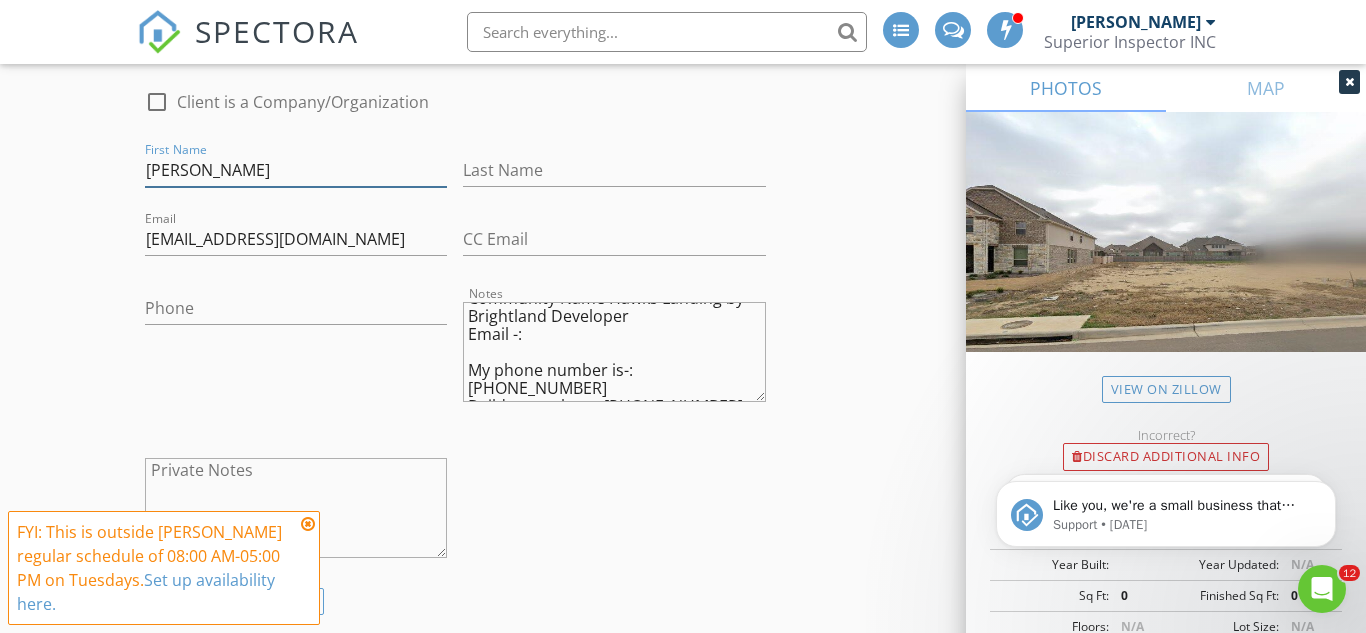 drag, startPoint x: 282, startPoint y: 170, endPoint x: 228, endPoint y: 174, distance: 54.147945 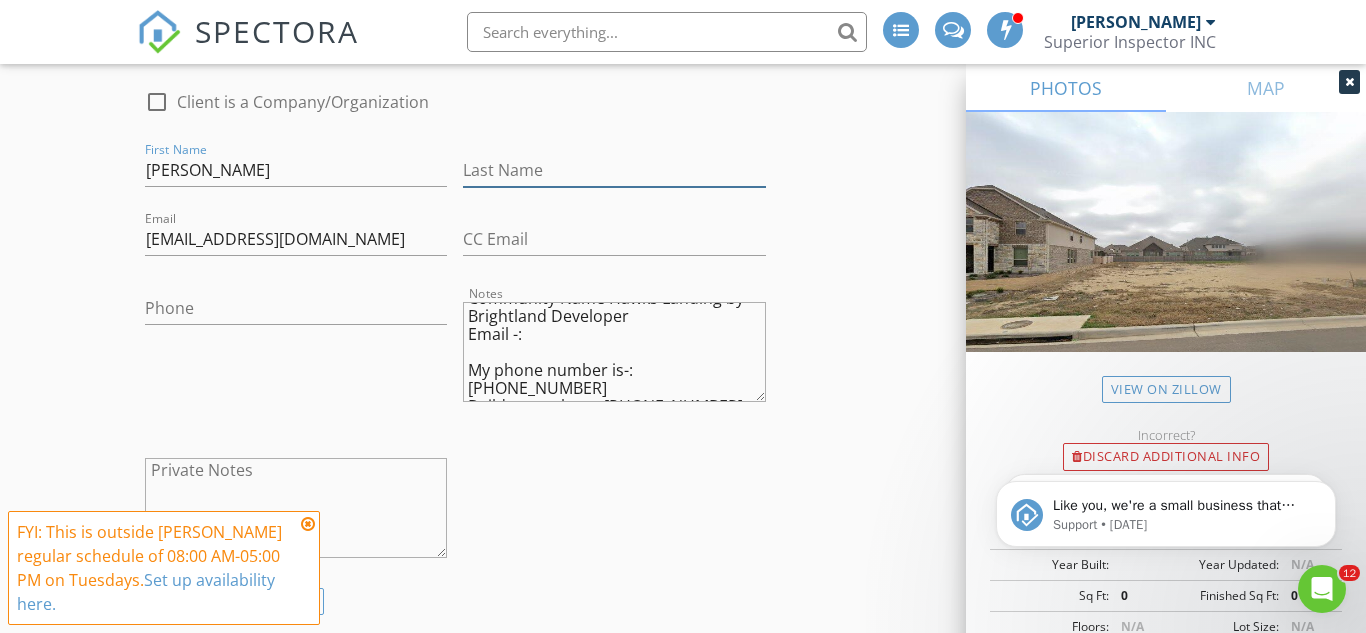 click on "Last Name" at bounding box center [614, 170] 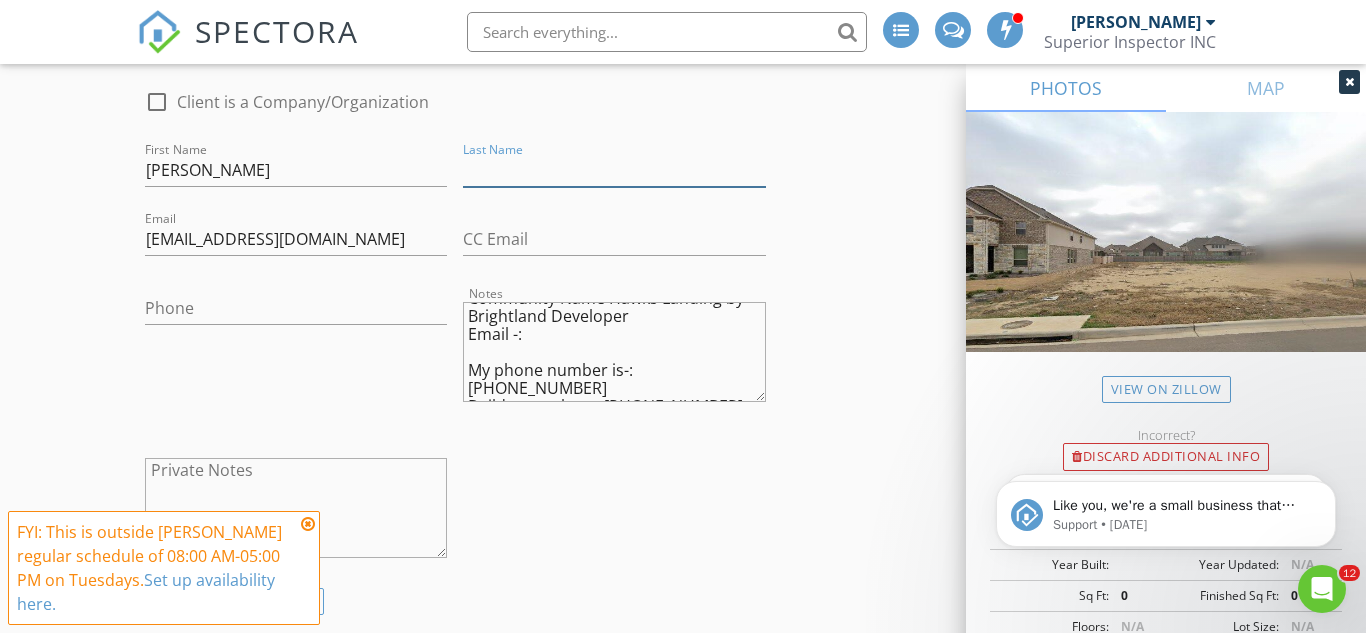 paste on "Bhattad" 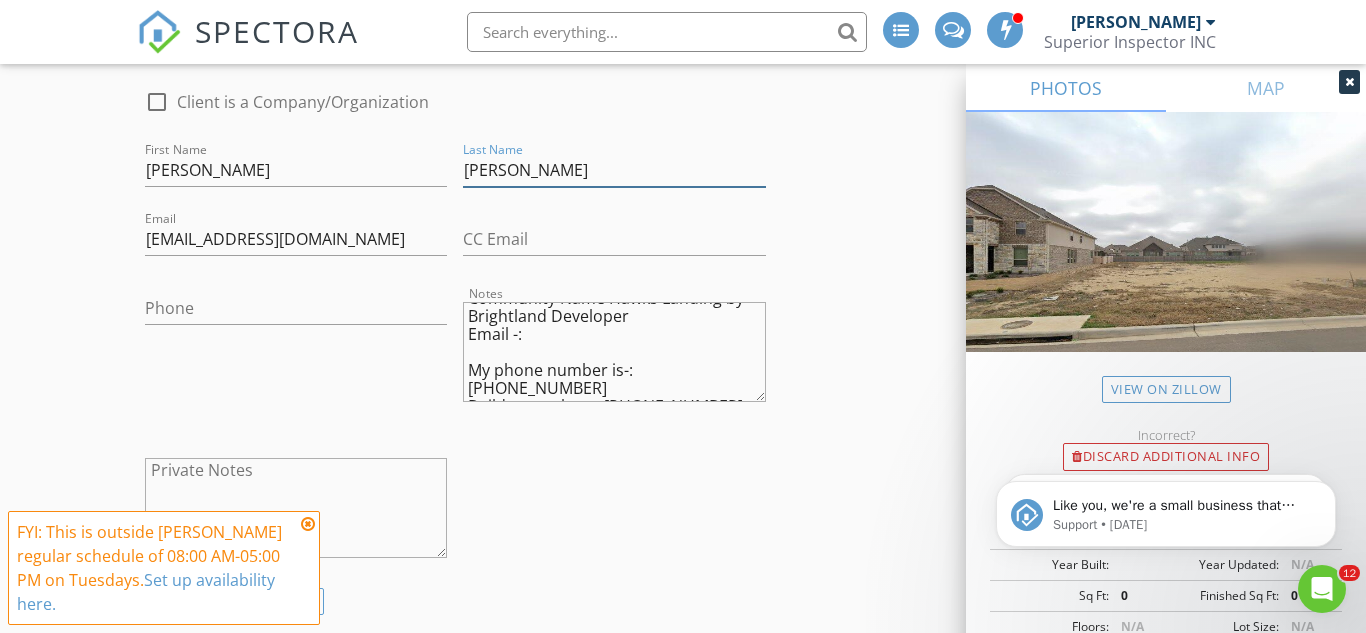 scroll, scrollTop: 1049, scrollLeft: 0, axis: vertical 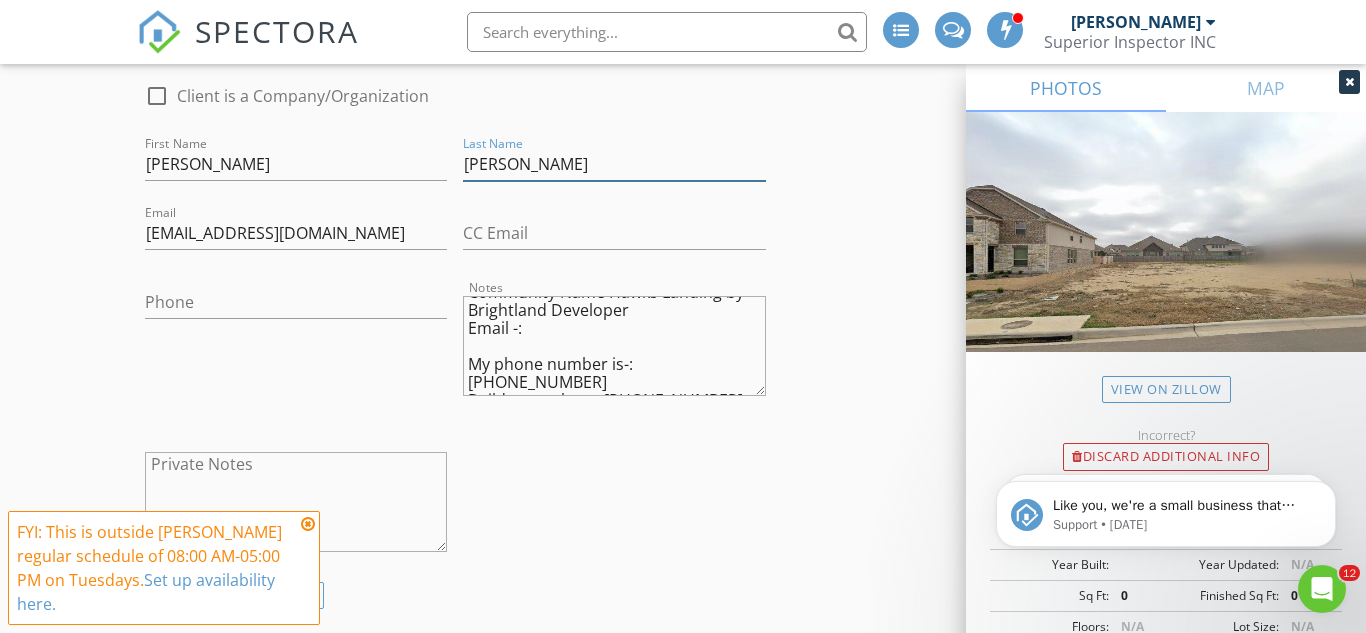 type on "Bhattad" 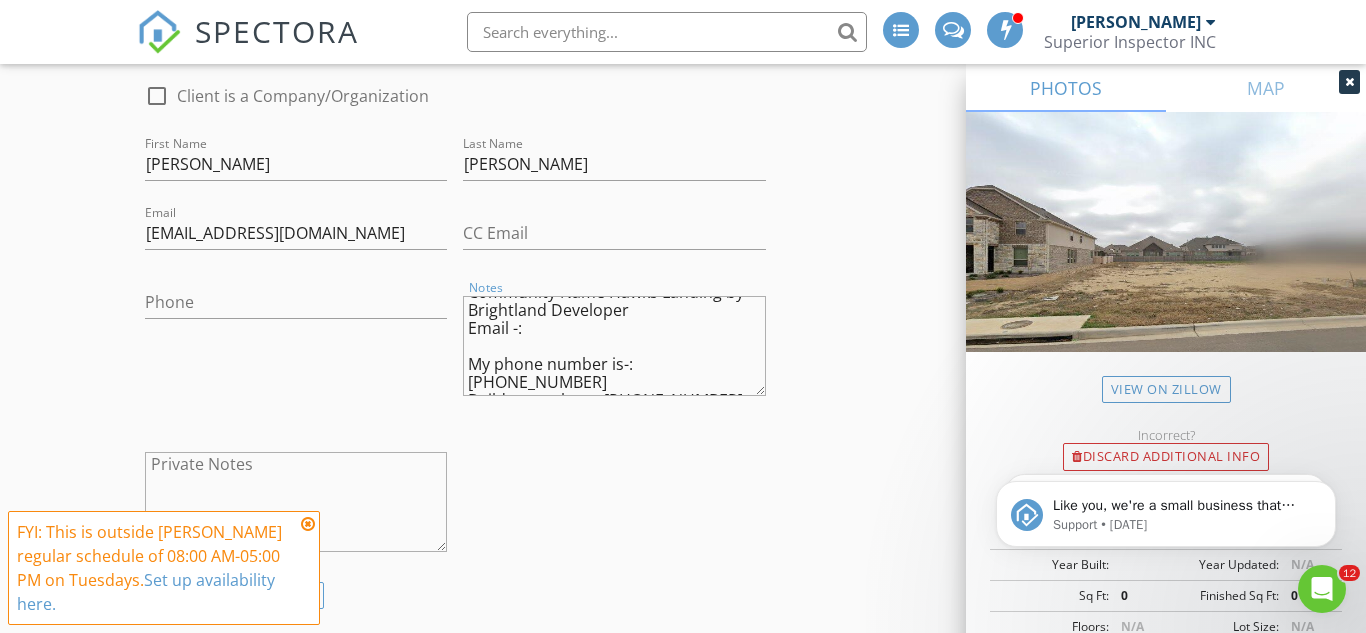drag, startPoint x: 738, startPoint y: 365, endPoint x: 640, endPoint y: 373, distance: 98.32599 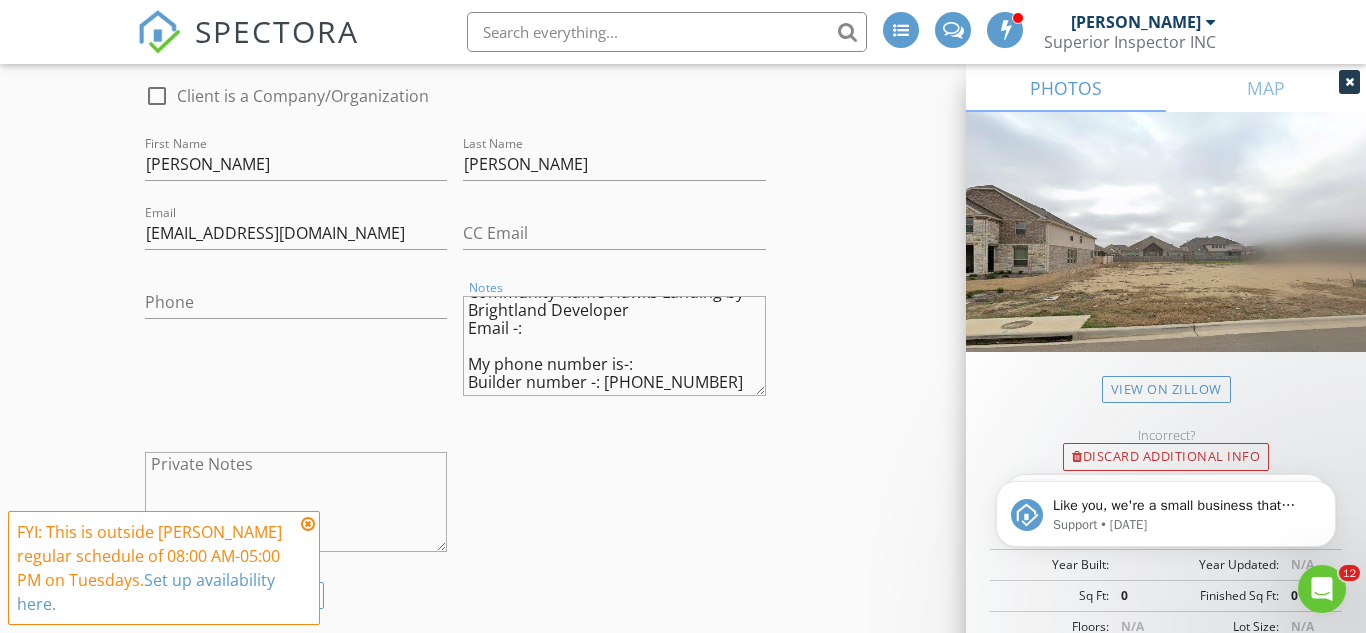type on "Community Name Hawks Landing by Brightland Developer
Email -:
My phone number is-:
Builder number -: 512-676-9470" 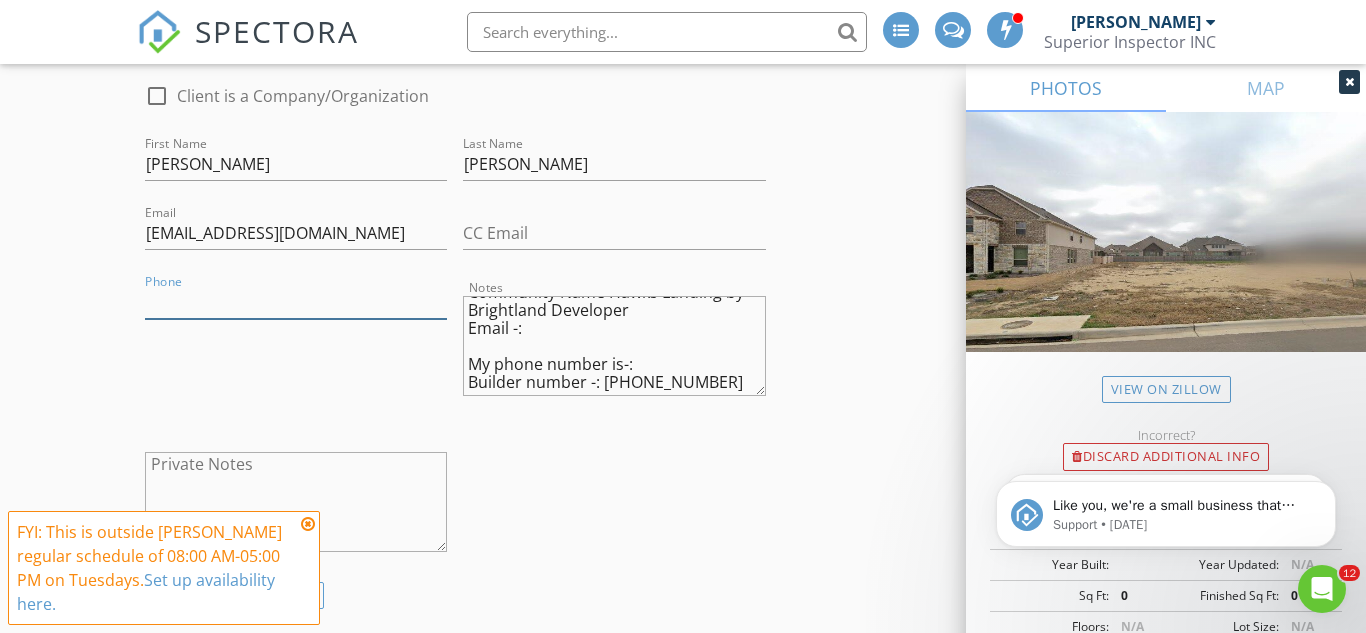 click on "Phone" at bounding box center (296, 302) 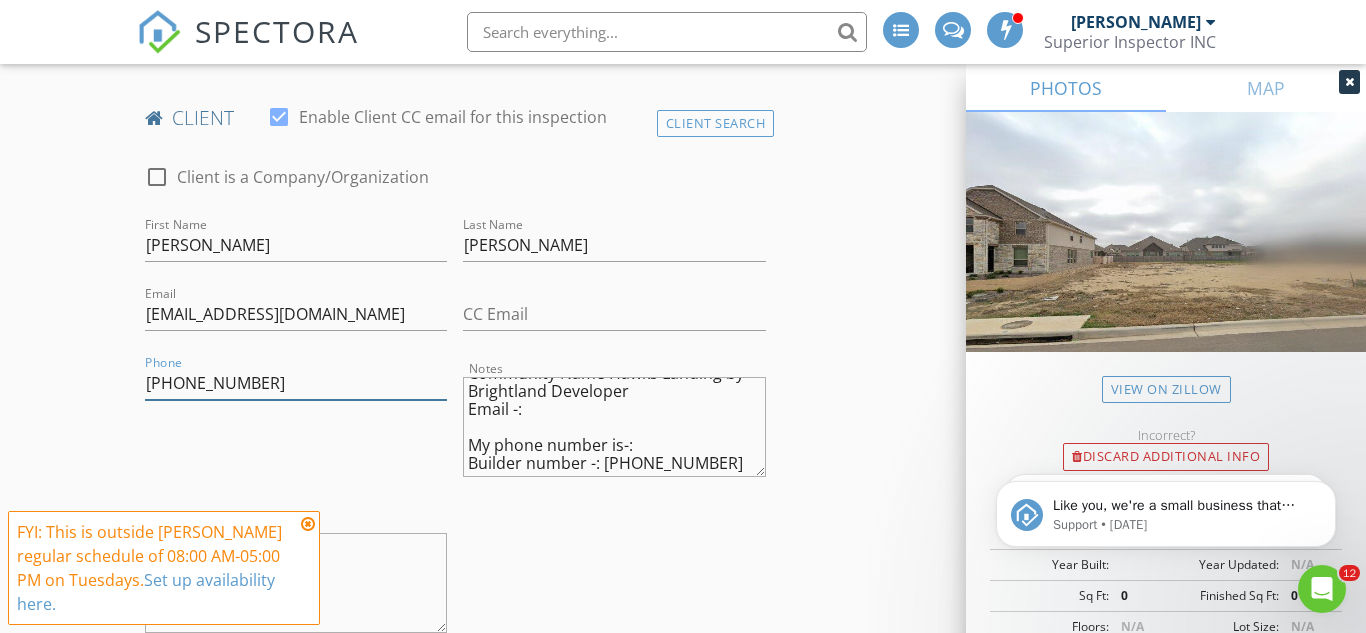 scroll, scrollTop: 1096, scrollLeft: 0, axis: vertical 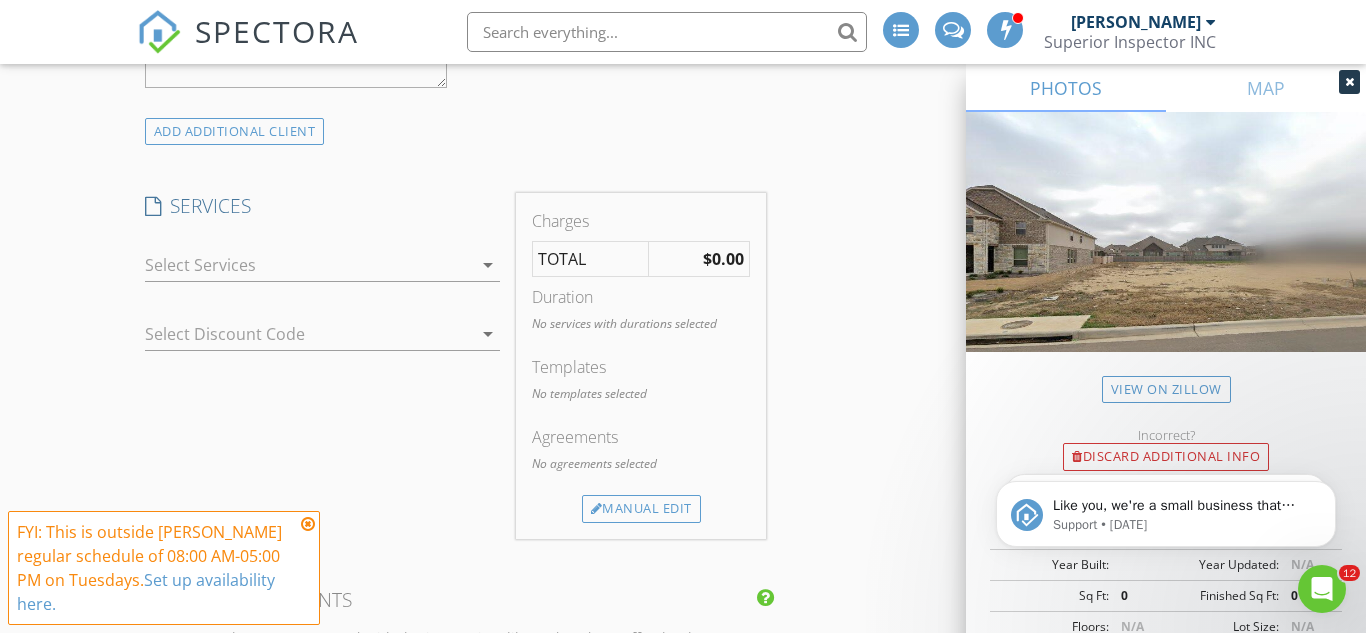 type on "215-384-4579" 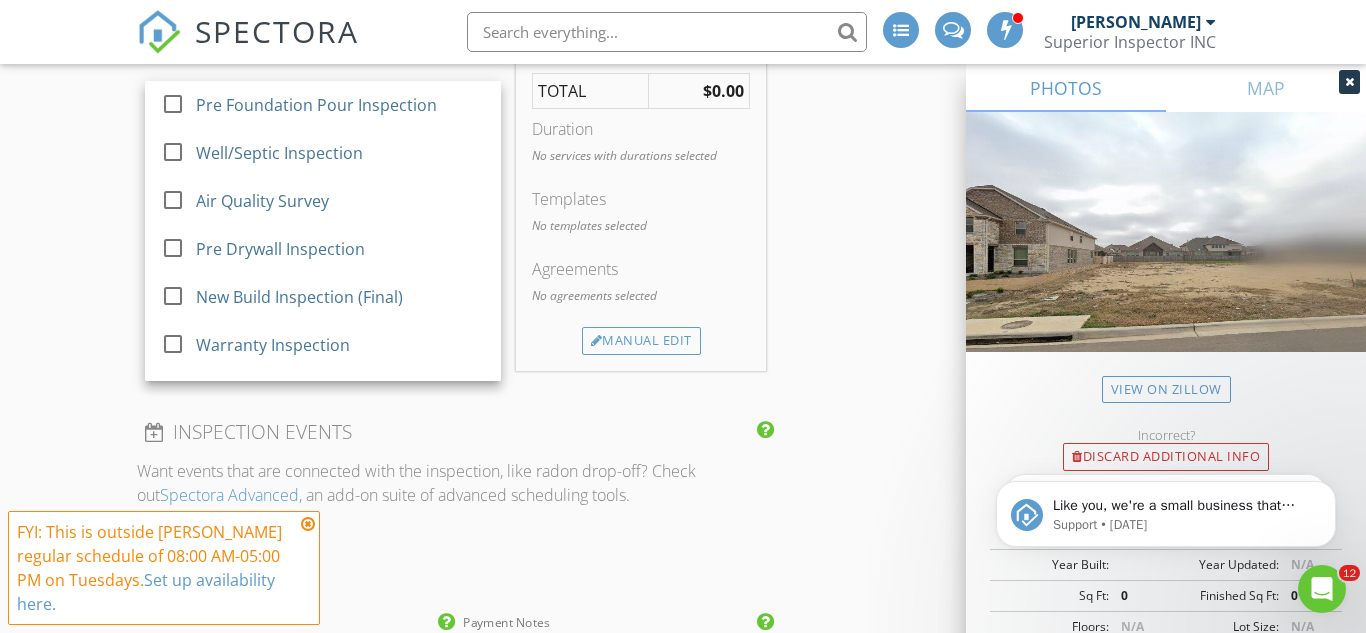 scroll, scrollTop: 1722, scrollLeft: 0, axis: vertical 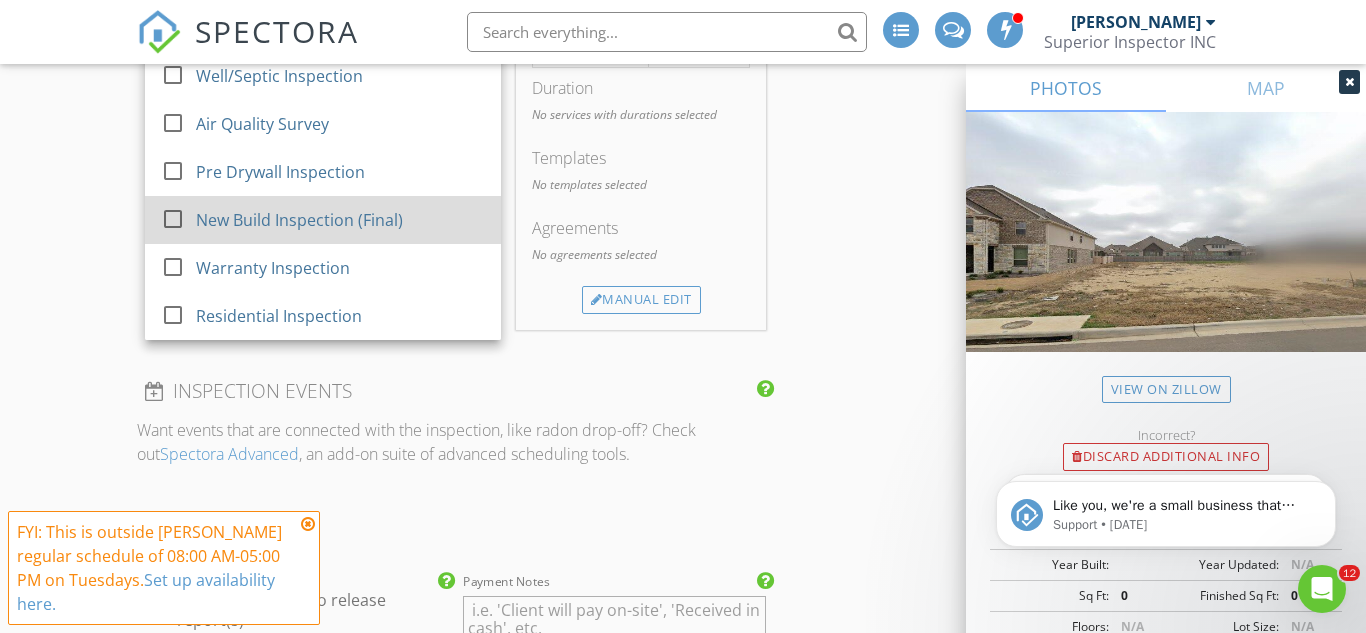 click at bounding box center (177, 237) 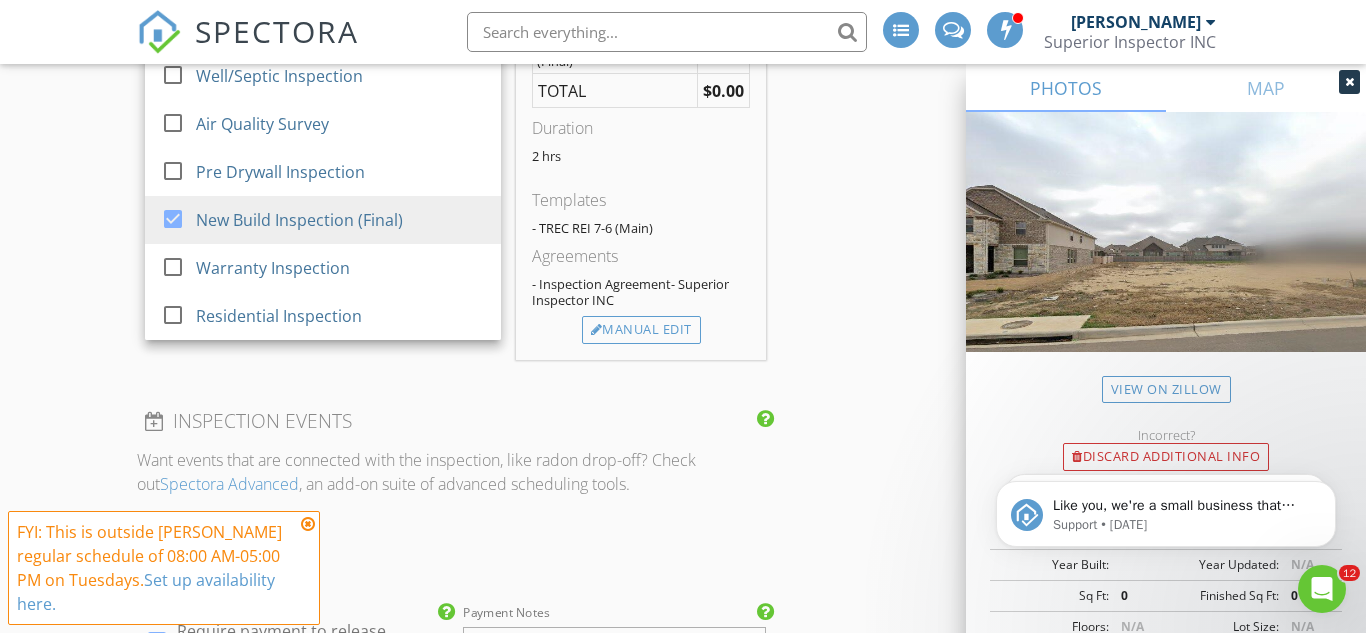 click on "New Inspection
INSPECTOR(S)
check_box   Ryan Mercado   PRIMARY   Ryan Mercado arrow_drop_down   check_box_outline_blank Ryan Mercado specifically requested
Date/Time
07/15/2025 3:00 PM
Location
Address Search       Address 1912 Windy Riv Path   Unit   City Leander   State TX   Zip 78641   County Williamson     Square Feet 0   Year Built   Foundation arrow_drop_down     Ryan Mercado     104.7 miles     (2 hours)
client
check_box Enable Client CC email for this inspection   Client Search     check_box_outline_blank Client is a Company/Organization     First Name Laxmikant   Last Name Bhattad   Email laxmikantbhattad@gmail.com   CC Email   Phone 215-384-4579           Notes Community Name Hawks Landing by Brightland Developer
Email -:
My phone number is-:
Builder number -: 512-676-9470   Private Notes
SERVICES" at bounding box center (683, 226) 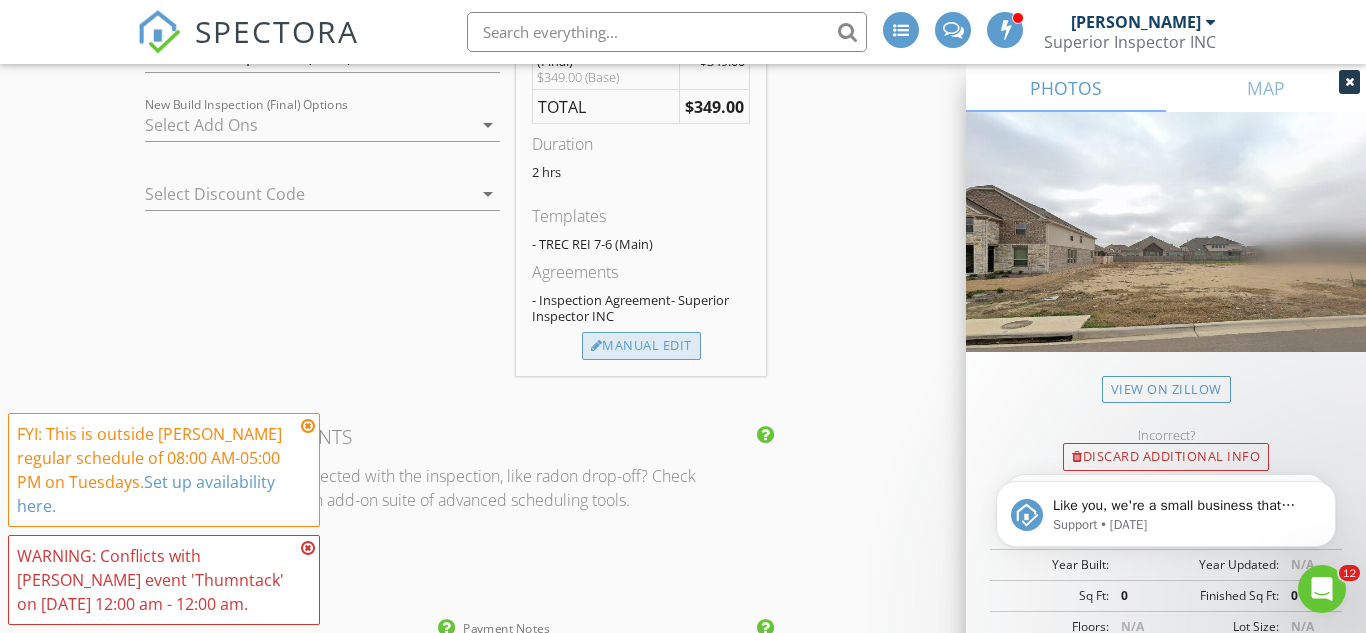 click on "Manual Edit" at bounding box center [641, 346] 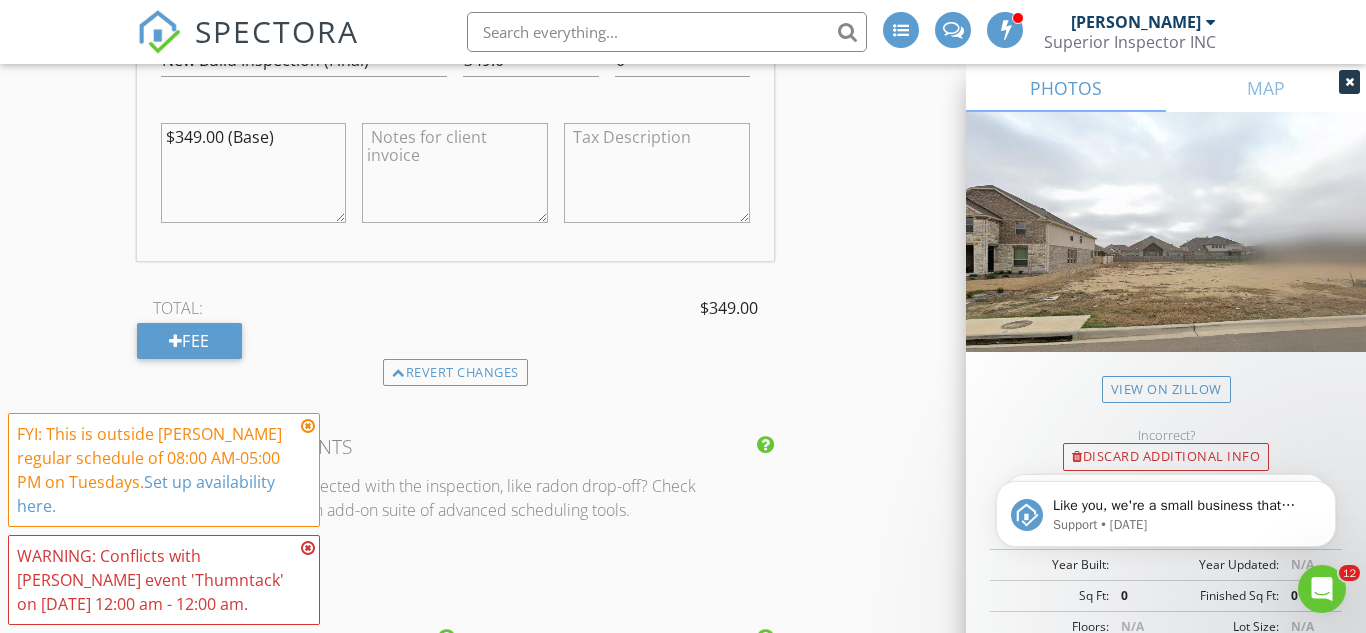 scroll, scrollTop: 1903, scrollLeft: 0, axis: vertical 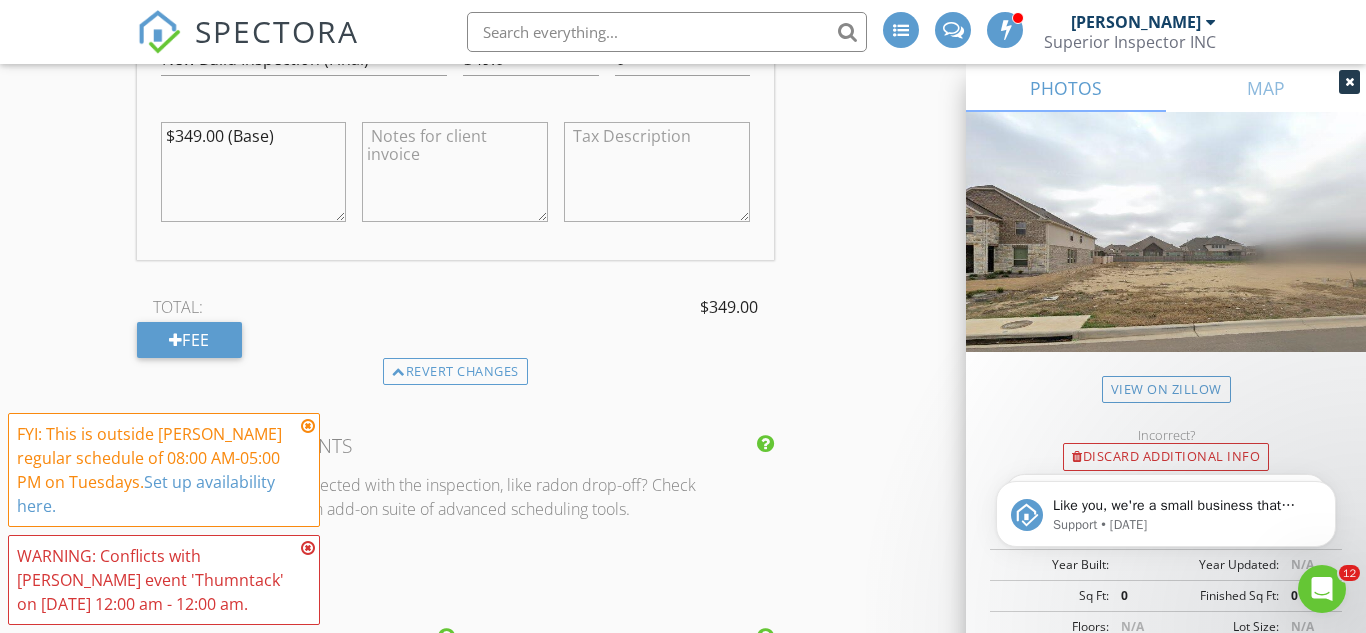 click on "$349.00 (Base)" at bounding box center (254, 172) 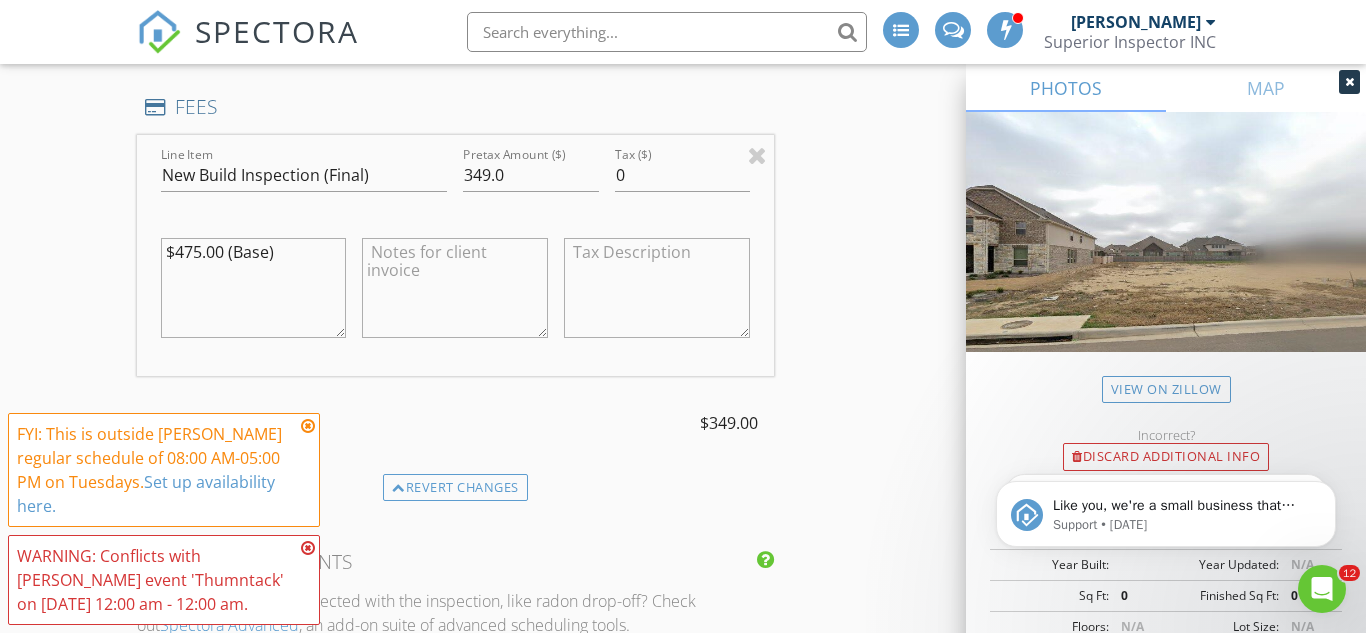 scroll, scrollTop: 1788, scrollLeft: 0, axis: vertical 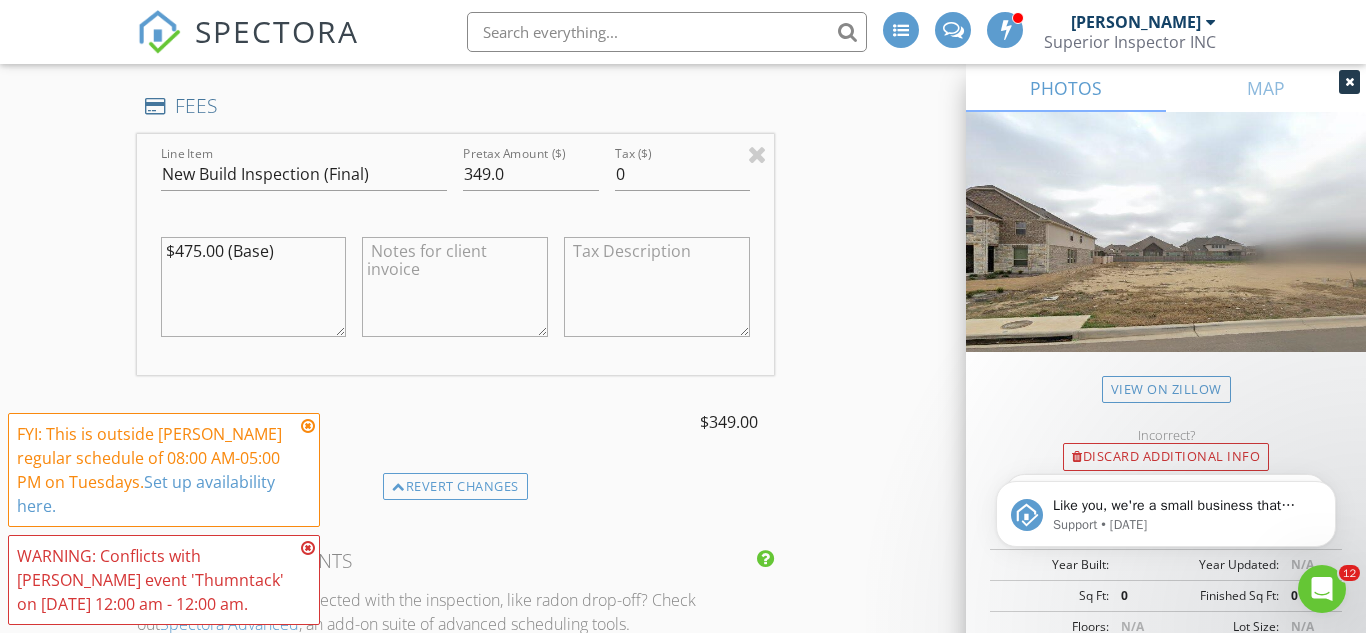 type on "$475.00 (Base)" 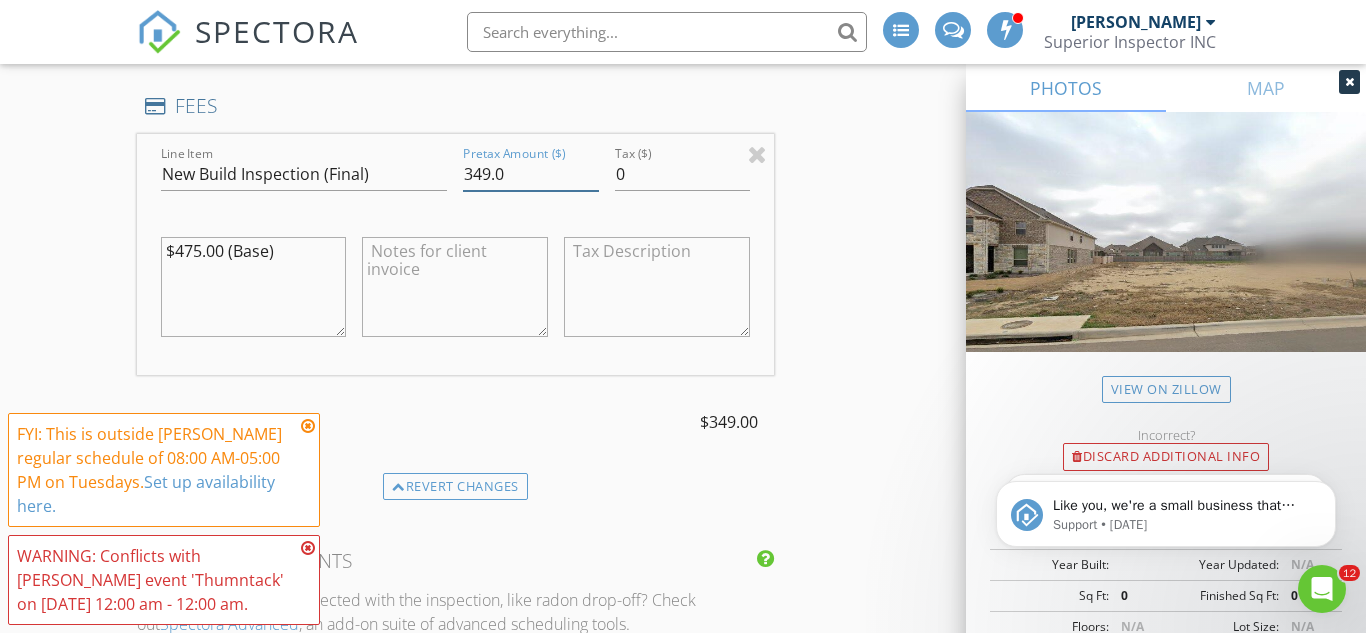 click on "349.0" at bounding box center (530, 174) 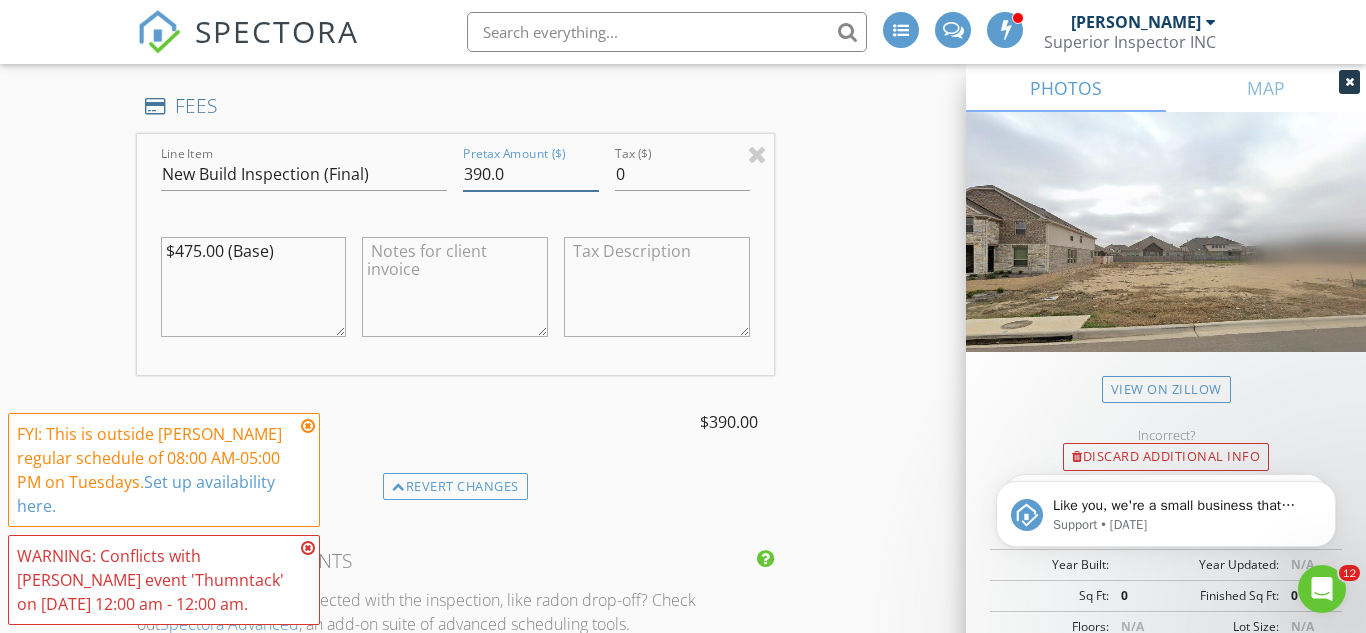 type on "390.0" 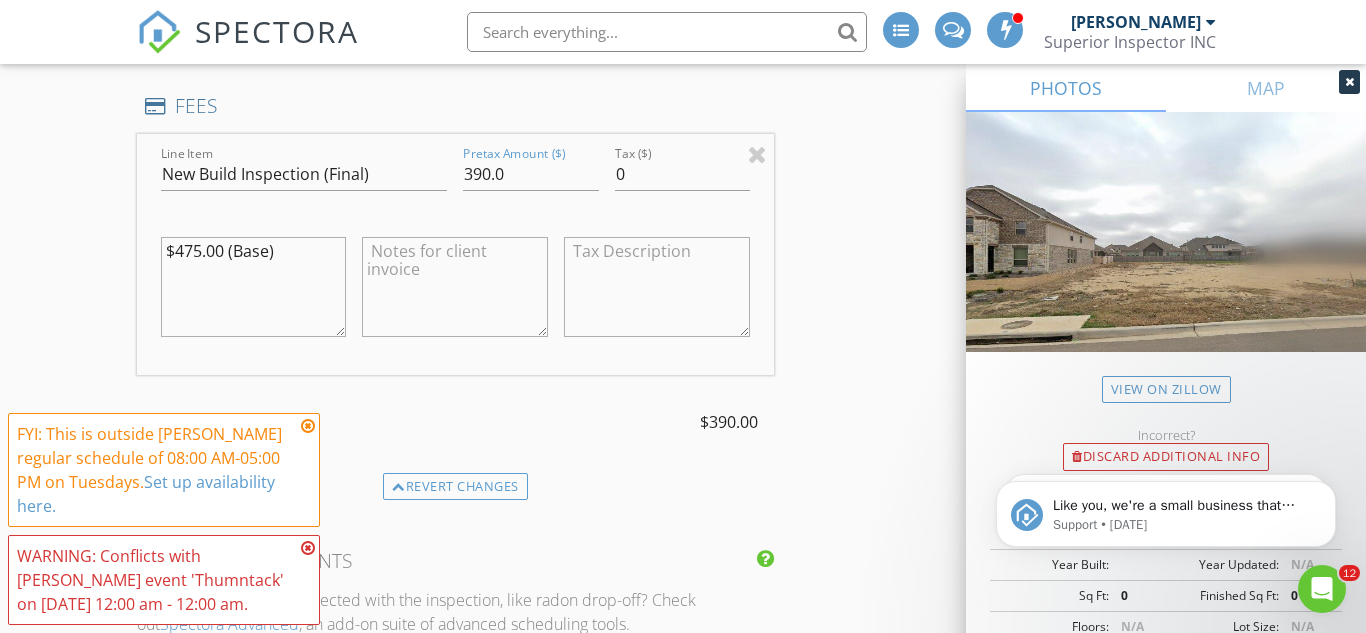 click on "New Inspection
INSPECTOR(S)
check_box   Ryan Mercado   PRIMARY   Ryan Mercado arrow_drop_down   check_box_outline_blank Ryan Mercado specifically requested
Date/Time
07/15/2025 3:00 PM
Location
Address Search       Address 1912 Windy Riv Path   Unit   City Leander   State TX   Zip 78641   County Williamson     Square Feet 0   Year Built   Foundation arrow_drop_down     Ryan Mercado     104.7 miles     (2 hours)
client
check_box Enable Client CC email for this inspection   Client Search     check_box_outline_blank Client is a Company/Organization     First Name Laxmikant   Last Name Bhattad   Email laxmikantbhattad@gmail.com   CC Email   Phone 215-384-4579           Notes Community Name Hawks Landing by Brightland Developer
Email -:
My phone number is-:
Builder number -: 512-676-9470   Private Notes
SERVICES" at bounding box center [683, 263] 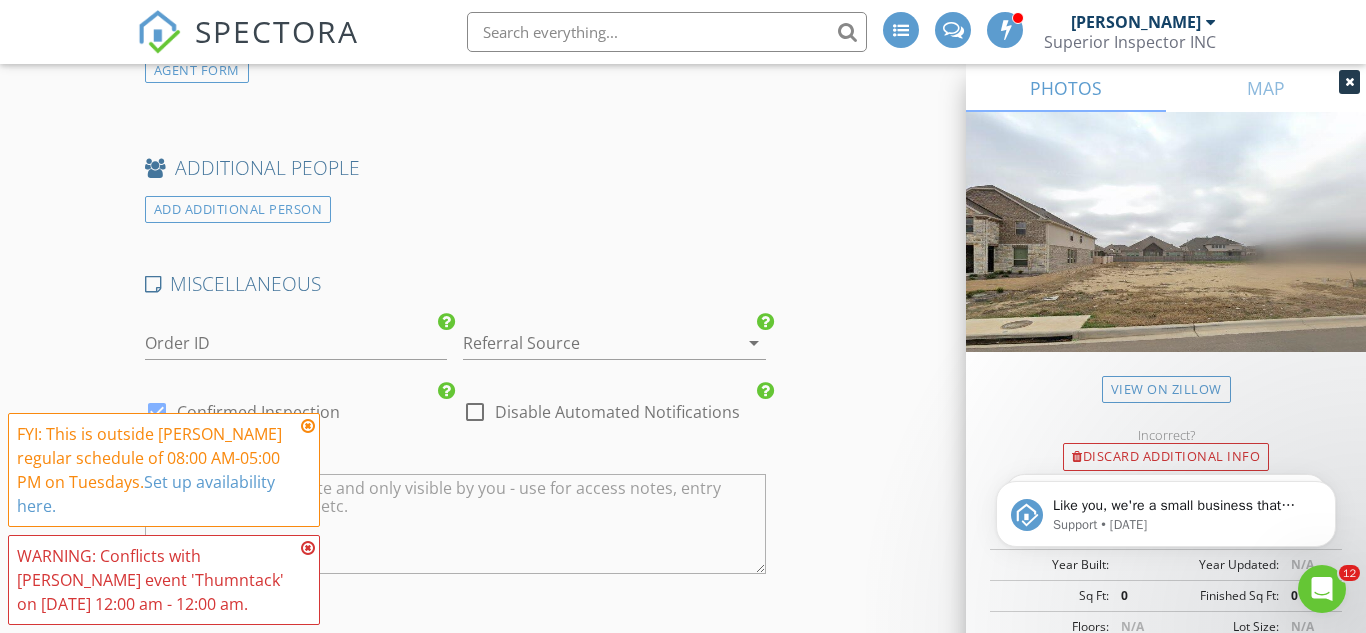 scroll, scrollTop: 3263, scrollLeft: 0, axis: vertical 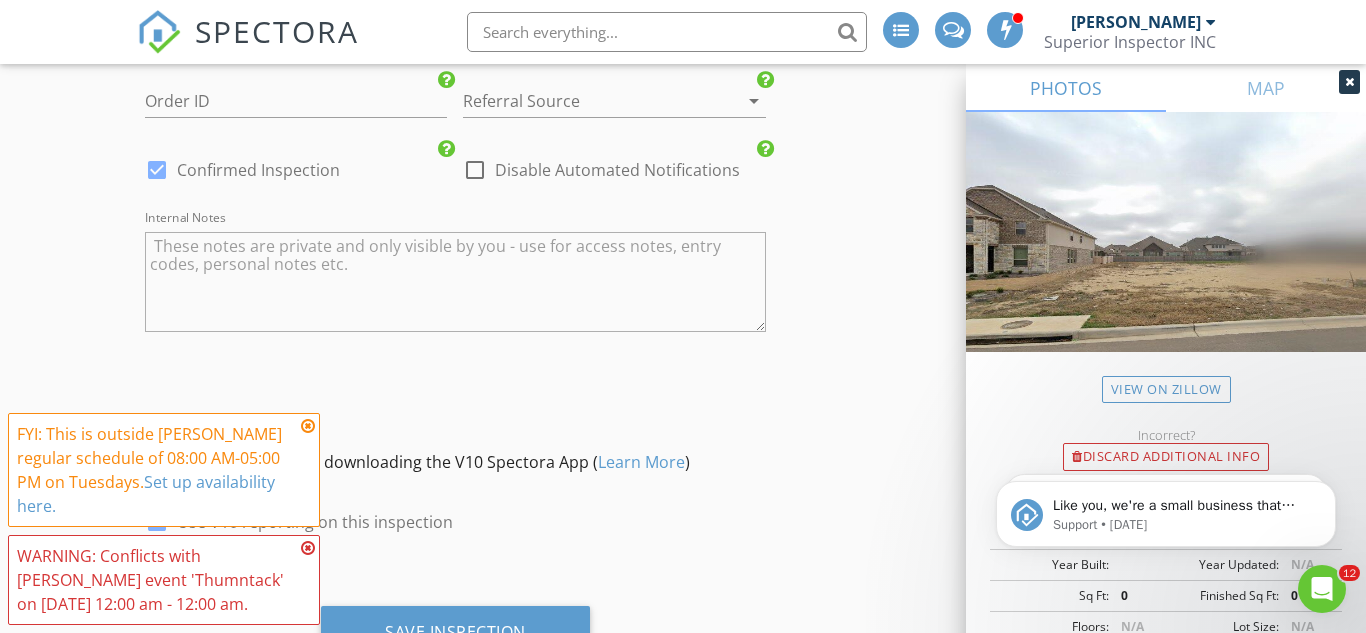 click at bounding box center (586, 101) 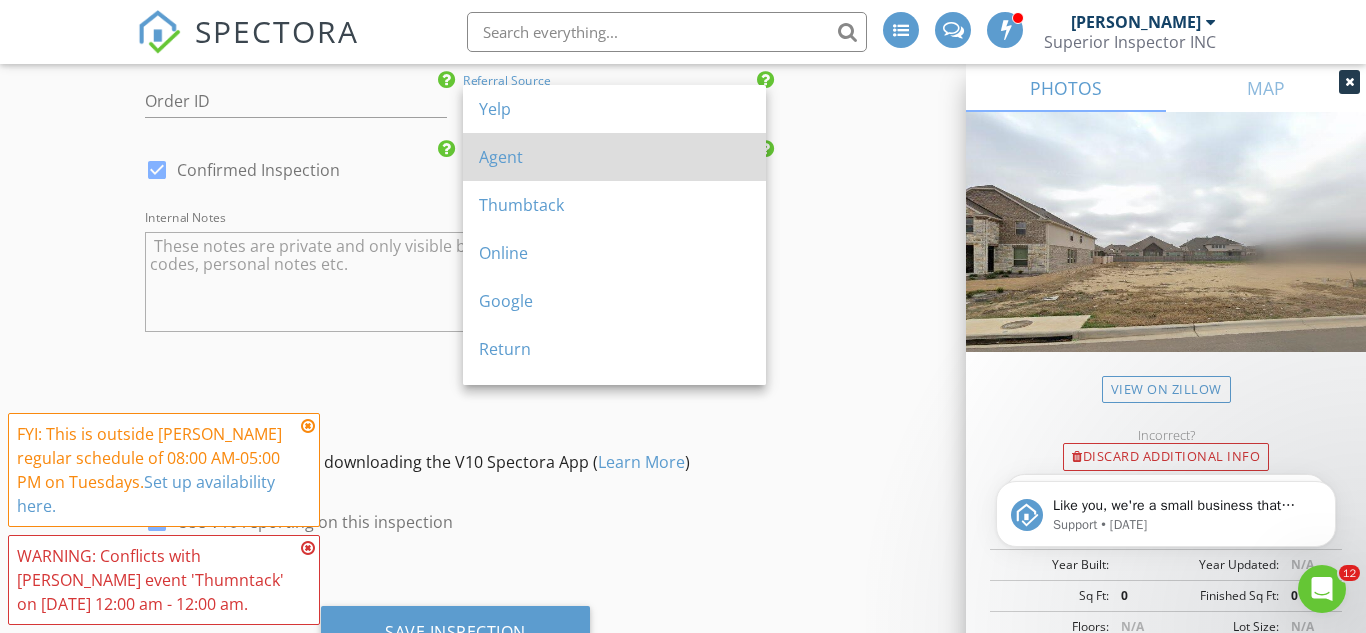 click on "Agent" at bounding box center (614, 157) 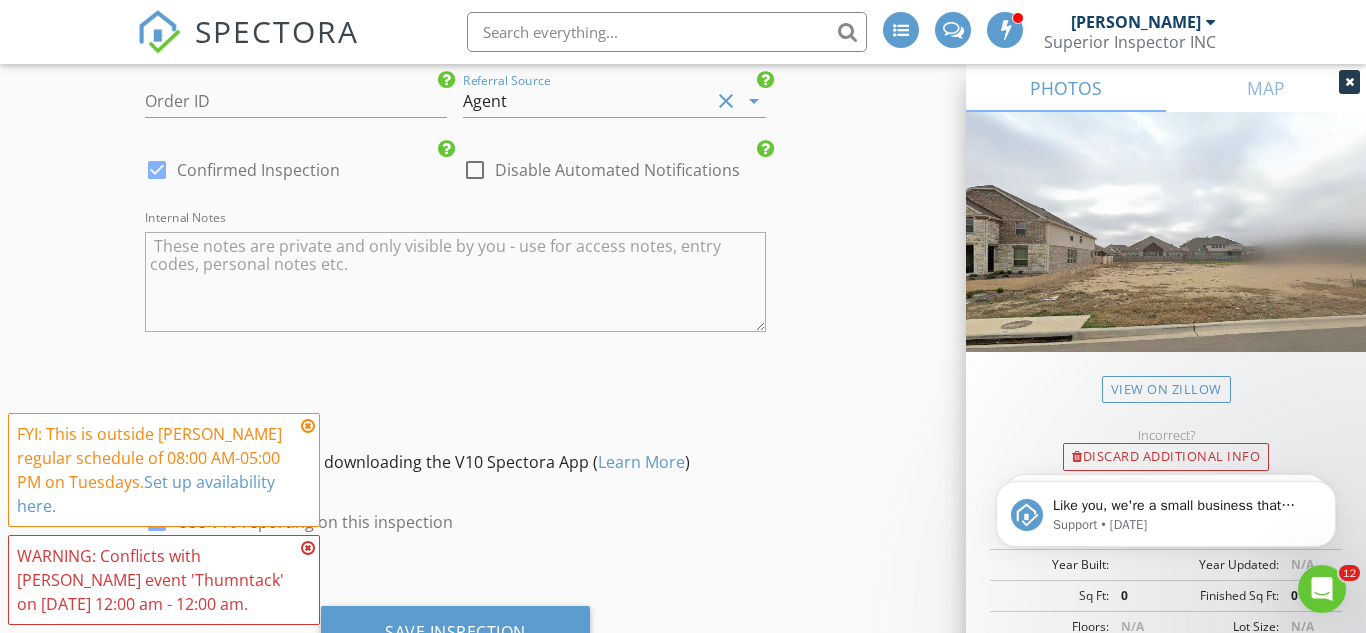 click on "Agent" at bounding box center [586, 101] 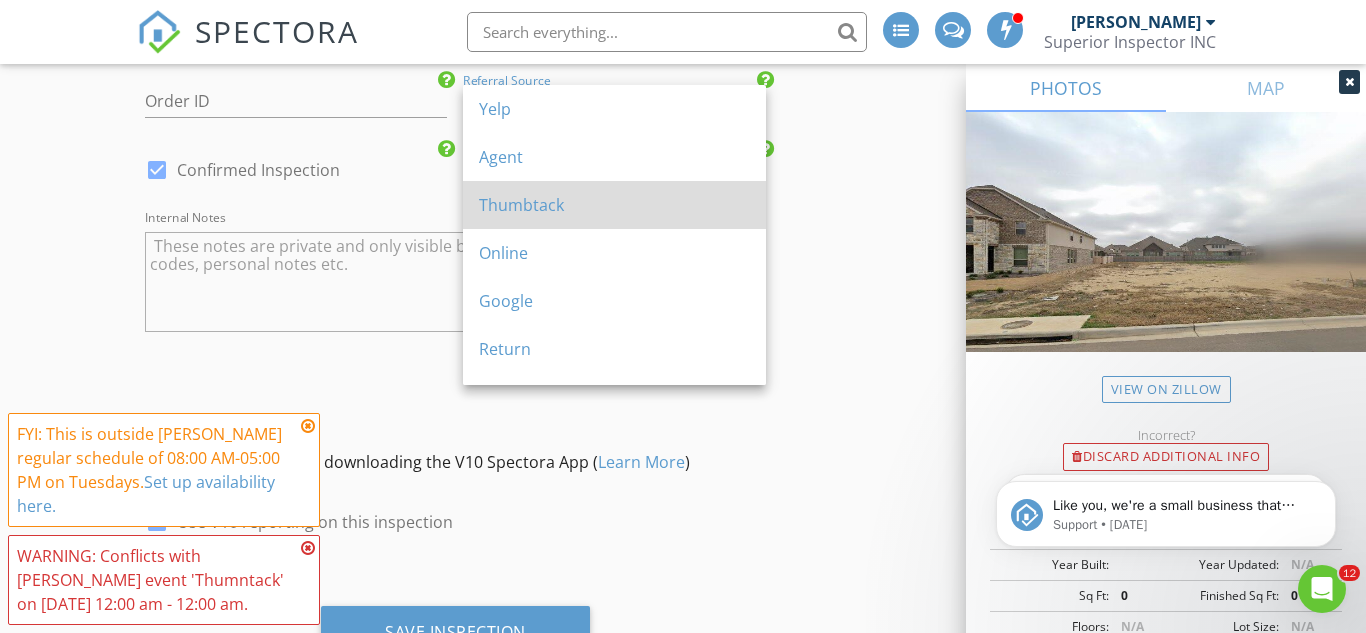 click on "Thumbtack" at bounding box center (614, 205) 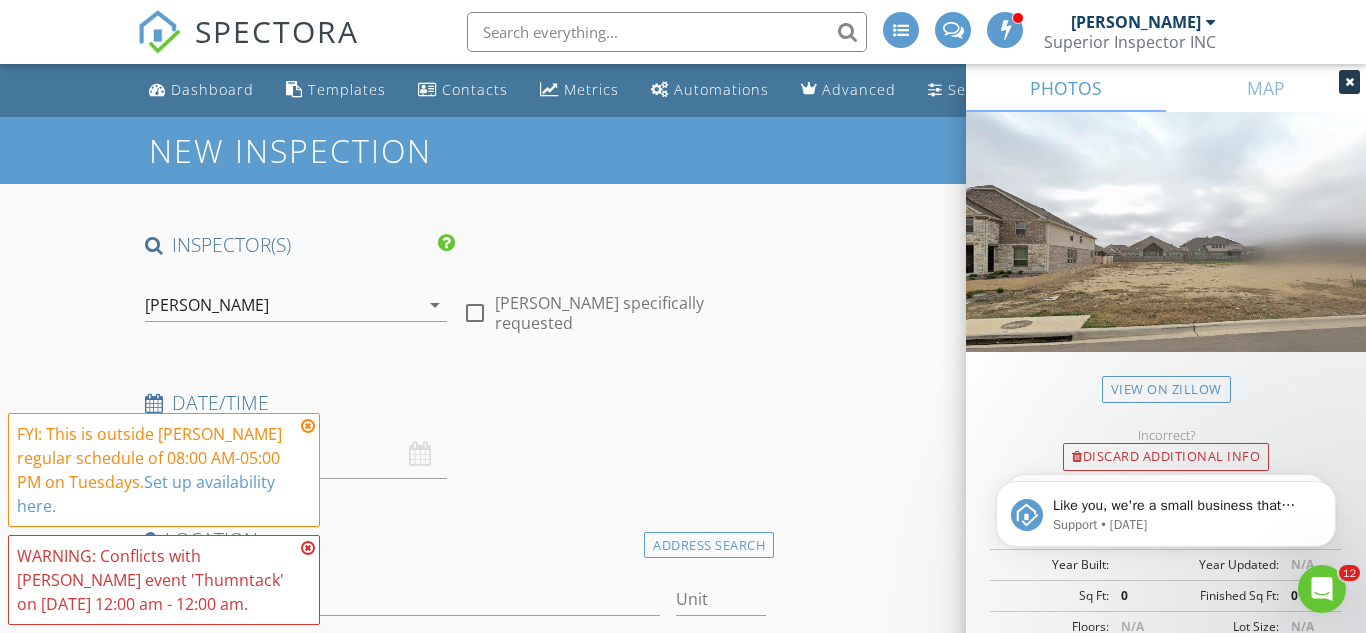 scroll, scrollTop: 3353, scrollLeft: 0, axis: vertical 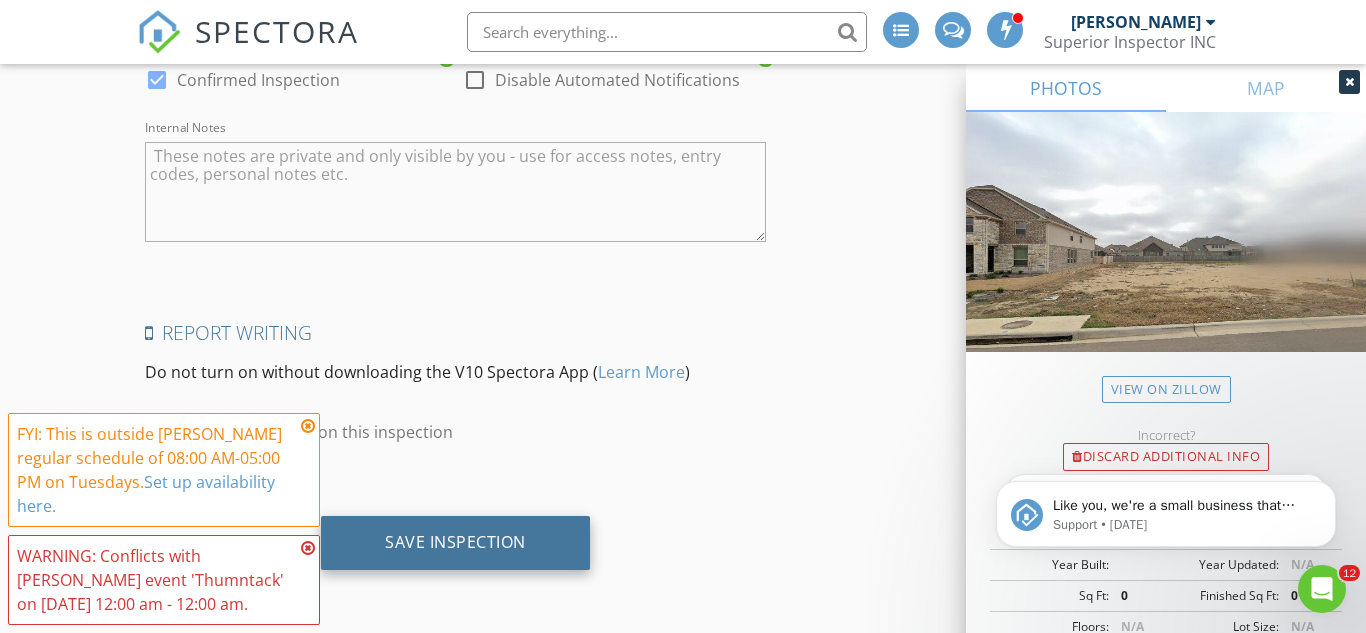 click on "Save Inspection" at bounding box center (455, 542) 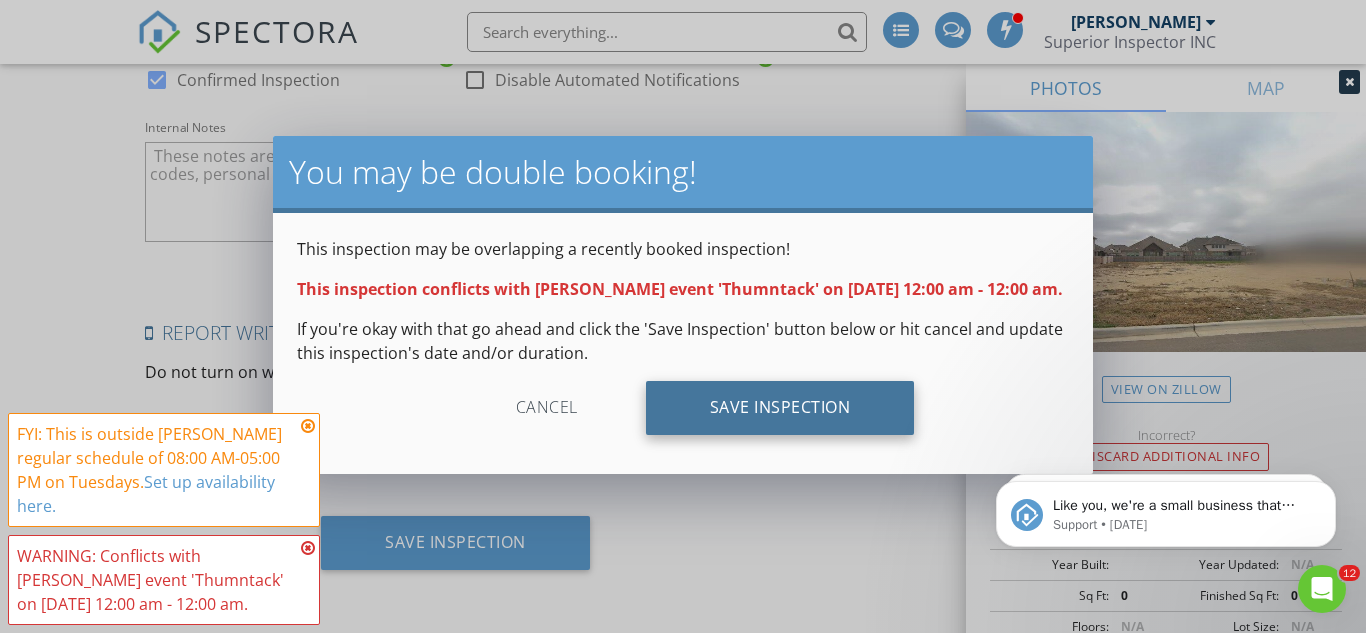 click on "Save Inspection" at bounding box center (780, 408) 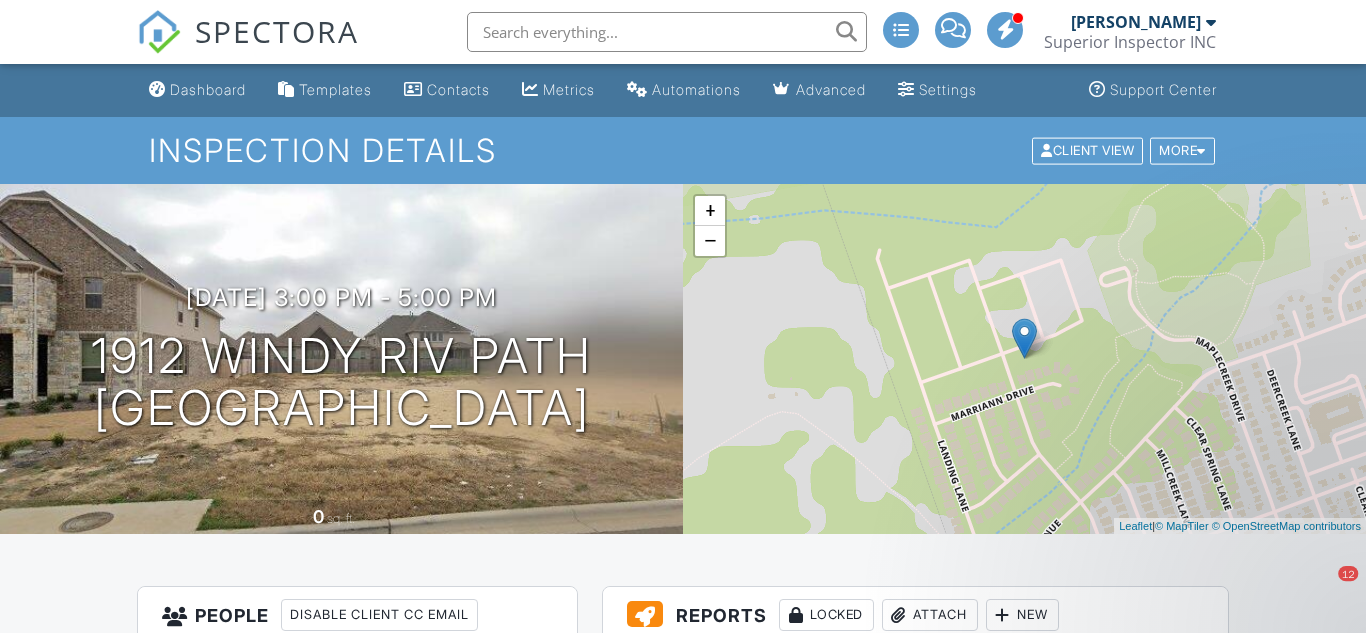 scroll, scrollTop: 478, scrollLeft: 0, axis: vertical 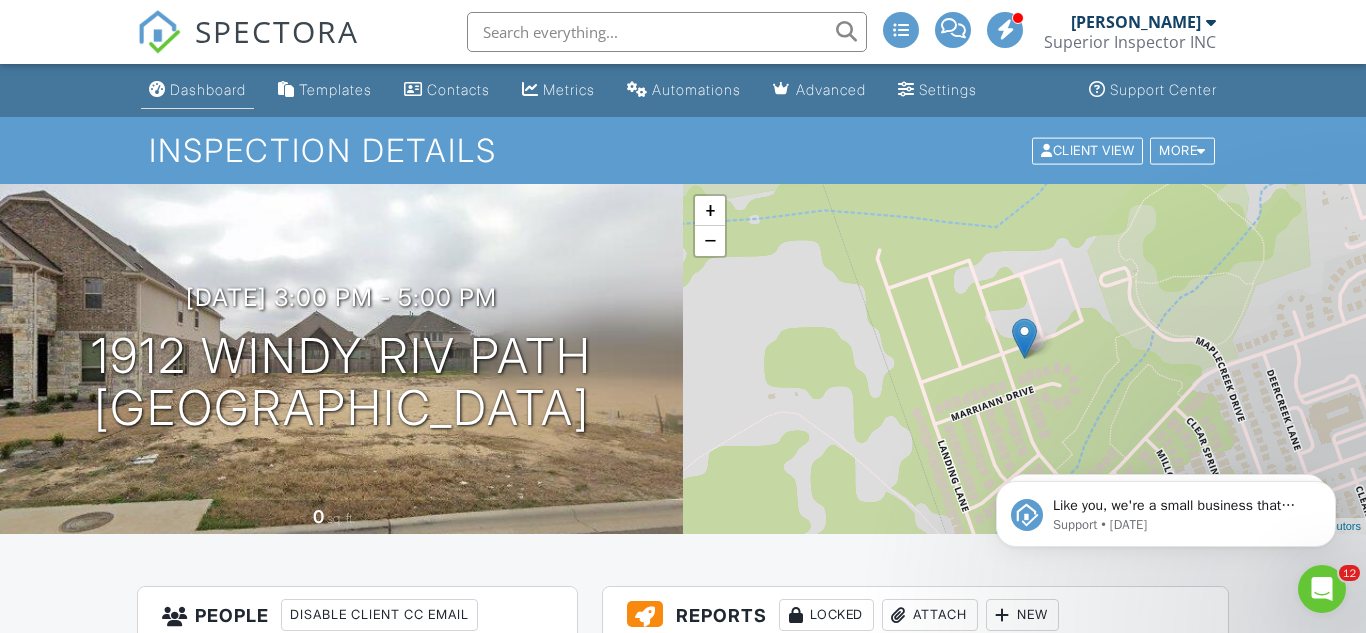 click on "Dashboard" at bounding box center [197, 90] 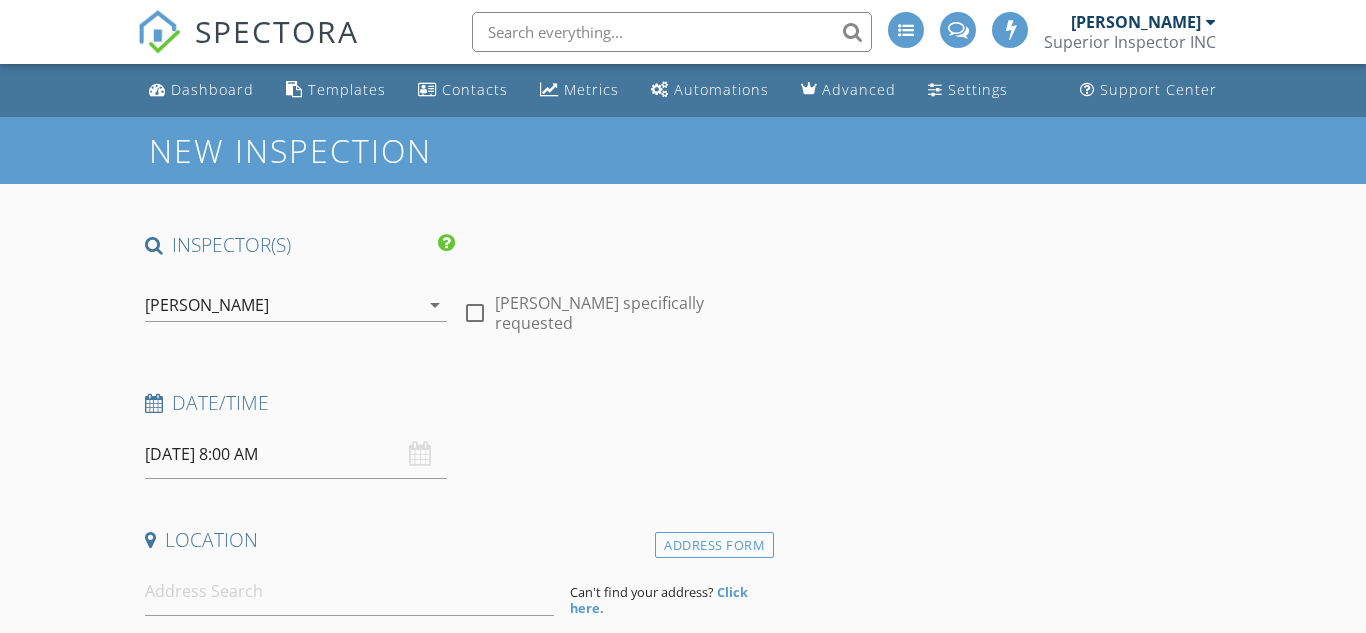 select on "6" 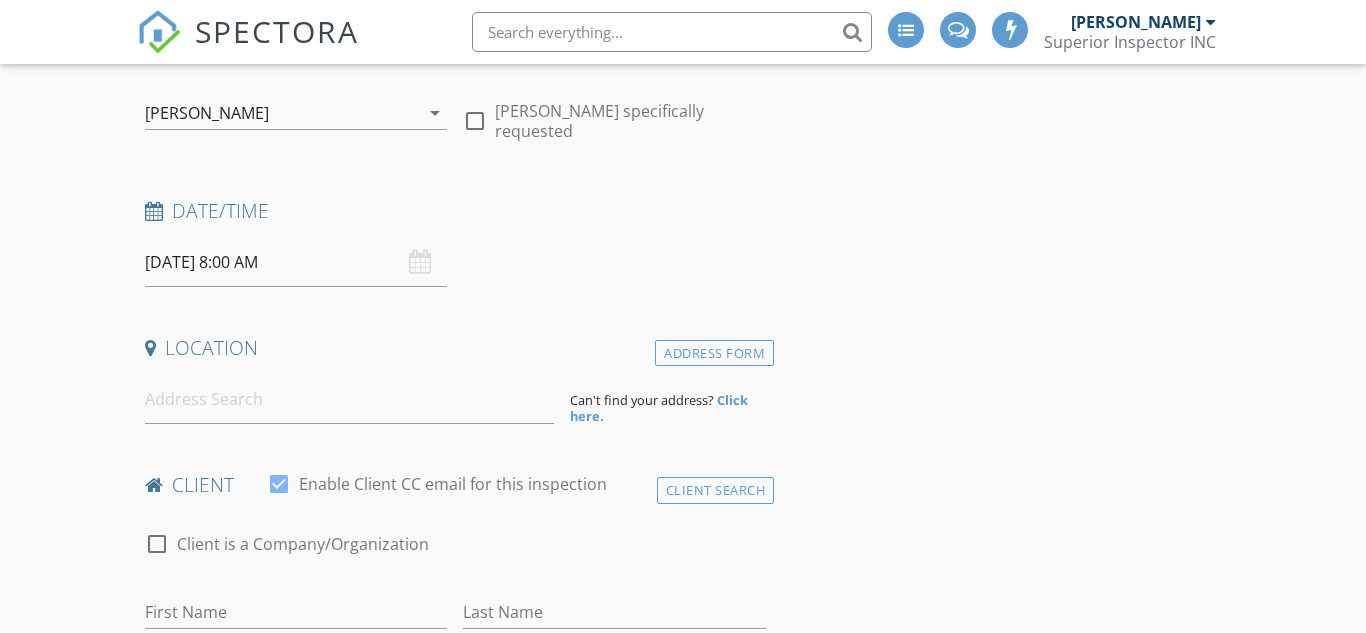 scroll, scrollTop: 192, scrollLeft: 0, axis: vertical 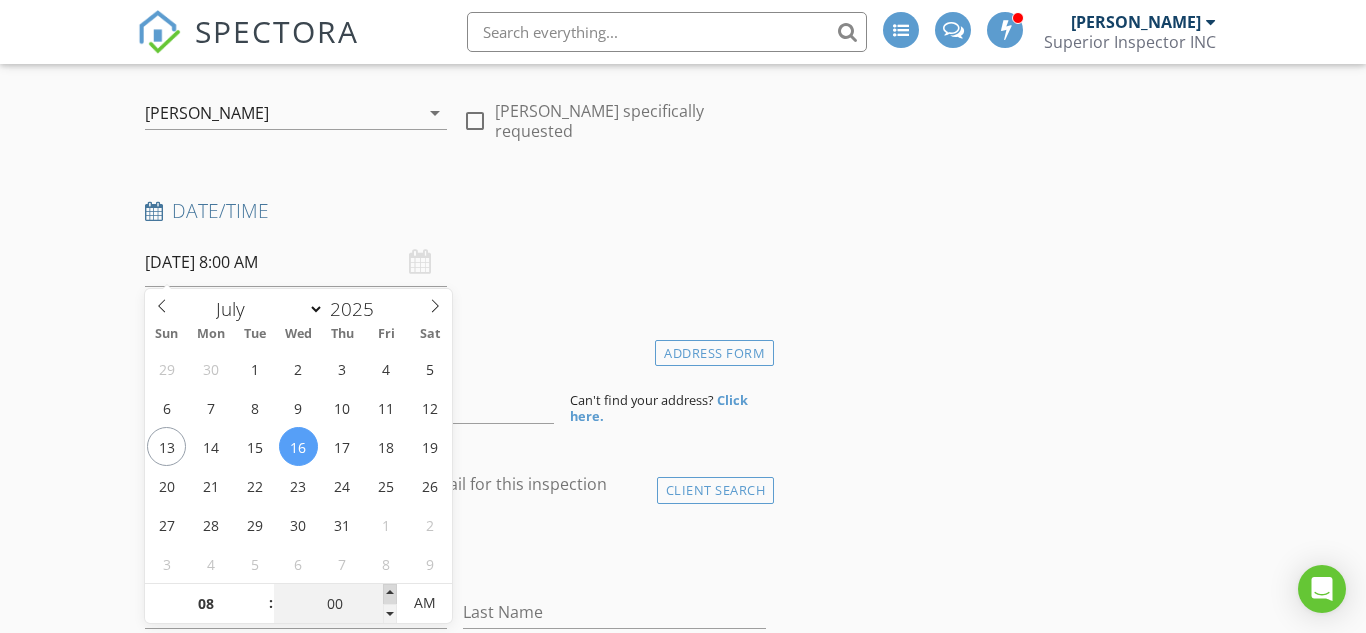 type on "[DATE] 8:05 AM" 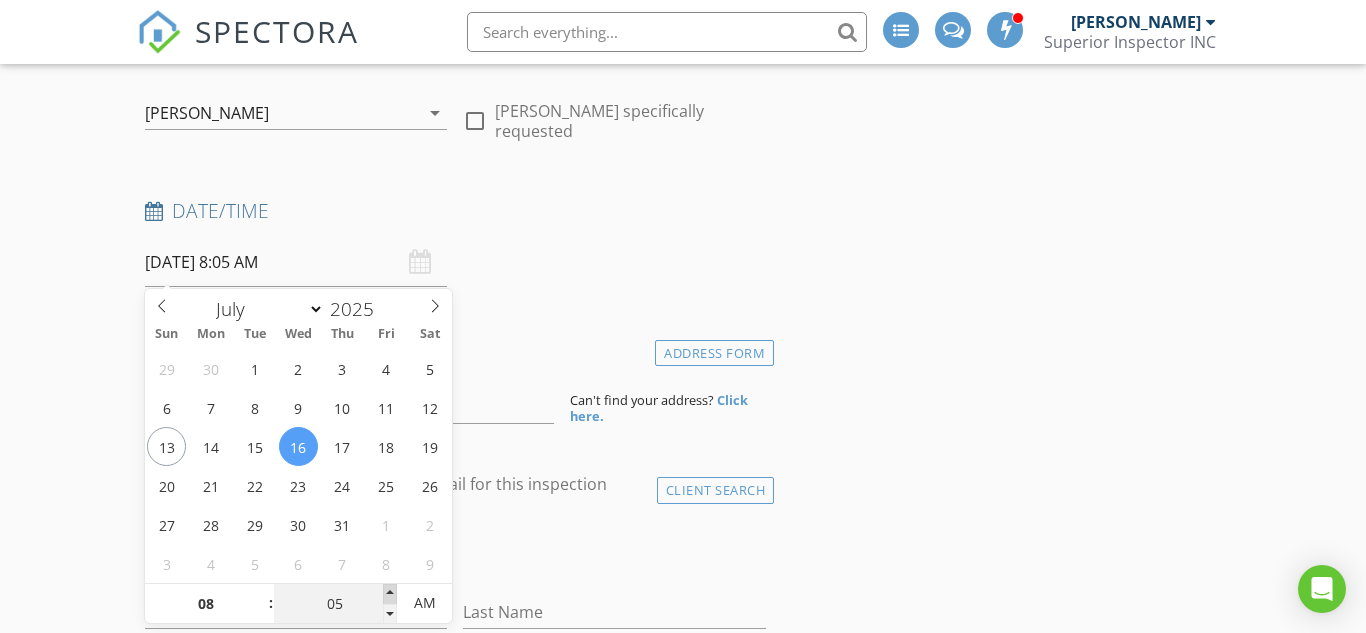 click at bounding box center (390, 594) 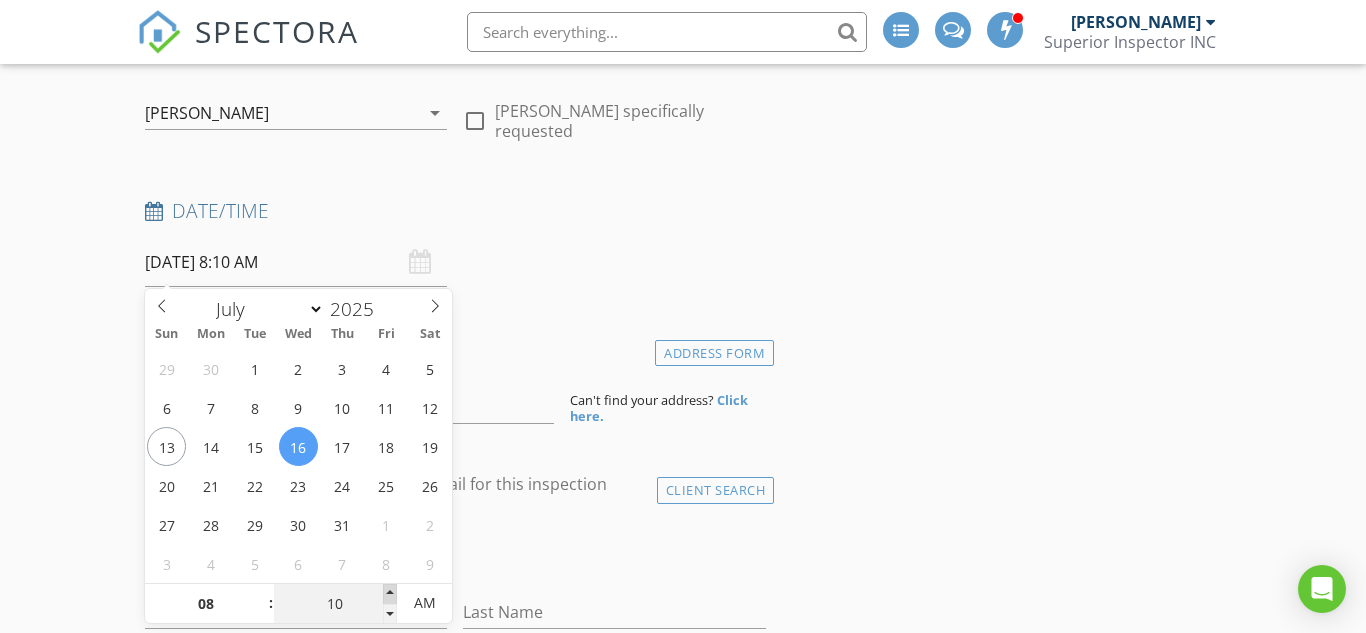 click at bounding box center [390, 594] 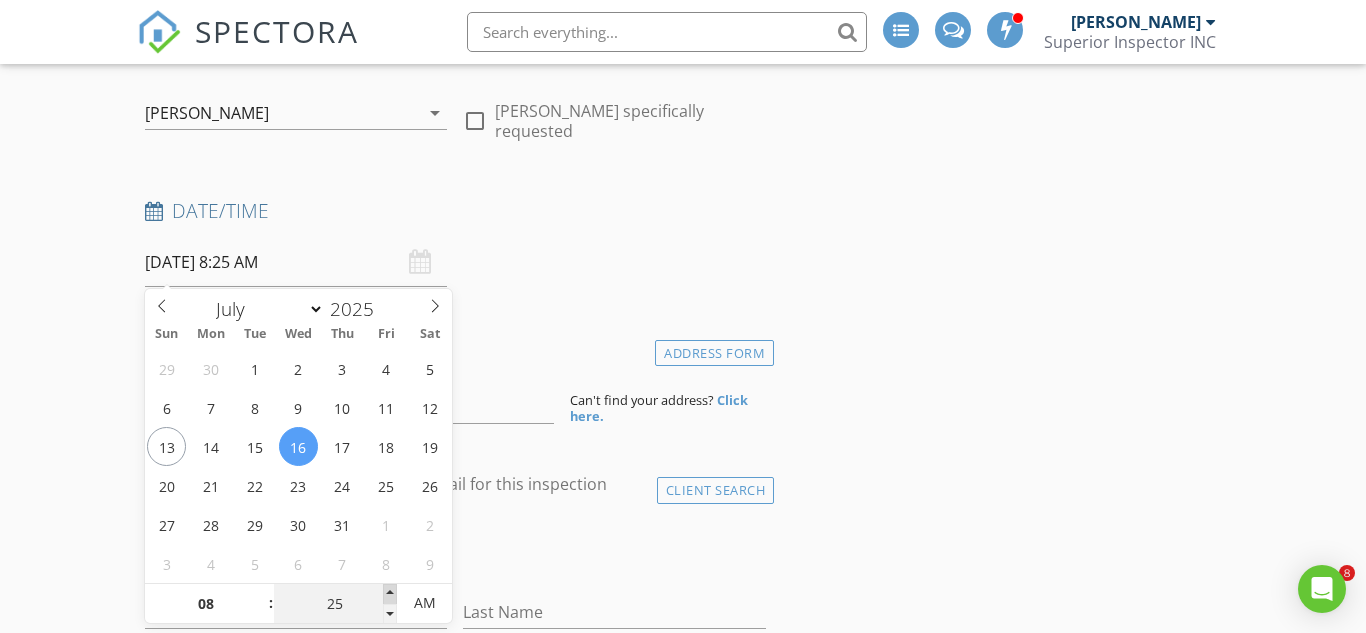 click at bounding box center (390, 594) 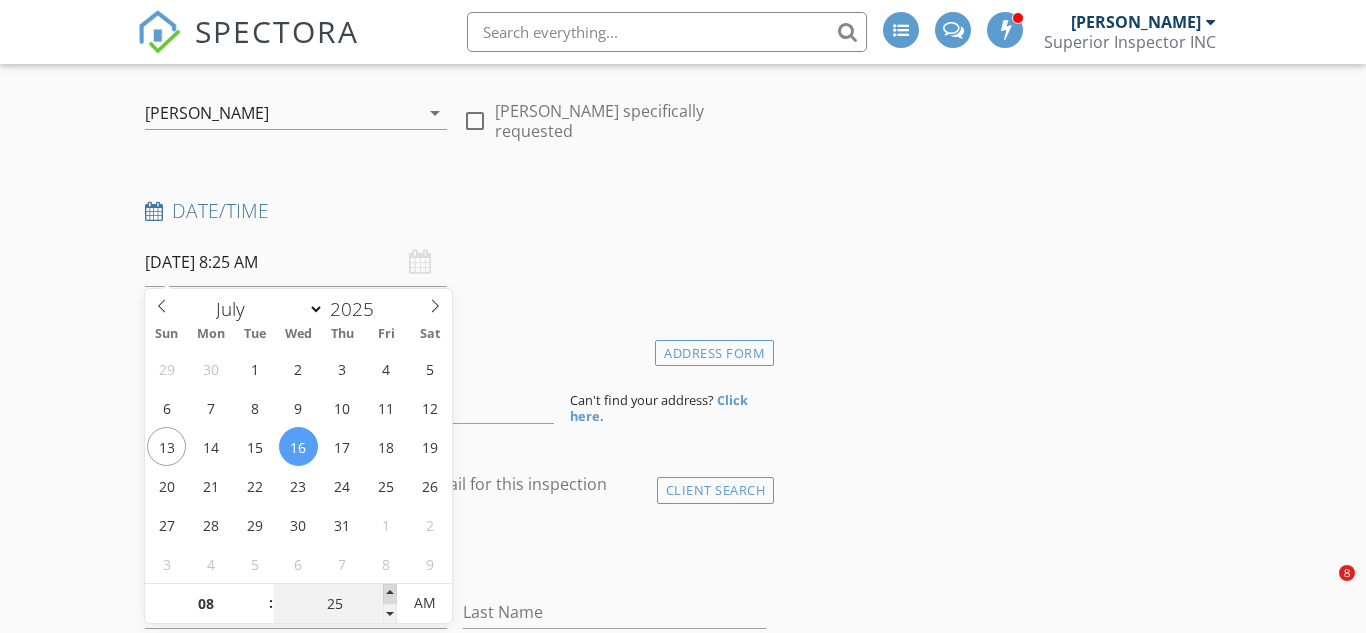 type on "[DATE] 8:30 AM" 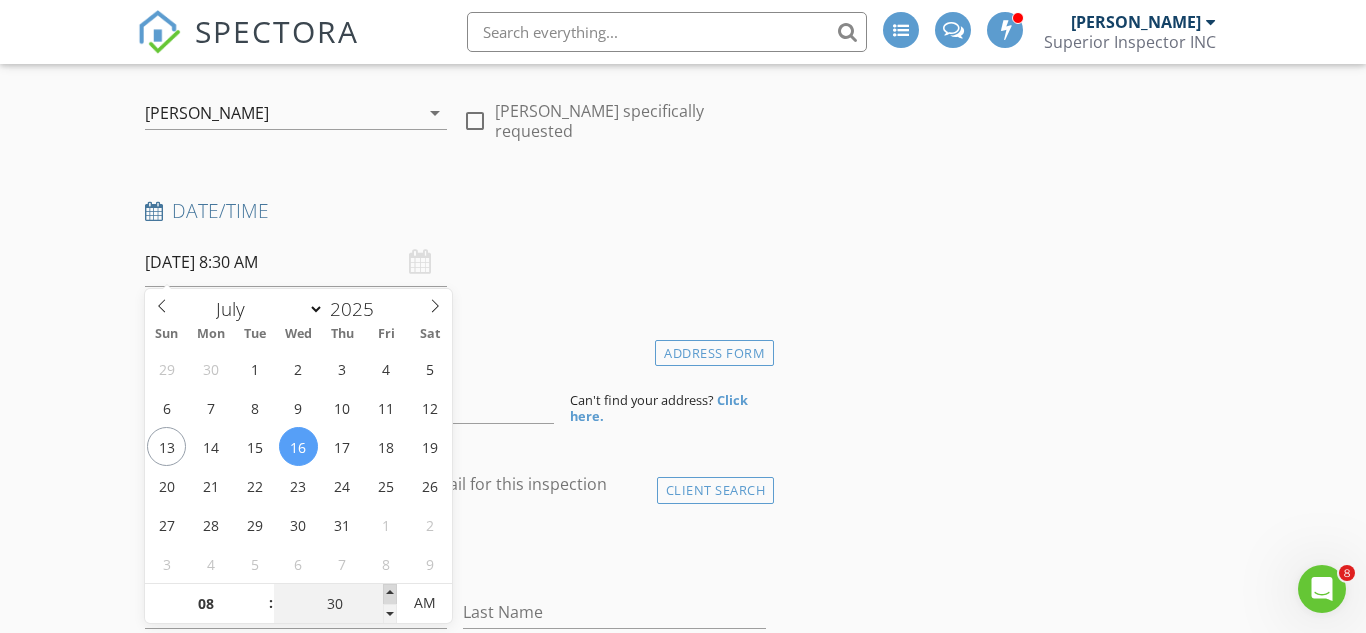 scroll, scrollTop: 0, scrollLeft: 0, axis: both 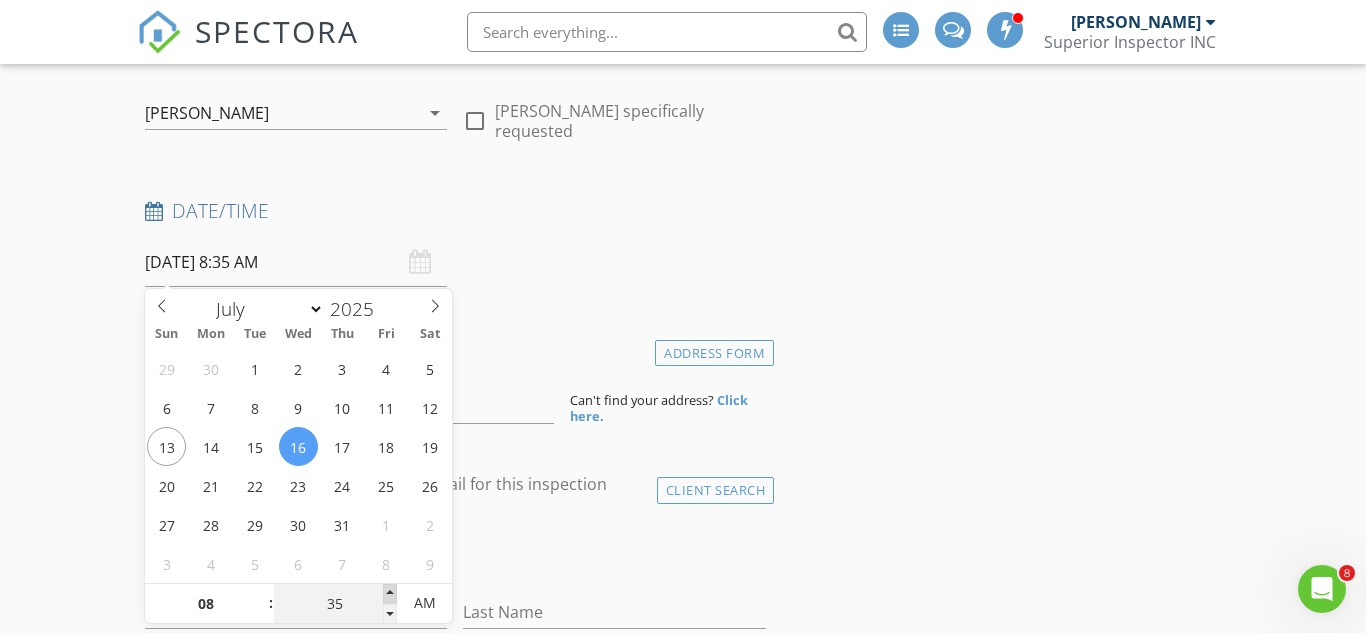type on "07/16/2025 8:40 AM" 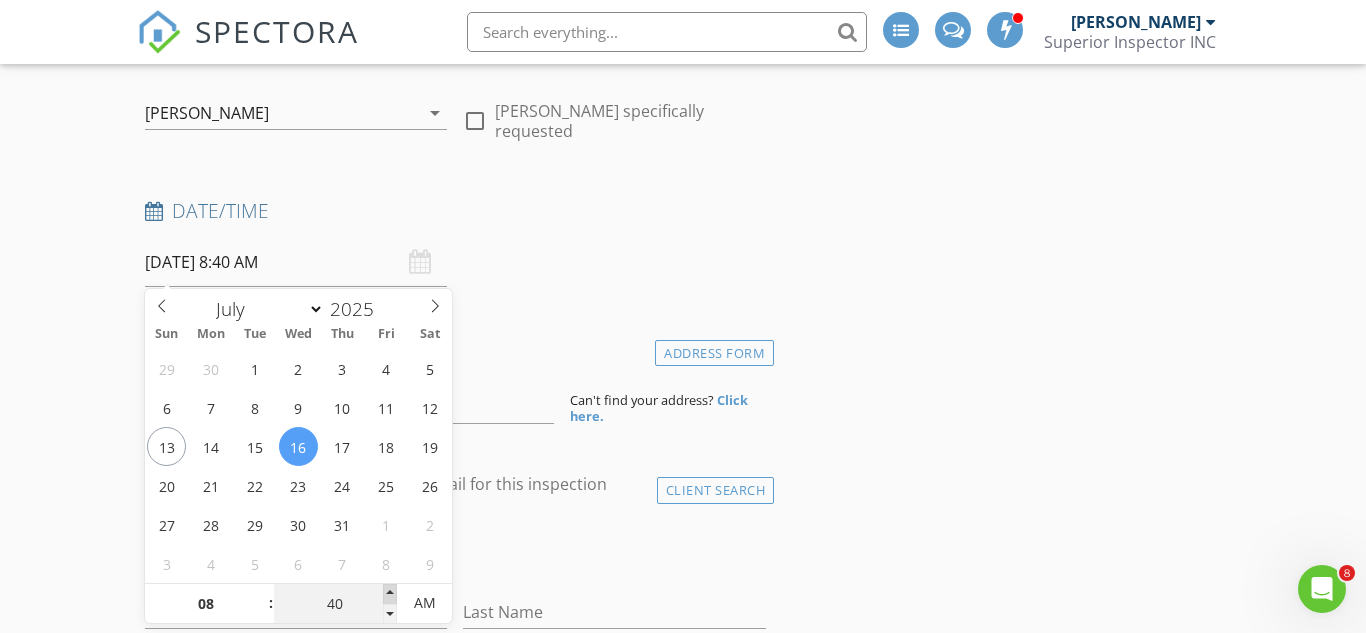 click at bounding box center [390, 594] 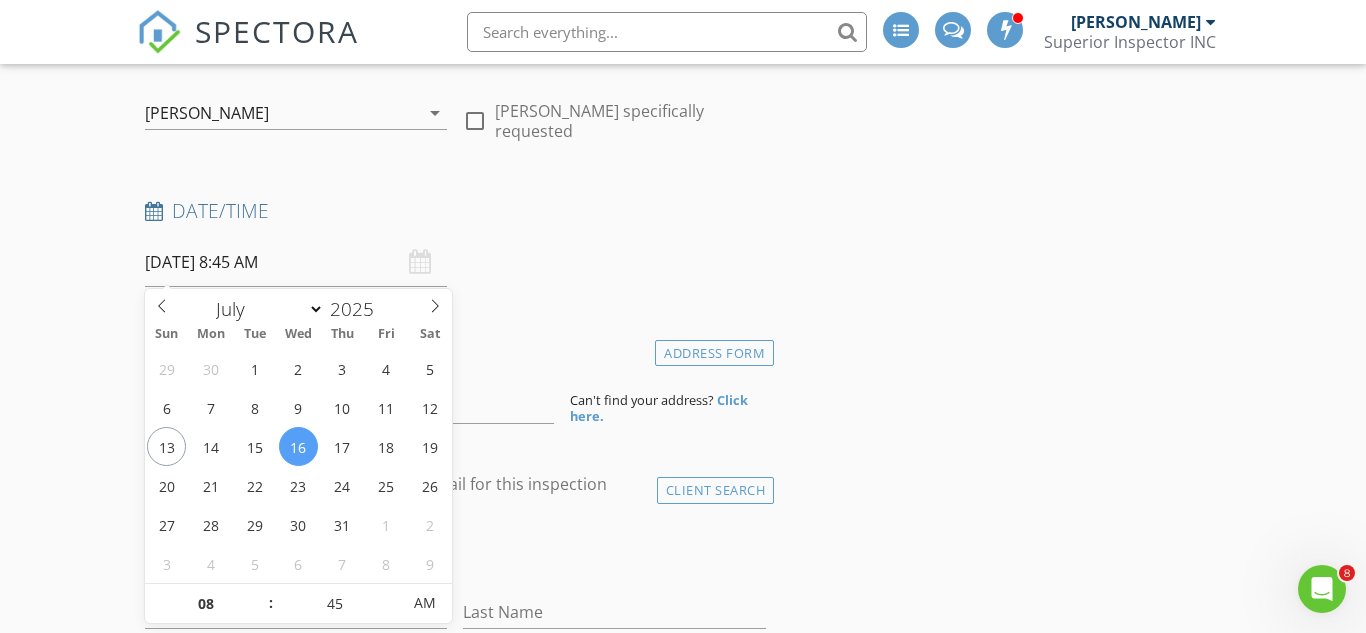 click on "New Inspection
INSPECTOR(S)
check_box   Ryan Mercado   PRIMARY   Ryan Mercado arrow_drop_down   check_box_outline_blank Ryan Mercado specifically requested
Date/Time
07/16/2025 8:45 AM
Location
Address Form       Can't find your address?   Click here.
client
check_box Enable Client CC email for this inspection   Client Search     check_box_outline_blank Client is a Company/Organization     First Name   Last Name   Email   CC Email   Phone           Notes   Private Notes
ADD ADDITIONAL client
SERVICES
check_box_outline_blank   Pre Foundation Pour Inspection   check_box_outline_blank   Well/Septic Inspection    check_box_outline_blank   Air Quality Survey   check_box_outline_blank   Pre Drywall Inspection   check_box_outline_blank   New Build Inspection (Final)" at bounding box center (683, 1536) 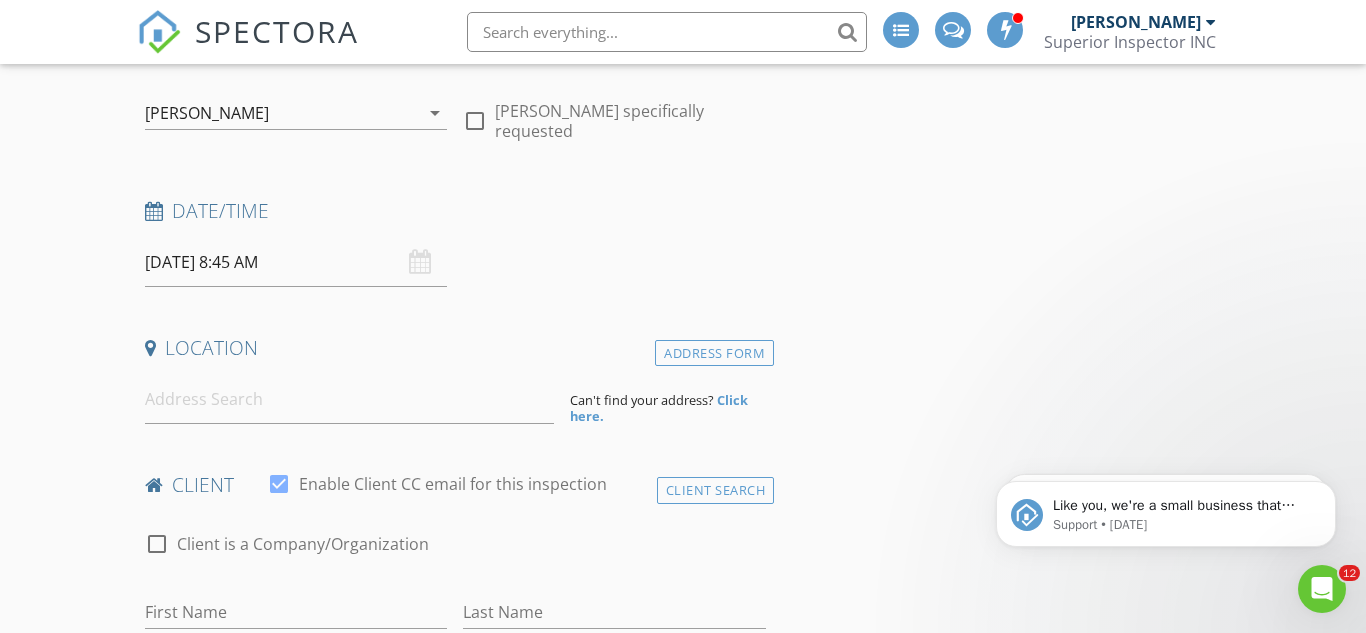 scroll, scrollTop: 0, scrollLeft: 0, axis: both 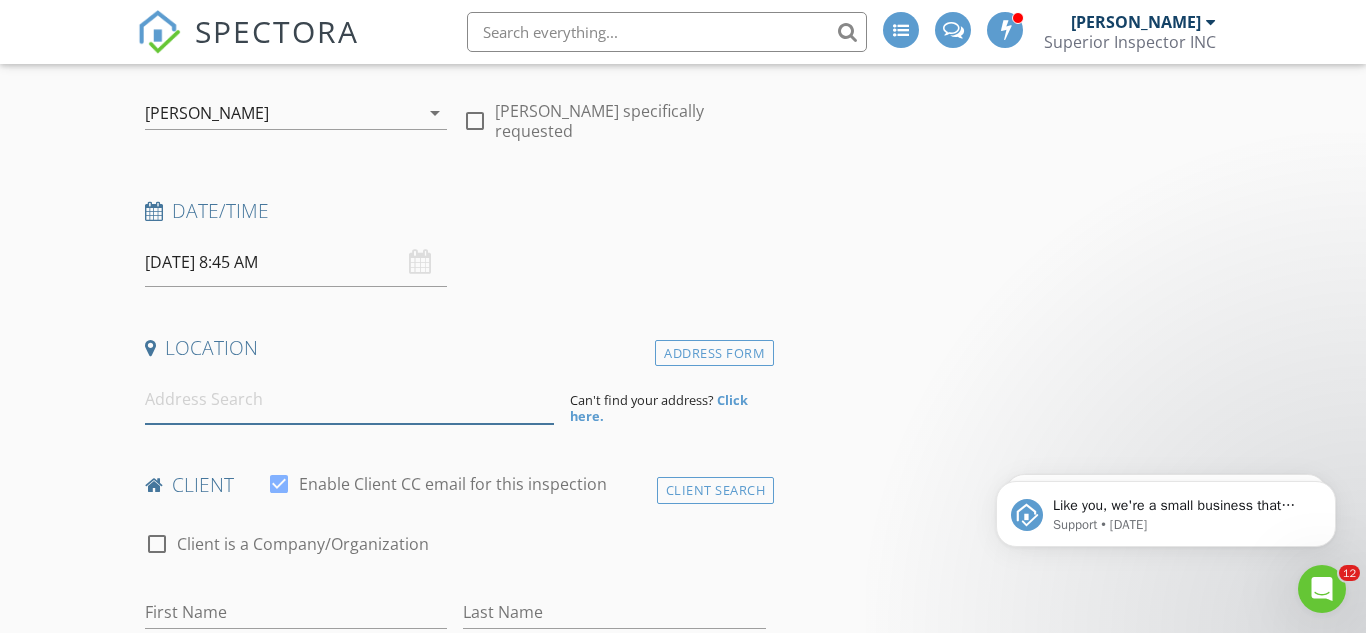 click at bounding box center [349, 399] 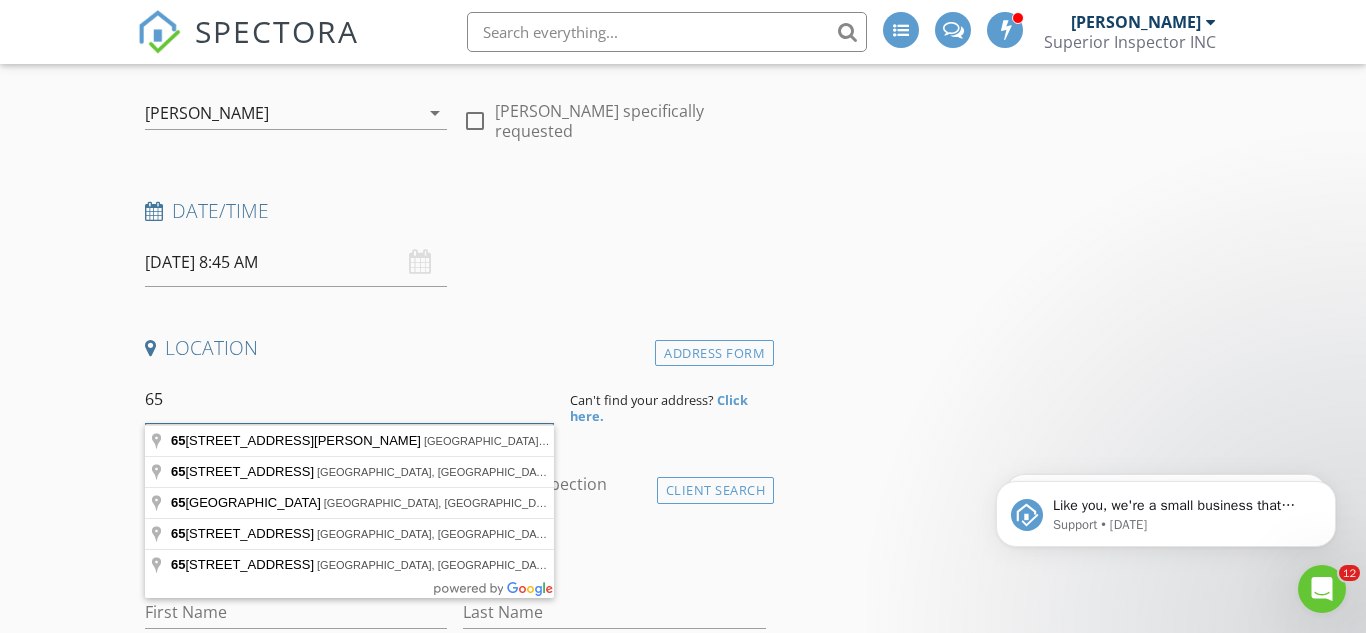 type on "6" 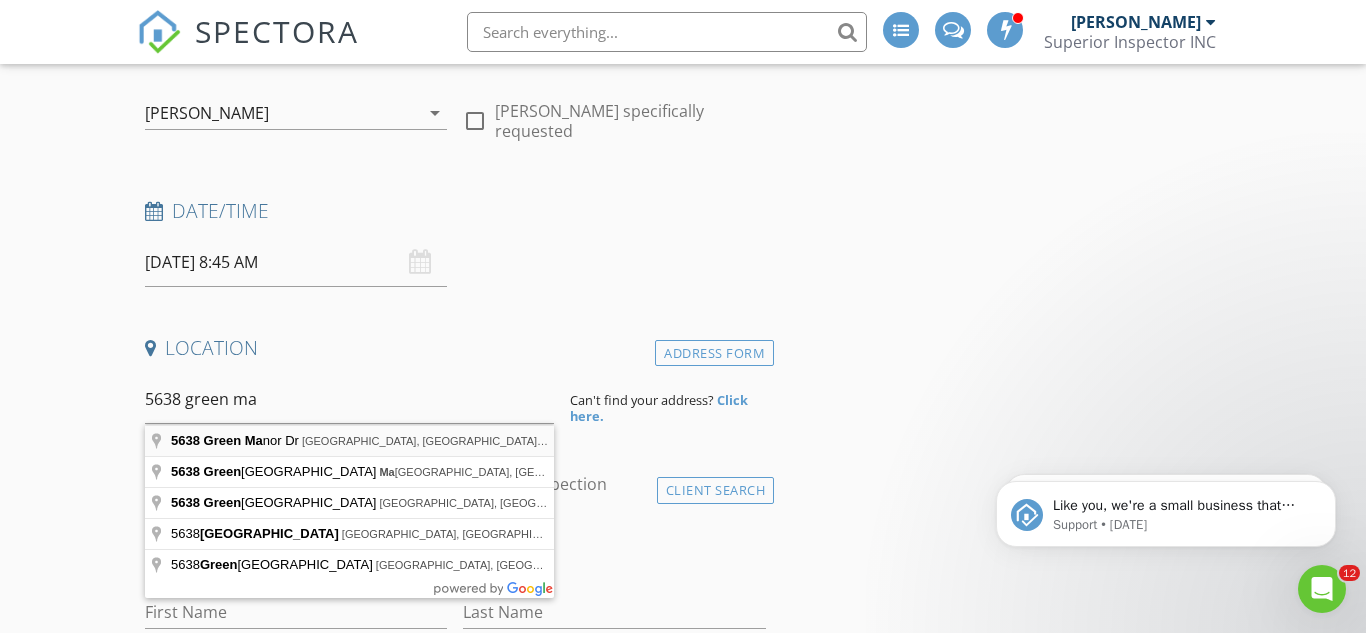 type on "5638 Green Manor Dr, San Antonio, TX, USA" 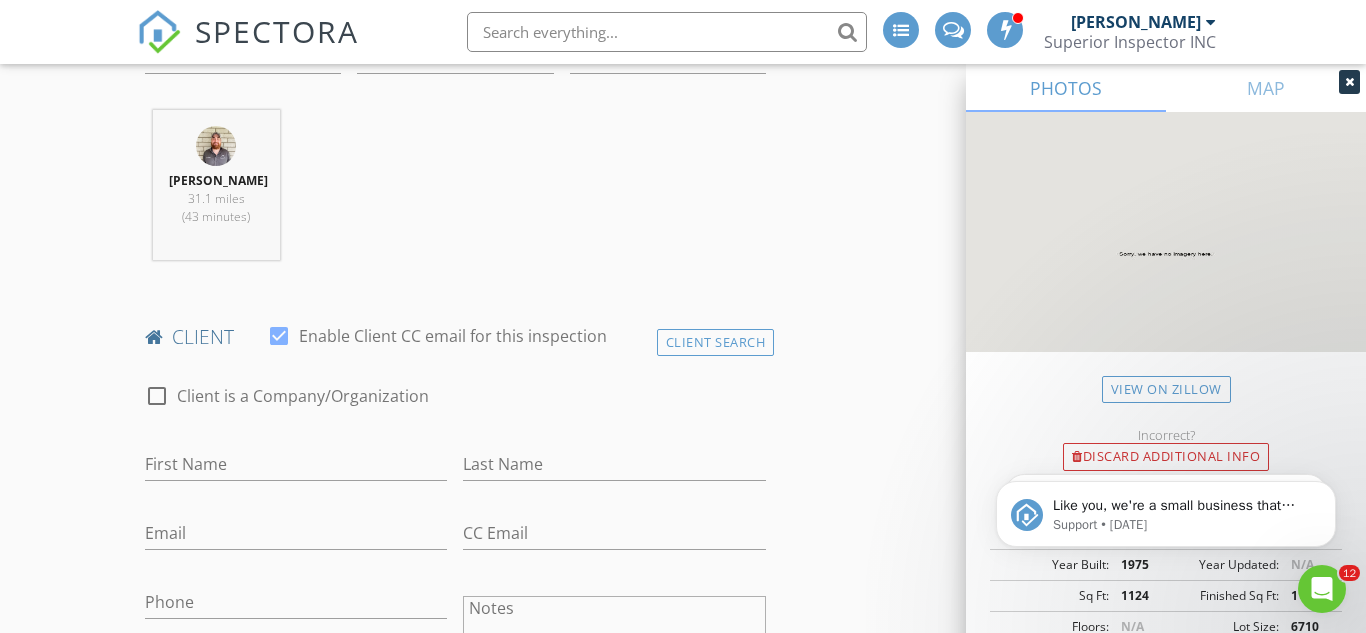 scroll, scrollTop: 950, scrollLeft: 0, axis: vertical 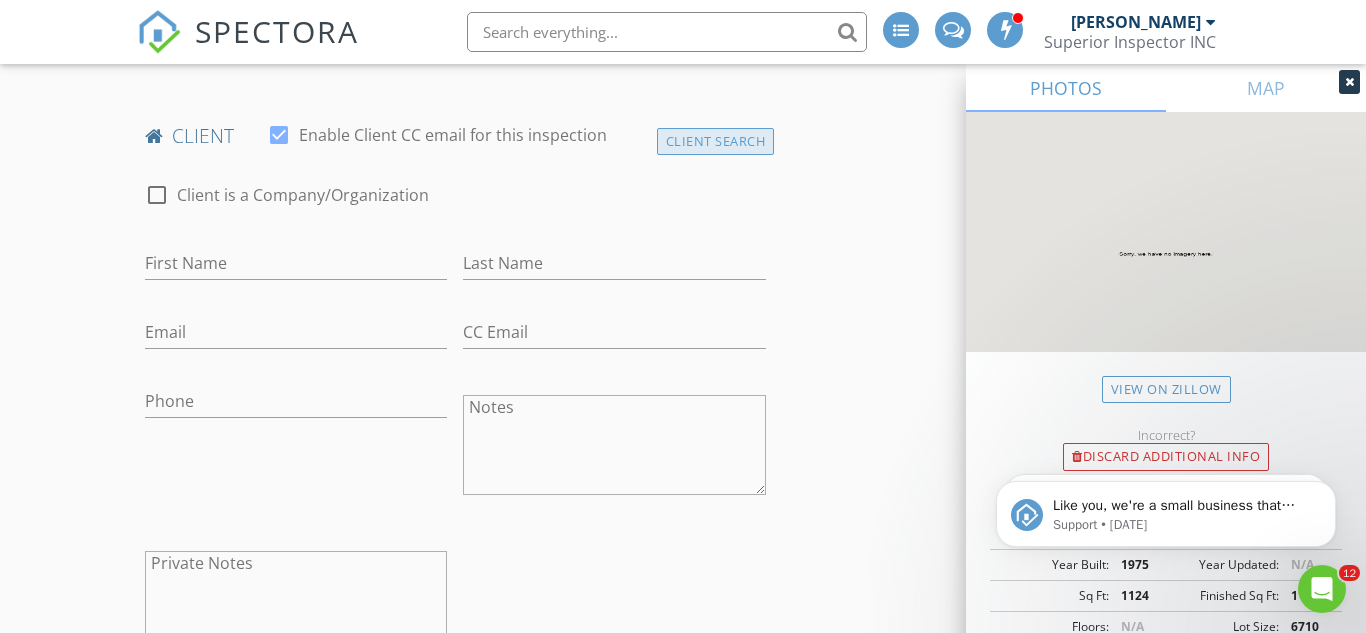 click on "Client Search" at bounding box center [716, 141] 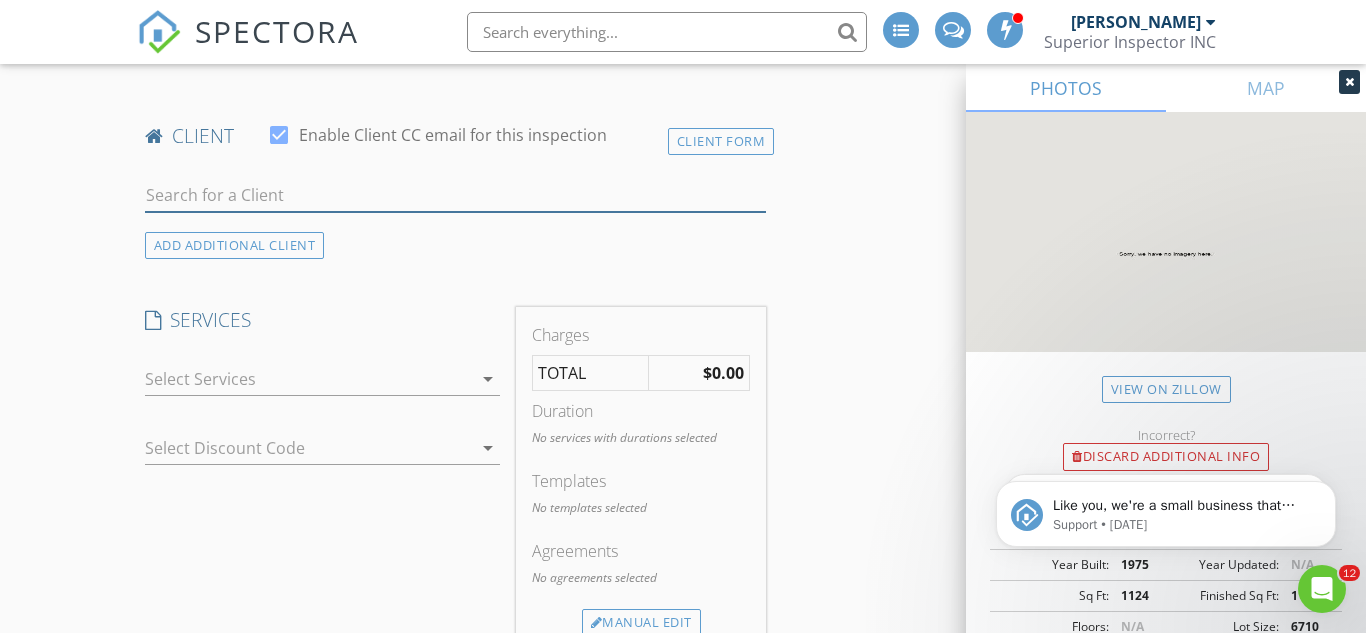 click at bounding box center [455, 195] 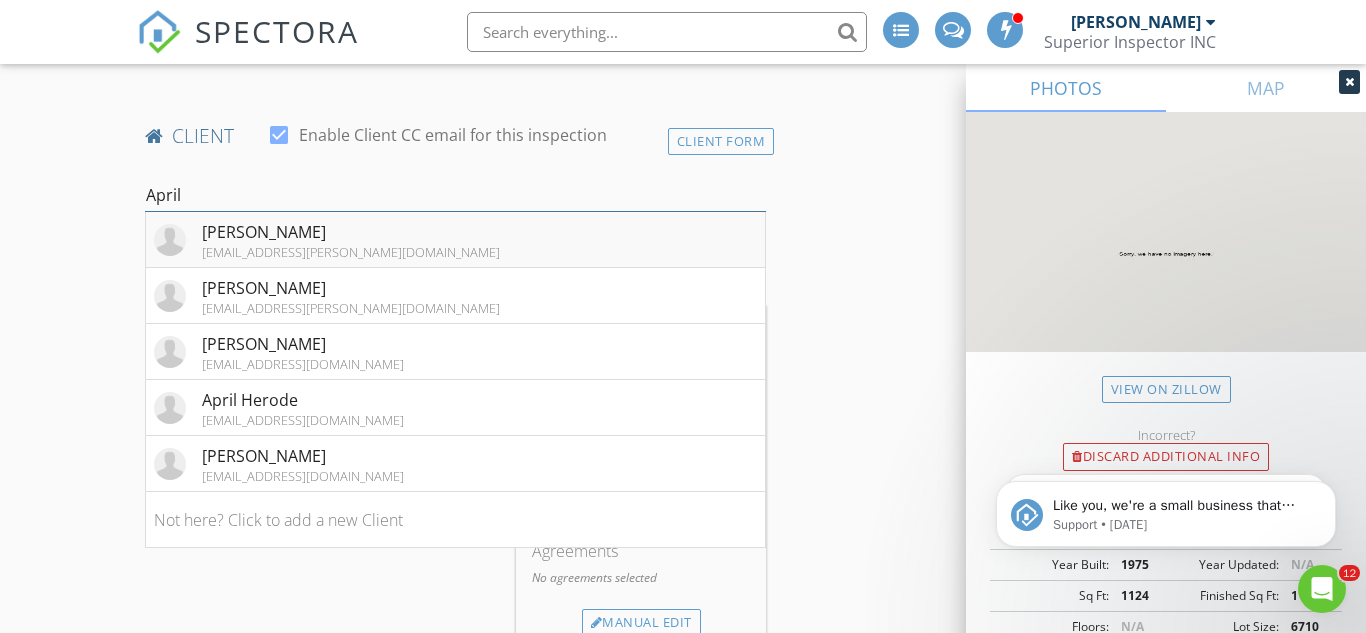 type on "April" 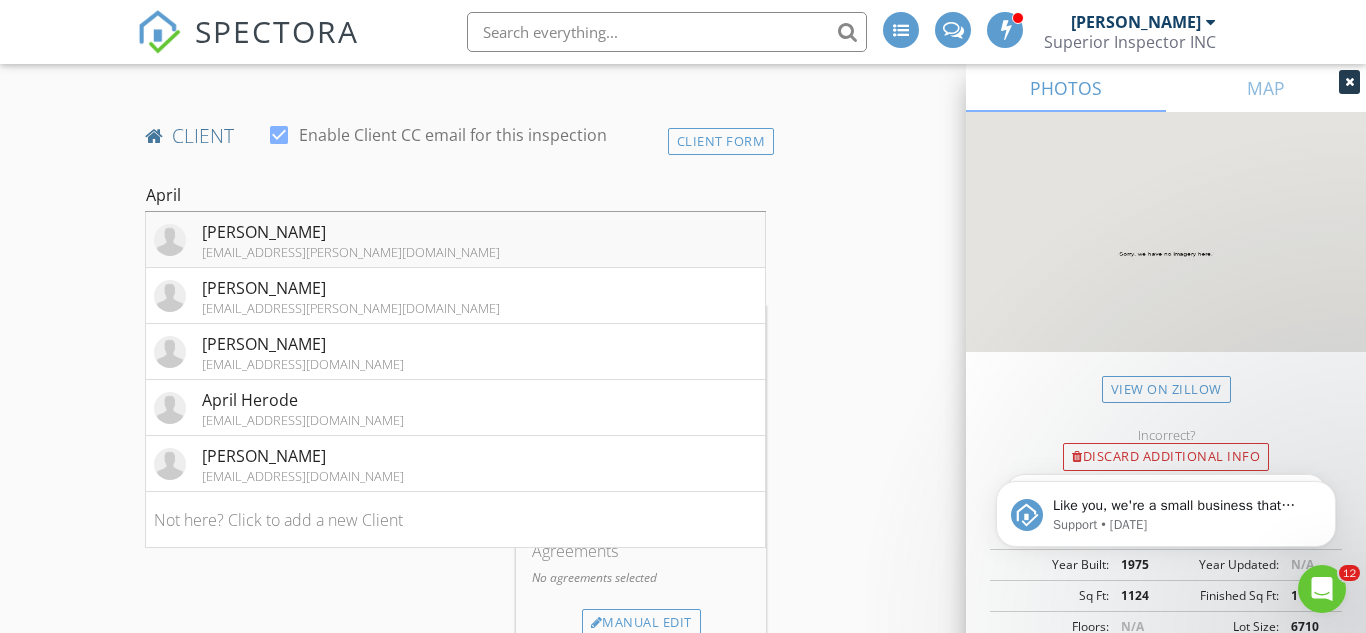 click on "April Escobedo Gomez
april.escobedo@yahoo.com" at bounding box center (455, 240) 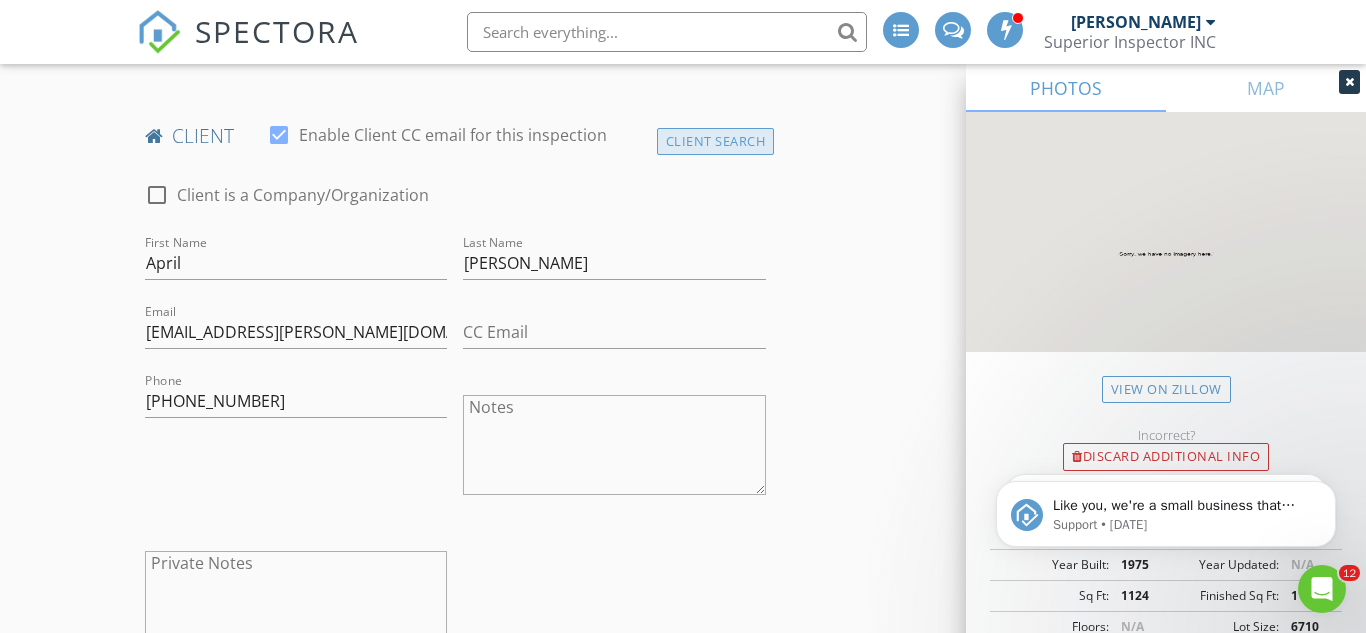 click on "Client Search" at bounding box center [716, 141] 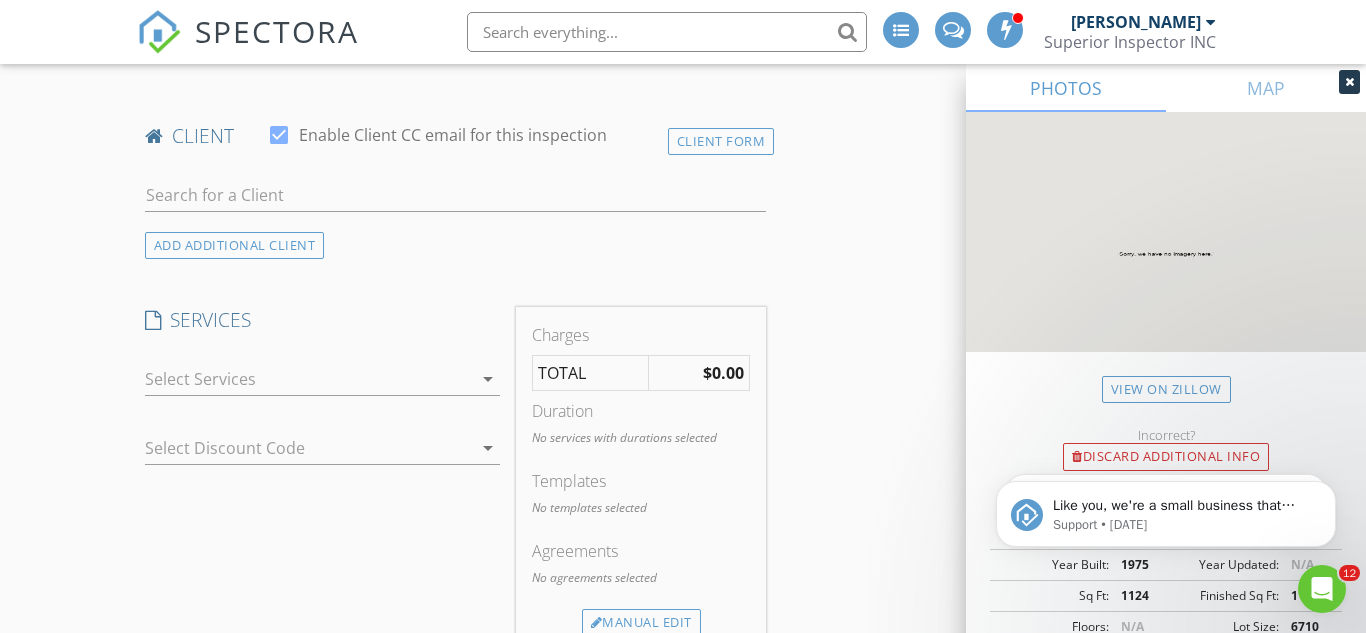 click at bounding box center [455, 199] 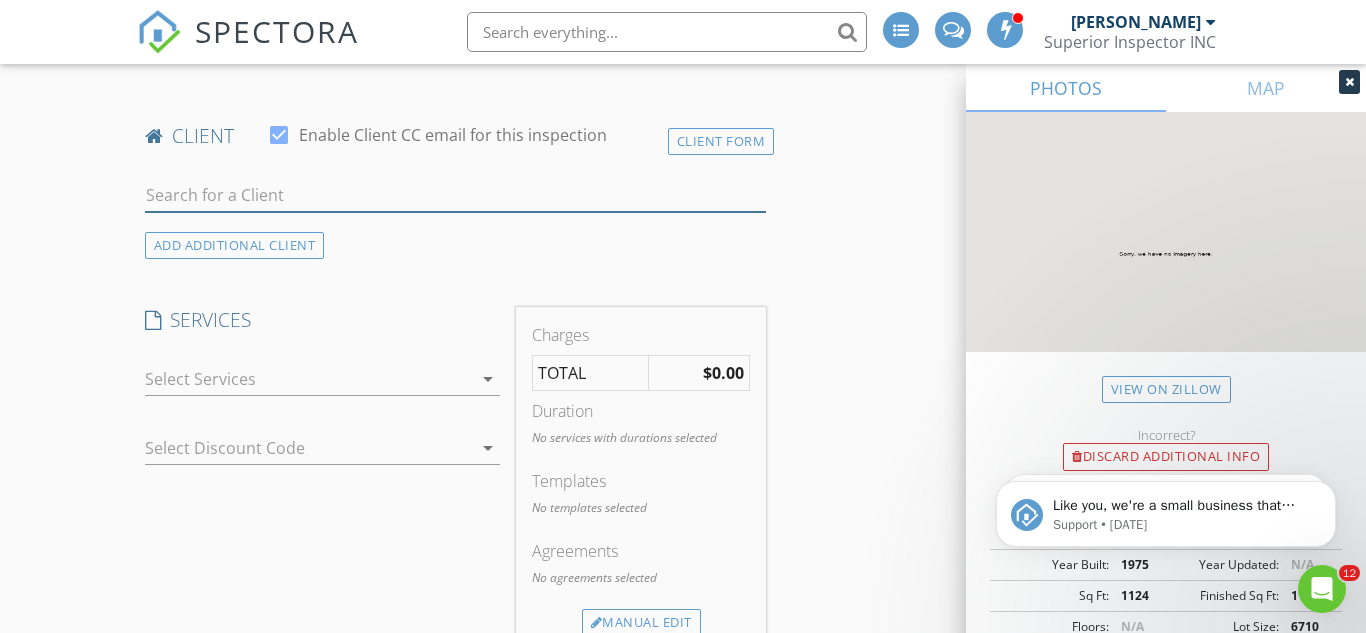 click at bounding box center (455, 195) 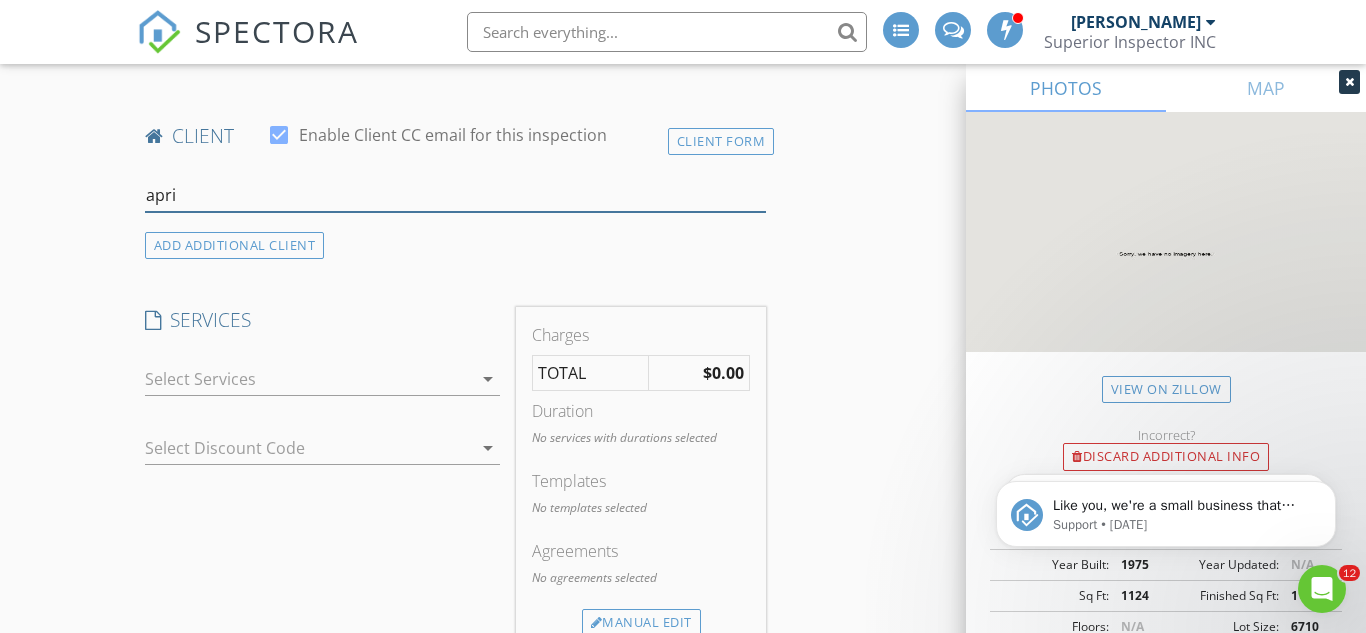 type on "april" 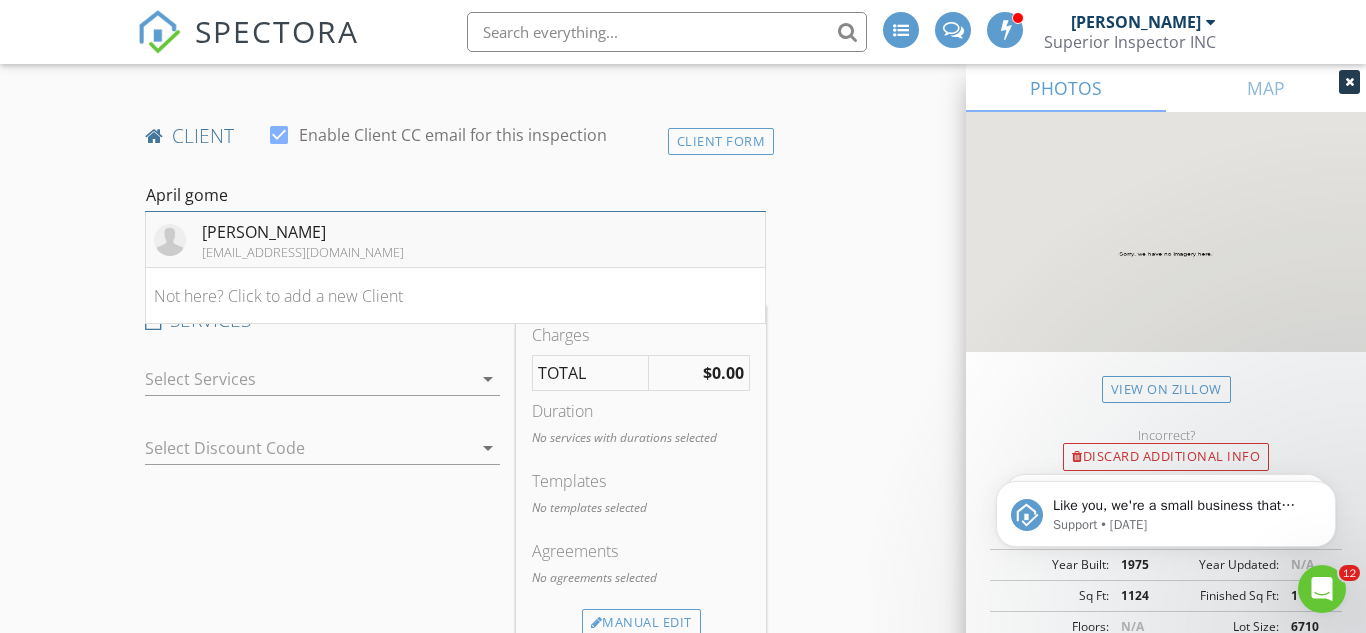 type on "April gome" 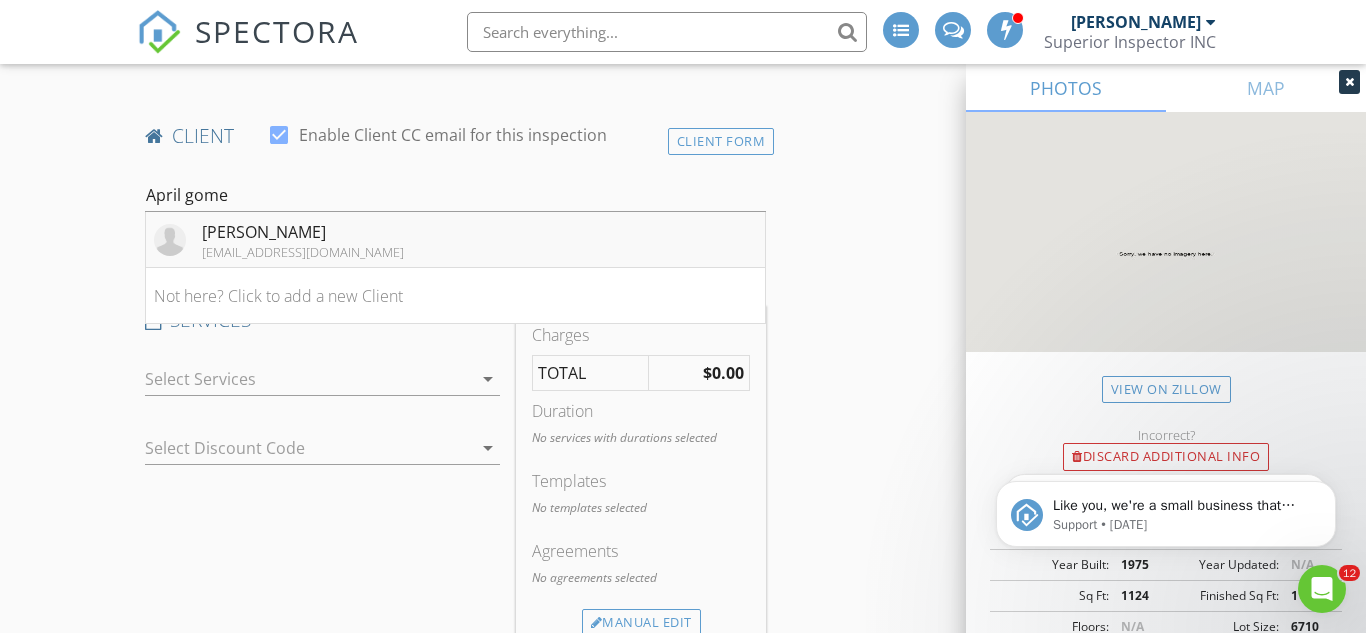 click on "April Gomez
agomez079@outlook.com" at bounding box center (455, 240) 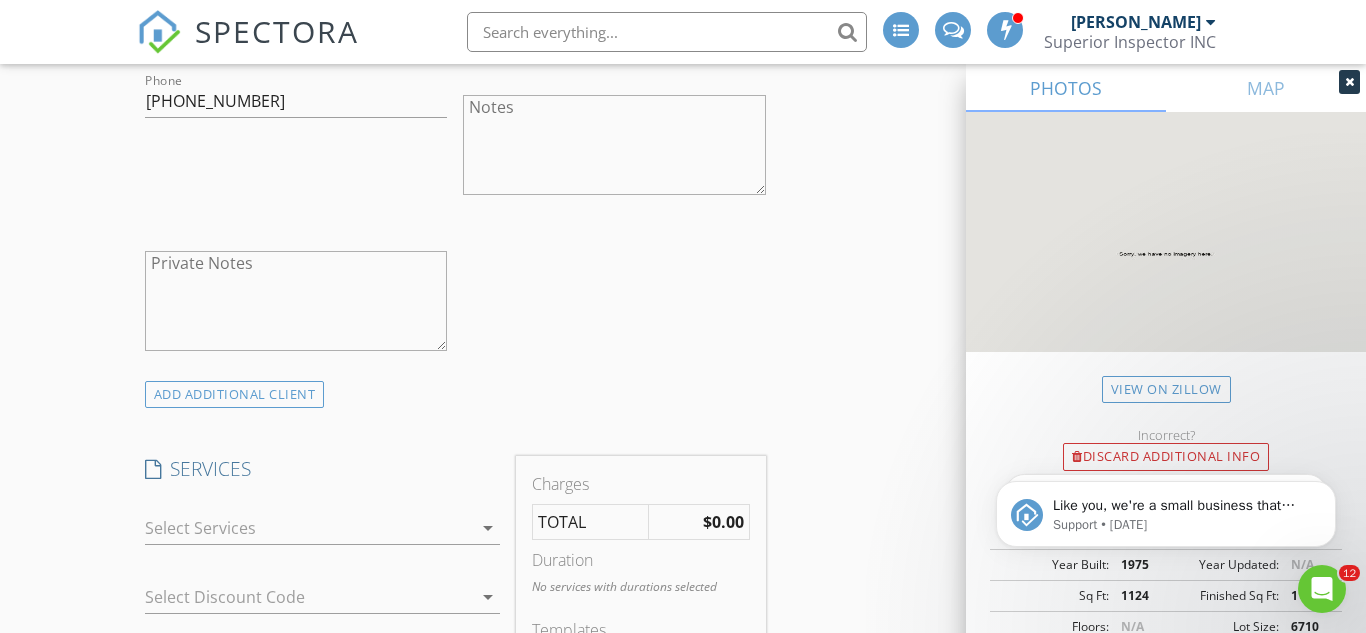 scroll, scrollTop: 1500, scrollLeft: 0, axis: vertical 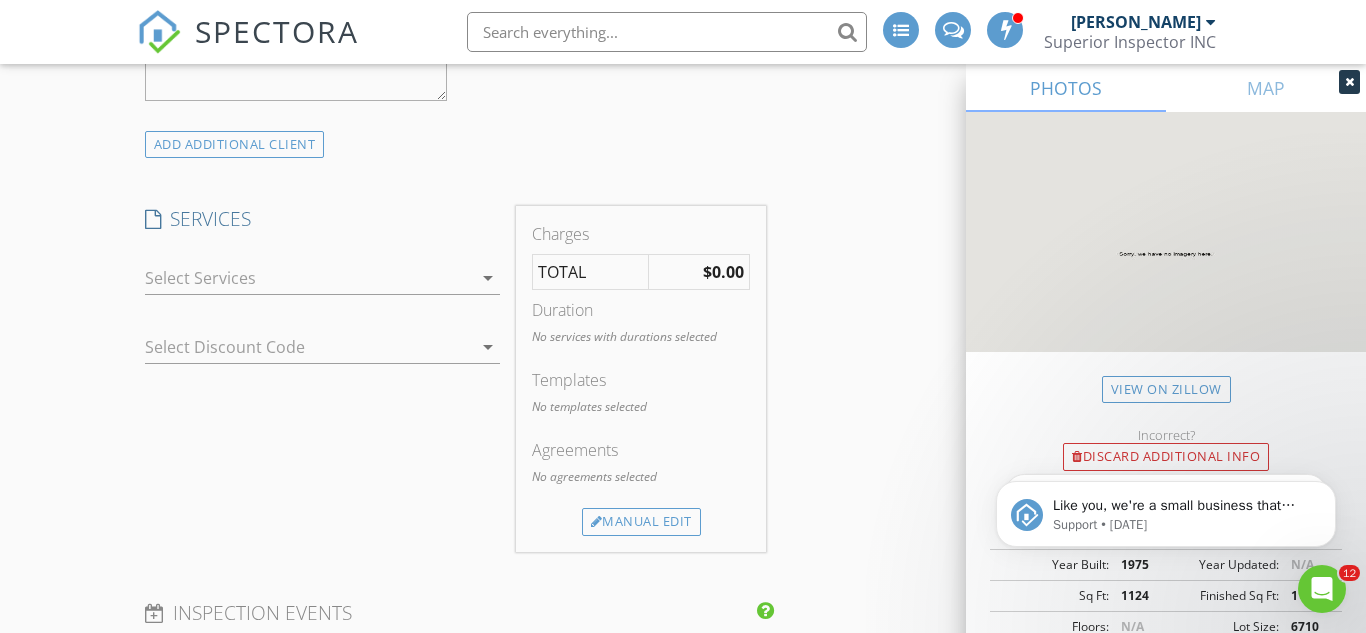 click at bounding box center (309, 278) 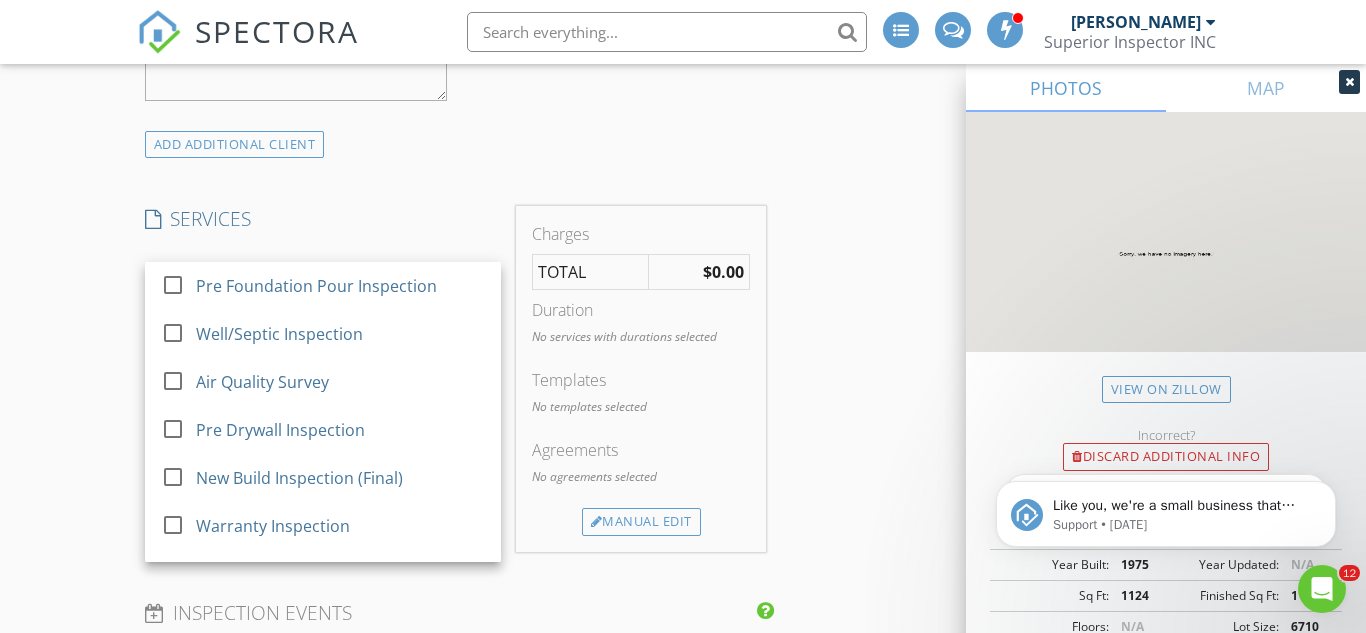 scroll, scrollTop: 1593, scrollLeft: 0, axis: vertical 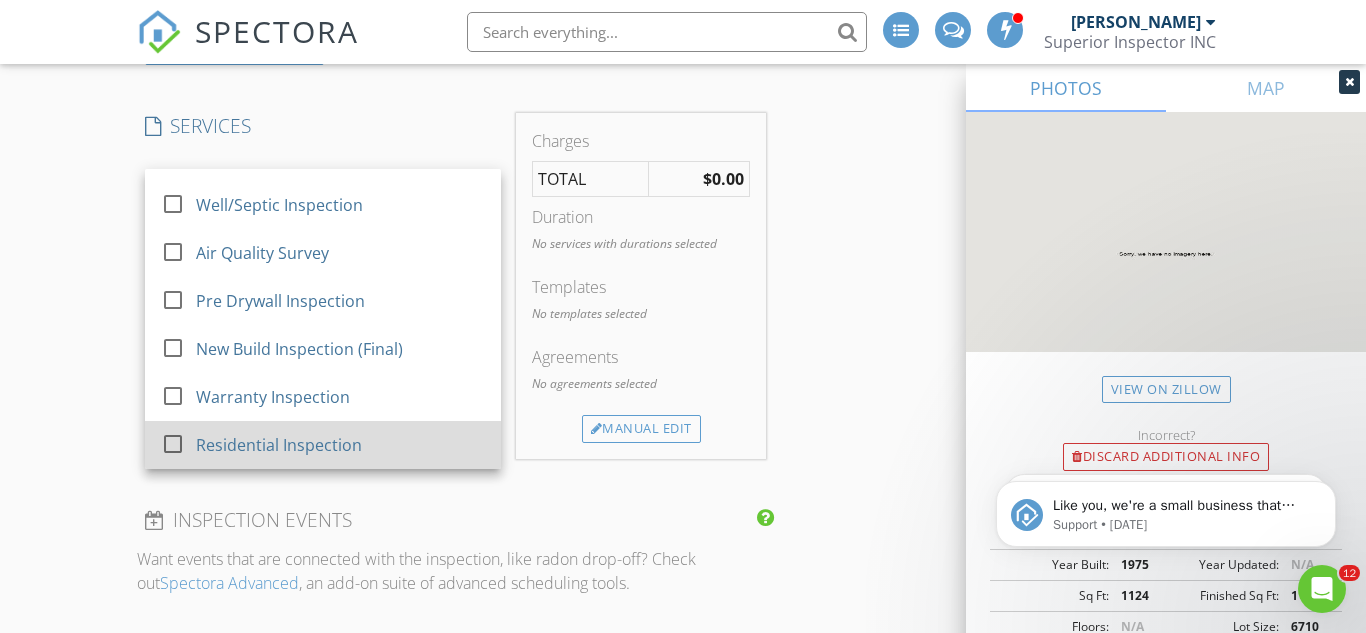 click at bounding box center [173, 444] 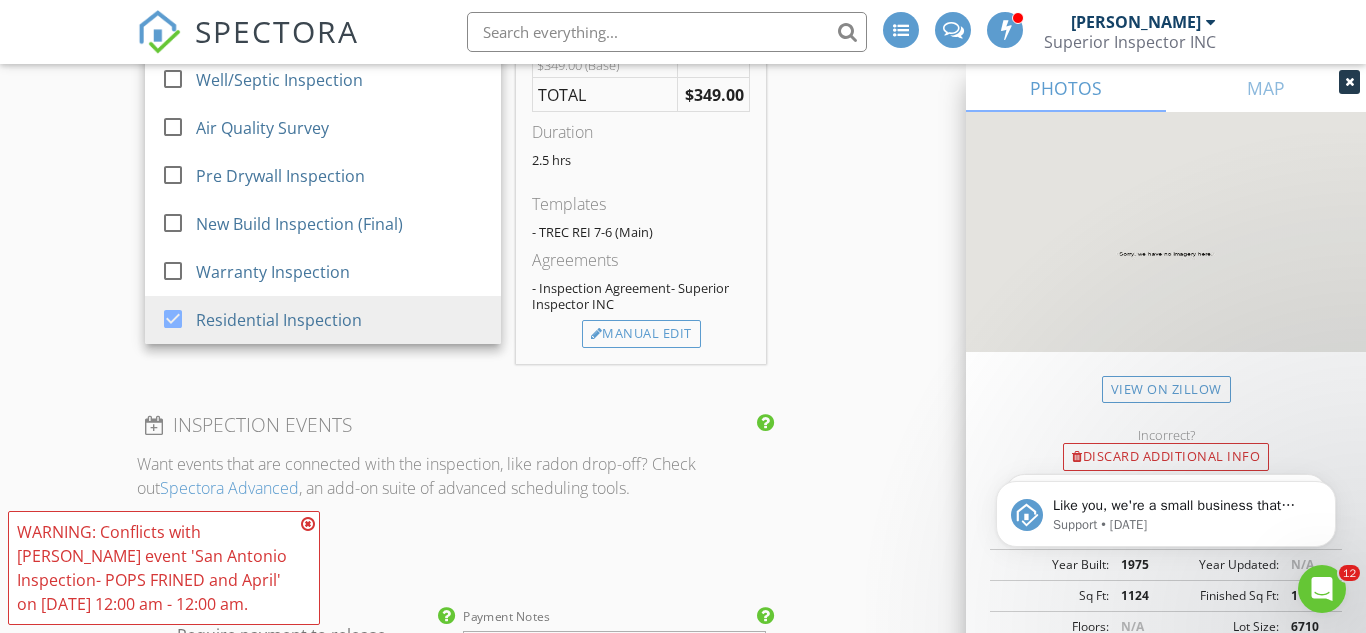 scroll, scrollTop: 1728, scrollLeft: 0, axis: vertical 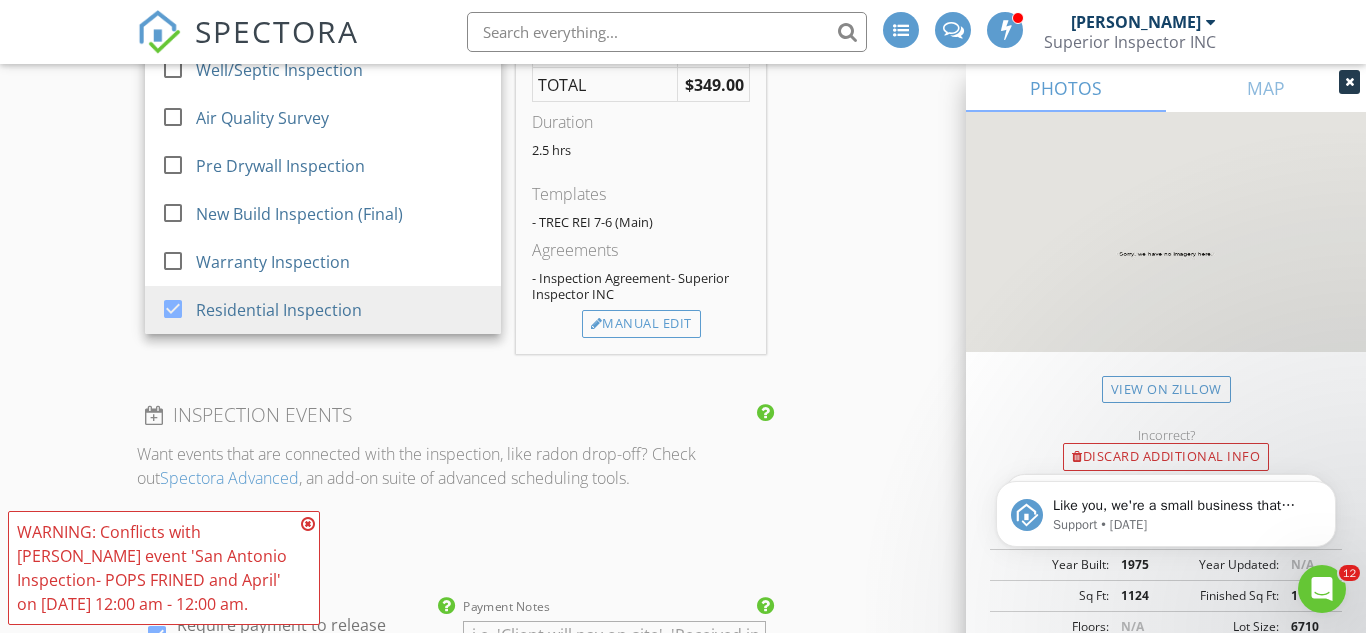 click on "New Inspection
INSPECTOR(S)
check_box   Ryan Mercado   PRIMARY   Ryan Mercado arrow_drop_down   check_box_outline_blank Ryan Mercado specifically requested
Date/Time
07/16/2025 8:45 AM
Location
Address Search       Address 5638 Green Manor Dr   Unit   City San Antonio   State TX   Zip 78223   County Bexar     Square Feet 1124   Year Built 1975   Foundation arrow_drop_down     Ryan Mercado     31.1 miles     (43 minutes)
client
check_box Enable Client CC email for this inspection   Client Search     check_box_outline_blank Client is a Company/Organization     First Name April   Last Name Gomez   Email agomez079@outlook.com   CC Email   Phone 210-843-0916           Notes   Private Notes
ADD ADDITIONAL client
SERVICES
check_box_outline_blank     check_box_outline_blank" at bounding box center (683, 220) 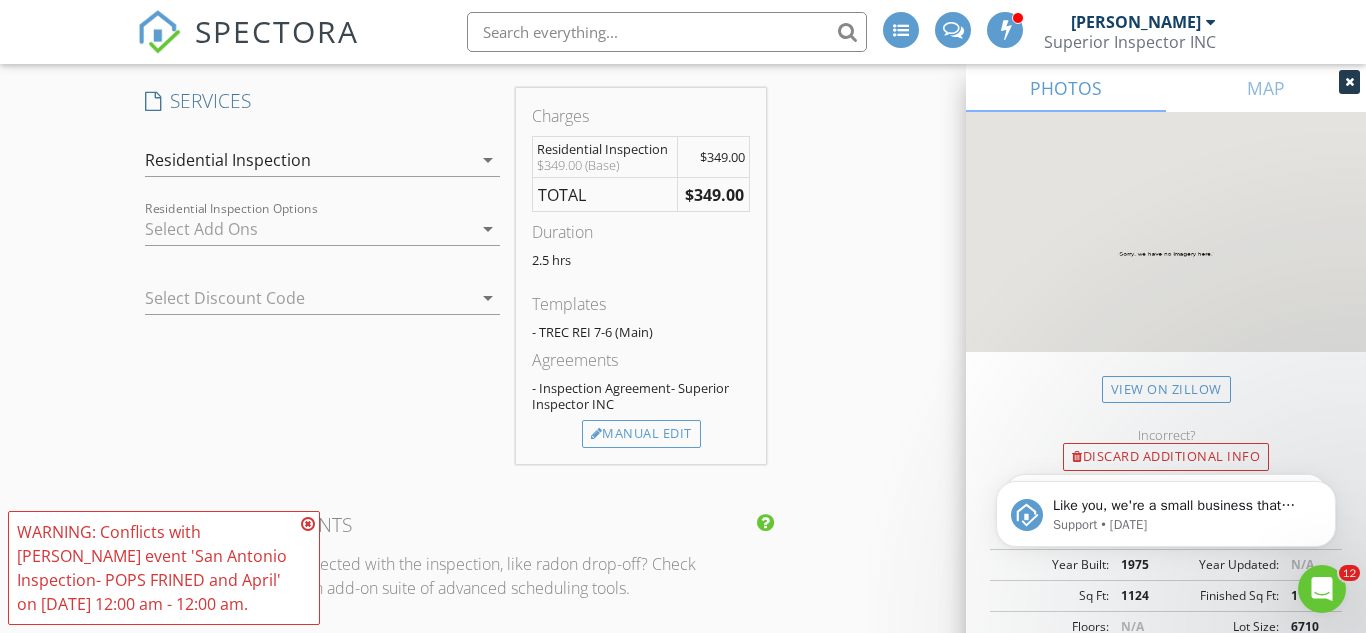 scroll, scrollTop: 1617, scrollLeft: 0, axis: vertical 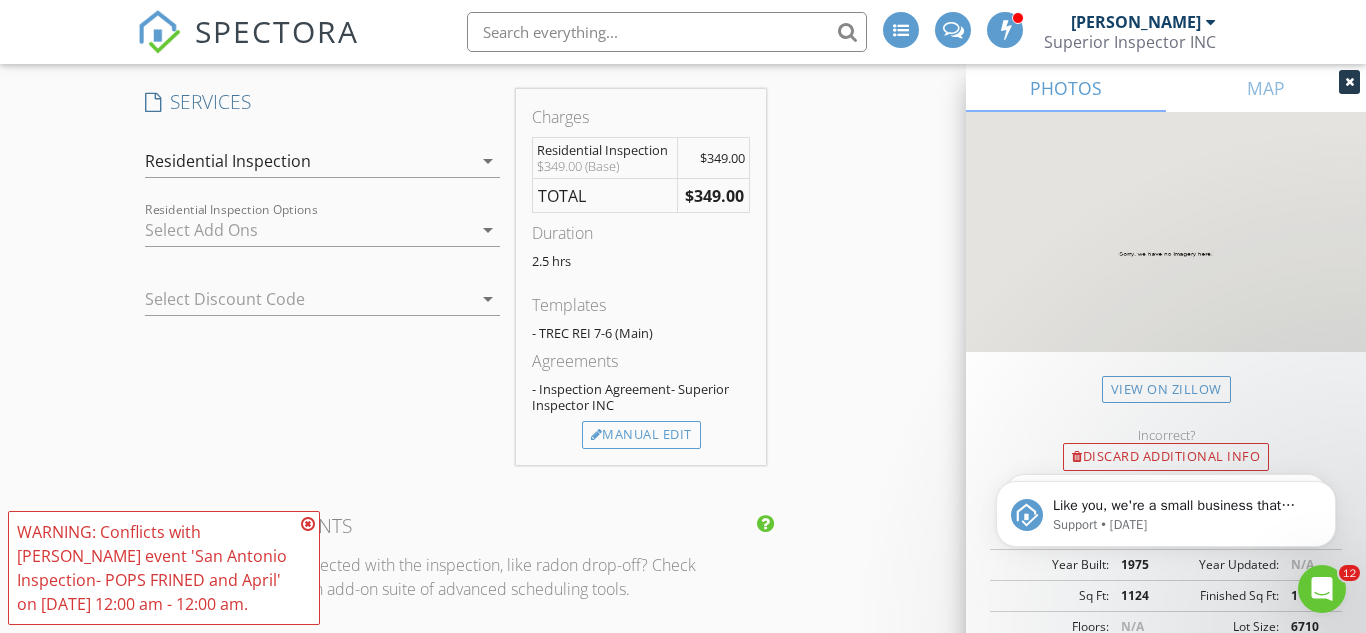 click at bounding box center (309, 230) 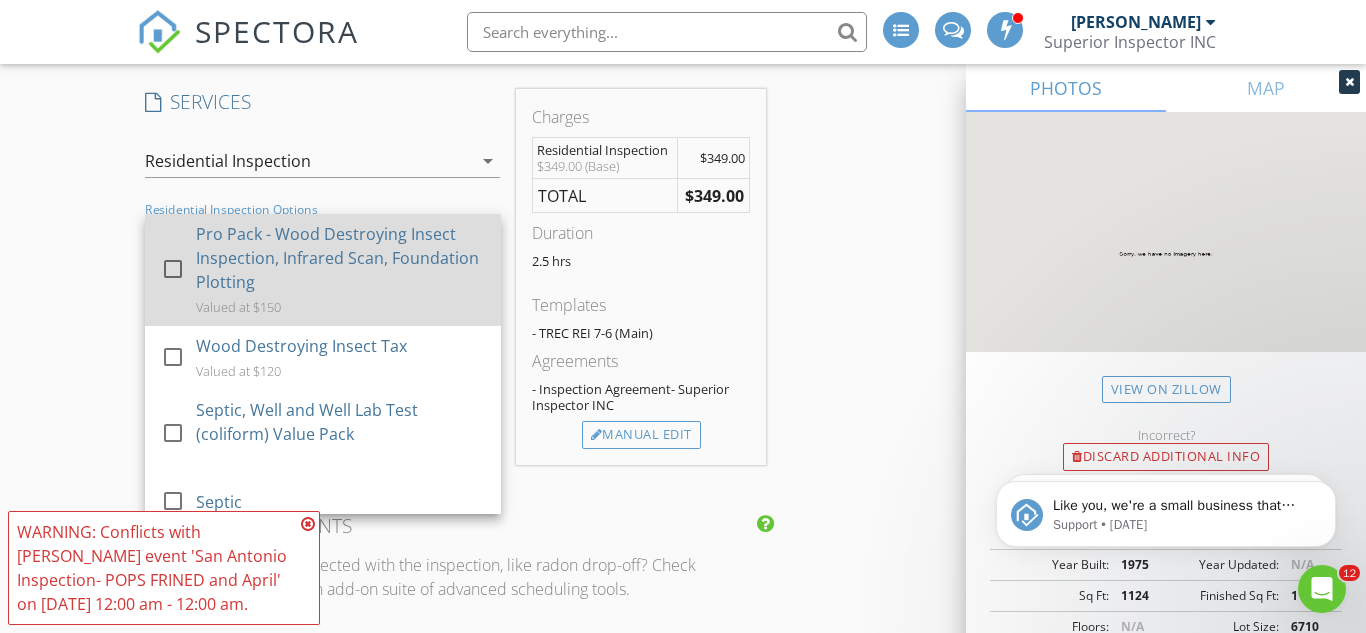 click at bounding box center (177, 287) 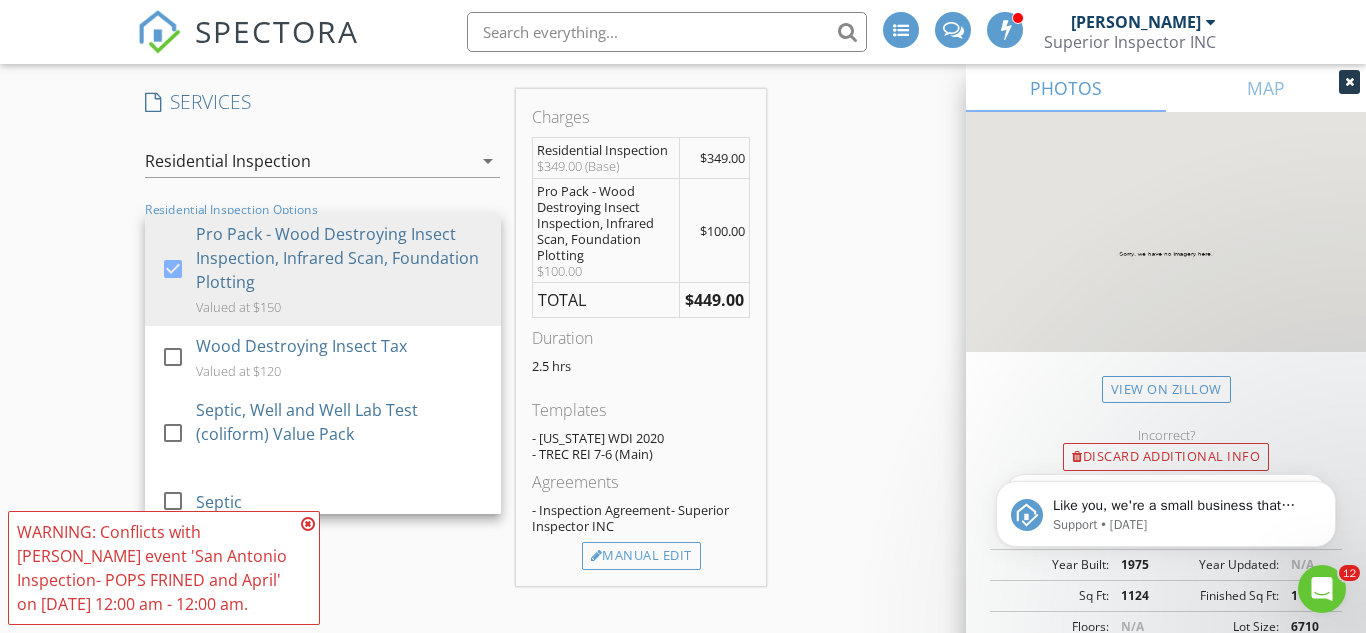 click on "New Inspection
INSPECTOR(S)
check_box   Ryan Mercado   PRIMARY   Ryan Mercado arrow_drop_down   check_box_outline_blank Ryan Mercado specifically requested
Date/Time
07/16/2025 8:45 AM
Location
Address Search       Address 5638 Green Manor Dr   Unit   City San Antonio   State TX   Zip 78223   County Bexar     Square Feet 1124   Year Built 1975   Foundation arrow_drop_down     Ryan Mercado     31.1 miles     (43 minutes)
client
check_box Enable Client CC email for this inspection   Client Search     check_box_outline_blank Client is a Company/Organization     First Name April   Last Name Gomez   Email agomez079@outlook.com   CC Email   Phone 210-843-0916           Notes   Private Notes
ADD ADDITIONAL client
SERVICES
check_box_outline_blank     check_box_outline_blank" at bounding box center [683, 391] 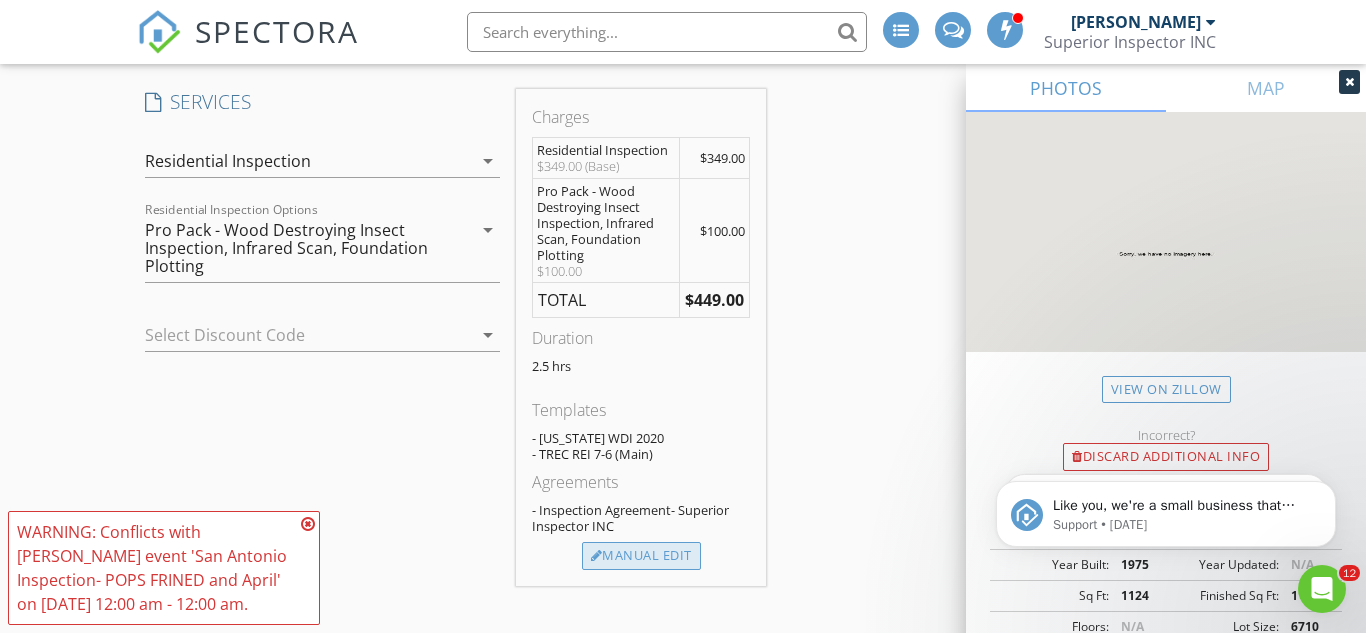 click on "Manual Edit" at bounding box center [641, 556] 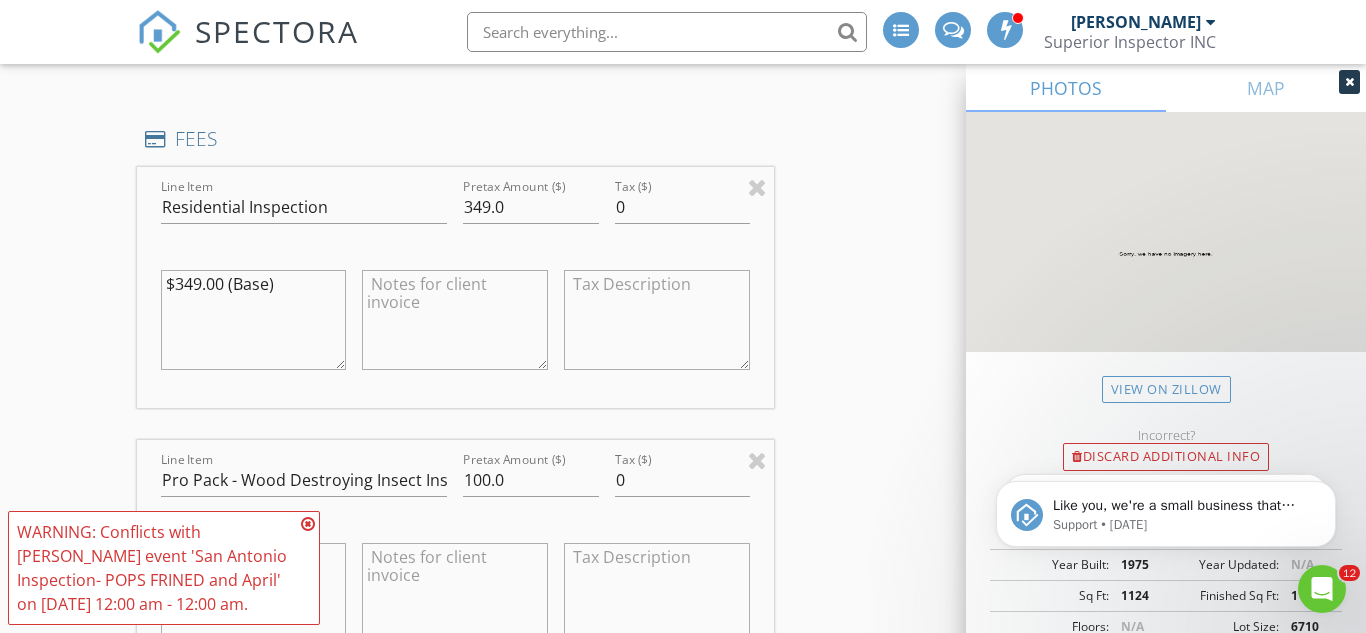 scroll, scrollTop: 1774, scrollLeft: 0, axis: vertical 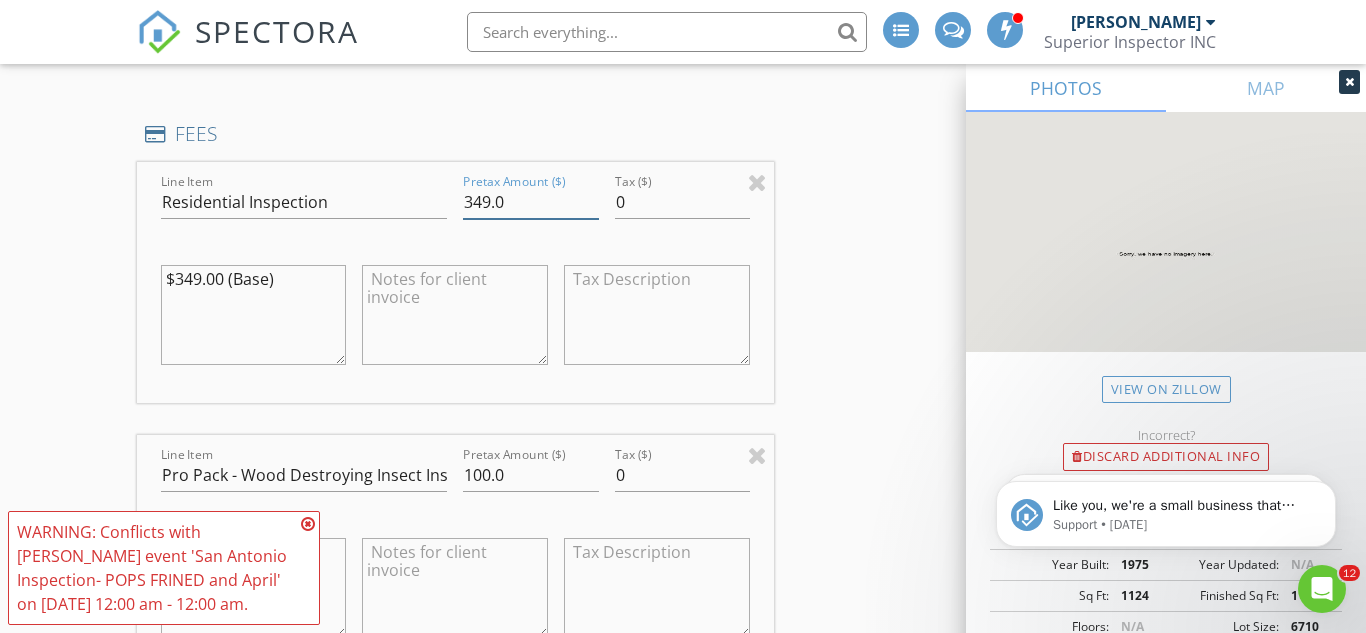 drag, startPoint x: 511, startPoint y: 205, endPoint x: 355, endPoint y: 168, distance: 160.32779 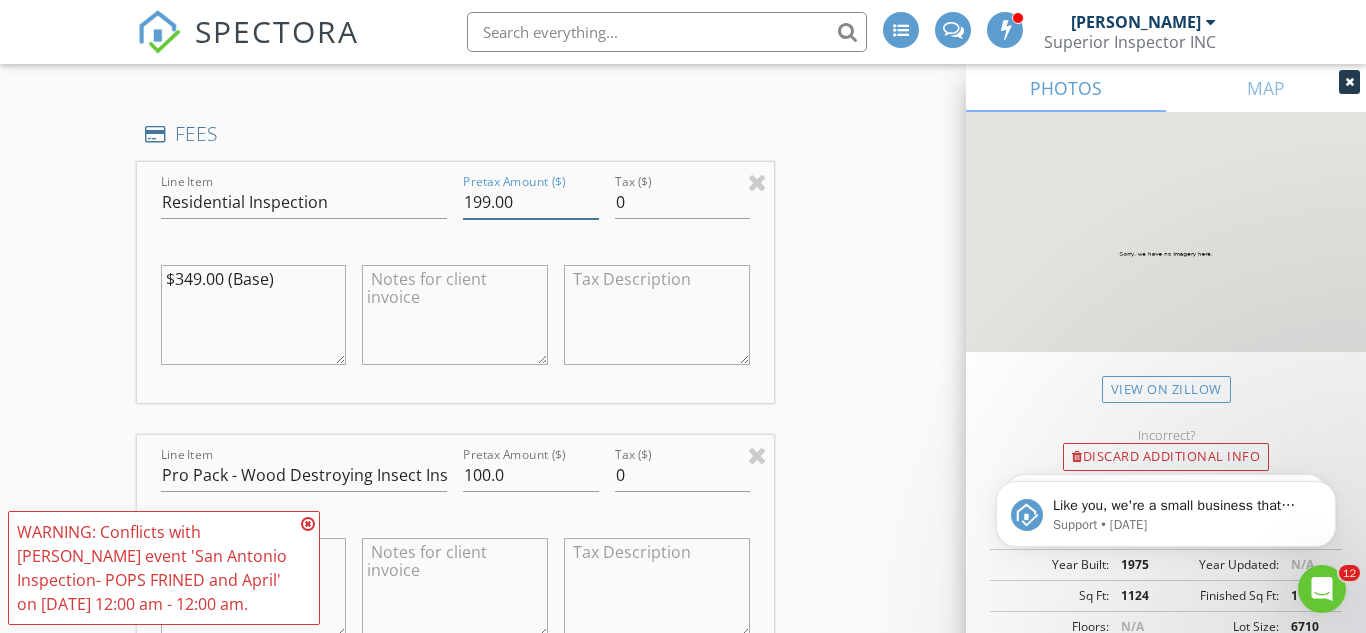 type on "199.00" 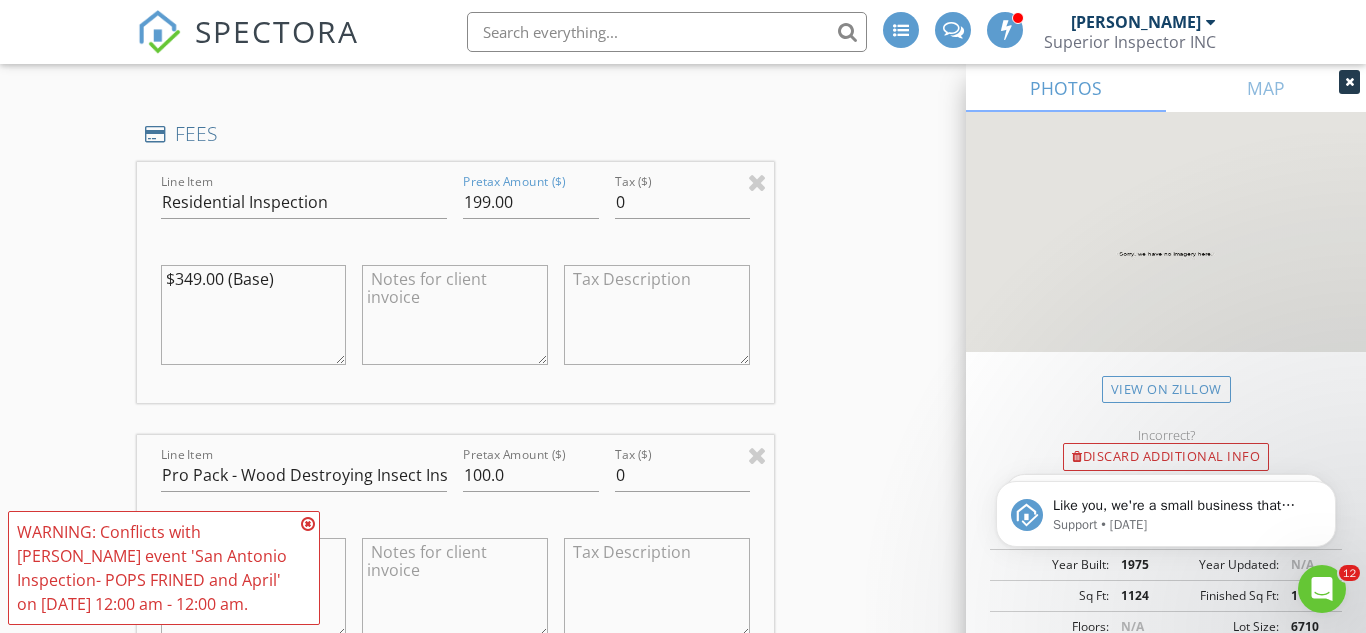 click at bounding box center [455, 315] 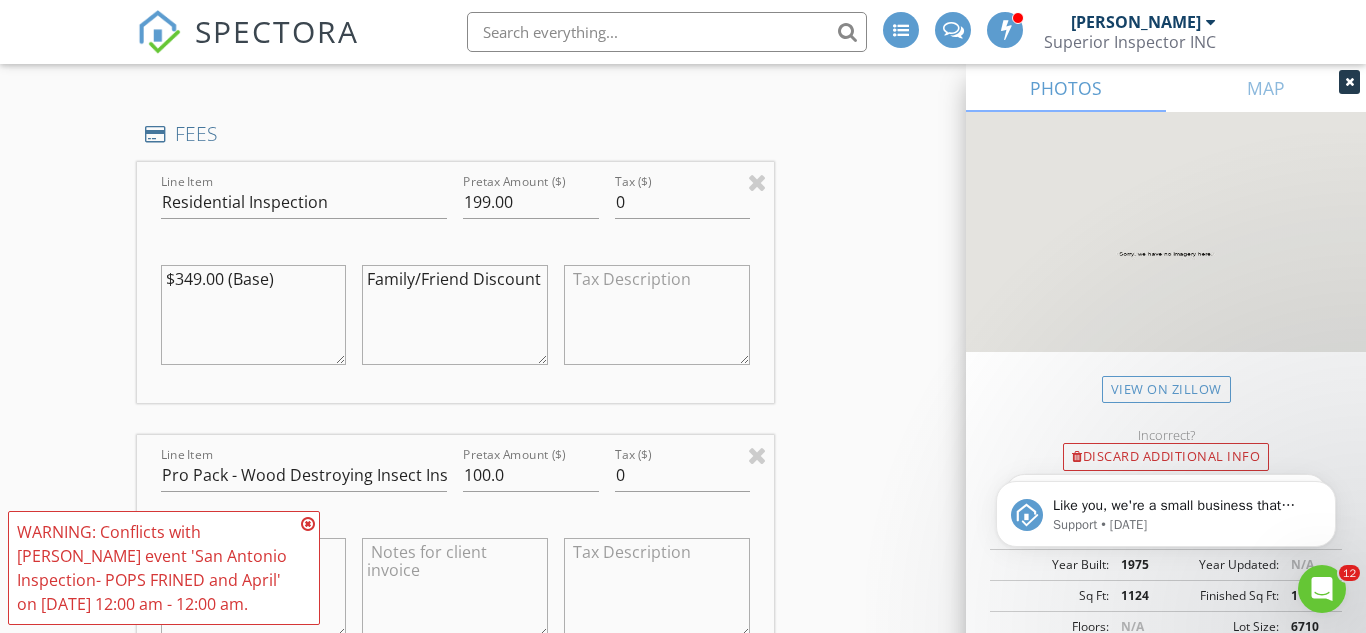scroll, scrollTop: 1878, scrollLeft: 0, axis: vertical 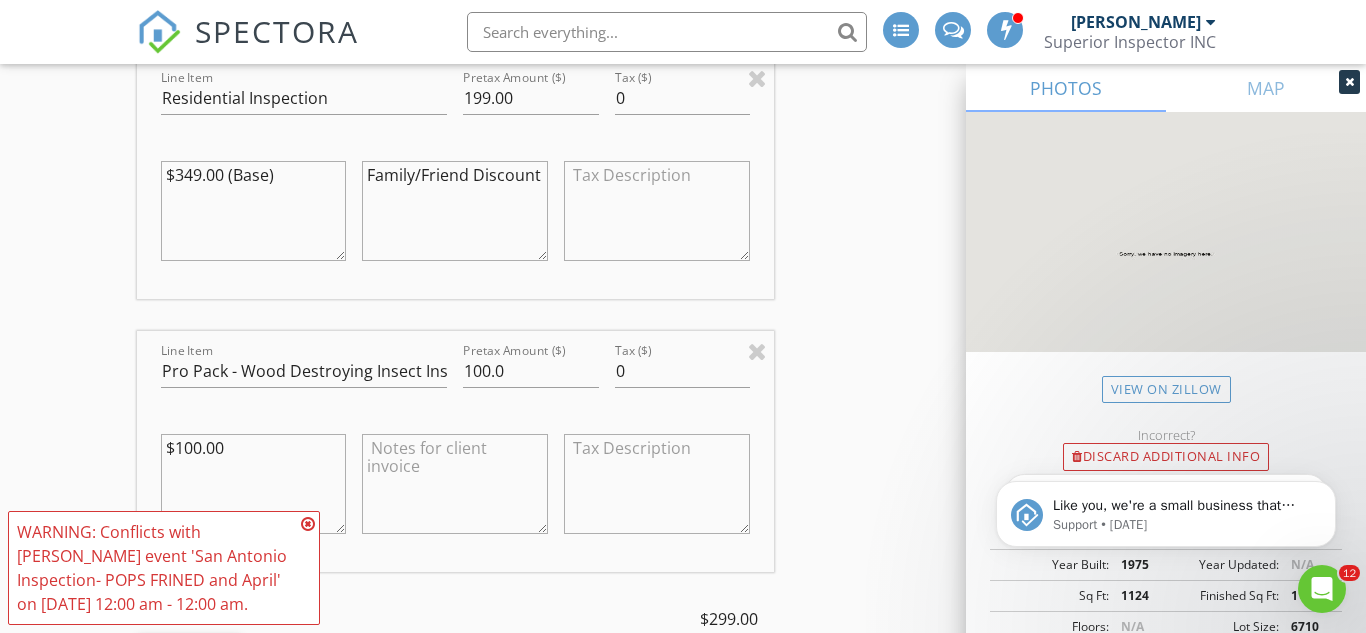 type on "Family/Friend Discount" 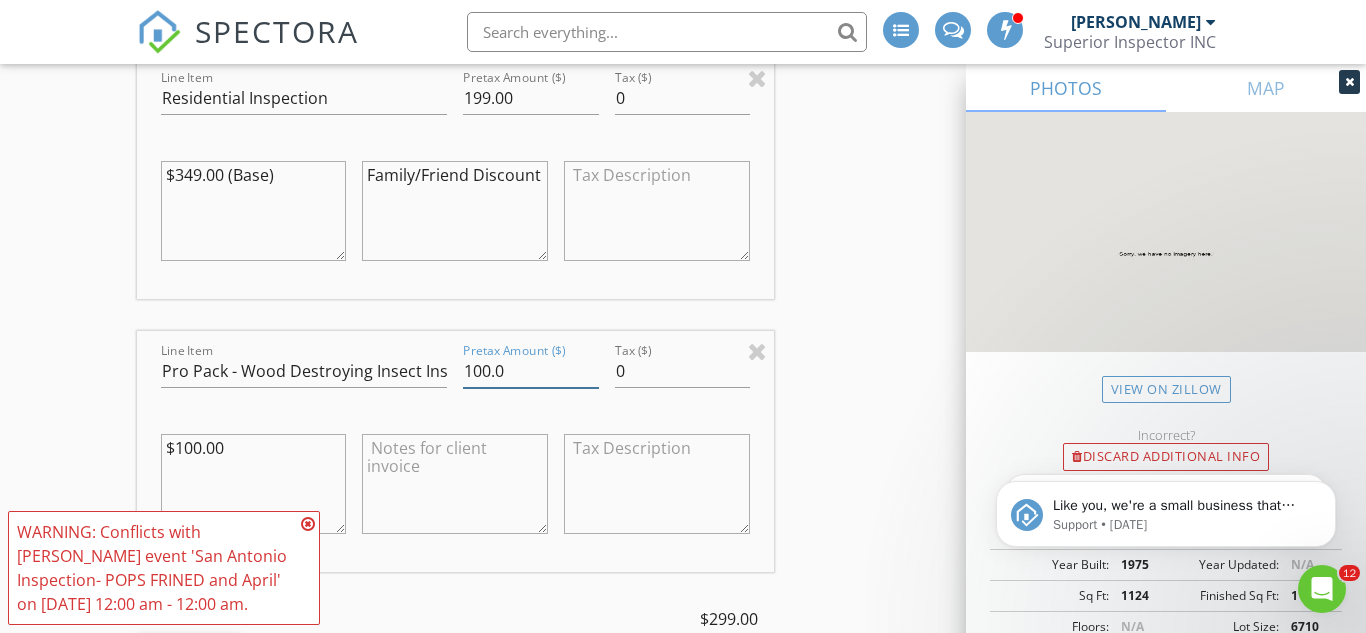 drag, startPoint x: 516, startPoint y: 375, endPoint x: 291, endPoint y: 343, distance: 227.26416 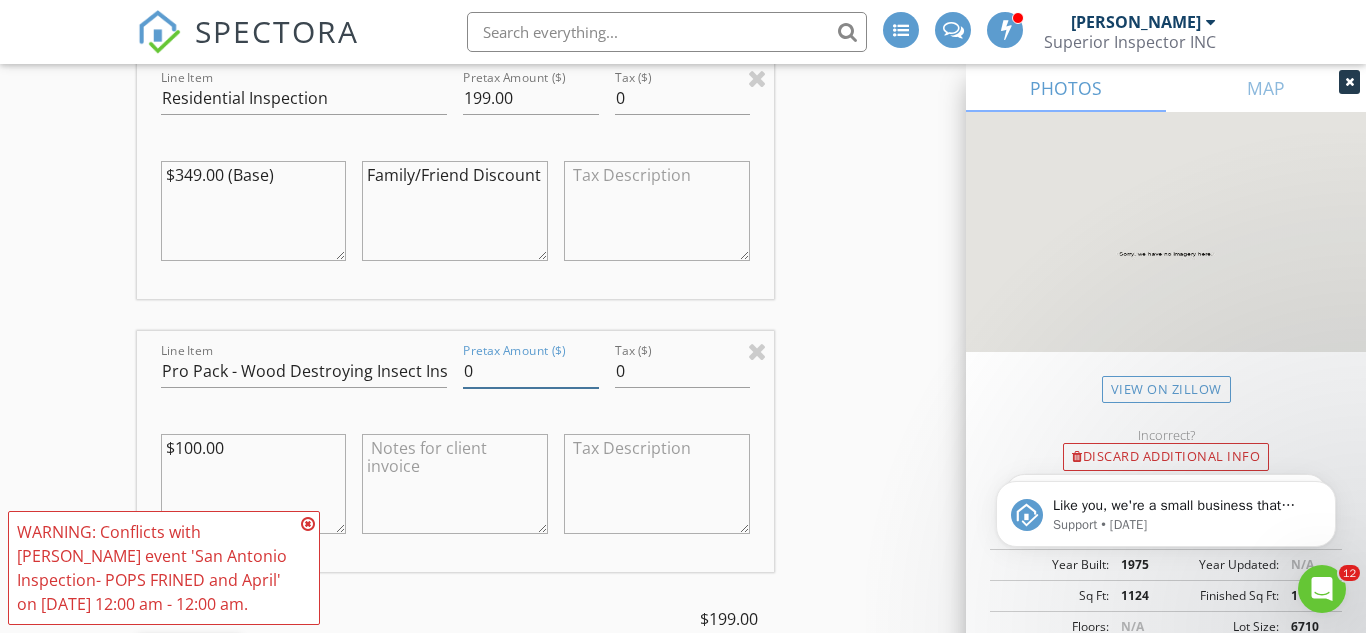 type on "0" 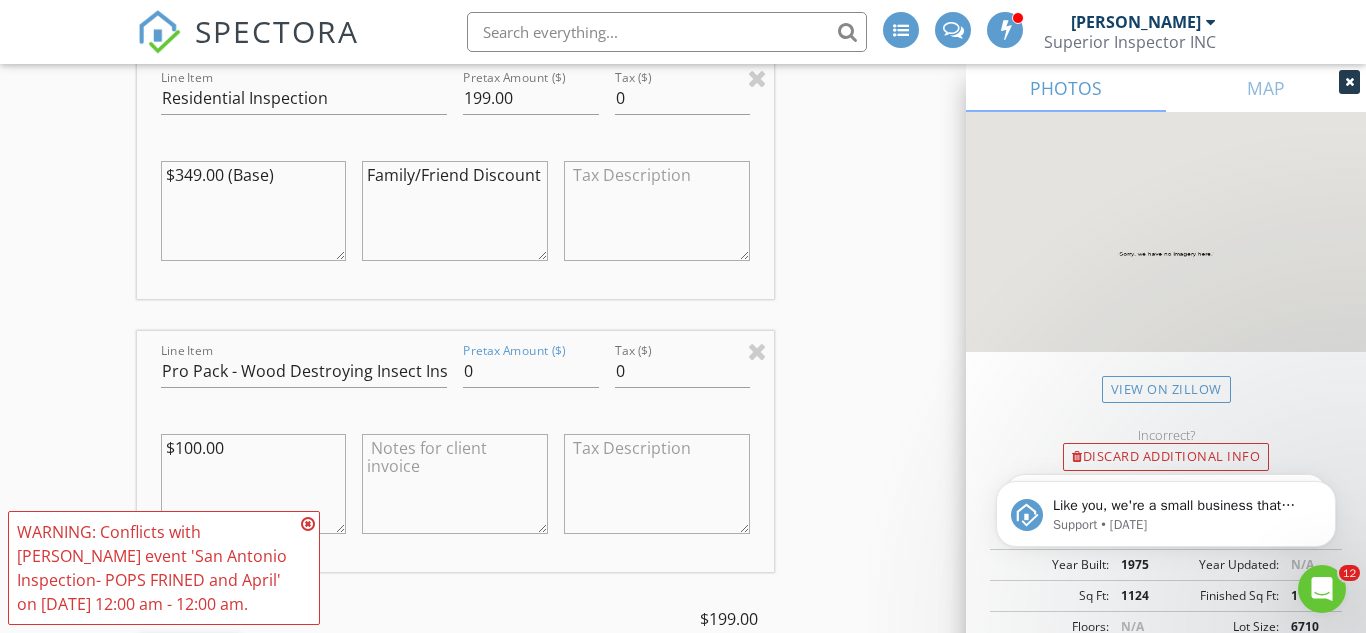 click at bounding box center (455, 484) 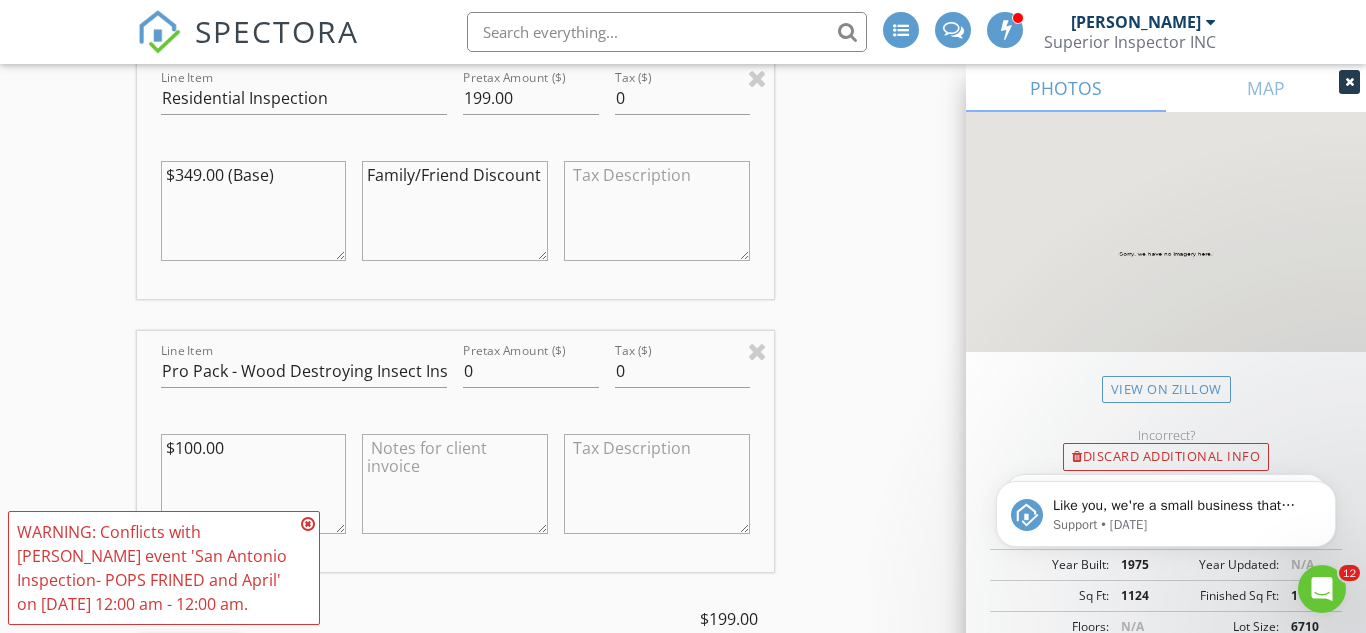 drag, startPoint x: 540, startPoint y: 174, endPoint x: 209, endPoint y: 181, distance: 331.074 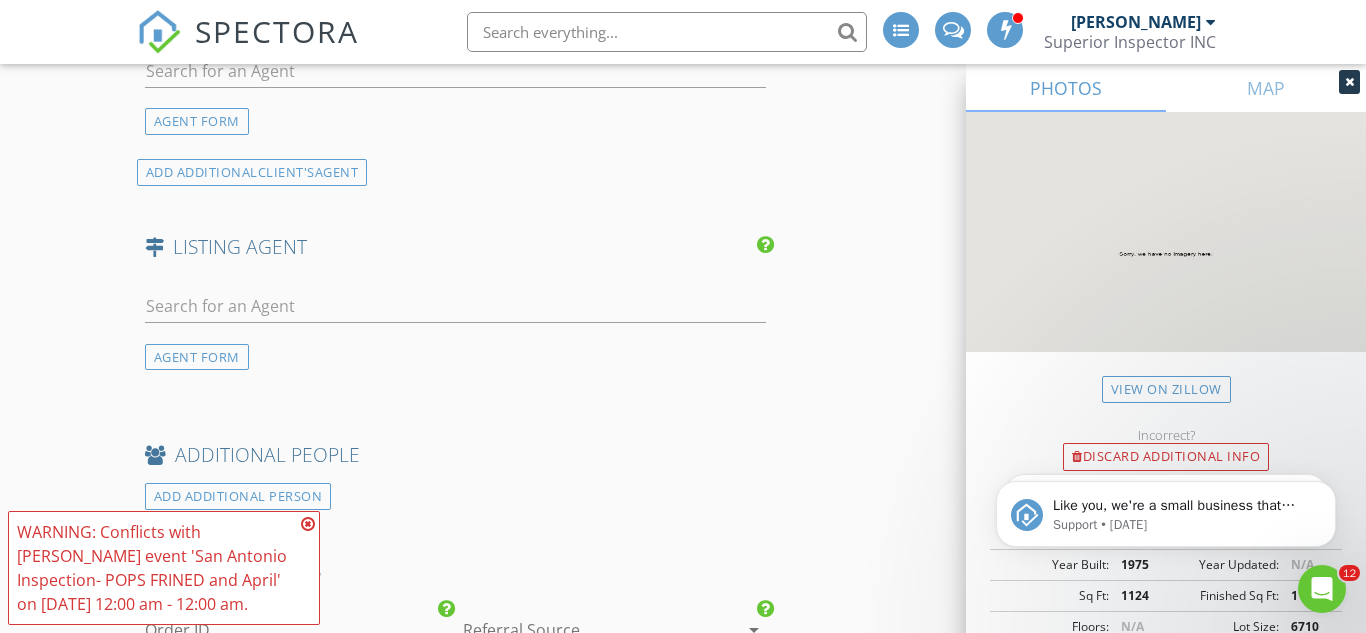 scroll, scrollTop: 3291, scrollLeft: 0, axis: vertical 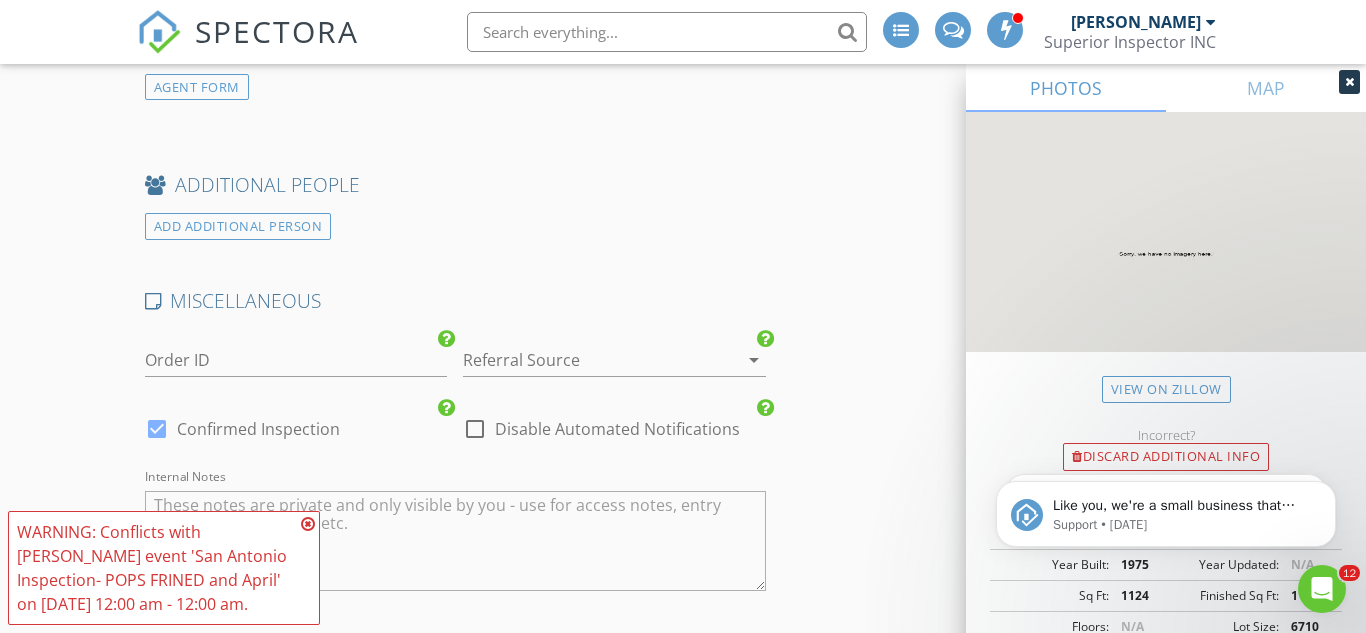 type on "Family/Friend Discount" 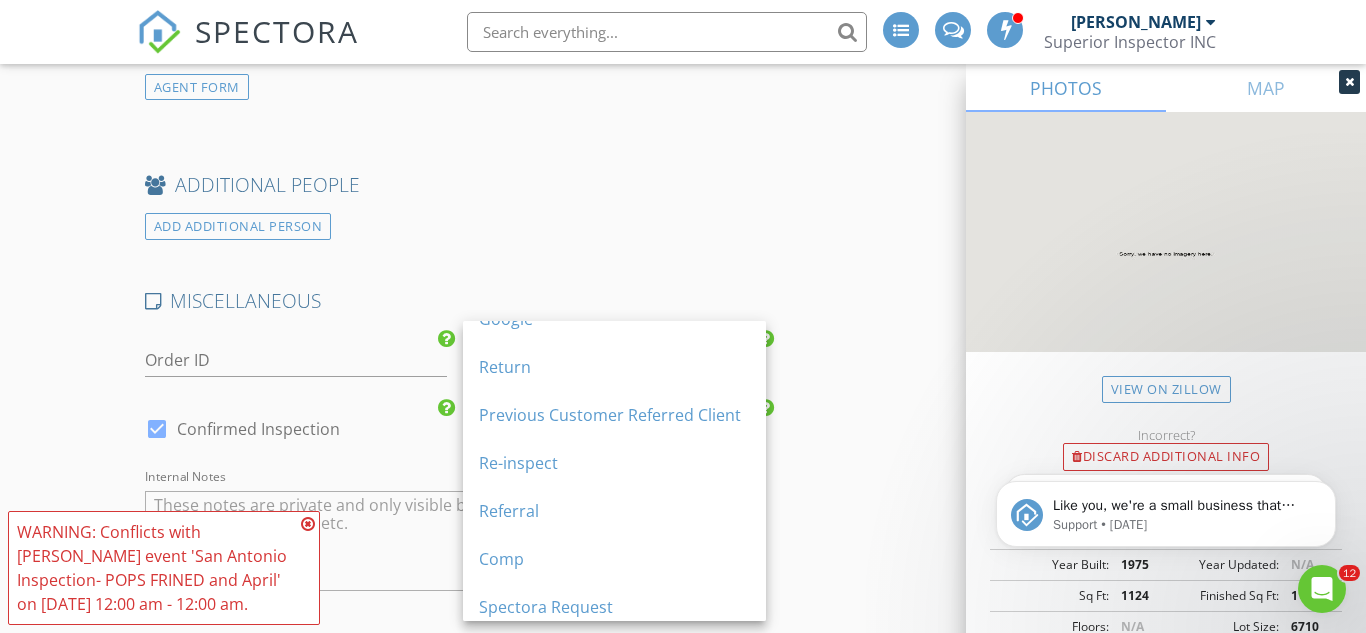 scroll, scrollTop: 228, scrollLeft: 0, axis: vertical 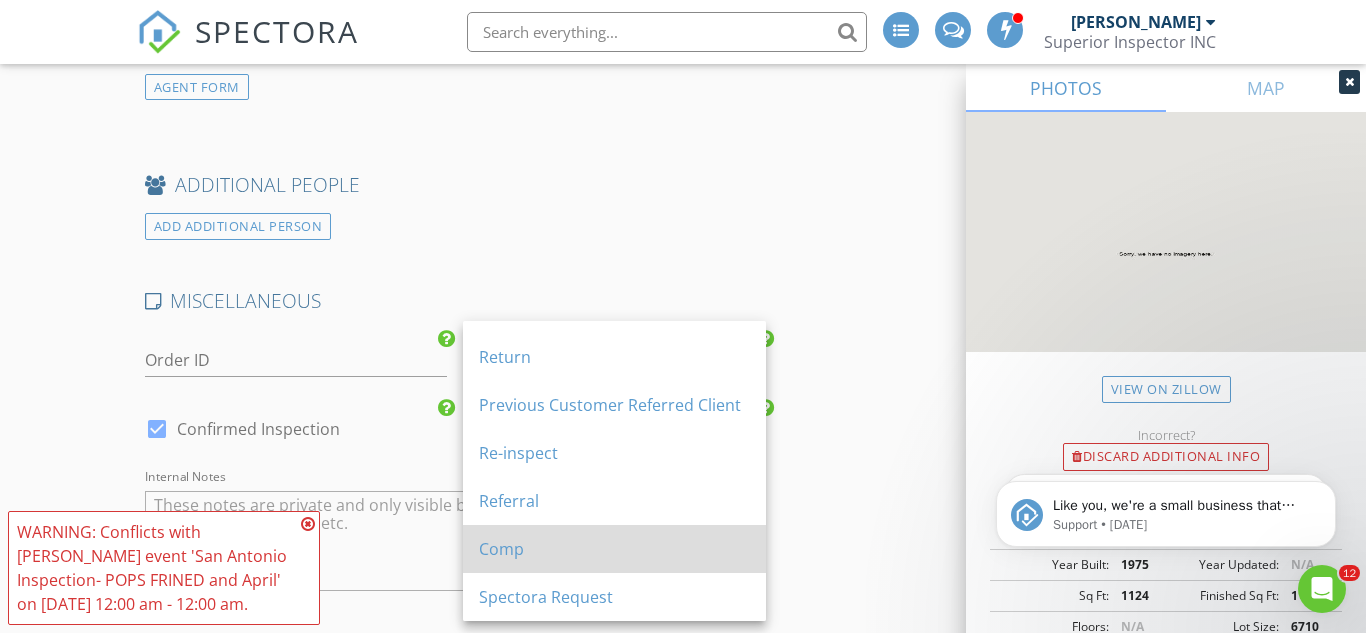 click on "Comp" at bounding box center (614, 549) 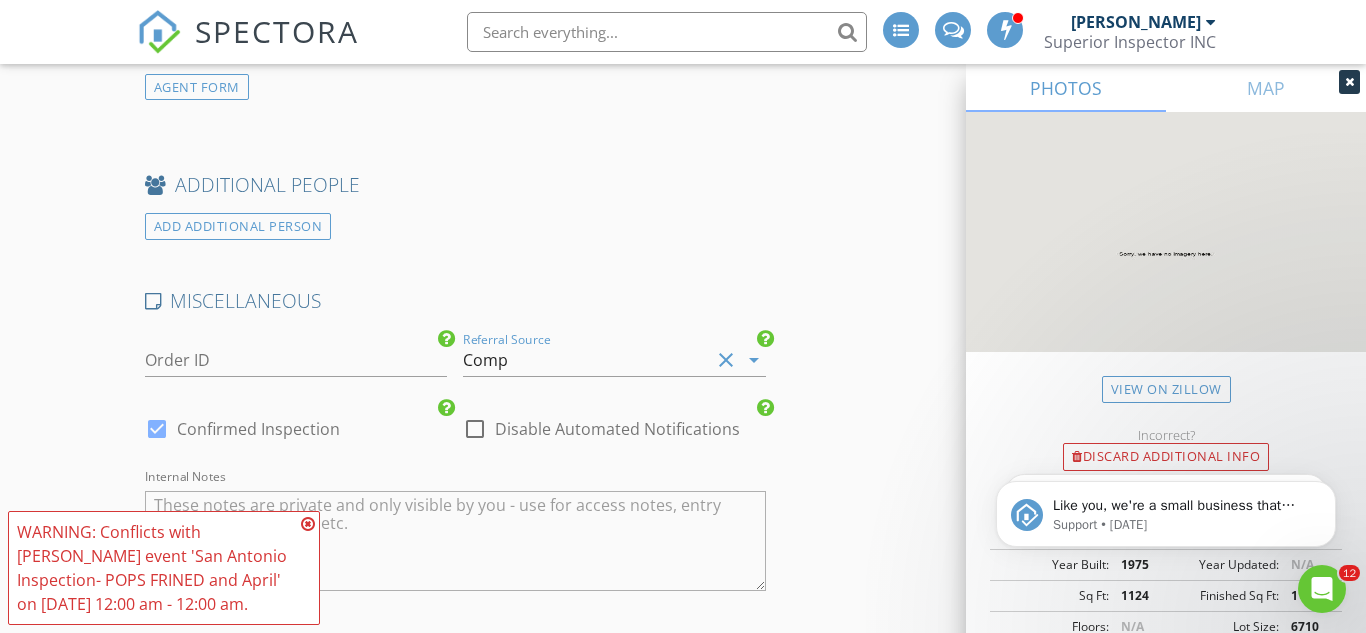 scroll, scrollTop: 3640, scrollLeft: 0, axis: vertical 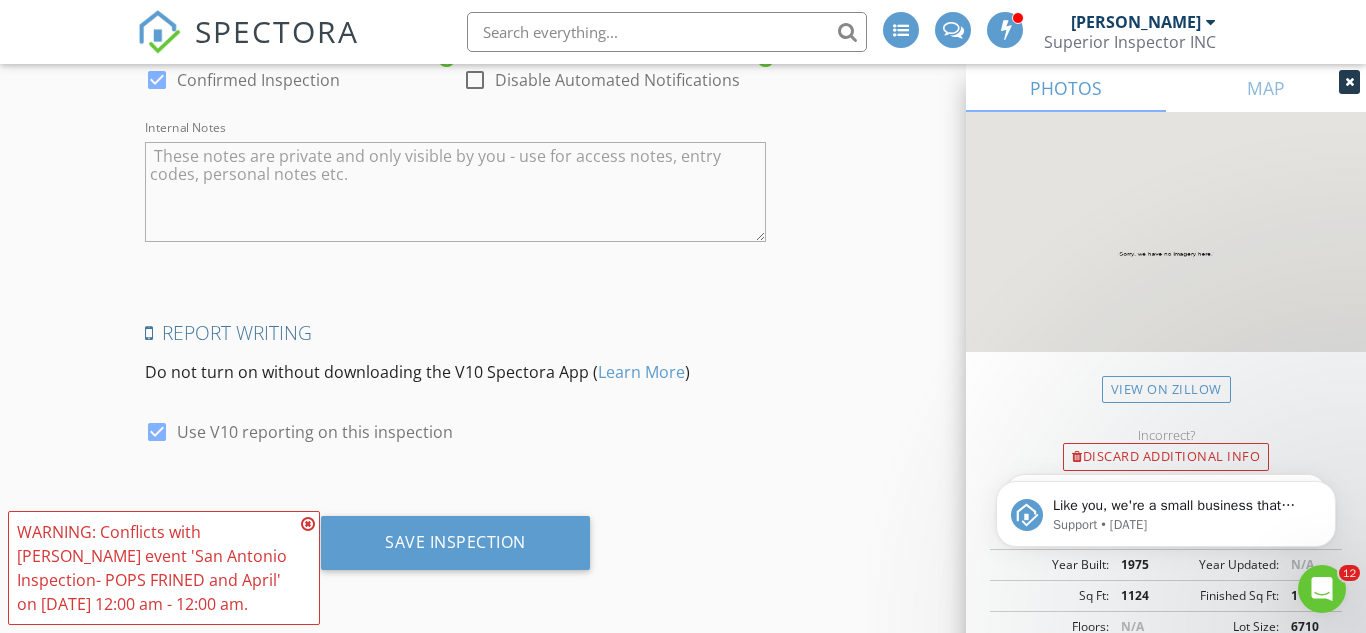 click at bounding box center [475, 80] 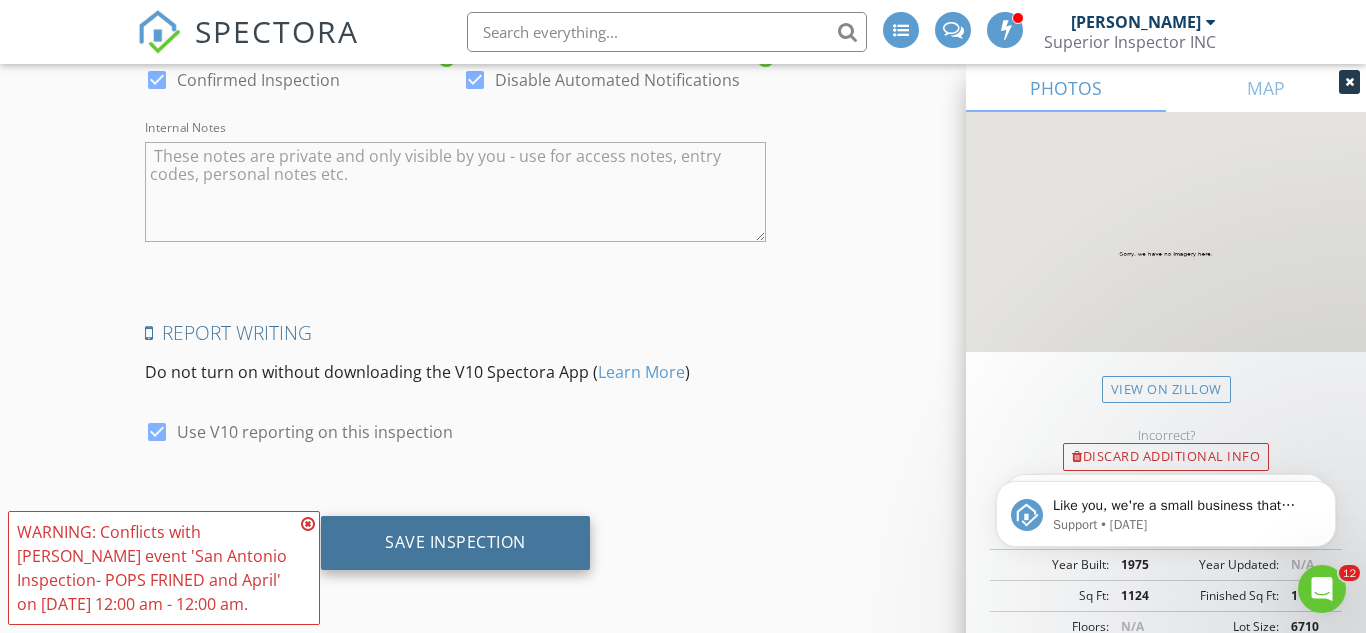 click on "Save Inspection" at bounding box center [455, 542] 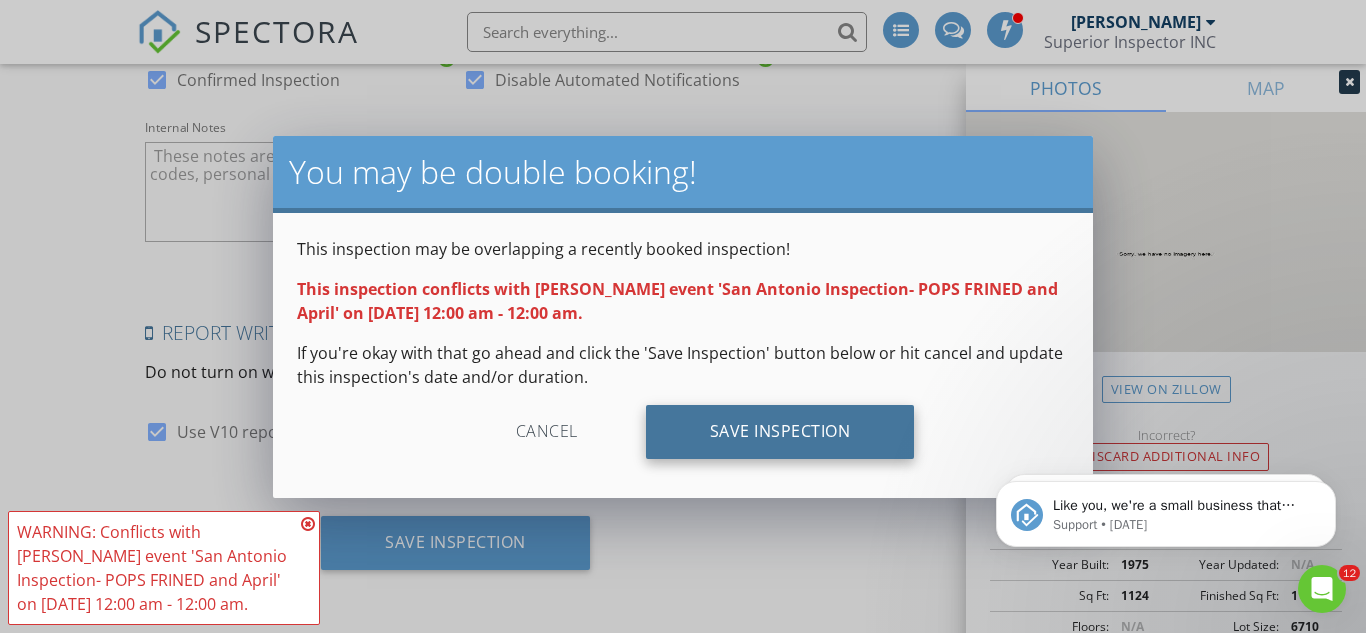 click on "Save Inspection" at bounding box center (780, 432) 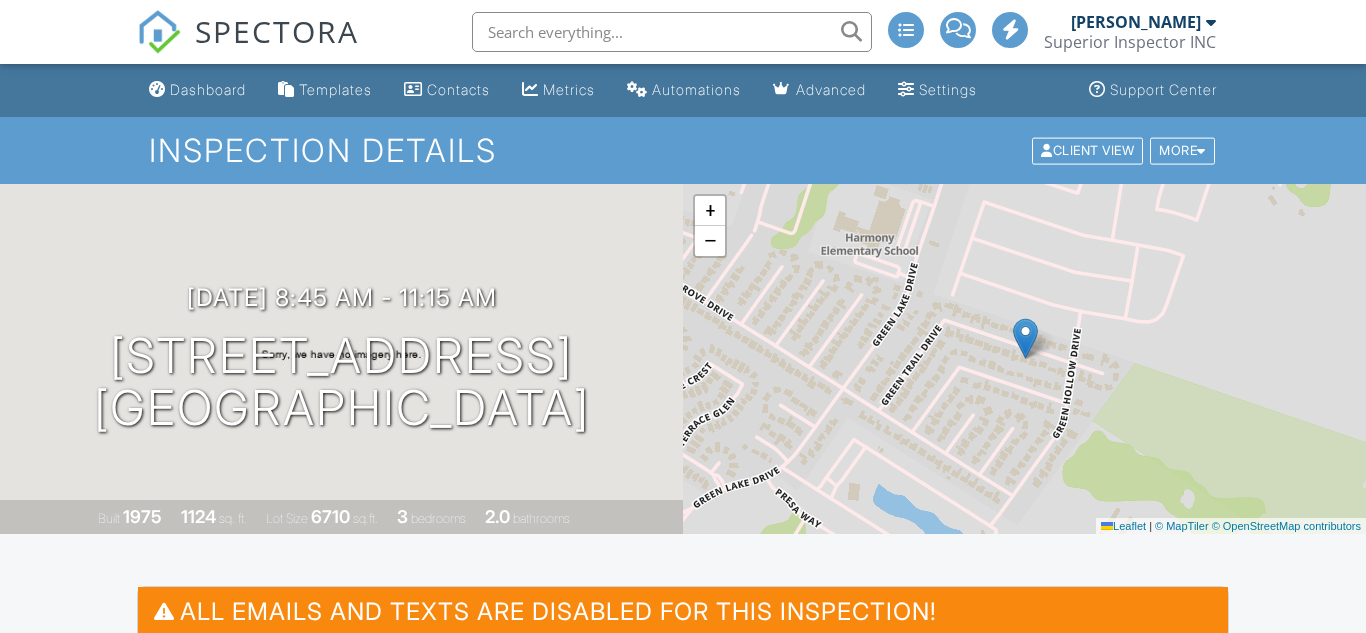 scroll, scrollTop: 2115, scrollLeft: 0, axis: vertical 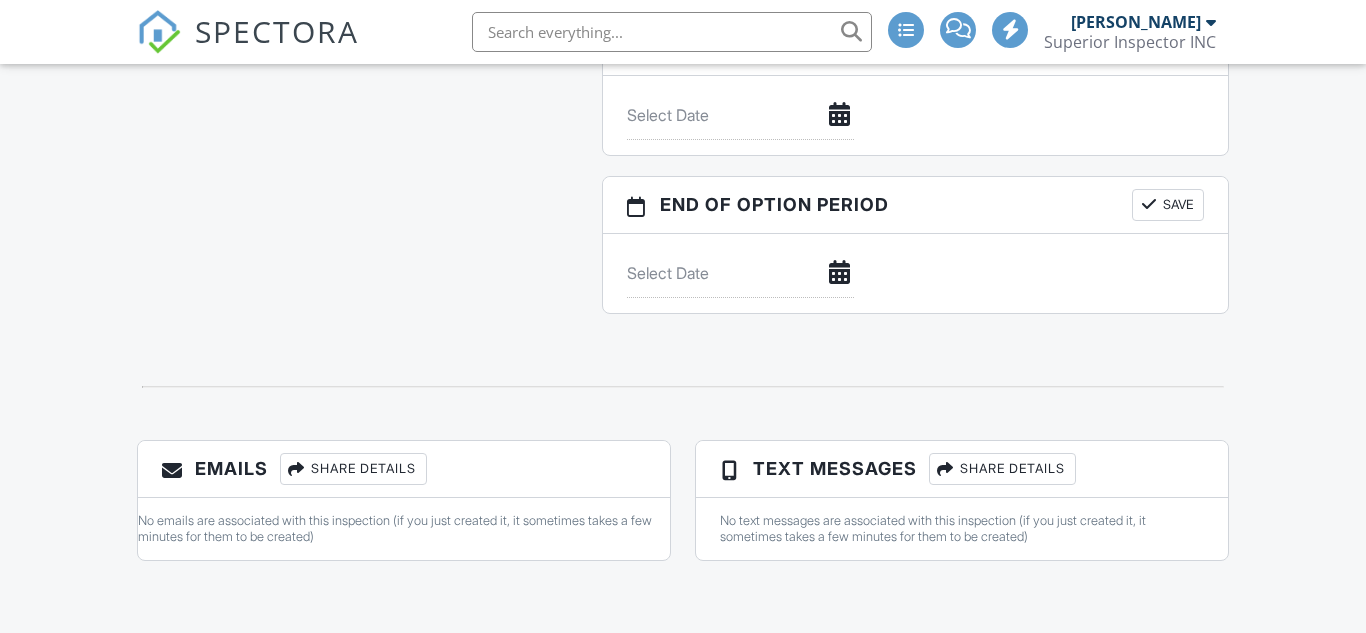 click on "All emails and texts are disabled for this inspection!
All emails and texts have been disabled for this inspection. This may have happened due to someone manually disabling them or this inspection being unconfirmed when it was scheduled. To re-enable emails and texts for this inspection, click the button below.
Turn on emails and texts
Turn on and Requeue Notifications
Reports
Locked
Attach
New
(Untitled report)
TREC REI 7-6 (Main)
Edit
View
TREC REI 7-6 (Main)
This report will be built from your template on [DATE]  3:00am
Quick Publish
Copy
Build Now
[GEOGRAPHIC_DATA]
(Untitled report)
[US_STATE] WDI 2020
Edit
View
[US_STATE] WDI 2020
This report will be built from your template on [DATE]  3:00am
Quick Publish
Copy
Build Now
[GEOGRAPHIC_DATA]" at bounding box center [683, -598] 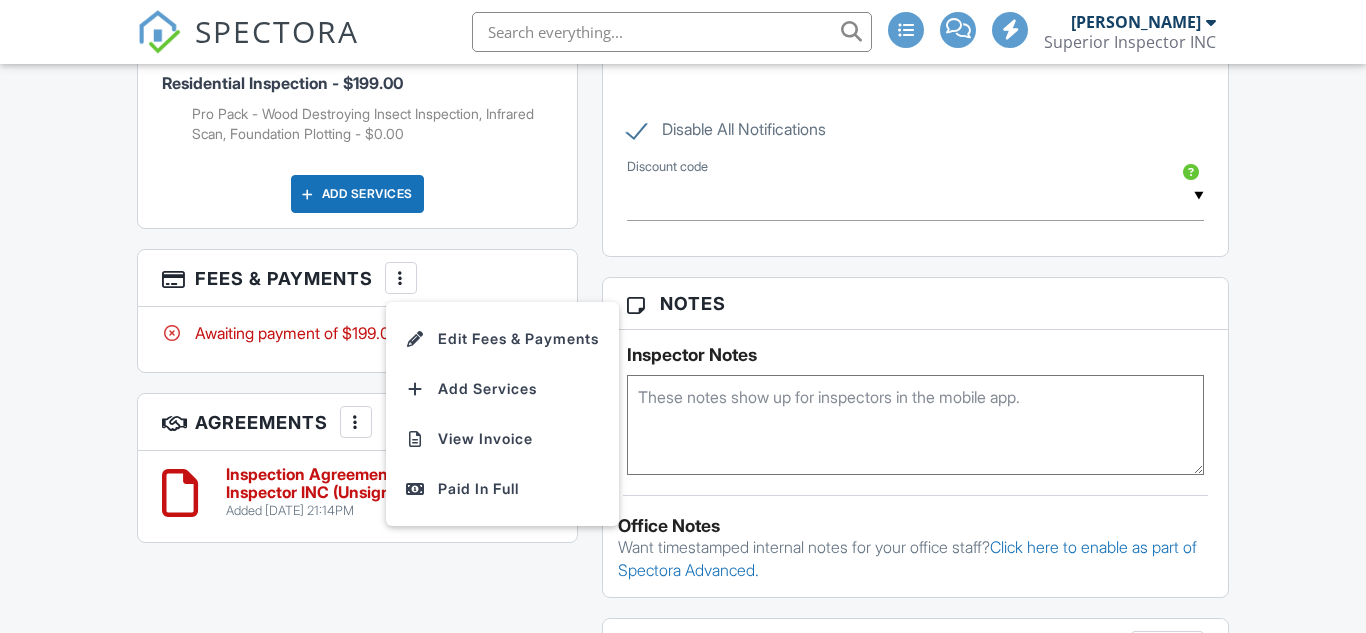 scroll, scrollTop: 0, scrollLeft: 0, axis: both 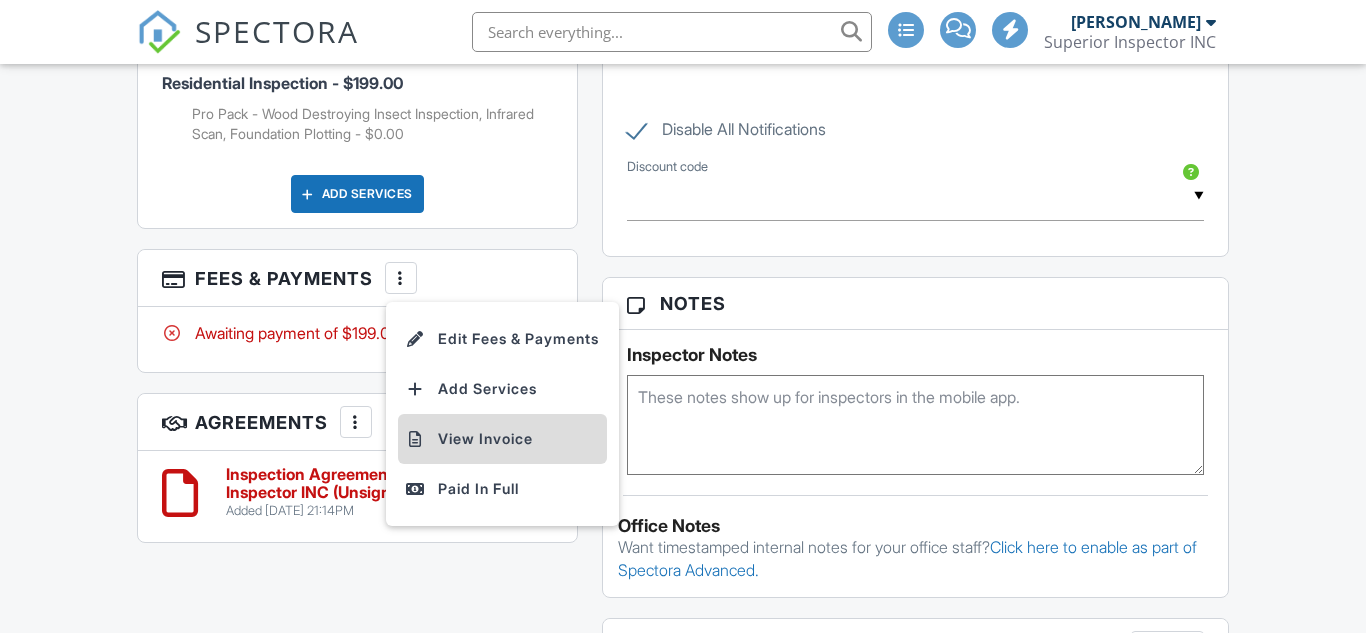 click on "View Invoice" at bounding box center [502, 439] 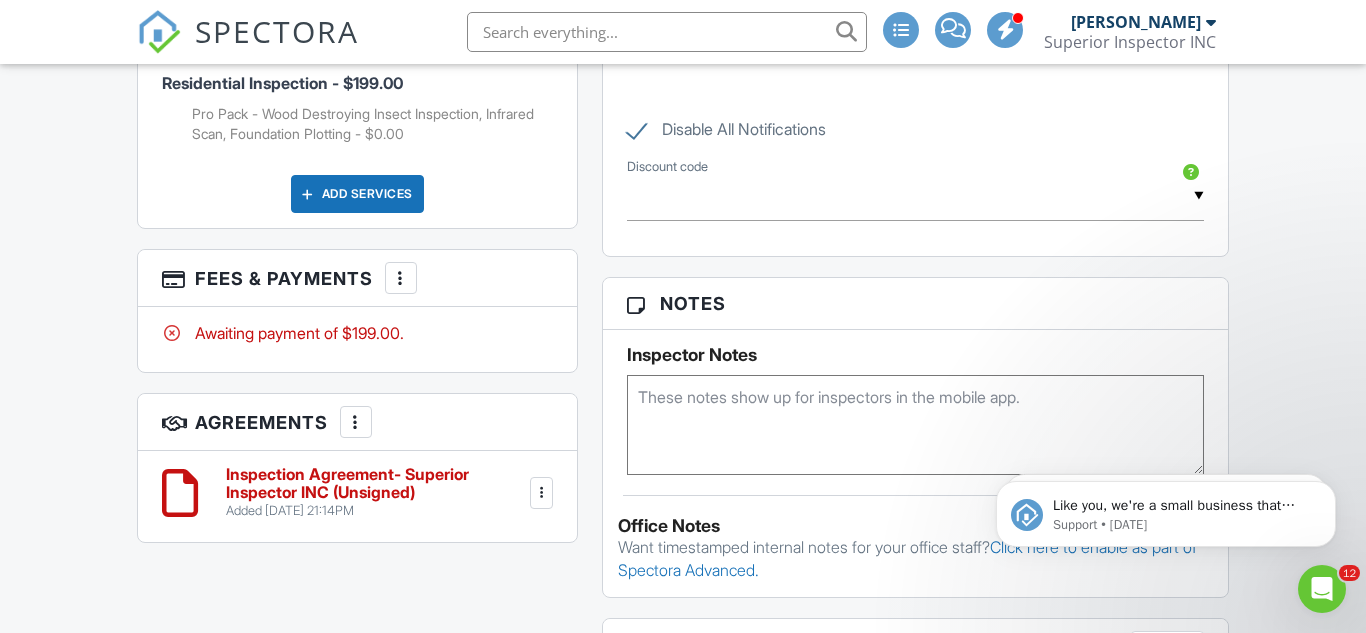 scroll, scrollTop: 0, scrollLeft: 0, axis: both 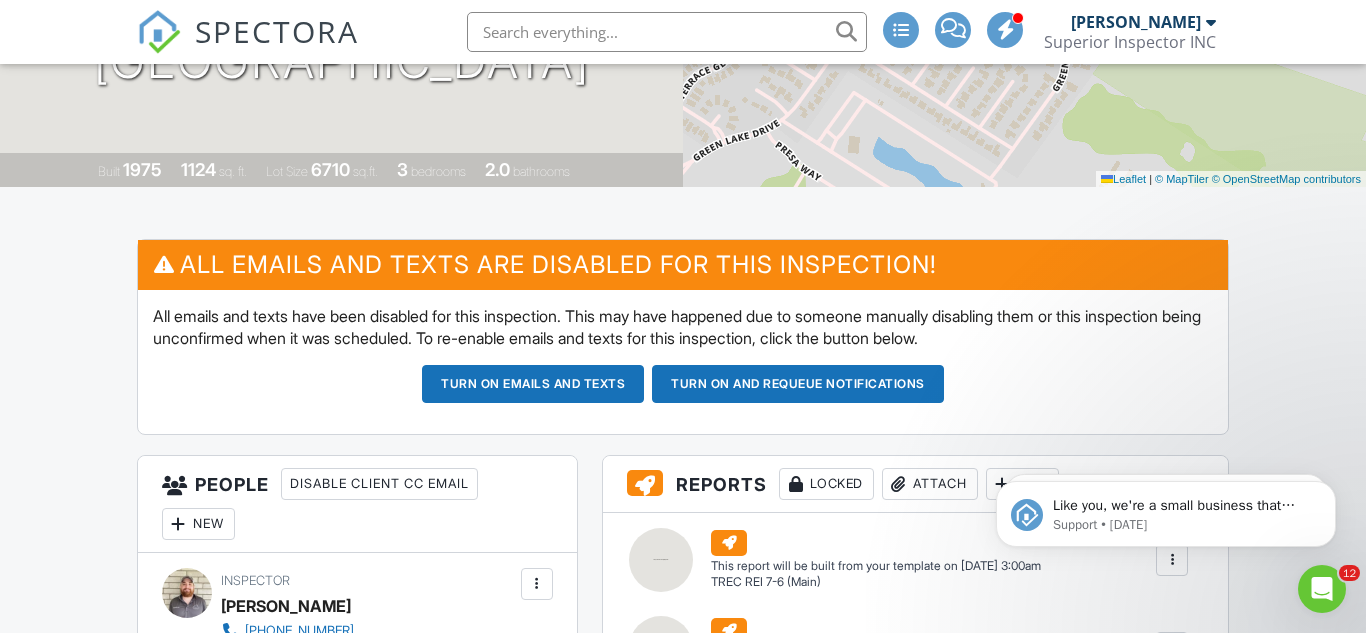 click on "Turn on and Requeue Notifications" at bounding box center [798, 384] 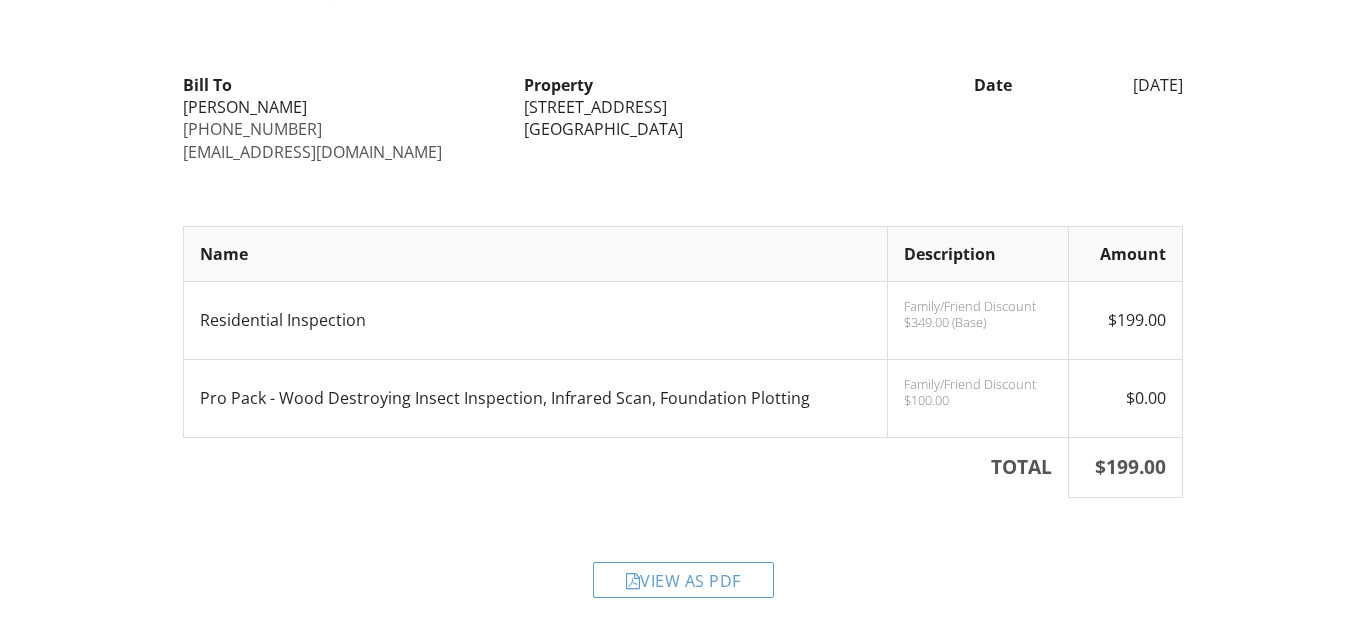 scroll, scrollTop: 207, scrollLeft: 0, axis: vertical 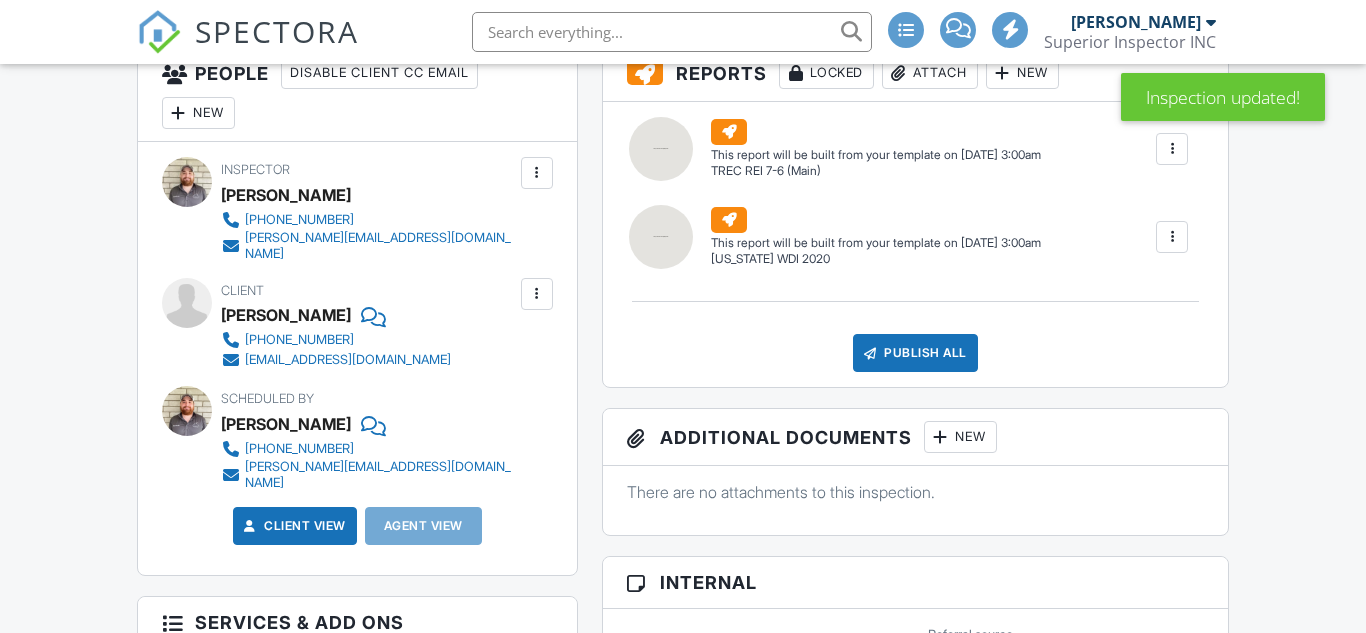 click at bounding box center [537, 294] 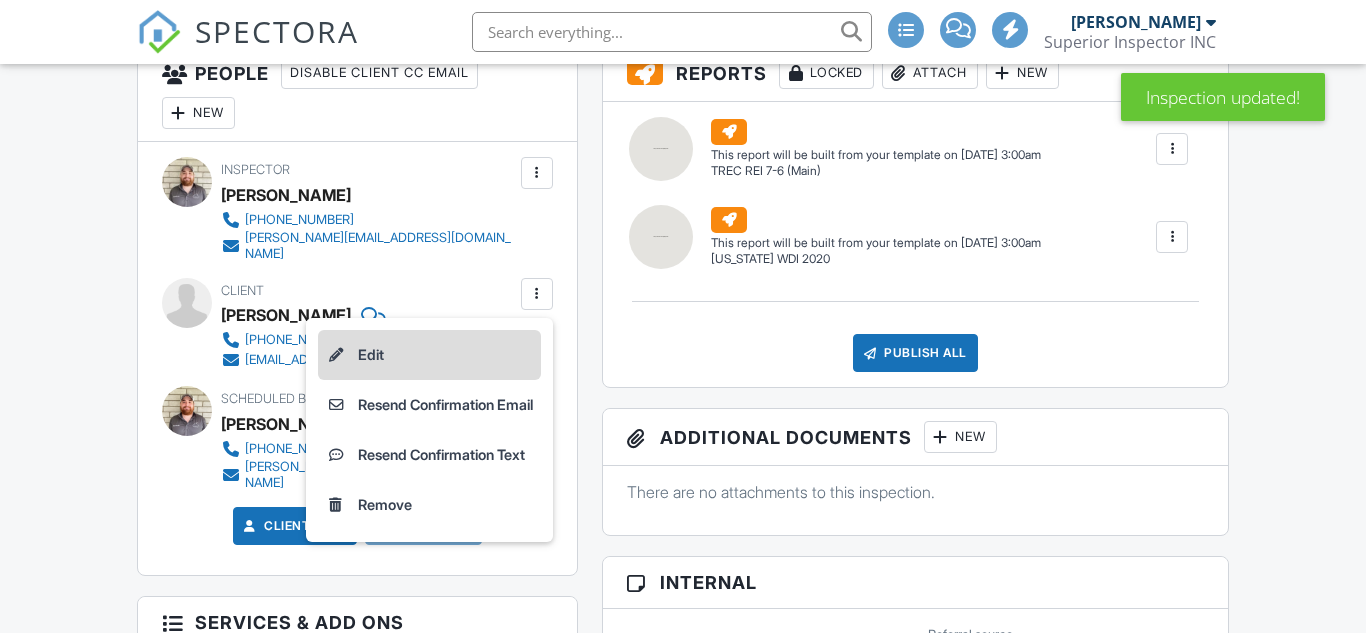 scroll, scrollTop: 542, scrollLeft: 0, axis: vertical 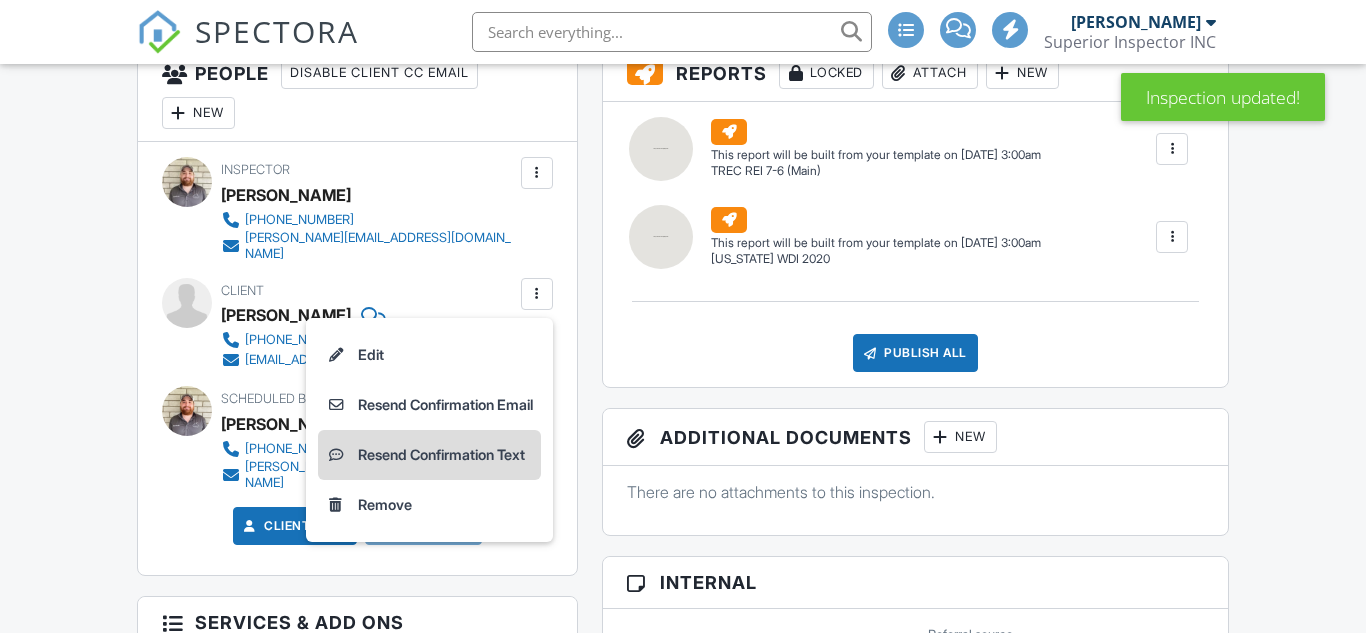 click on "Resend Confirmation Text" at bounding box center (429, 455) 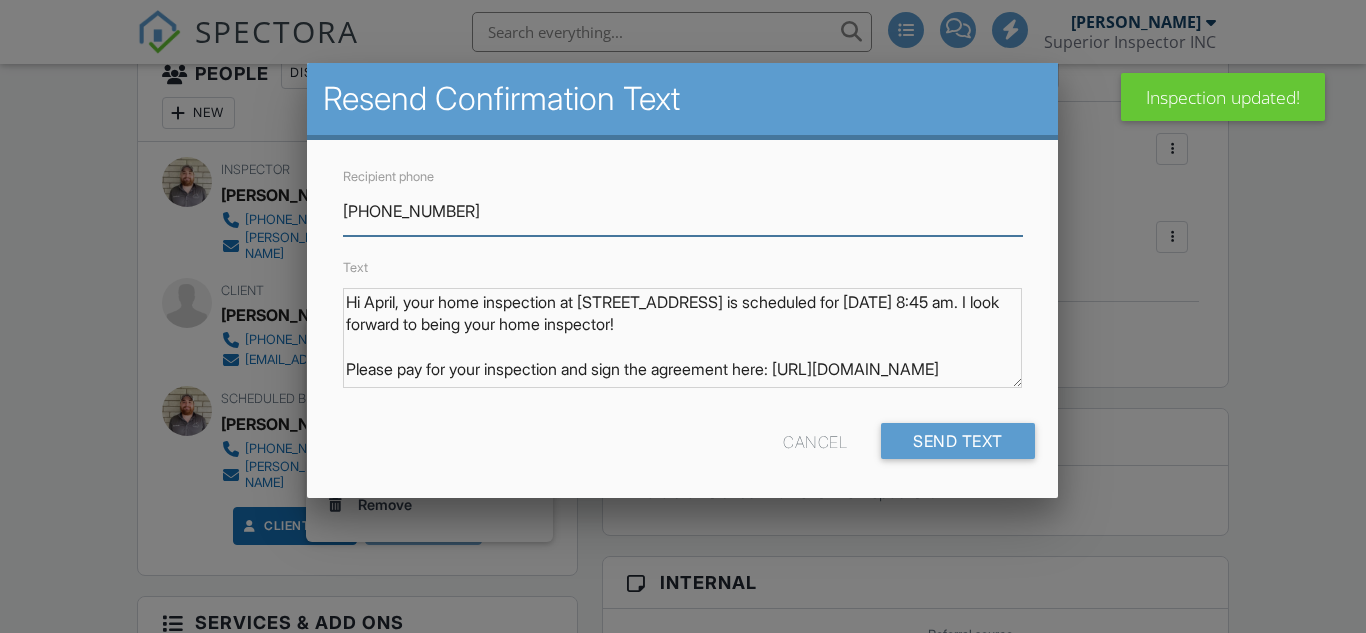 scroll, scrollTop: 0, scrollLeft: 0, axis: both 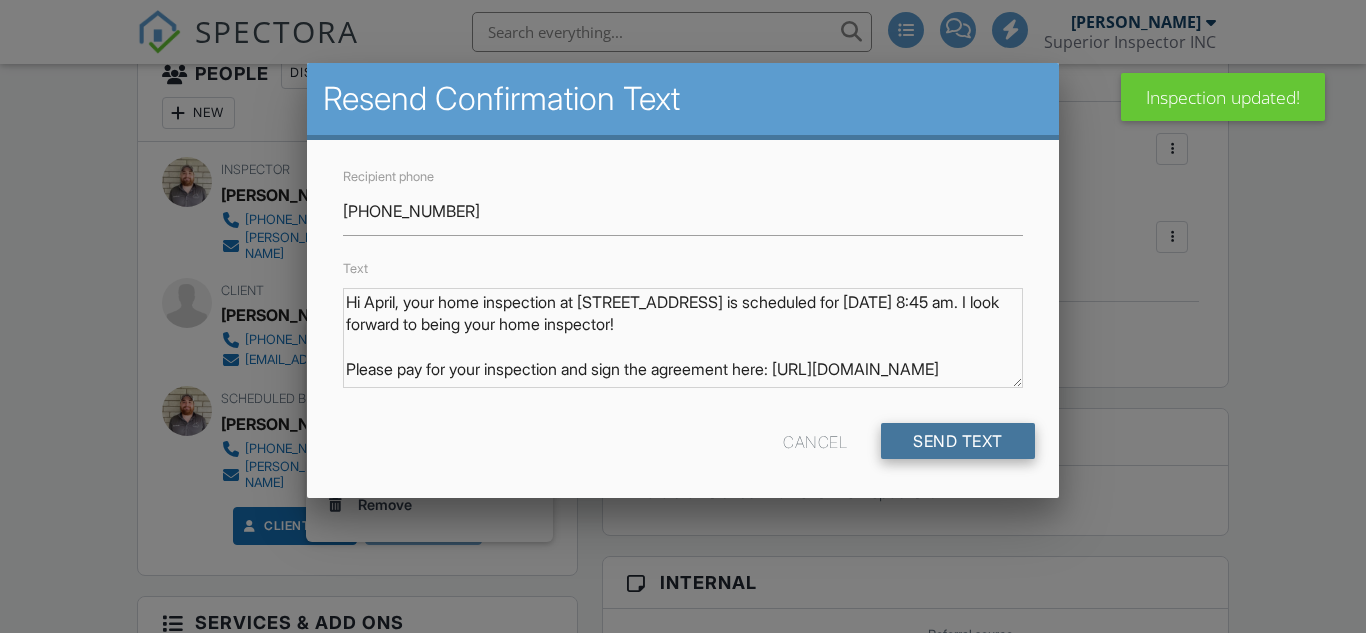 click on "Send Text" at bounding box center [958, 441] 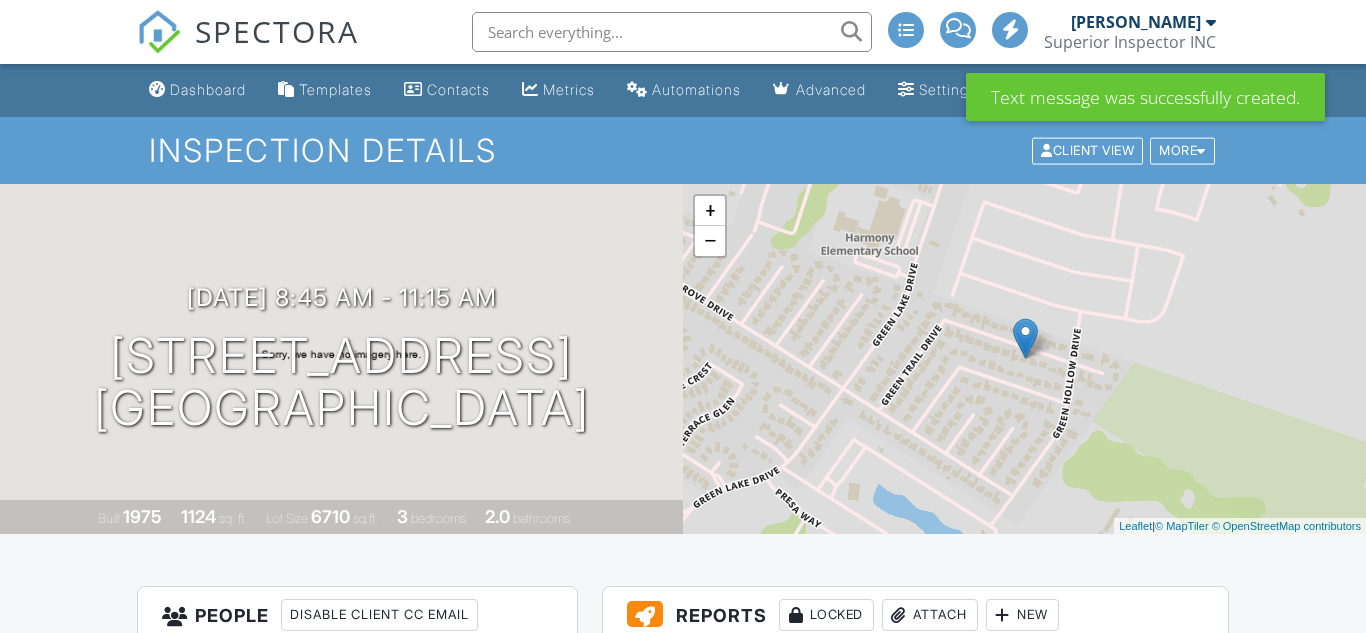 scroll, scrollTop: 0, scrollLeft: 0, axis: both 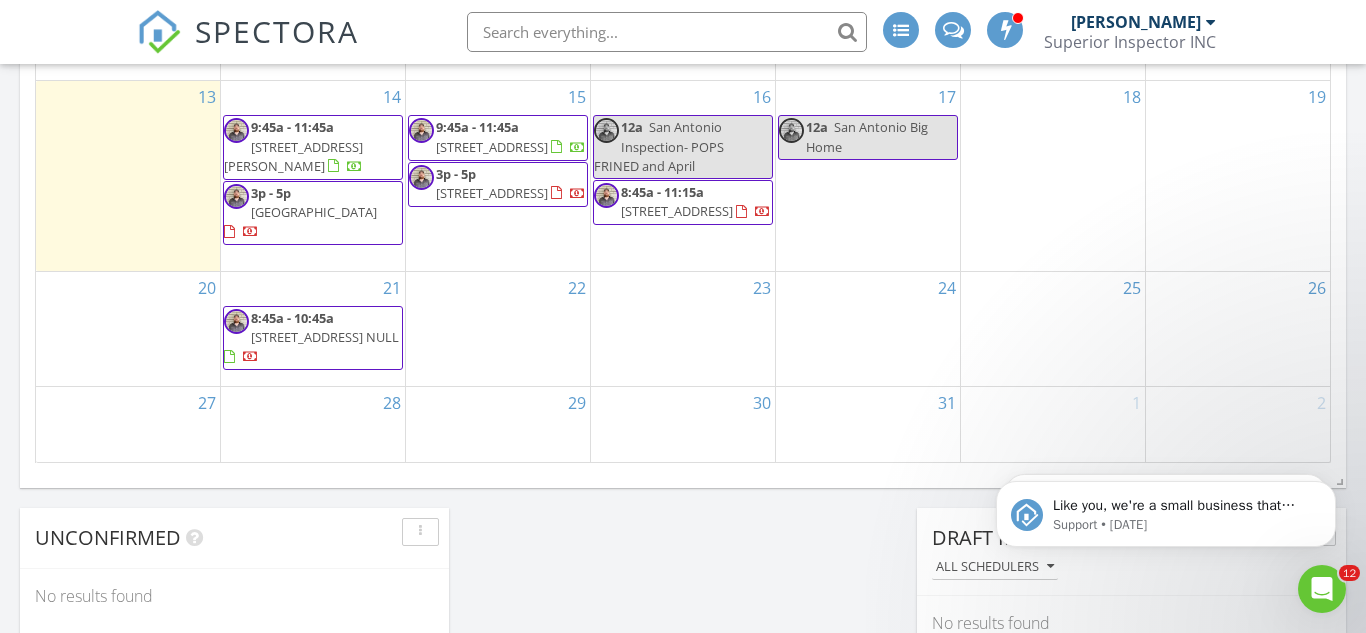 click on "16
12a
[GEOGRAPHIC_DATA] Inspection- POPS FRINED and April
8:45a - 11:15a
[STREET_ADDRESS]" at bounding box center [683, 175] 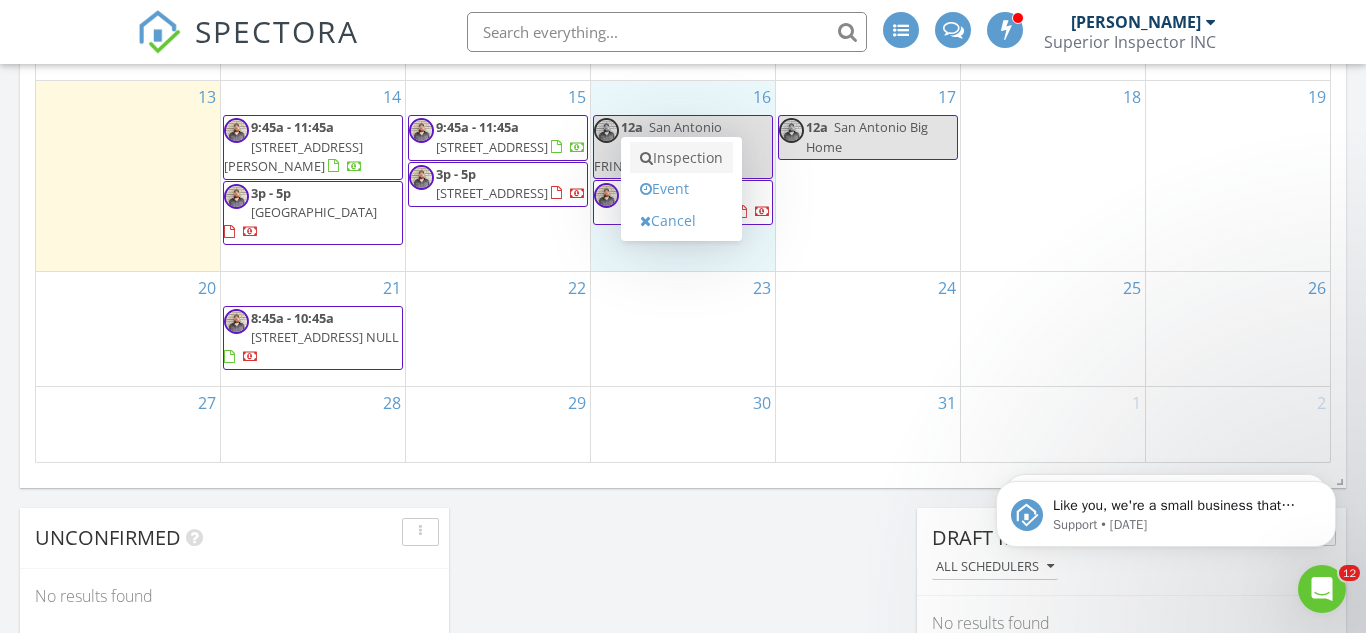 click on "Inspection" at bounding box center [681, 158] 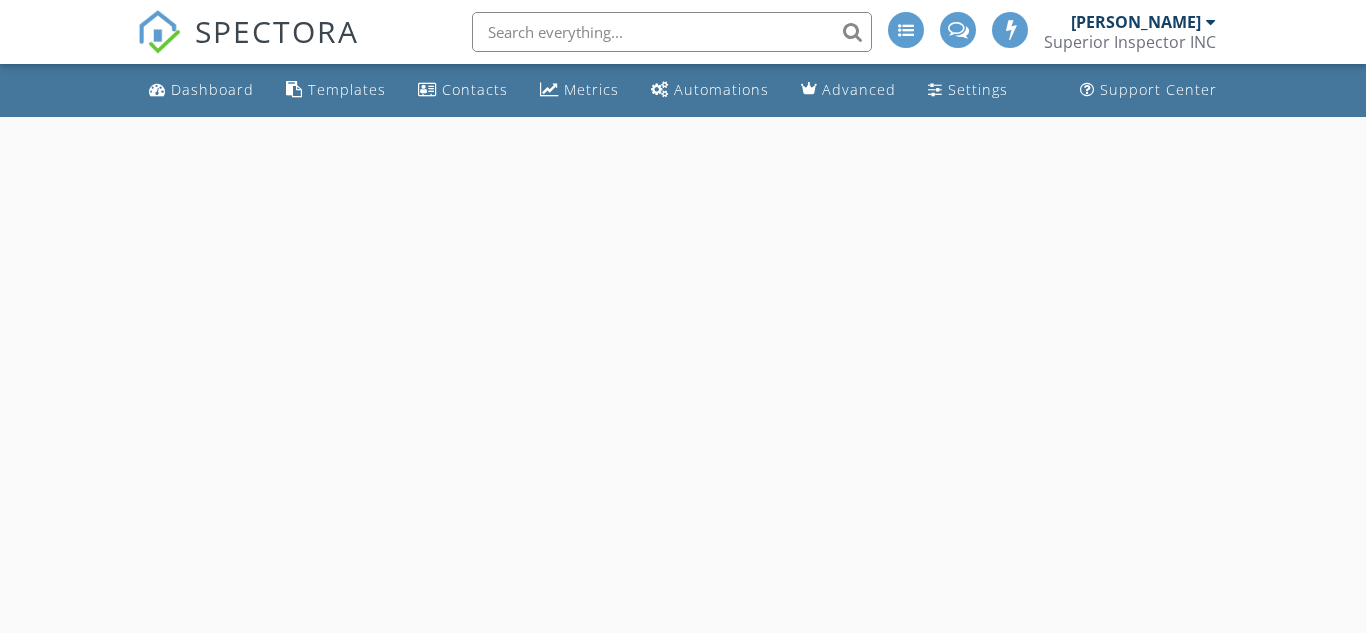 scroll, scrollTop: 0, scrollLeft: 0, axis: both 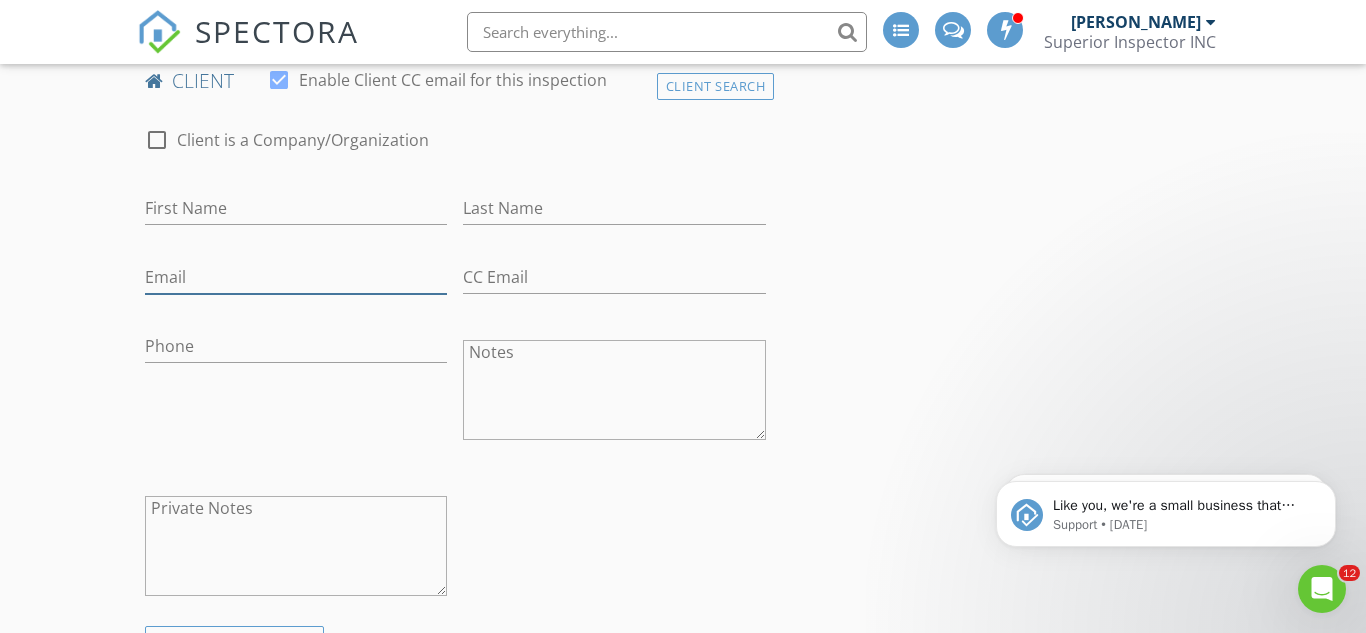 click on "Email" at bounding box center (296, 277) 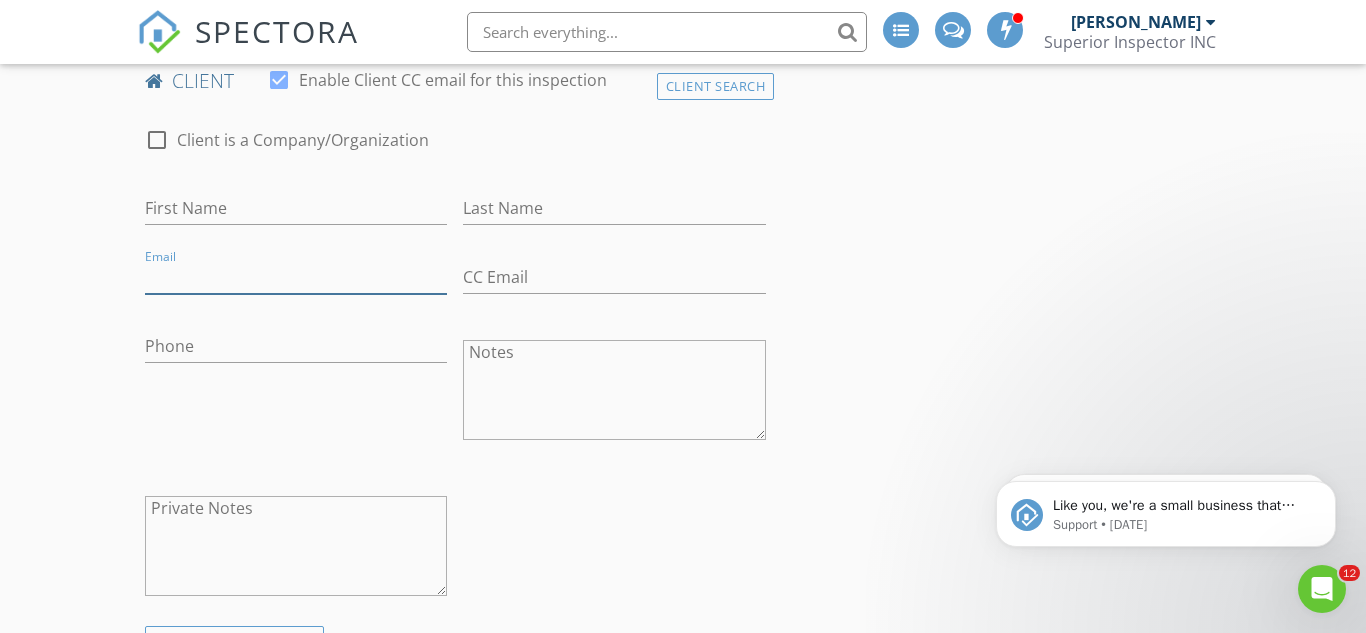 paste on "itssantoo@gmail.com" 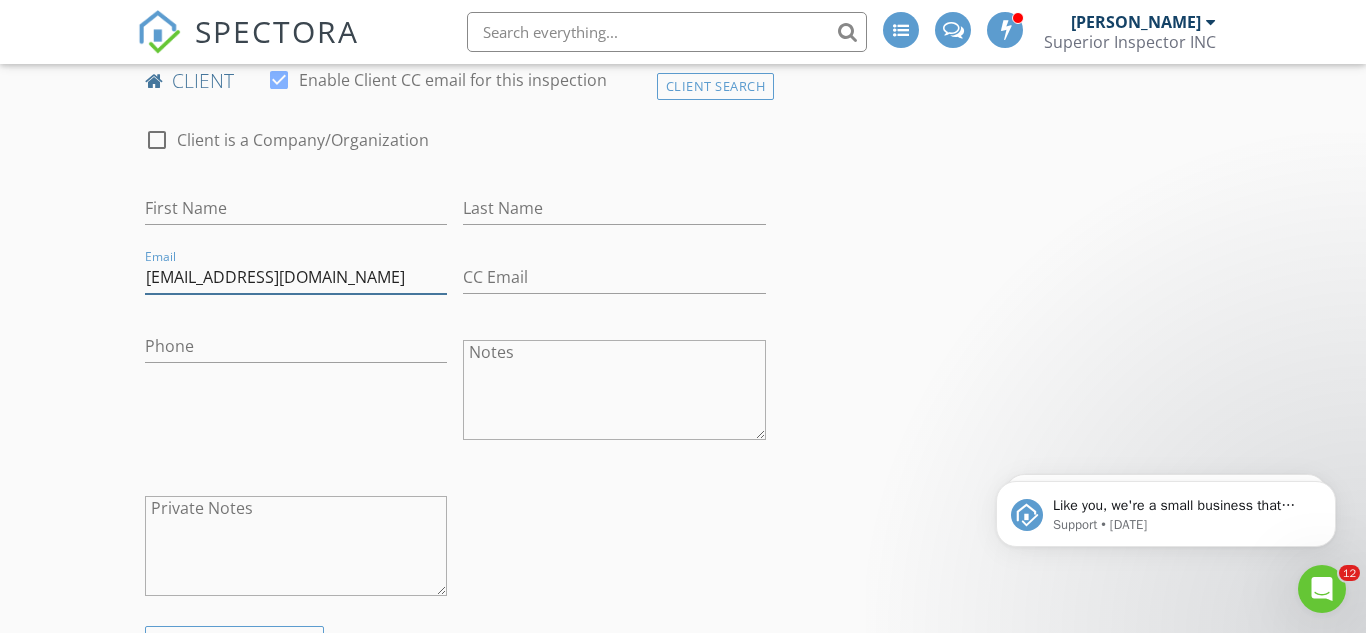 type on "itssantoo@gmail.com" 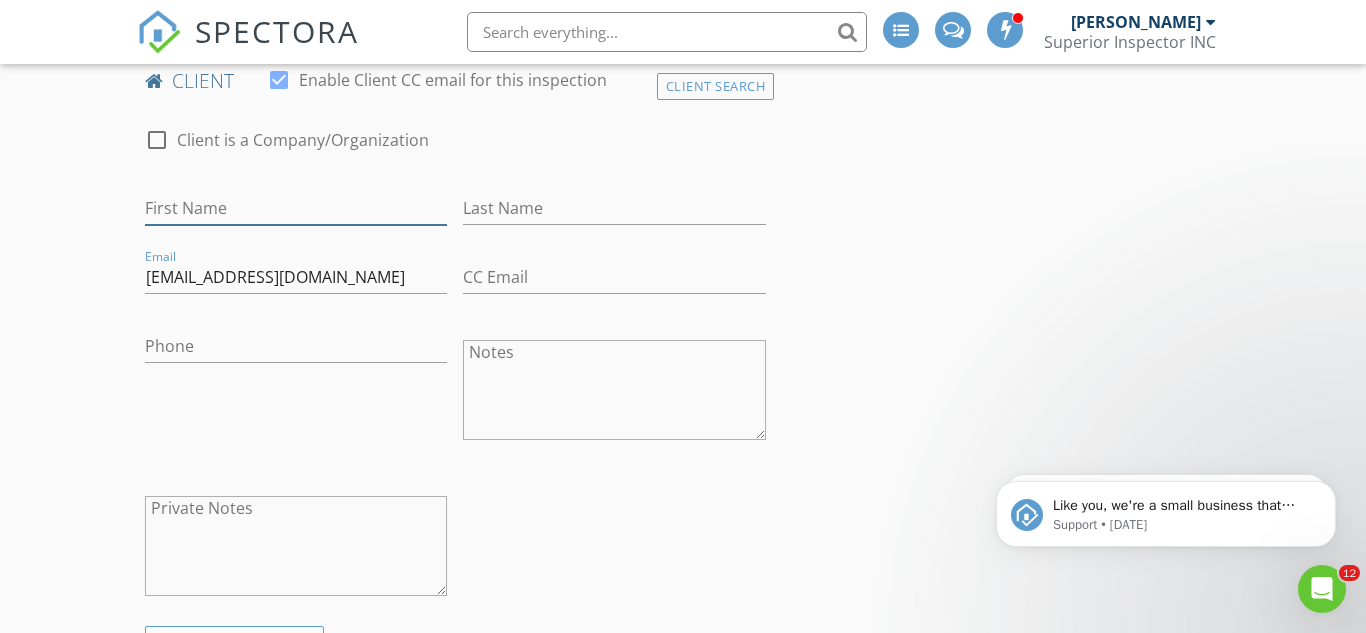 click on "First Name" at bounding box center (296, 208) 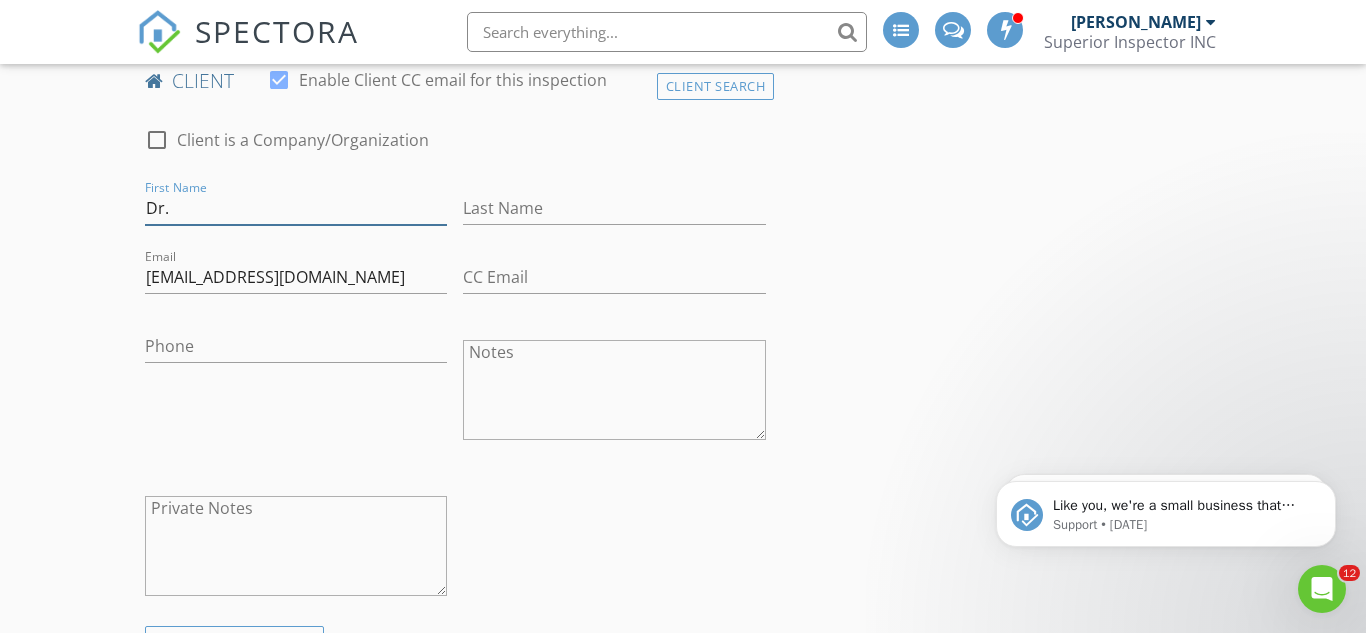 type on "Dr." 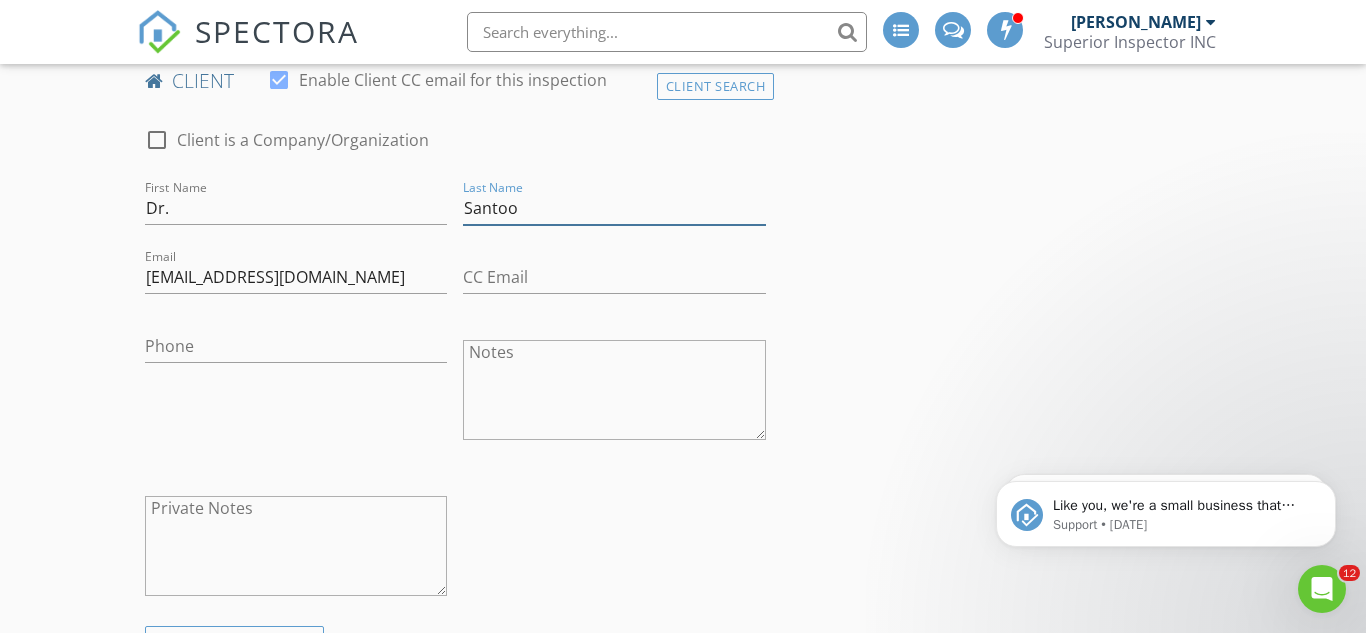 type on "Santoo" 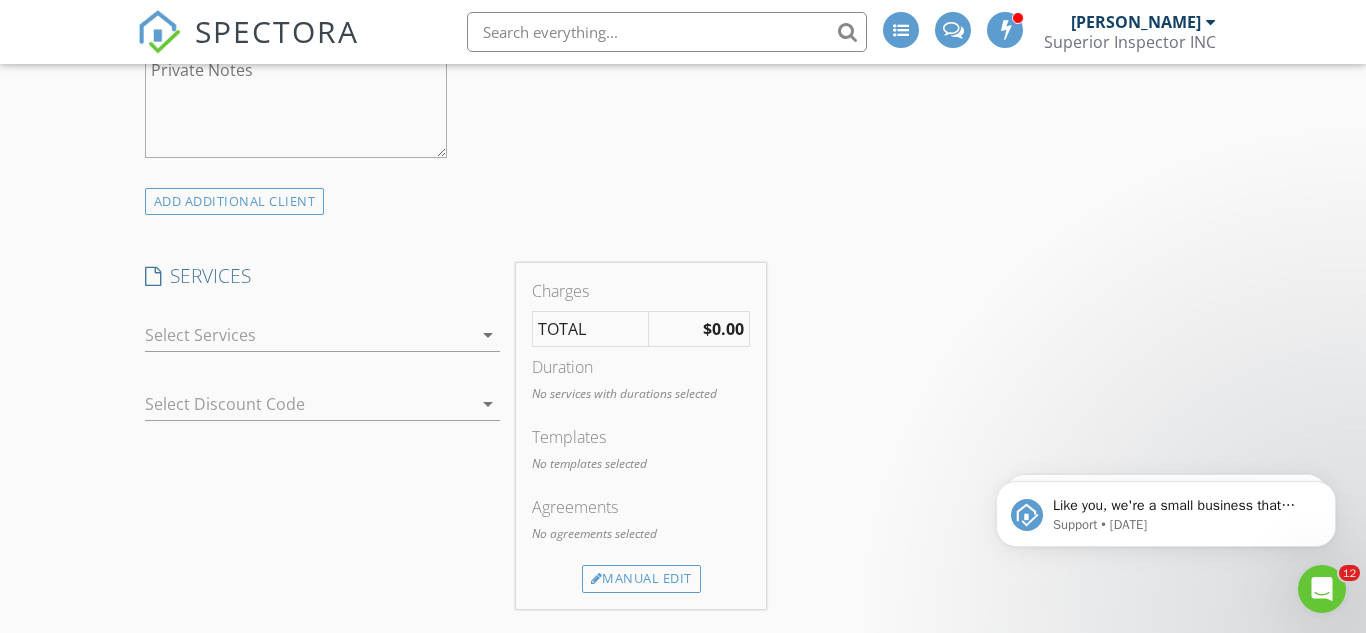 scroll, scrollTop: 1035, scrollLeft: 0, axis: vertical 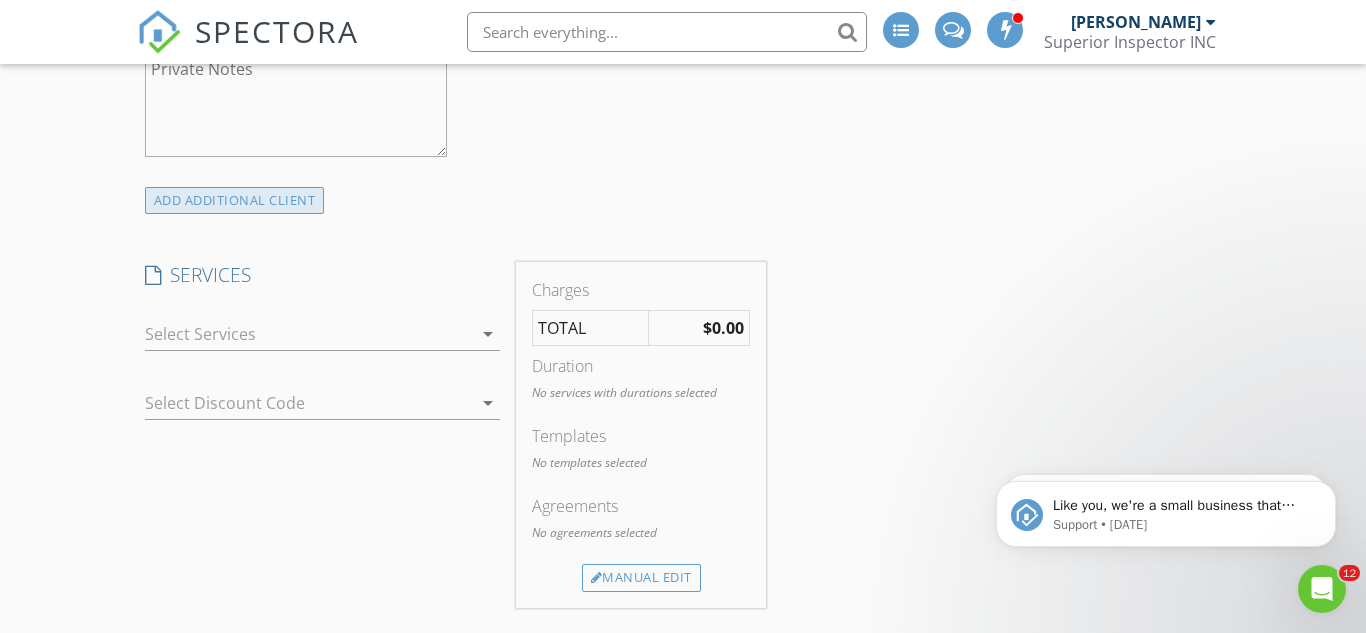 click on "ADD ADDITIONAL client" at bounding box center [235, 200] 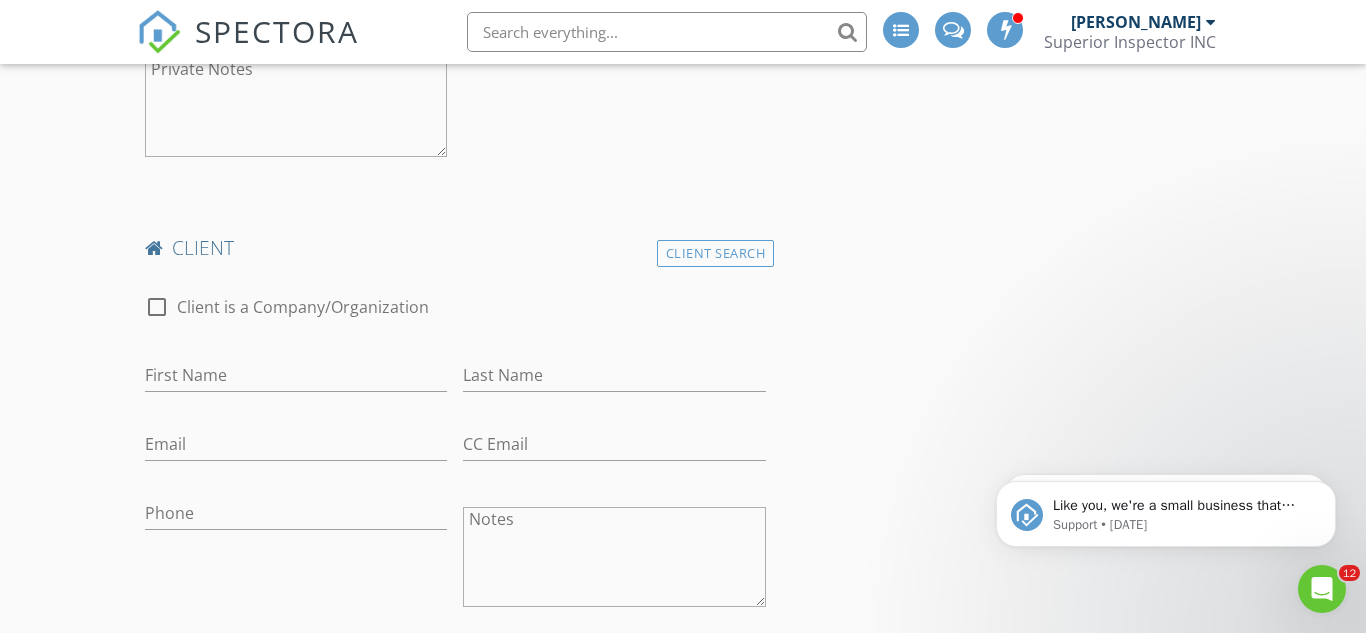 click on "Notes" at bounding box center [614, 557] 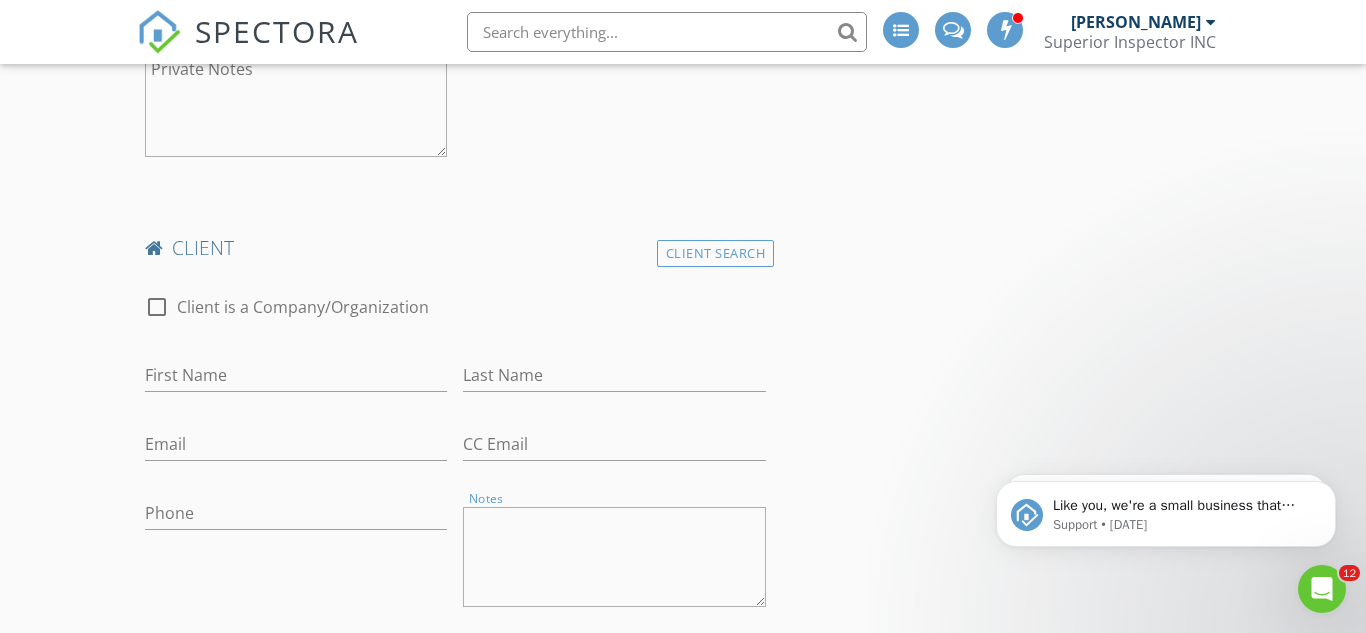 paste on "konduru siva <drskp7@gmail.com>" 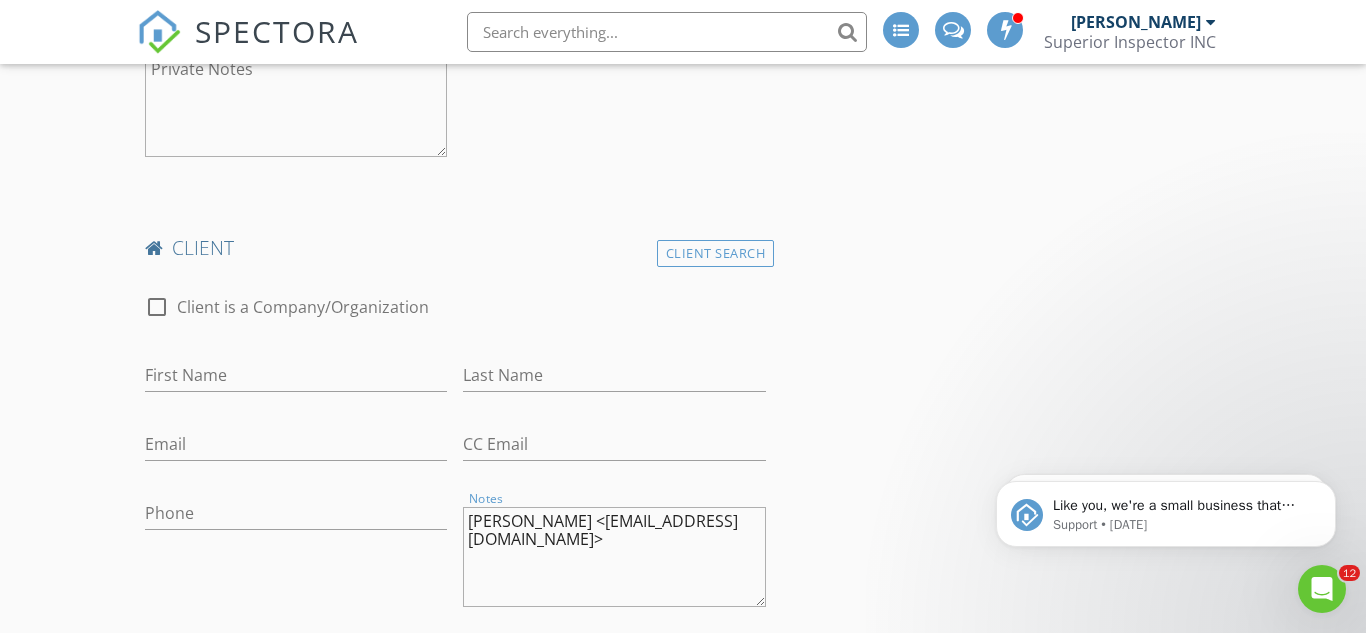 click on "konduru siva <drskp7@gmail.com>" at bounding box center [614, 557] 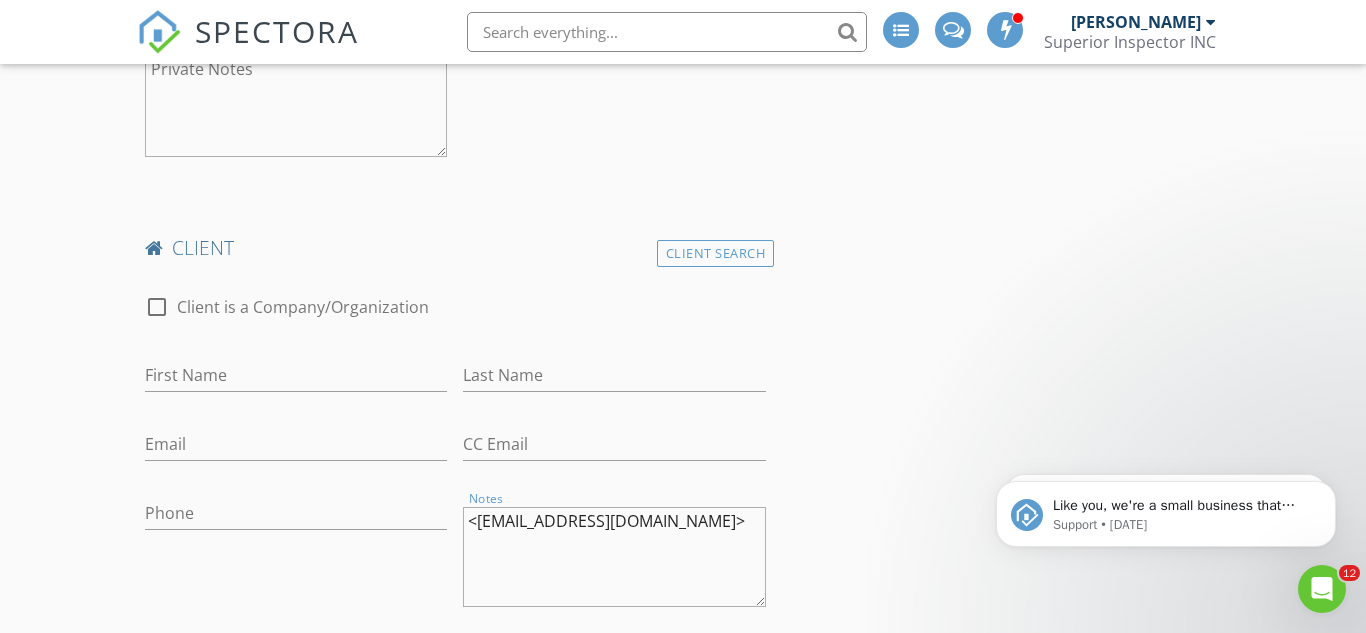 type on "<drskp7@gmail.com>" 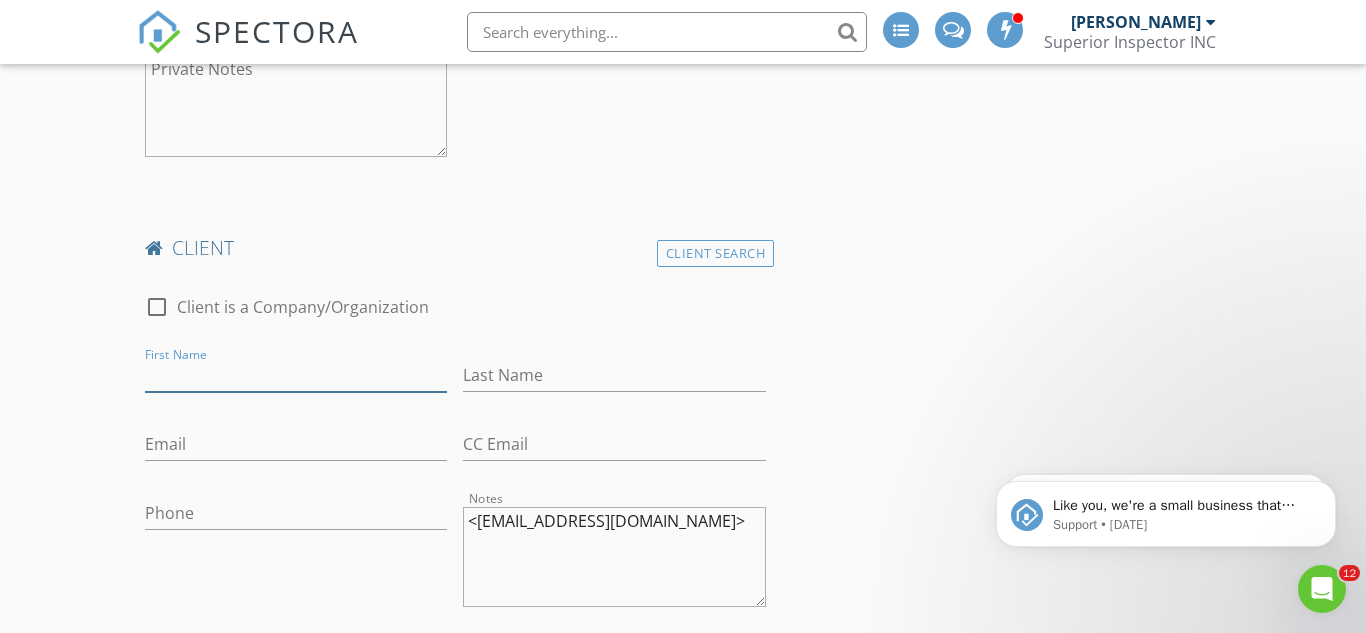 click on "First Name" at bounding box center [296, 375] 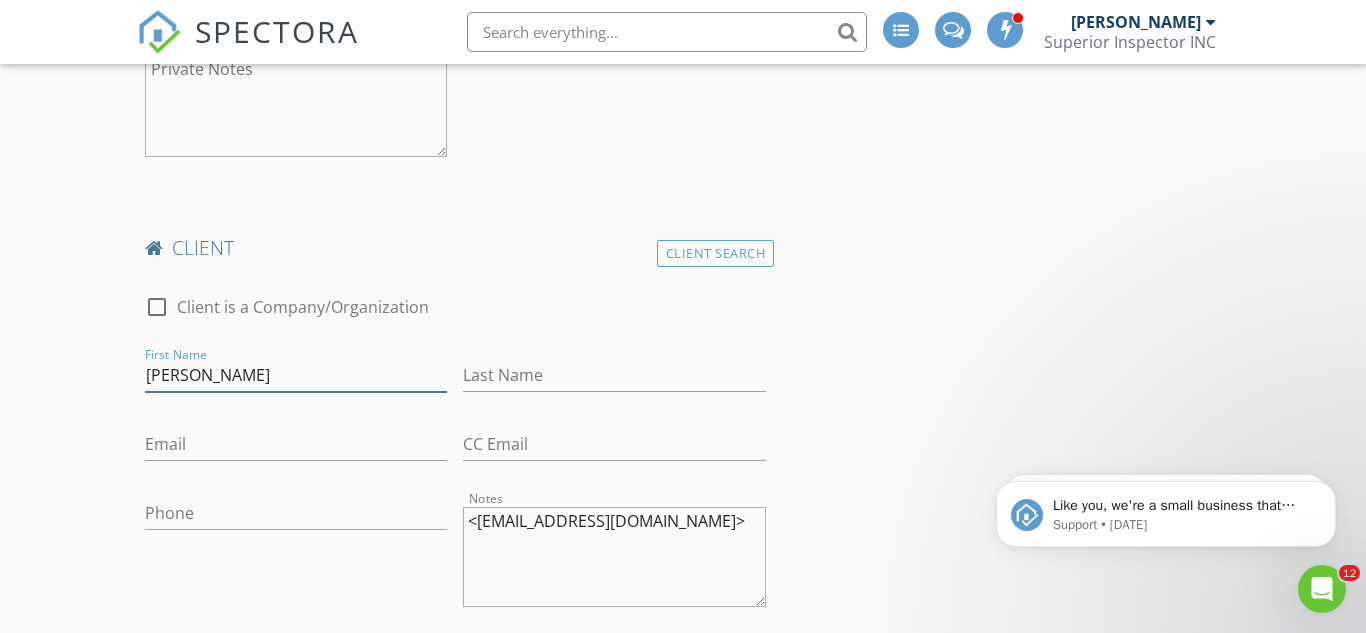 click on "konduru siva" at bounding box center (296, 375) 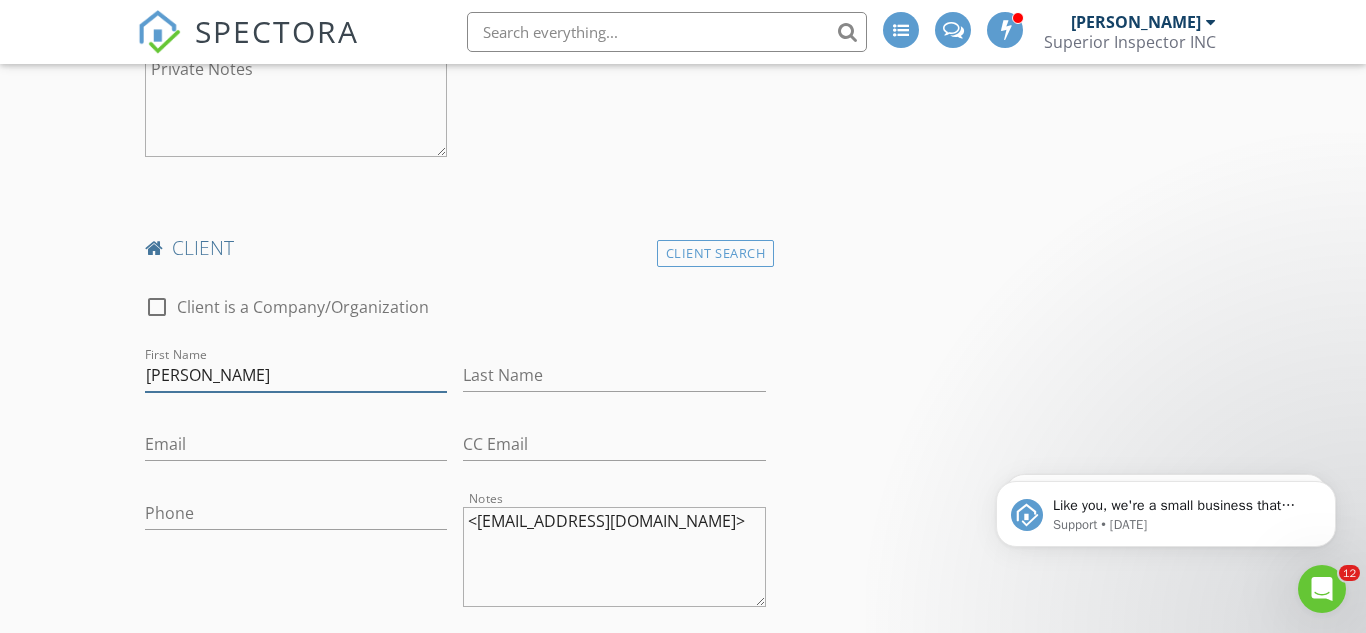 click on "onduru siva" at bounding box center [296, 375] 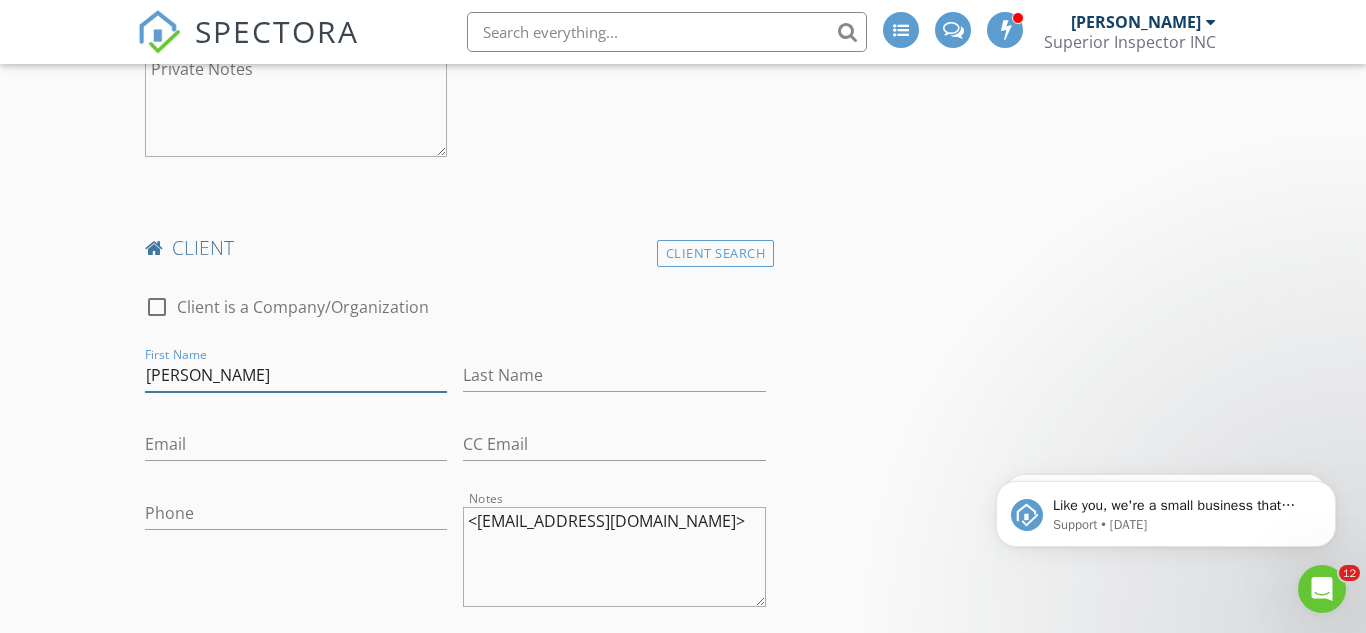 click on "onduru siva" at bounding box center (296, 375) 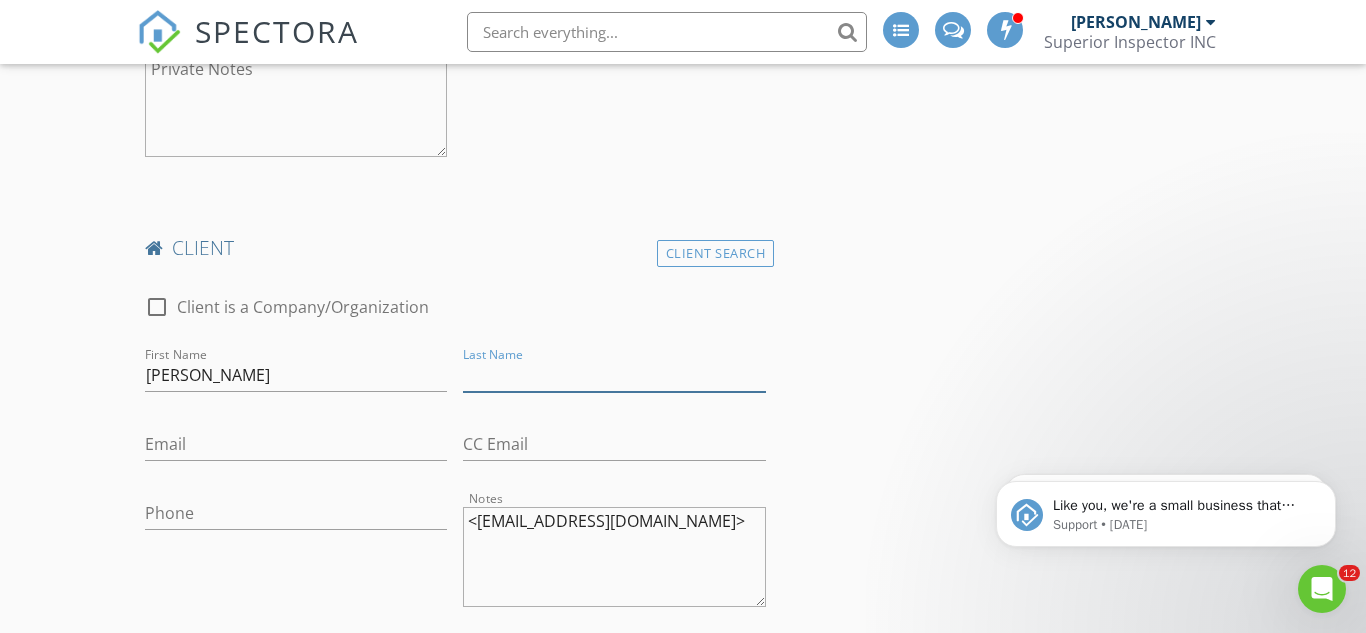 click on "Last Name" at bounding box center [614, 375] 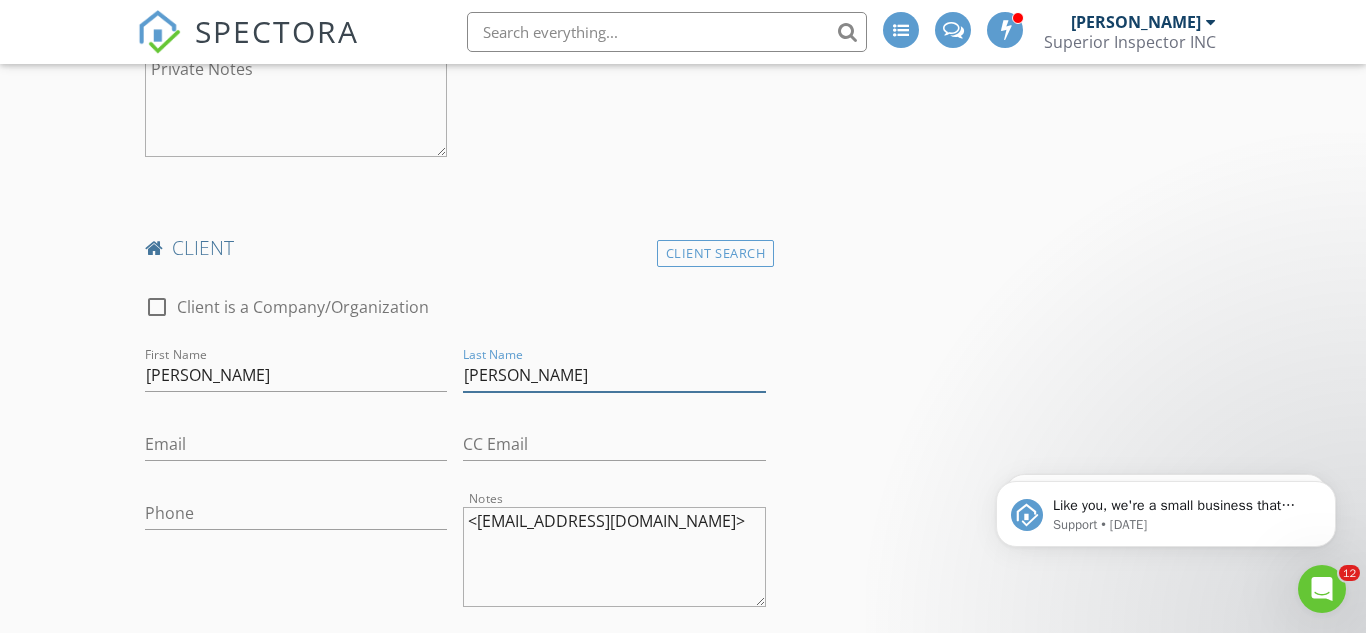 type on "Siva" 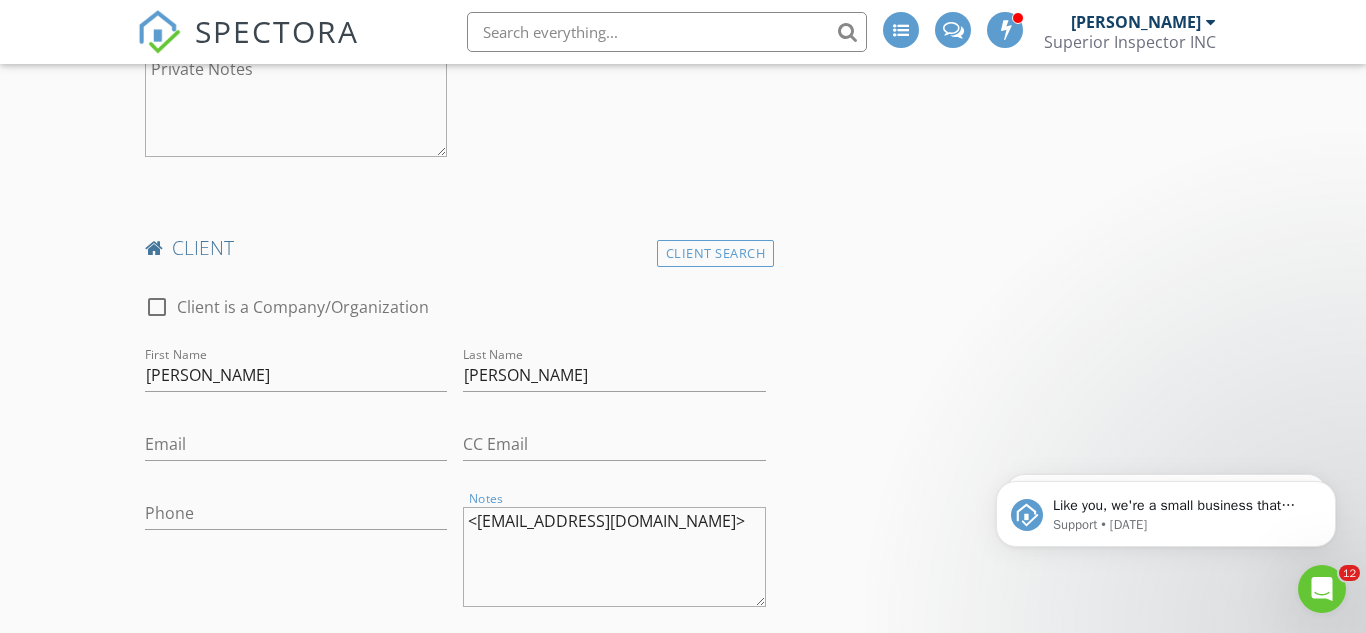 drag, startPoint x: 619, startPoint y: 529, endPoint x: 480, endPoint y: 537, distance: 139.23003 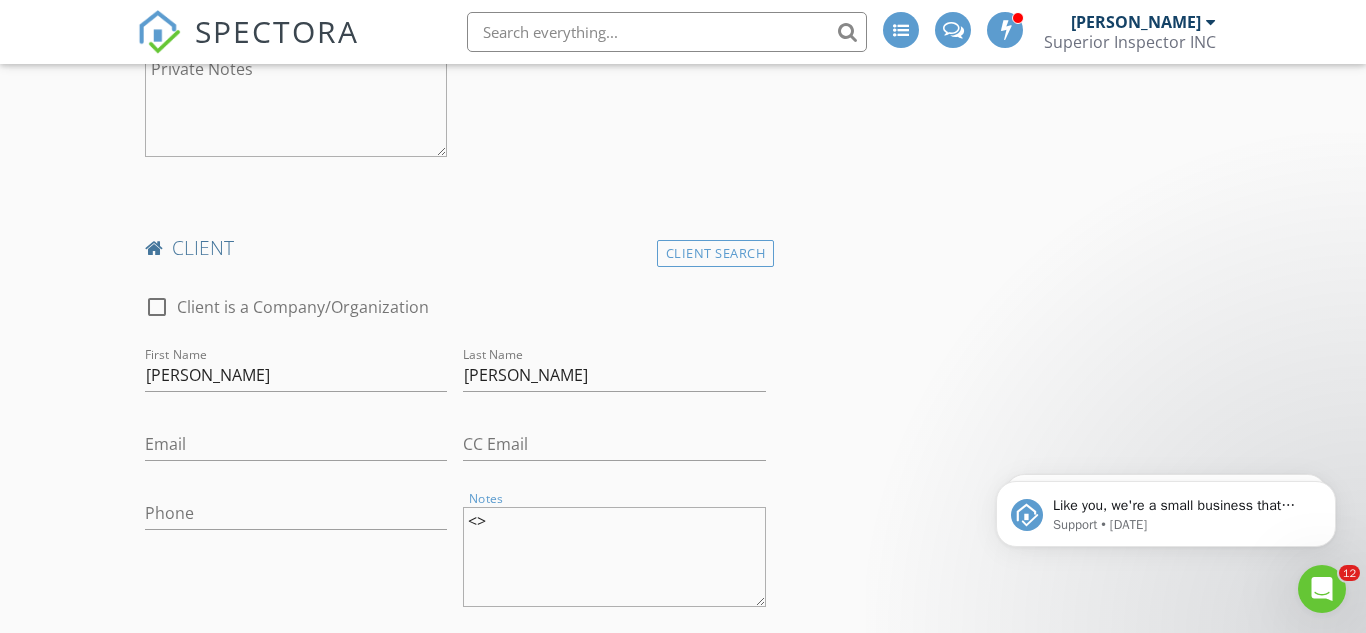 type on "<>" 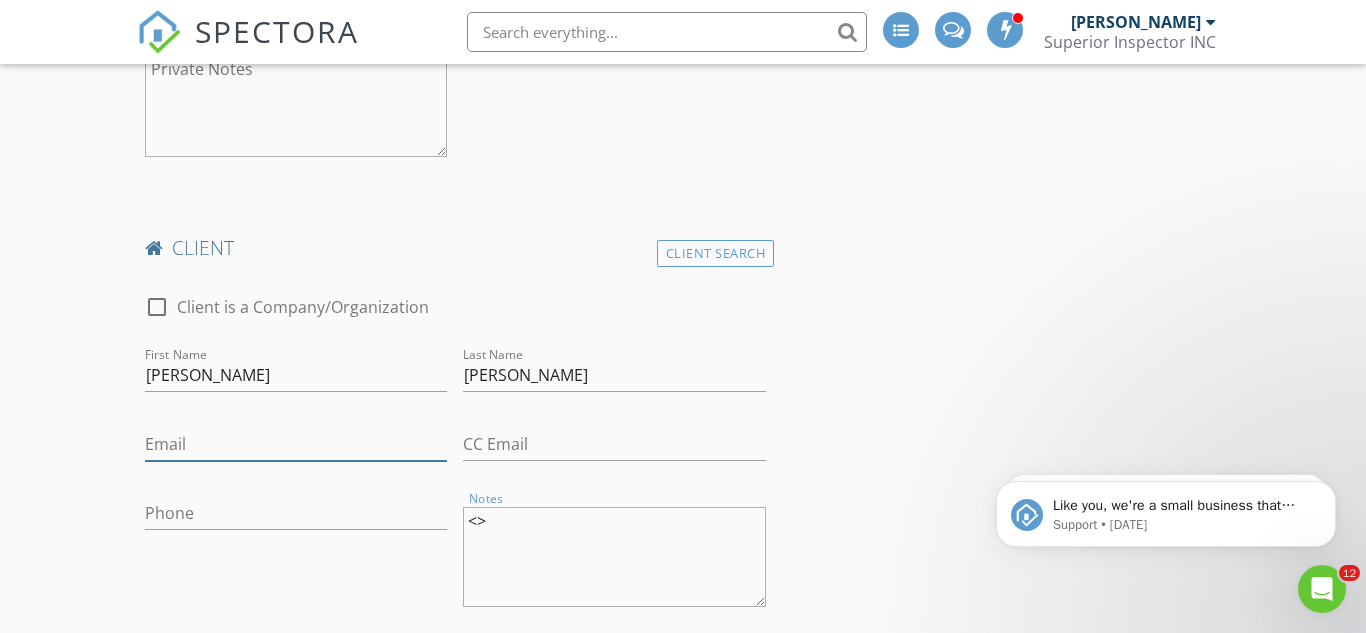 click on "Email" at bounding box center [296, 444] 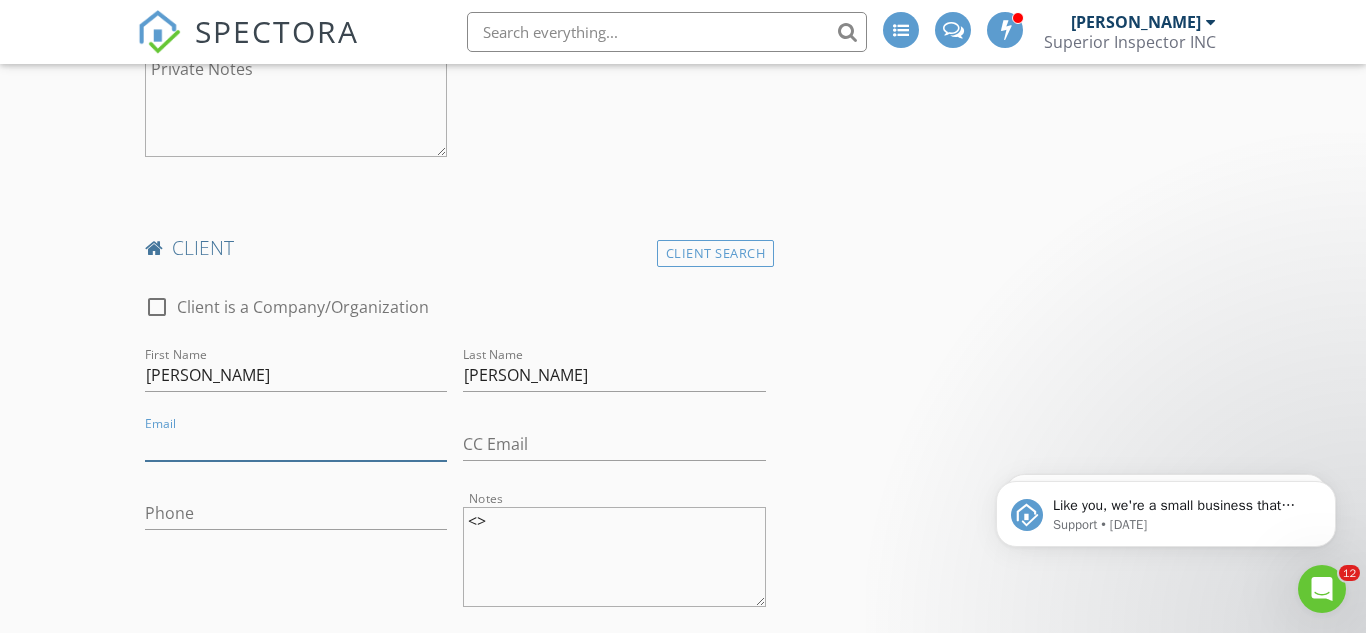 paste on "drskp7@gmail.com" 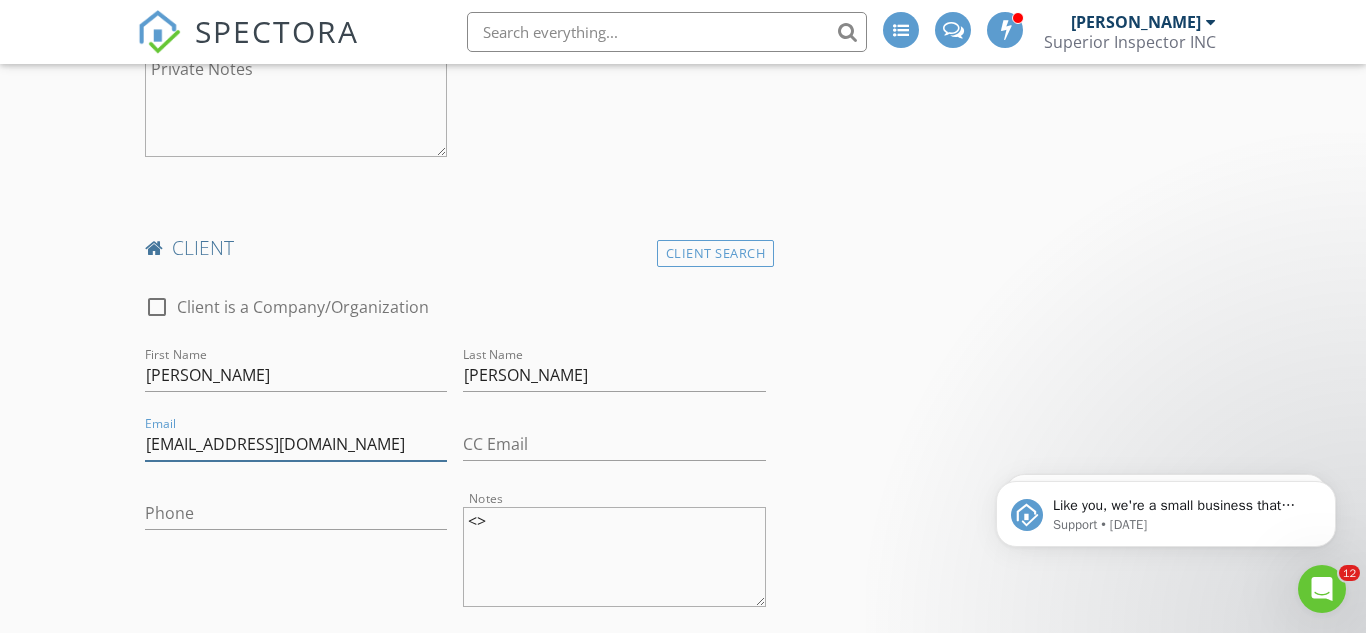 type on "drskp7@gmail.com" 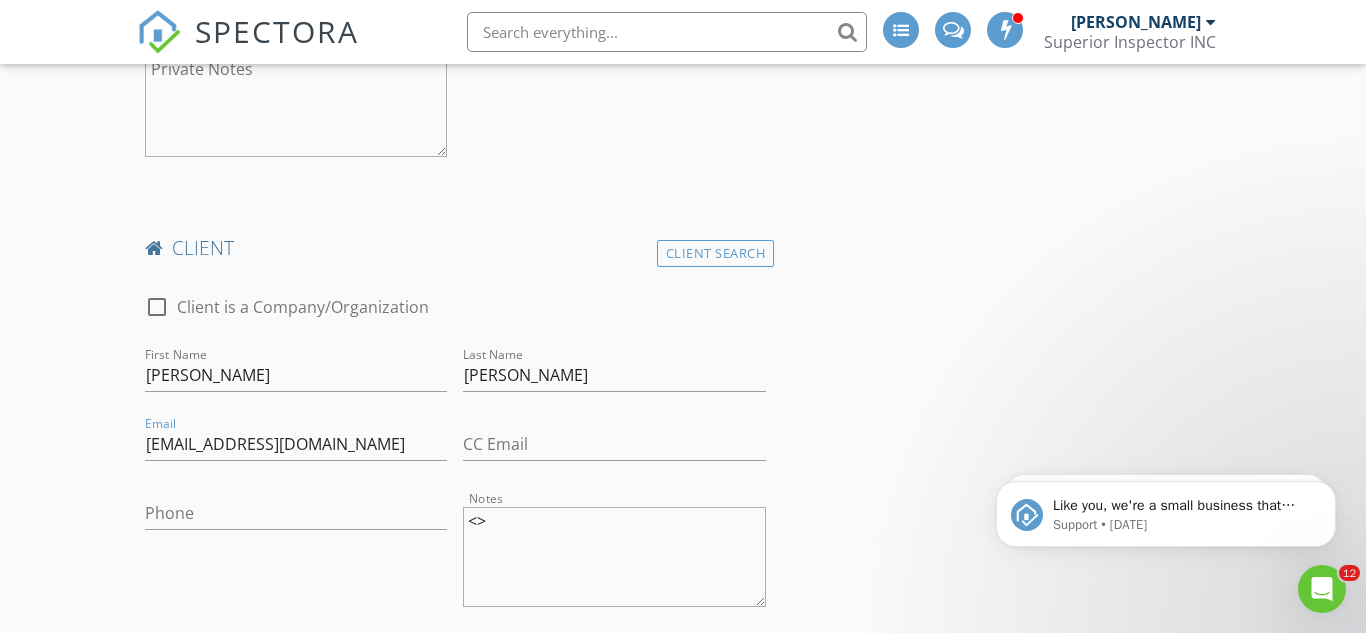 click on "New Inspection
INSPECTOR(S)
check_box   Ryan Mercado   PRIMARY   Ryan Mercado arrow_drop_down   check_box_outline_blank Ryan Mercado specifically requested
Date/Time
07/16/2025 8:00 AM
Location
Address Form       Can't find your address?   Click here.
client
check_box Enable Client CC email for this inspection   Client Search     check_box_outline_blank Client is a Company/Organization     First Name Dr.   Last Name Santoo   Email itssantoo@gmail.com   CC Email   Phone           Notes   Private Notes
client
Client Search     check_box_outline_blank Client is a Company/Organization     First Name Konduru   Last Name Siva   Email drskp7@gmail.com   CC Email   Phone           Notes <>   Private Notes
ADD ADDITIONAL client
SERVICES" at bounding box center (683, 996) 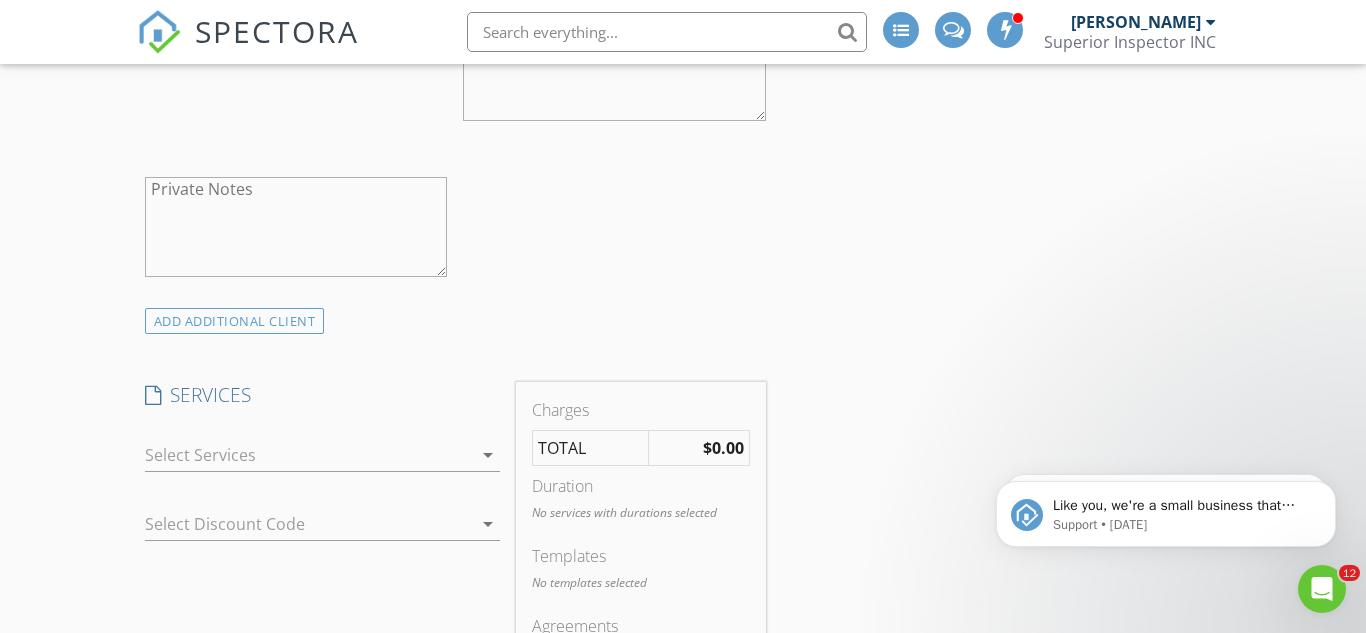scroll, scrollTop: 1526, scrollLeft: 0, axis: vertical 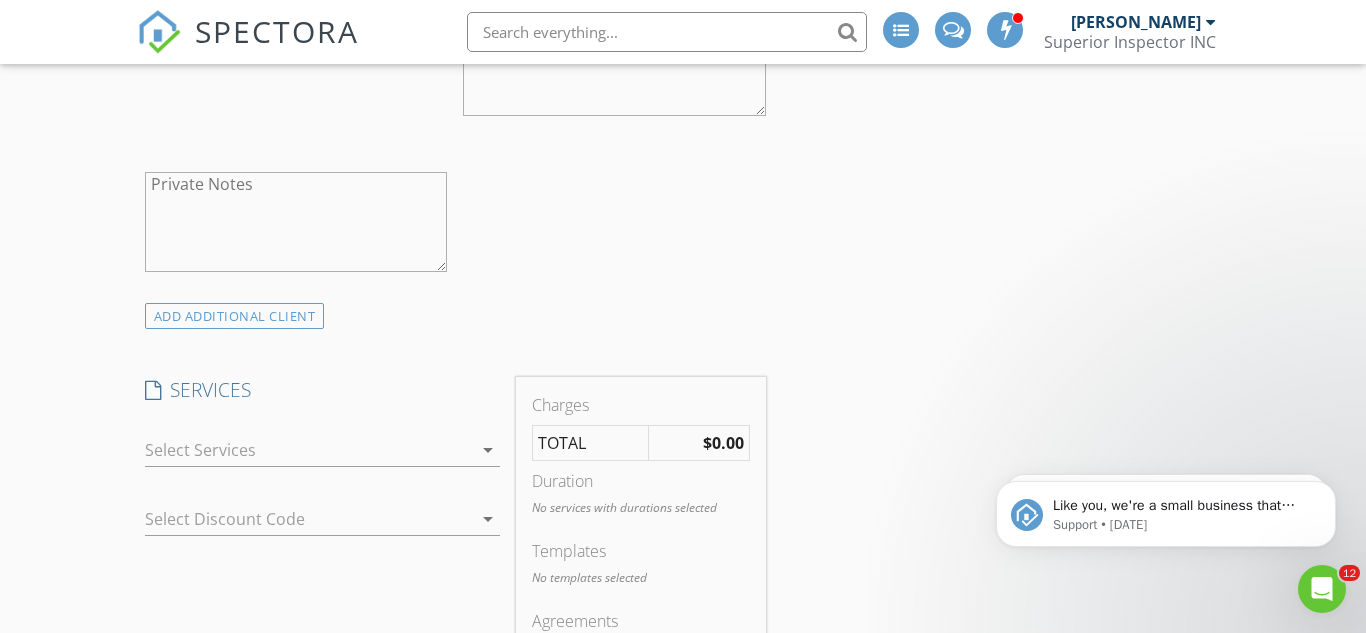 click at bounding box center (309, 450) 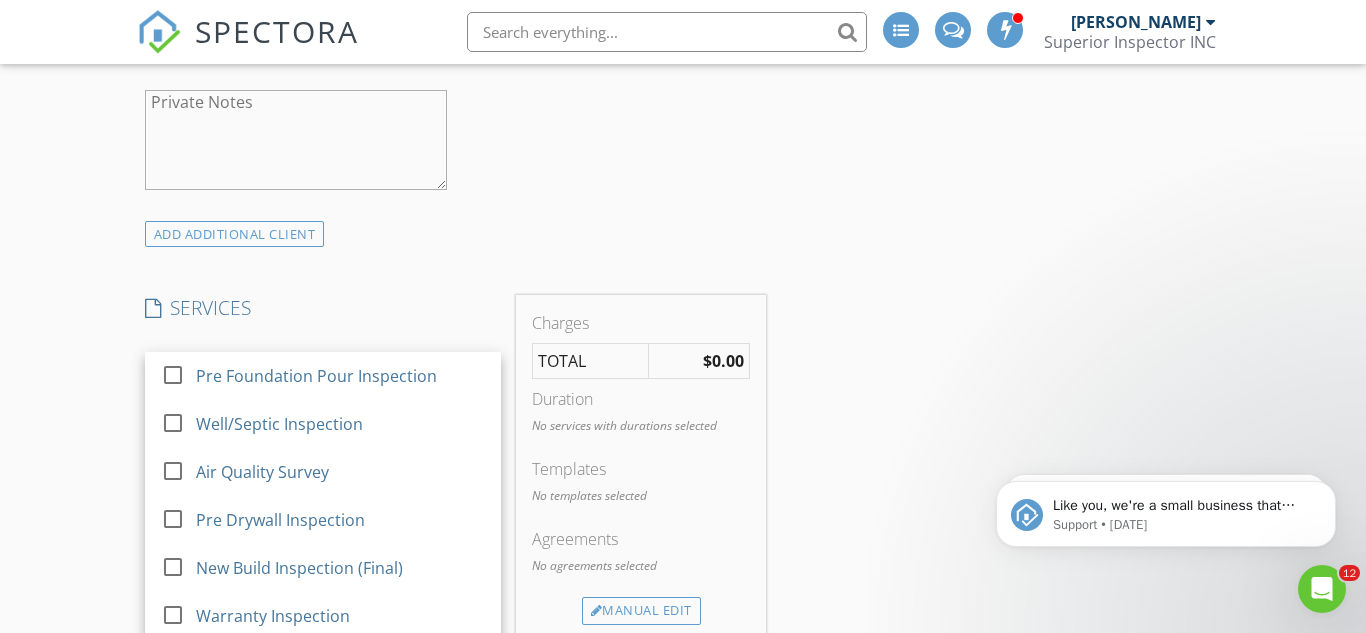 scroll, scrollTop: 1619, scrollLeft: 0, axis: vertical 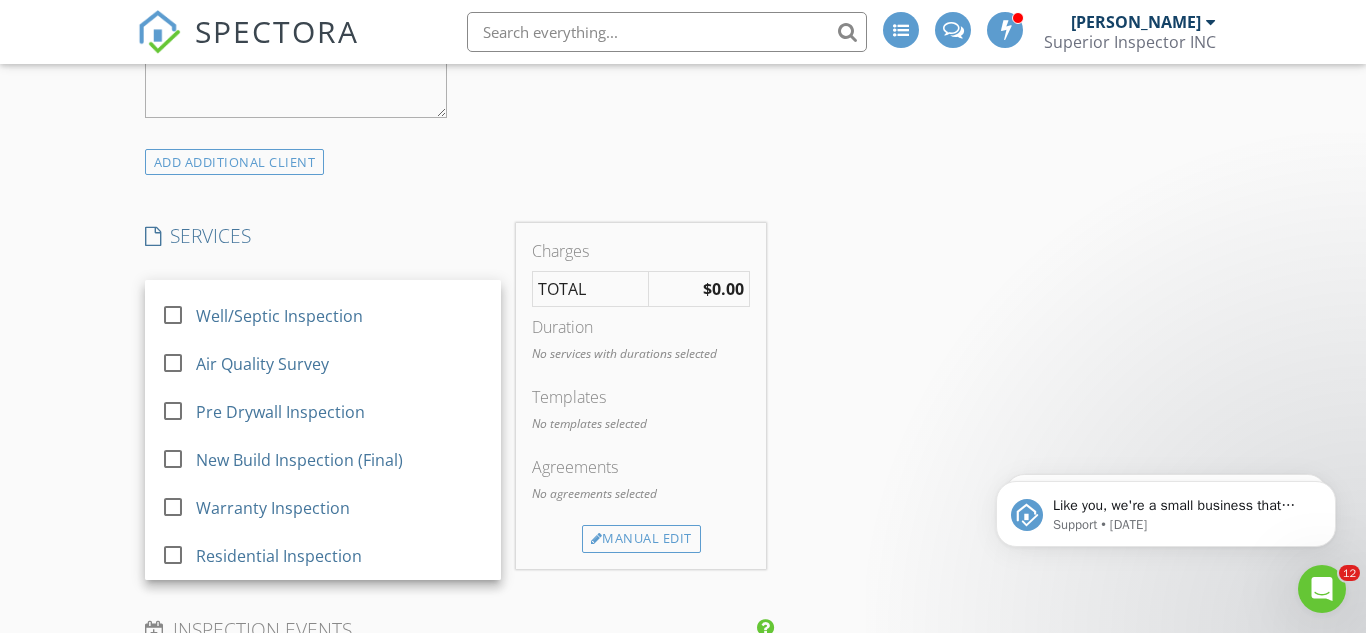 click at bounding box center [173, 458] 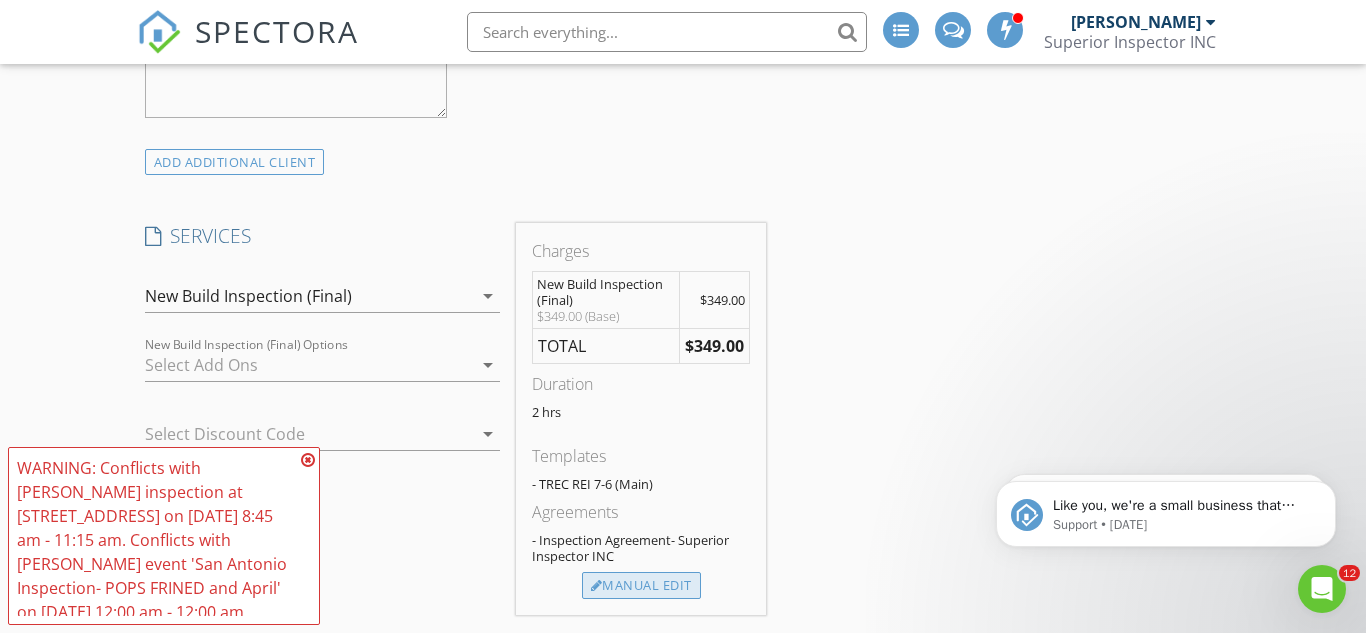 click on "Manual Edit" at bounding box center [641, 586] 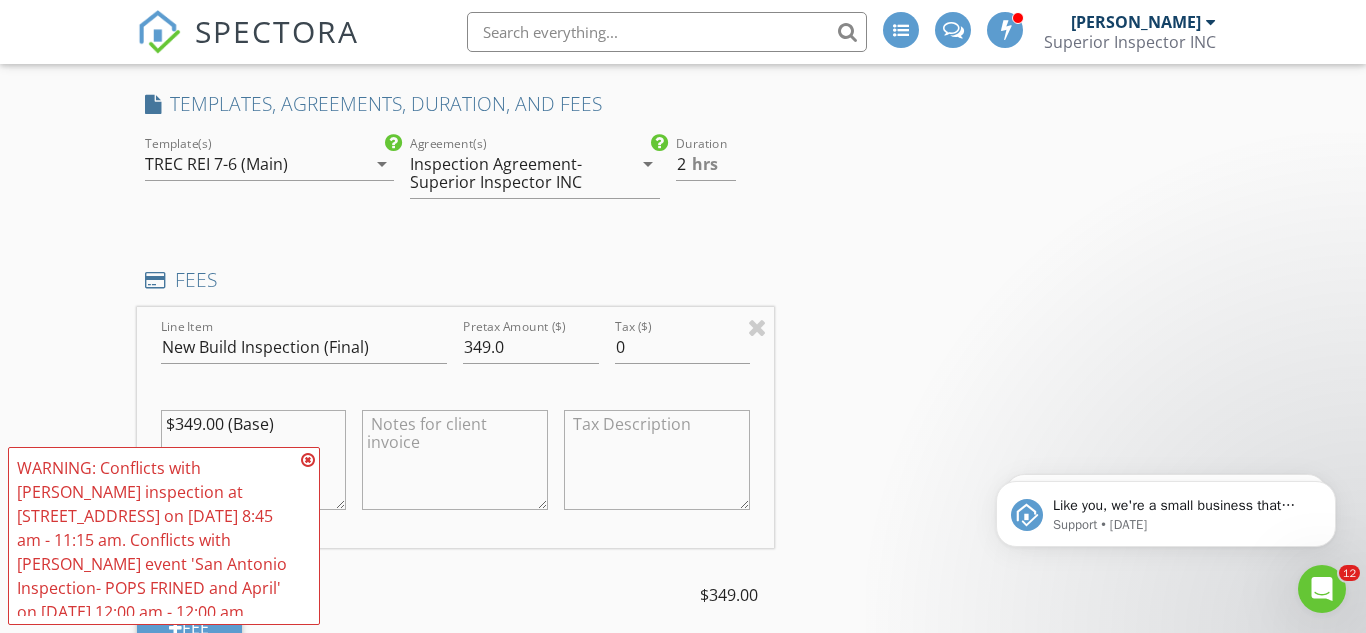 scroll, scrollTop: 1841, scrollLeft: 0, axis: vertical 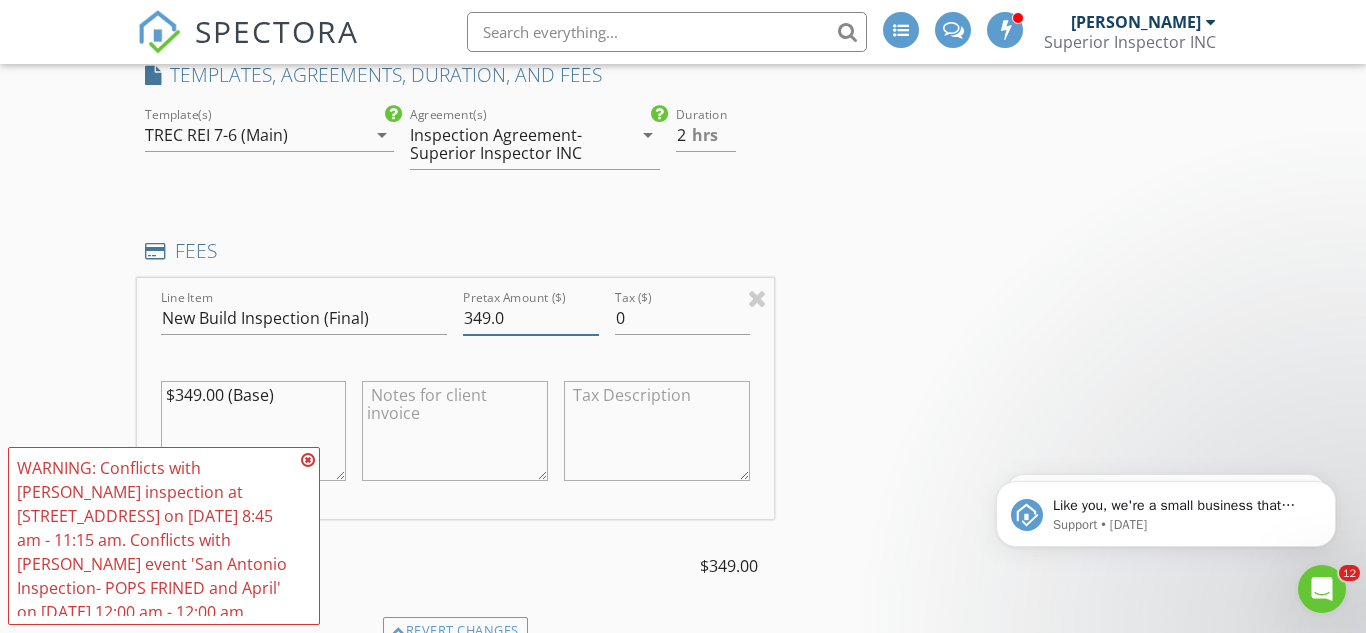 click on "349.0" at bounding box center (530, 318) 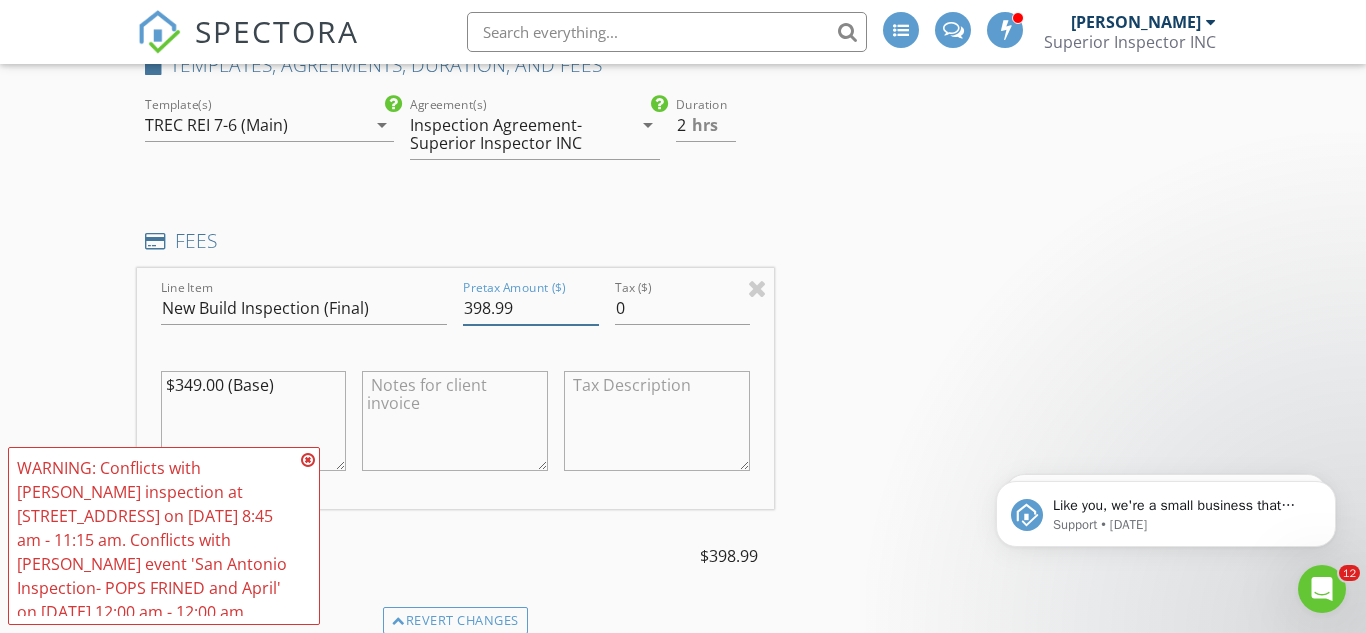 scroll, scrollTop: 1859, scrollLeft: 0, axis: vertical 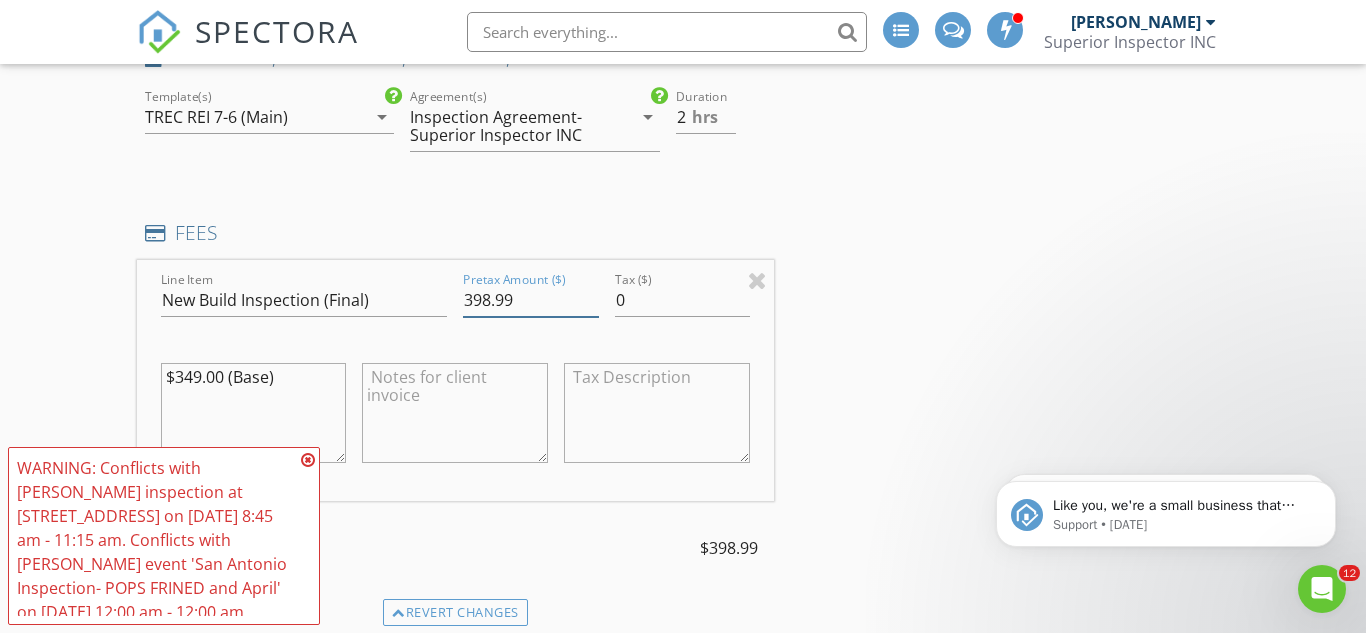 type on "398.99" 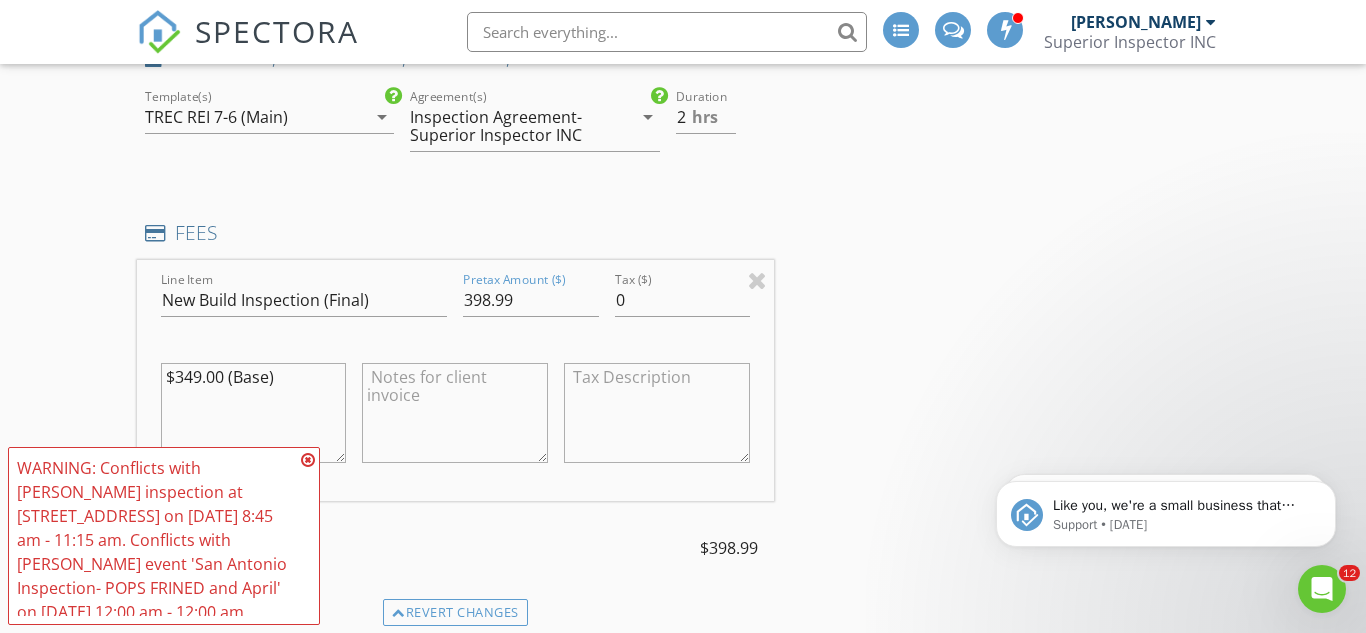 click on "$349.00 (Base)" at bounding box center [254, 413] 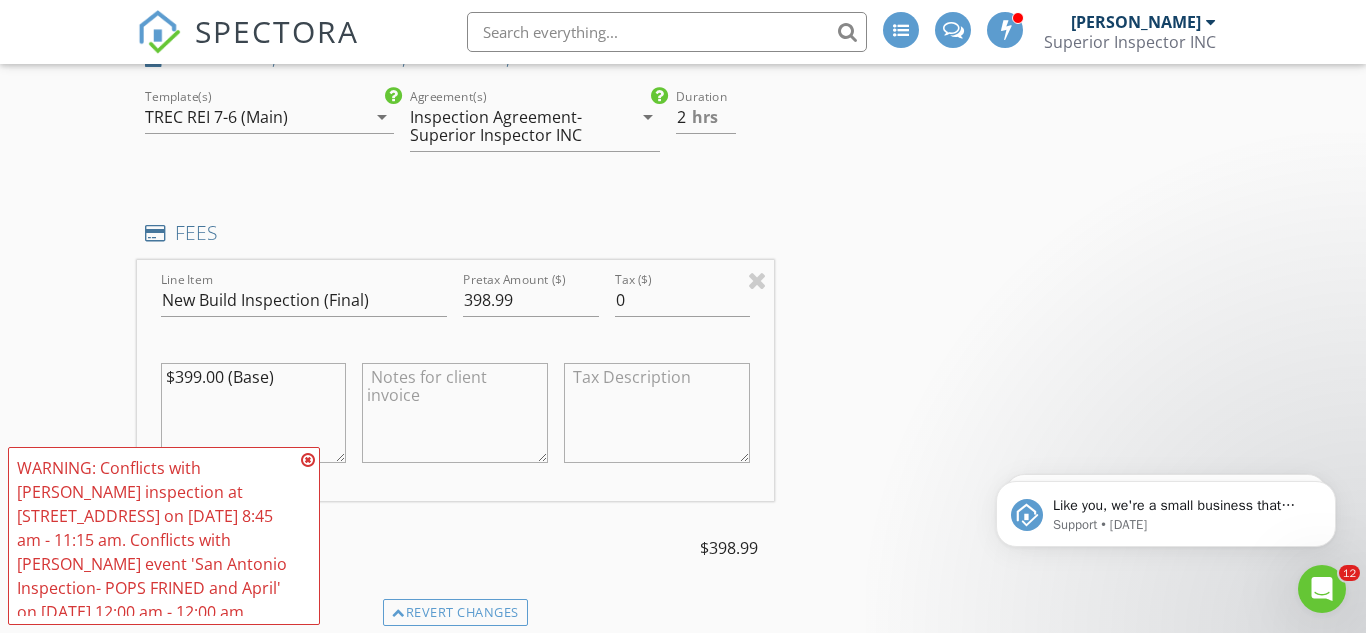 type on "$399.00 (Base)" 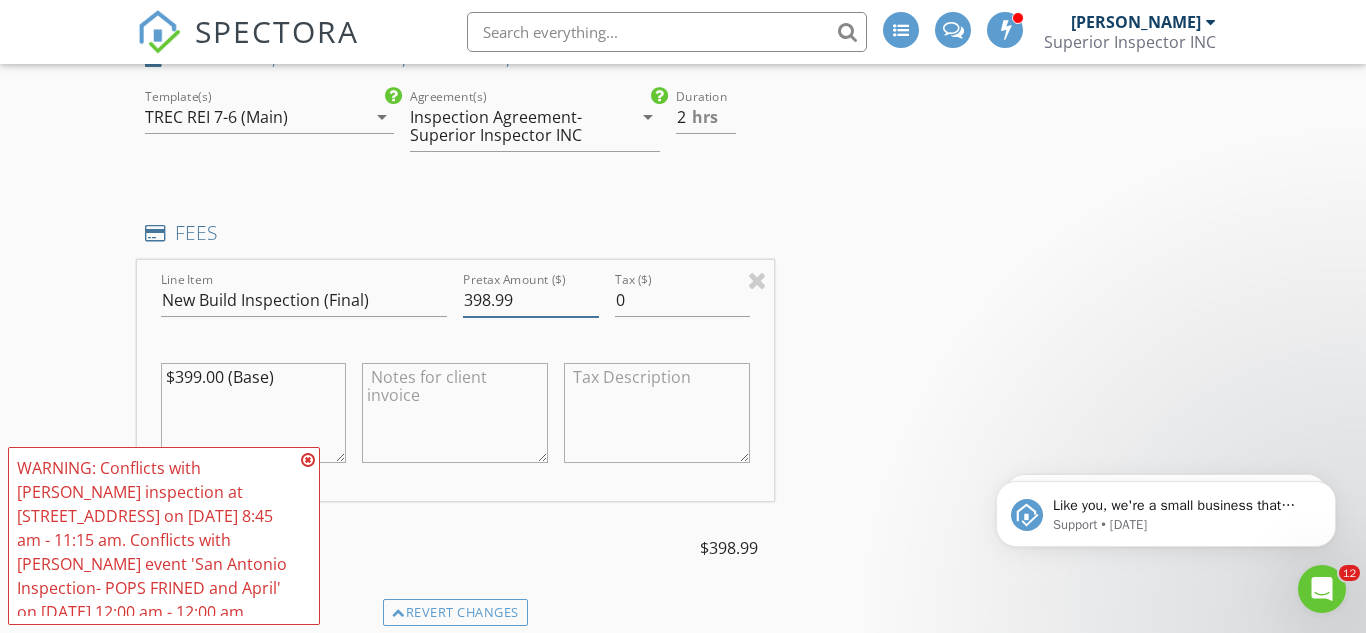 click on "398.99" at bounding box center [530, 300] 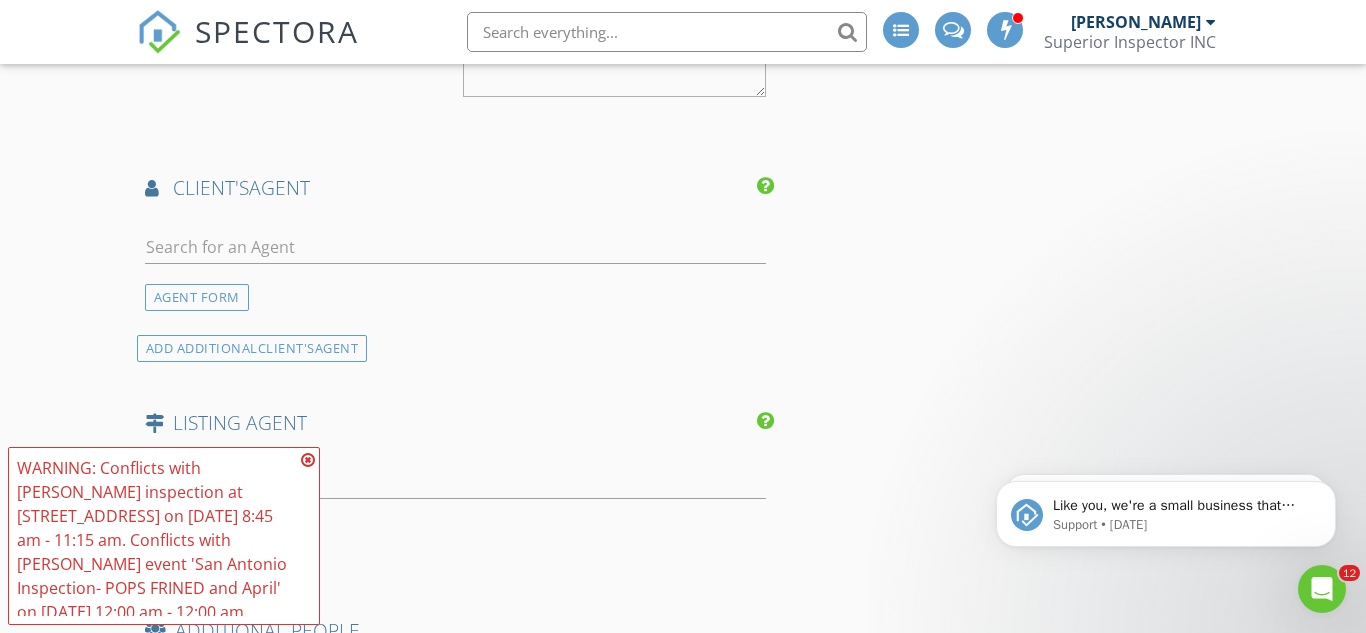 scroll, scrollTop: 2760, scrollLeft: 0, axis: vertical 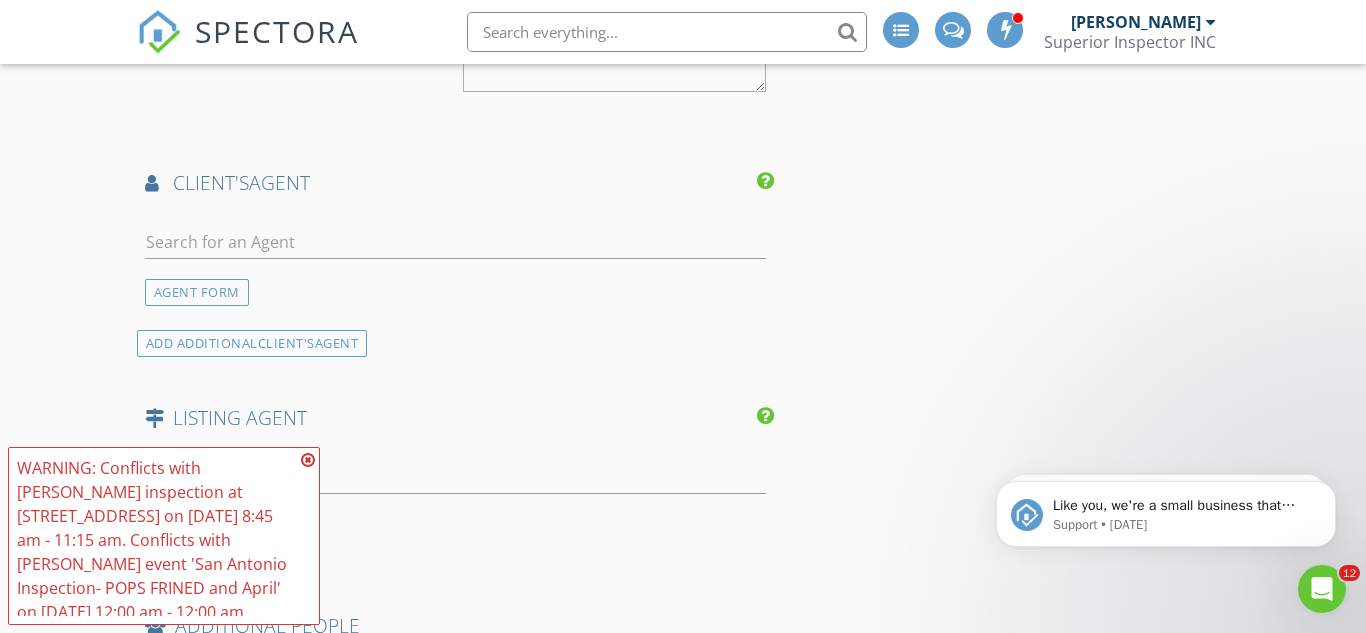 type on "399.00" 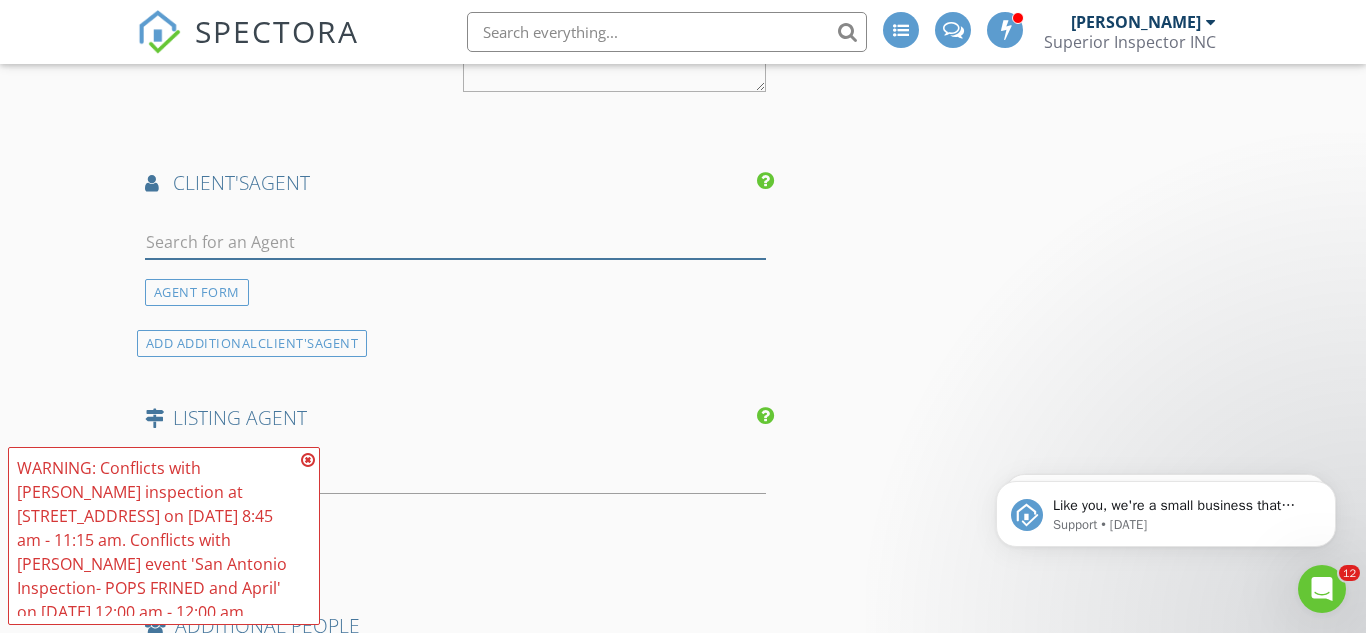 click at bounding box center [455, 242] 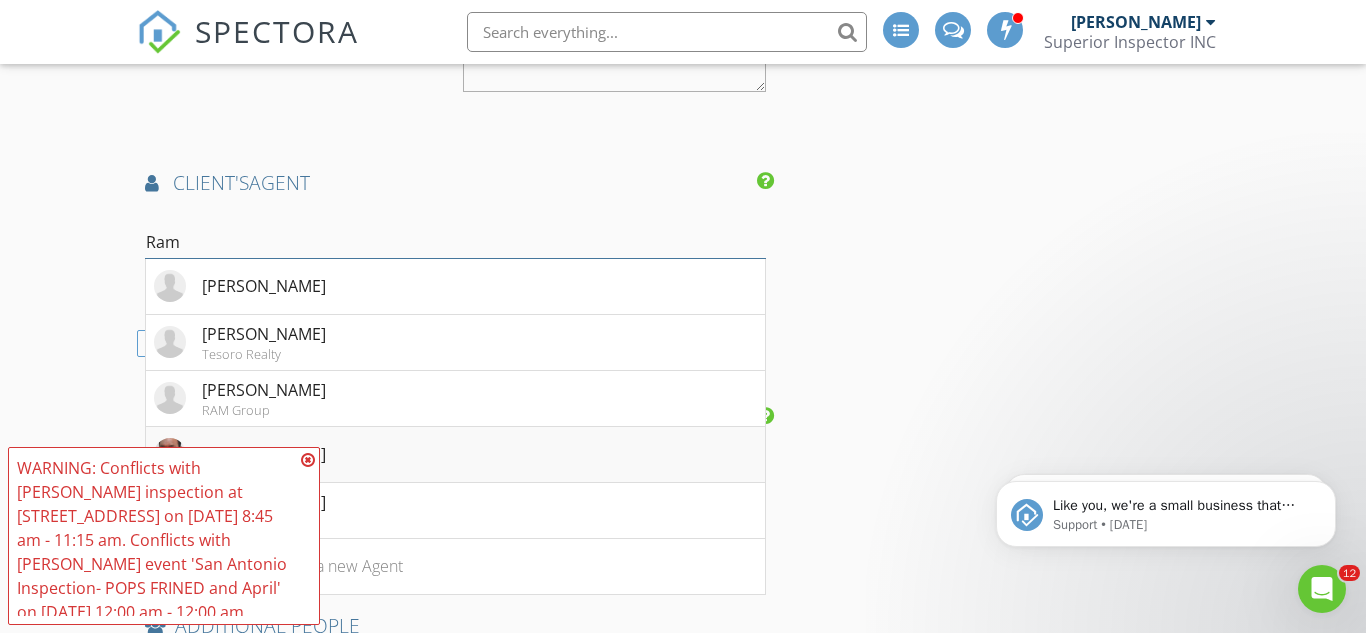 type on "Ram" 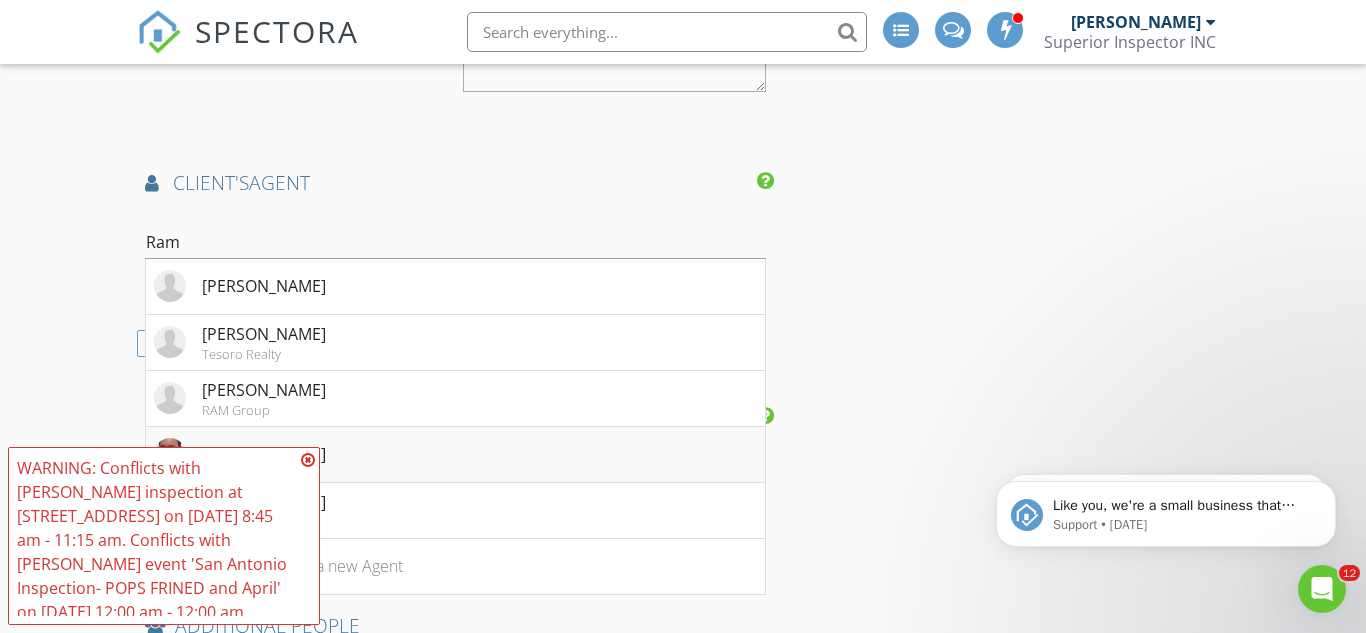 click on "[PERSON_NAME]" at bounding box center (455, 455) 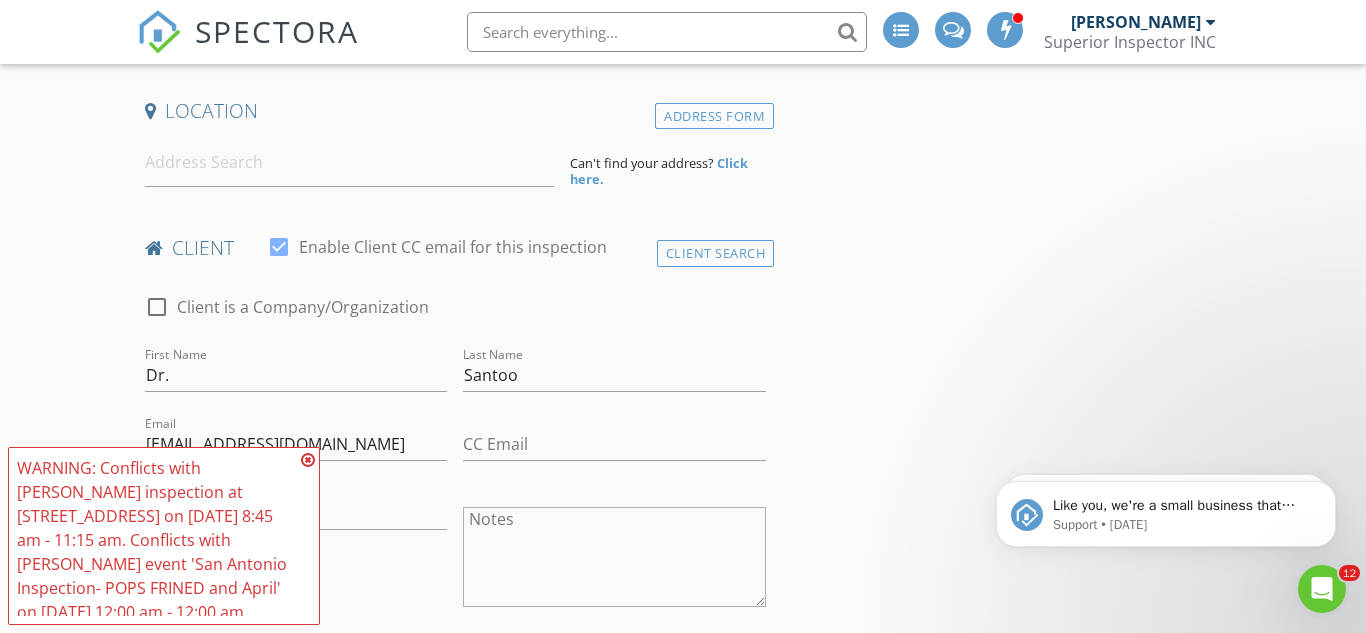 scroll, scrollTop: 383, scrollLeft: 0, axis: vertical 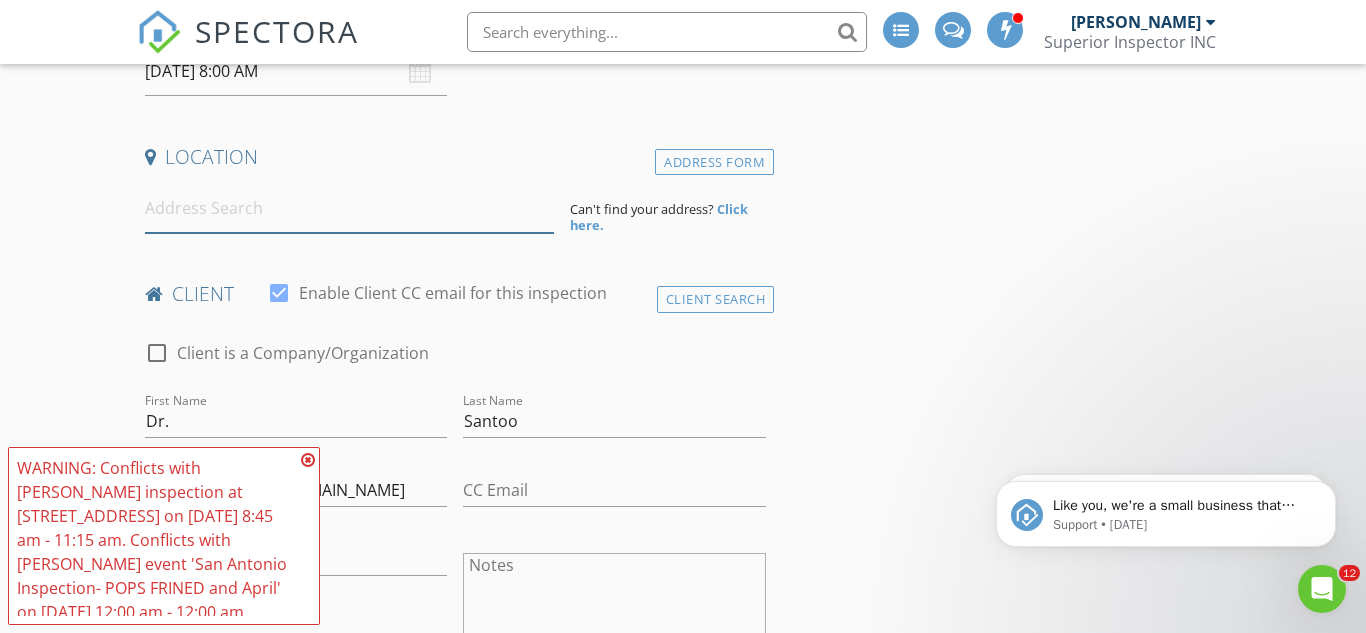 click at bounding box center (349, 208) 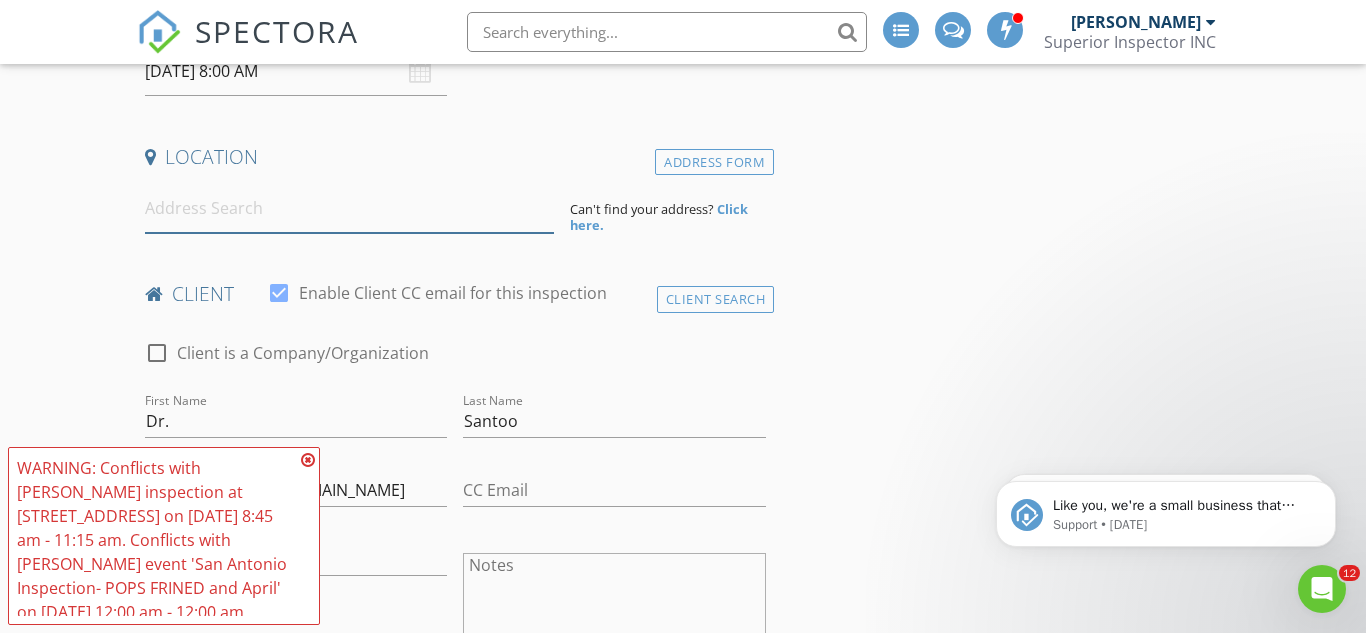 click at bounding box center [349, 208] 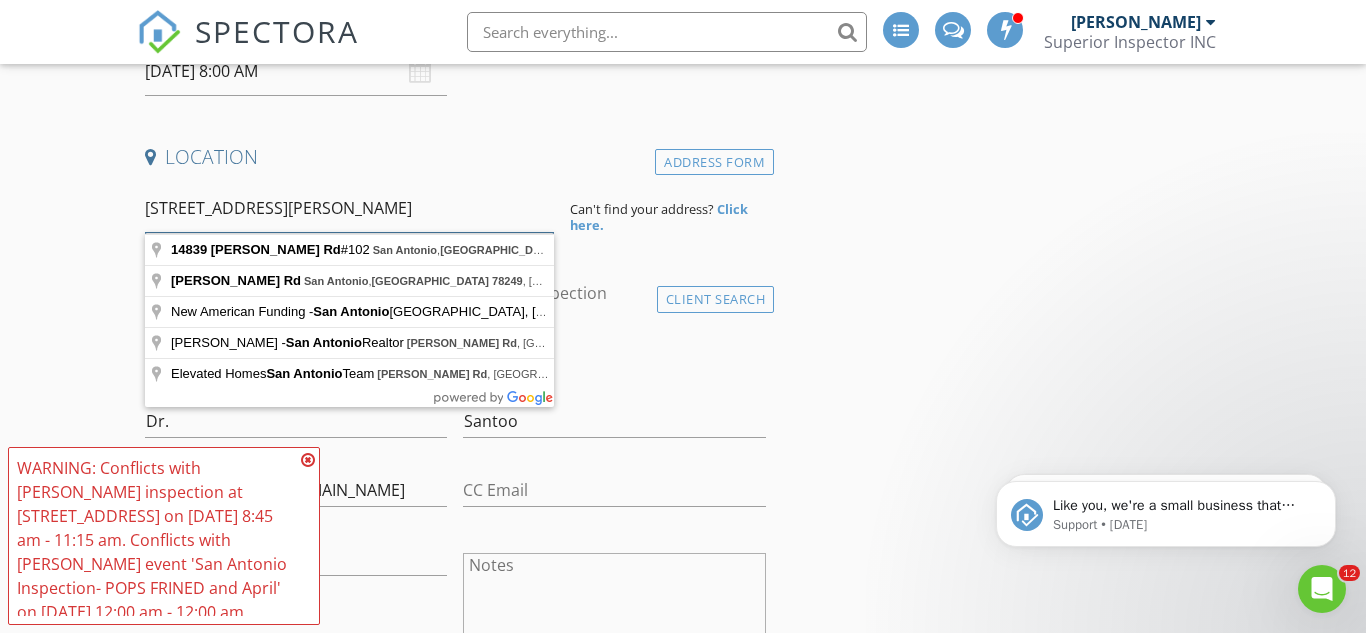 click on "14839 Vance Jackson Rd. #102 San Antonio, TX 78249" at bounding box center [349, 208] 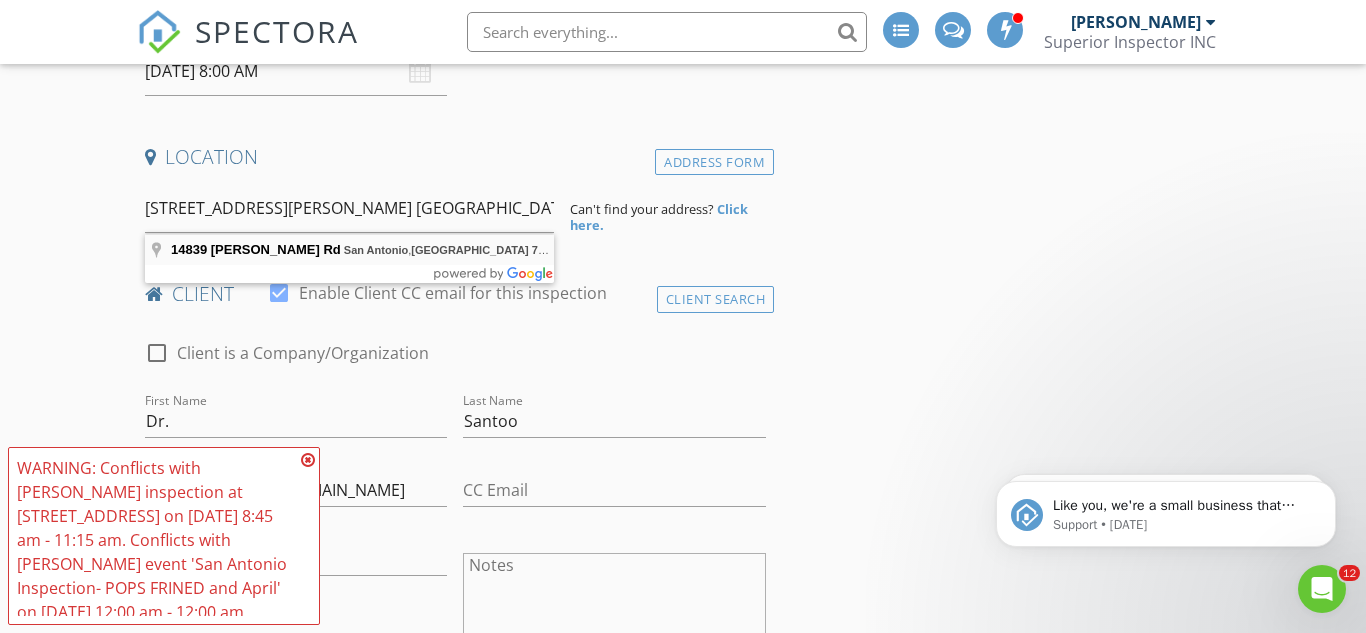 type on "14839 Vance Jackson Rd, San Antonio, TX 78249, USA" 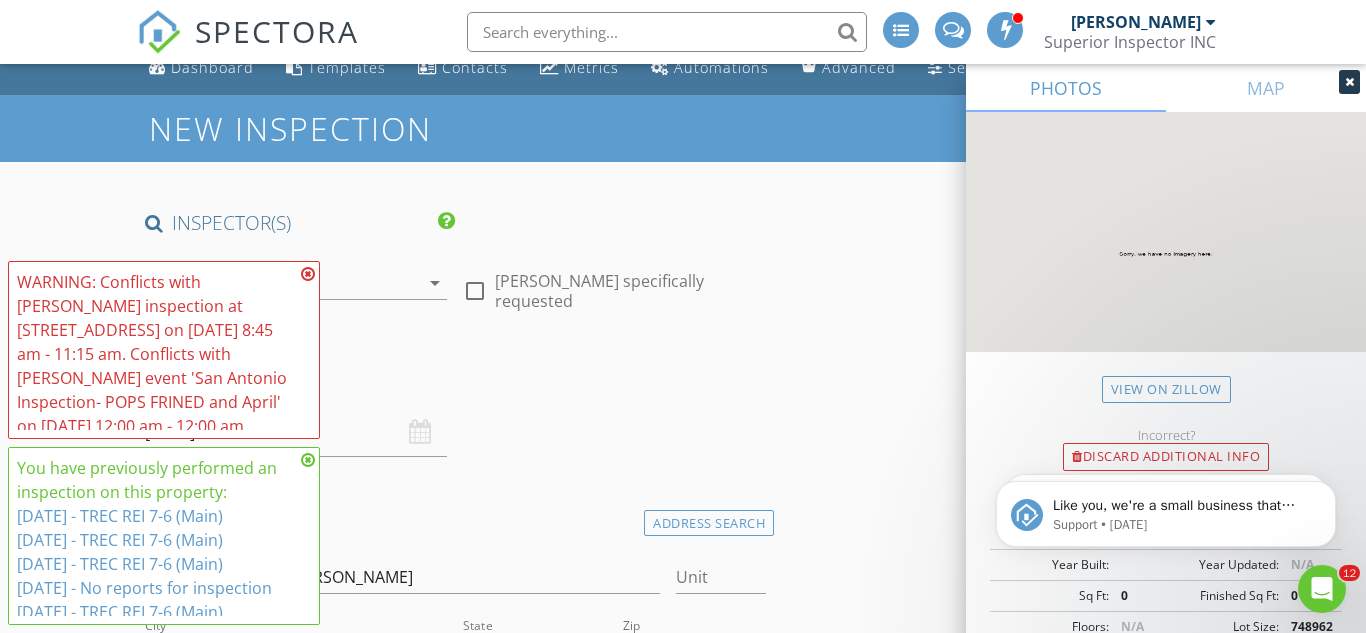scroll, scrollTop: 321, scrollLeft: 0, axis: vertical 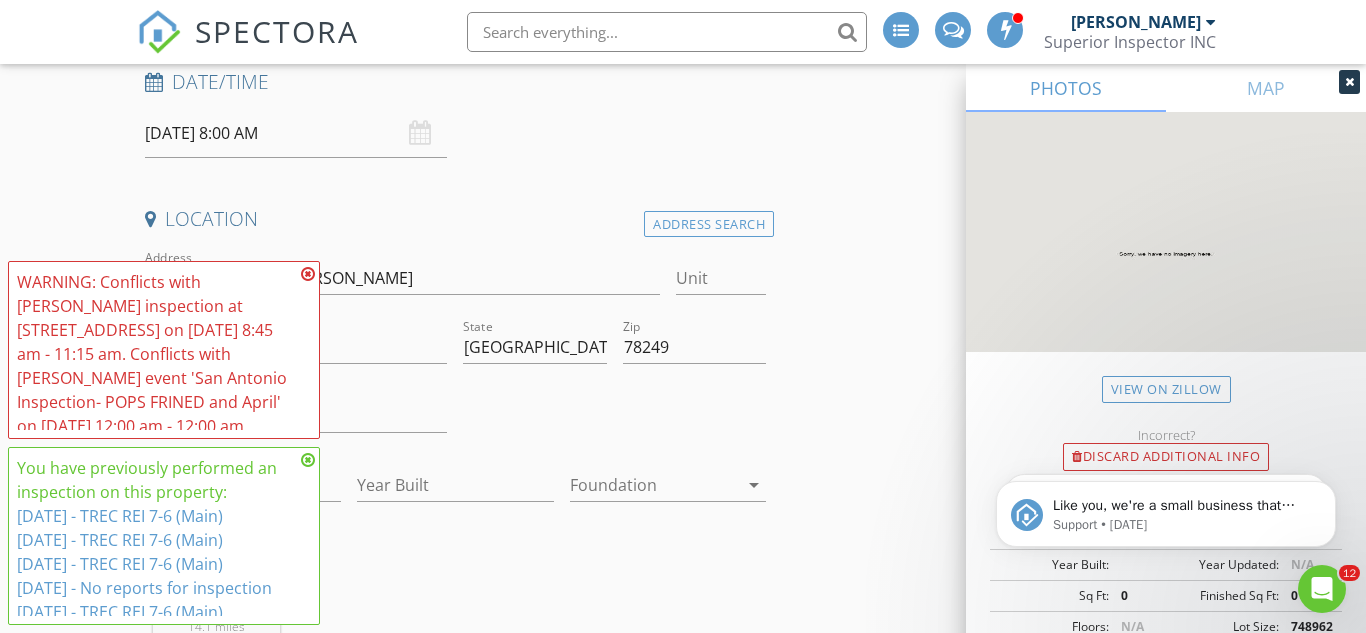 click on "SPECTORA
Ryan Mercado
Superior Inspector INC
Role:
Inspector
Dashboard
New Inspection
Inspections
Calendar
Template Editor
Contacts
Automations
Team
Metrics
Payments
Data Exports
Billing
Conversations
Tasks
Reporting
Advanced
Equipment
Settings
What's New
Sign Out
Dashboard
Templates
Contacts
Metrics
Automations
Advanced
Settings
Support Center
Basement Slab Crawlspace No data available   Choose which inspection agreements to send theclient. You can choose multiple agreements if applicable (for example, you have a standard residential agreement and a separate mold inspection agreement.         Yelp Agent Online" at bounding box center [683, 2202] 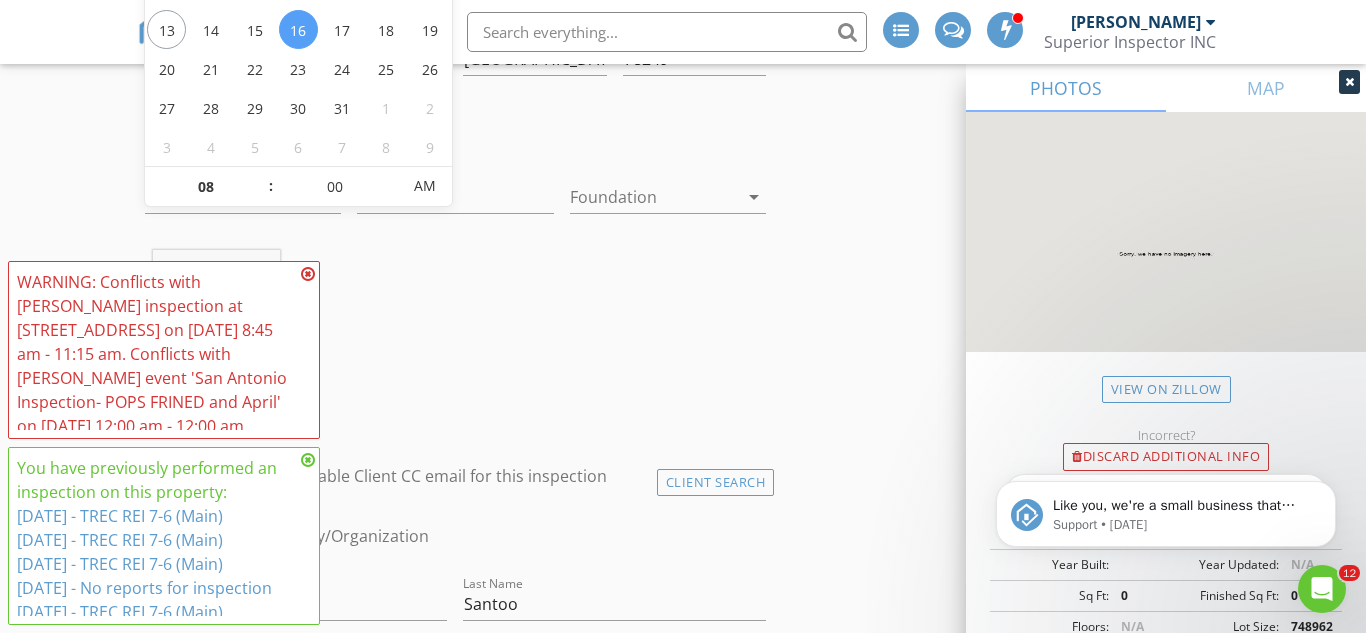 scroll, scrollTop: 627, scrollLeft: 0, axis: vertical 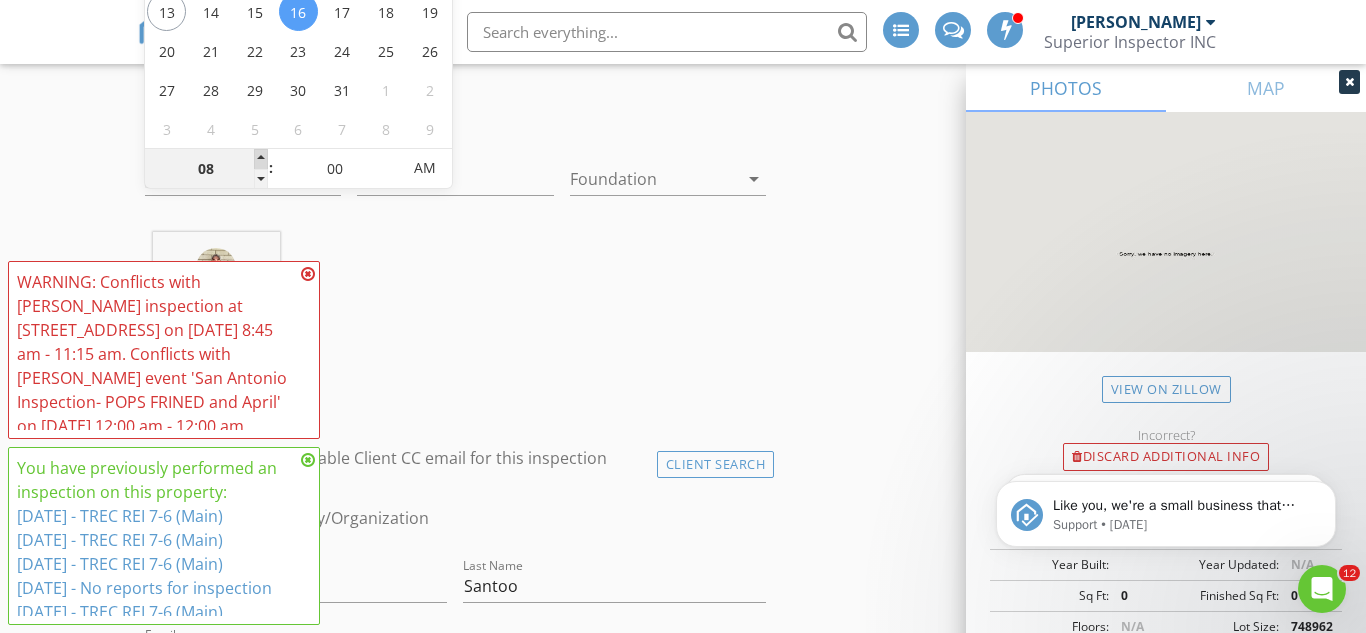 type on "09" 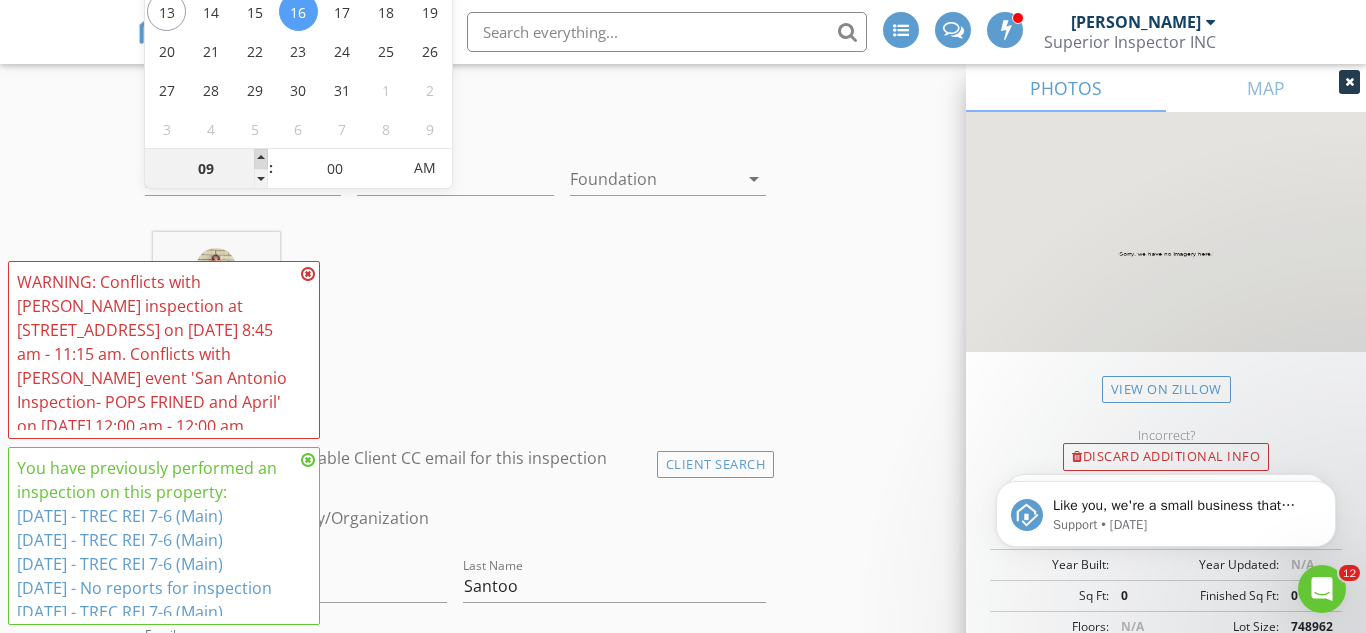 click at bounding box center (261, 159) 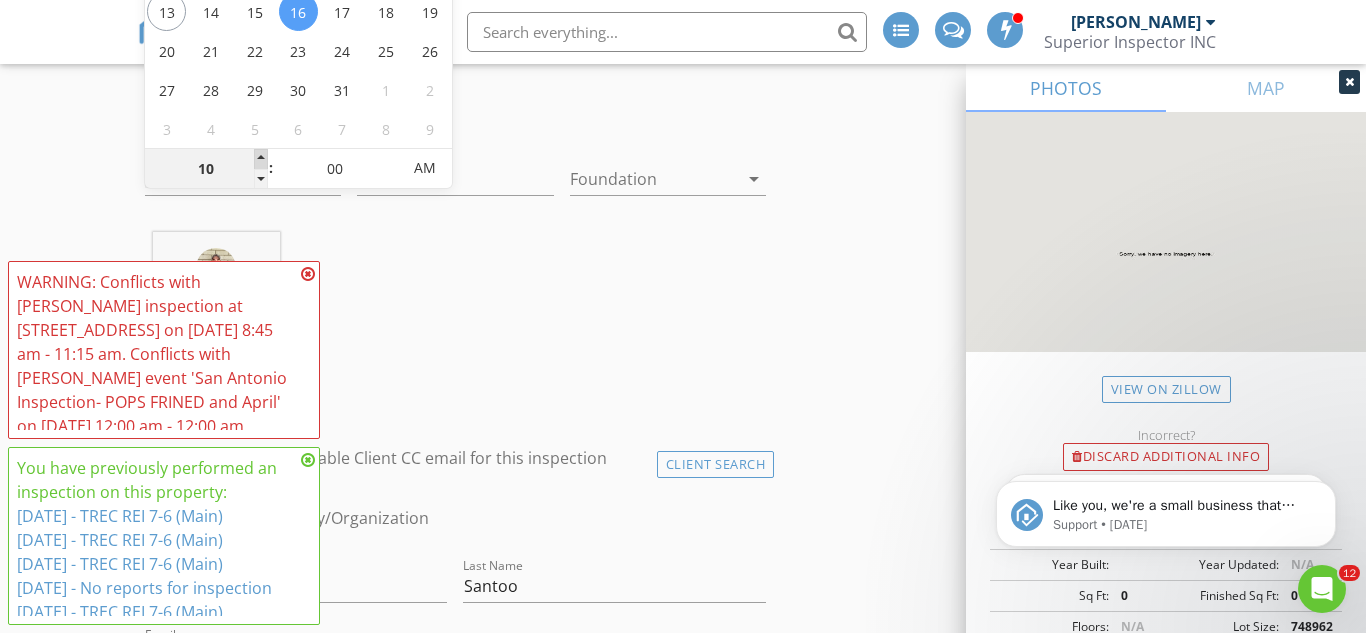 type on "11" 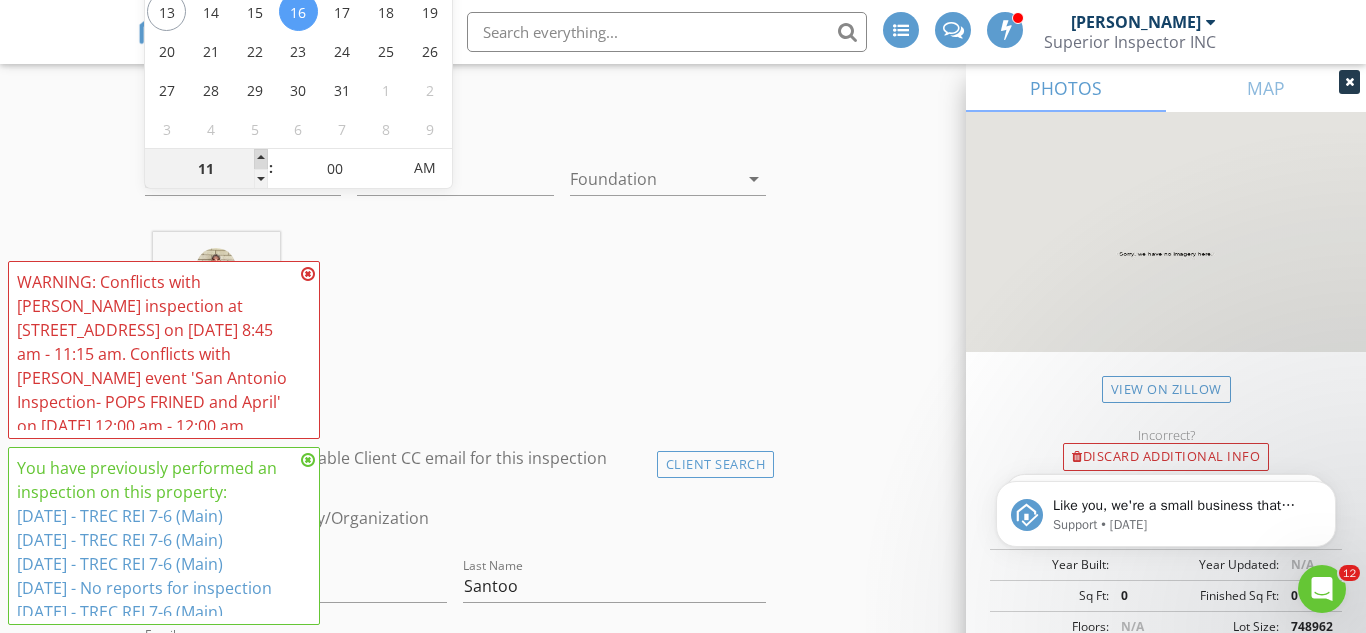 click at bounding box center [261, 159] 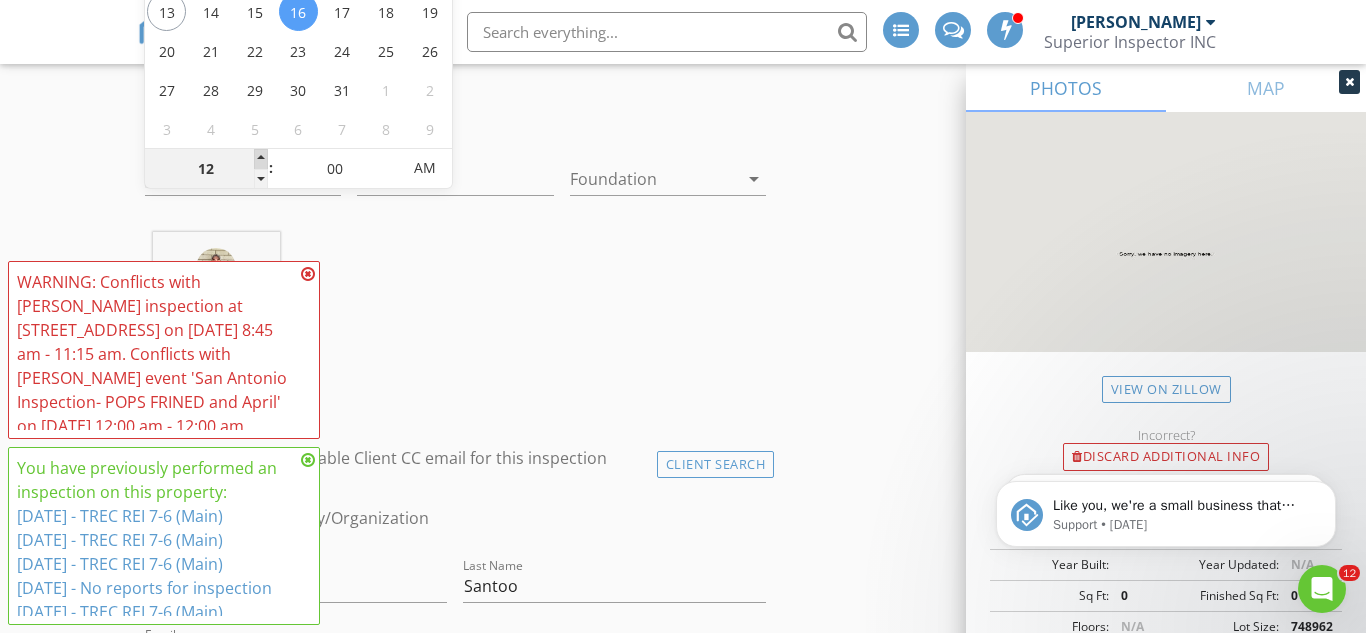 click at bounding box center [261, 159] 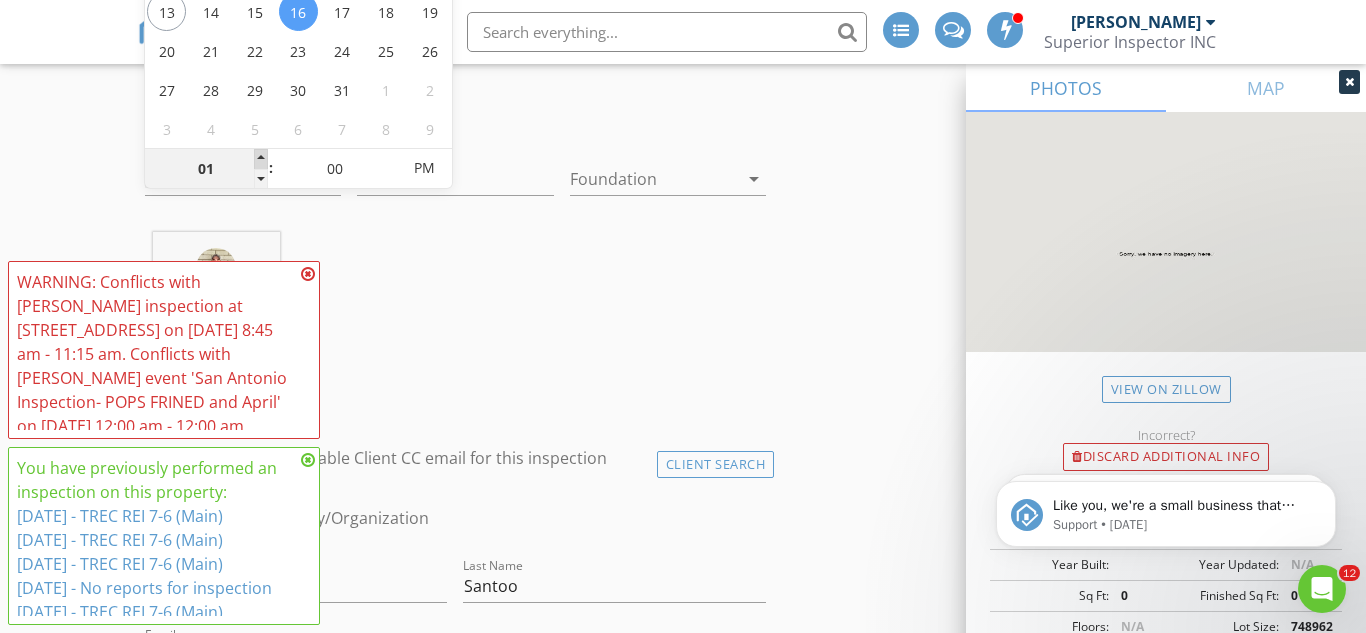 type on "02" 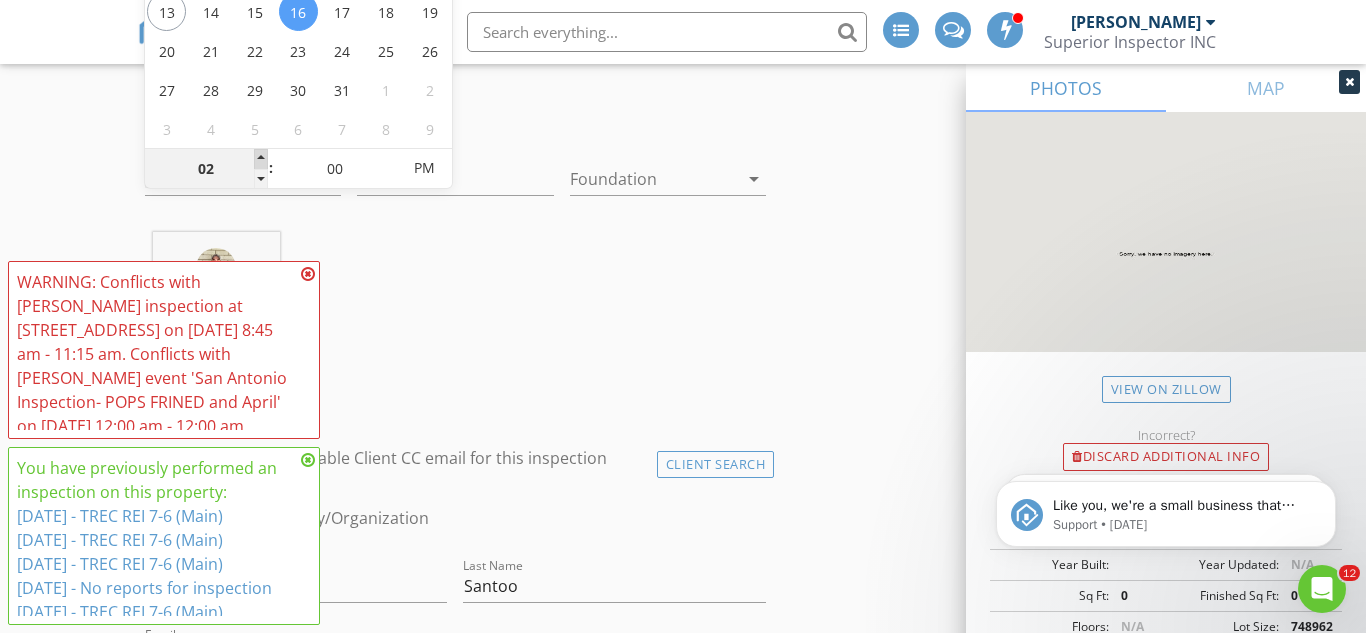 click at bounding box center [261, 159] 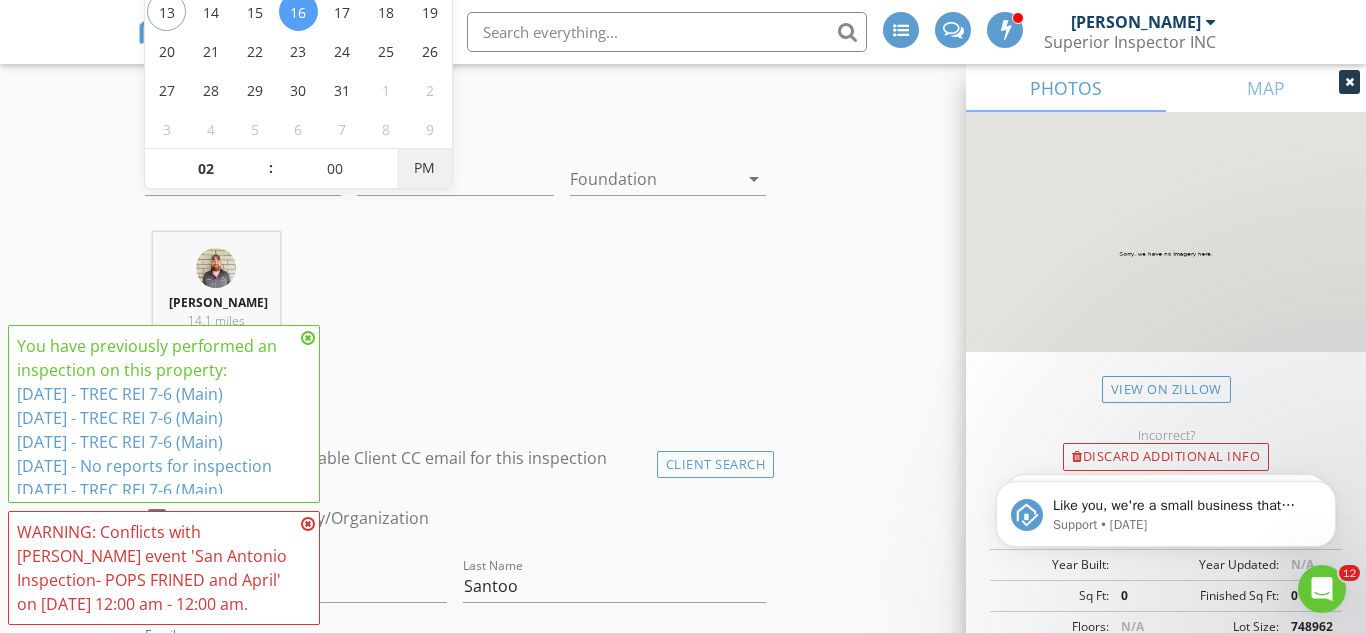 click on "PM" at bounding box center (424, 168) 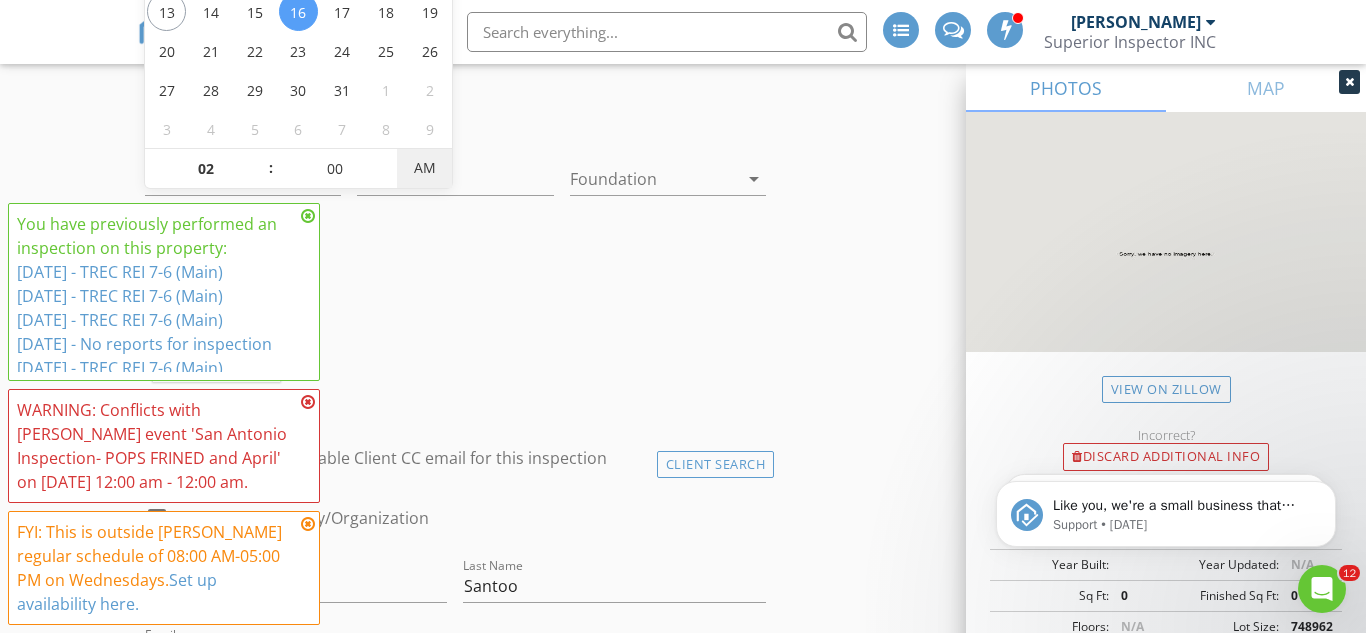 click on "AM" at bounding box center (424, 168) 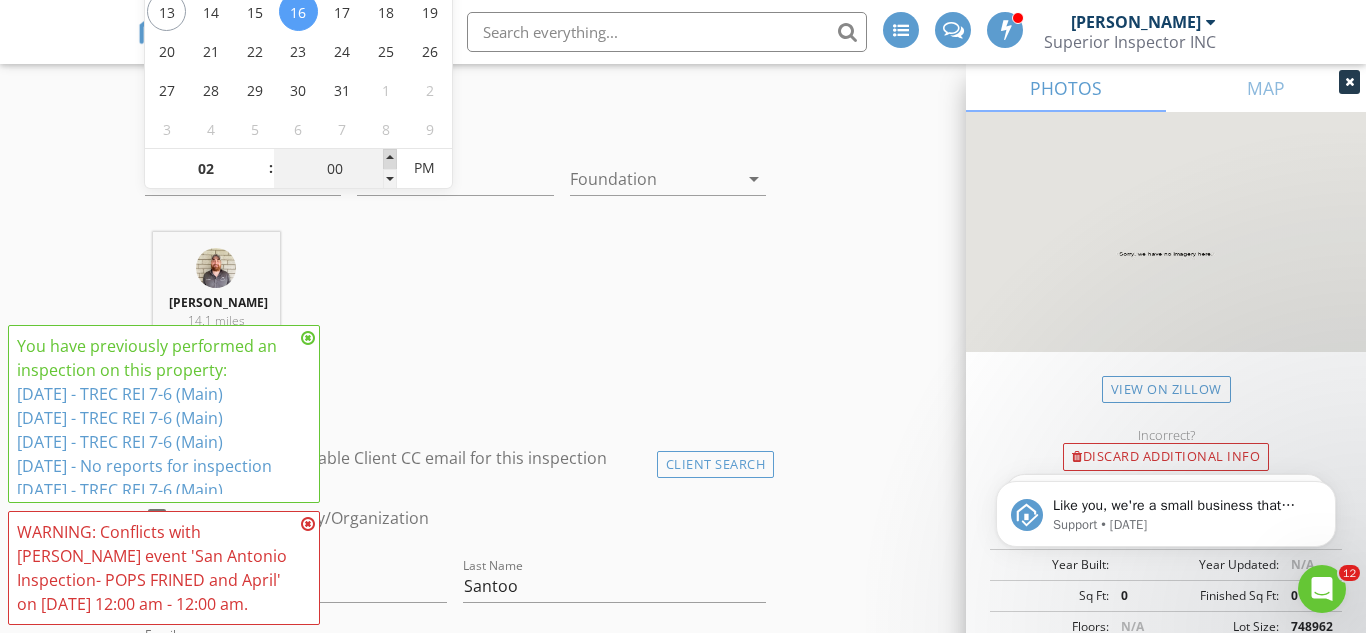 type on "05" 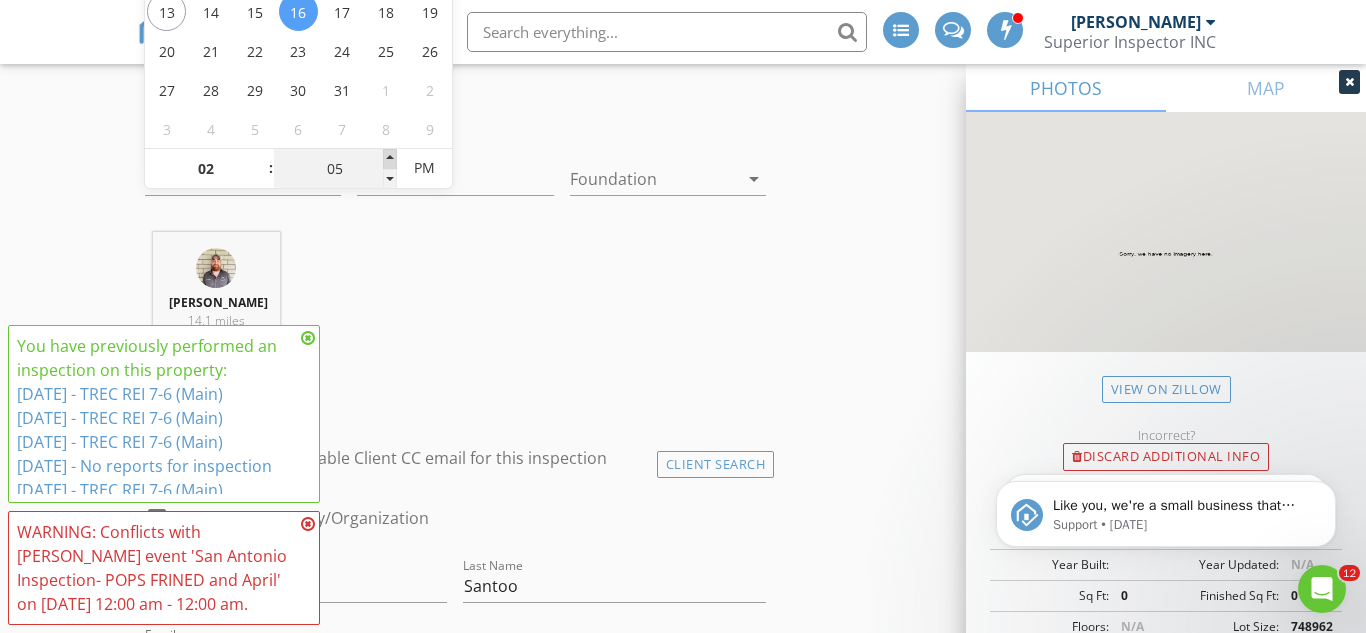 click at bounding box center (390, 159) 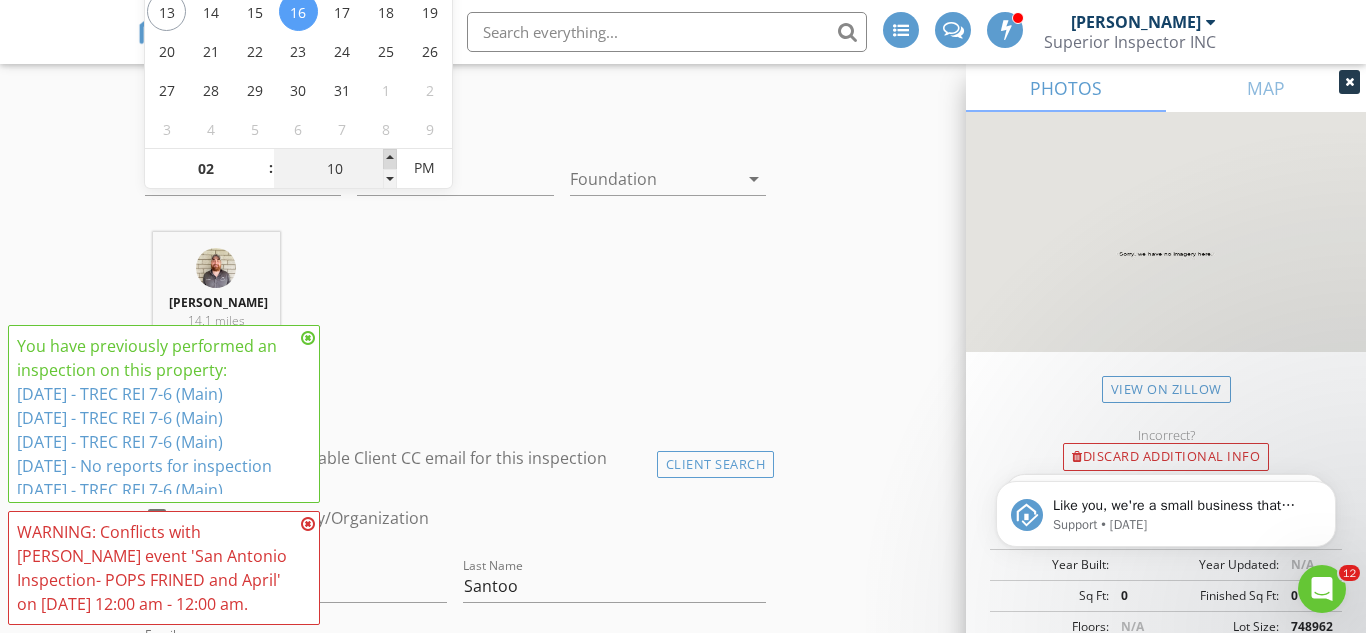 type on "15" 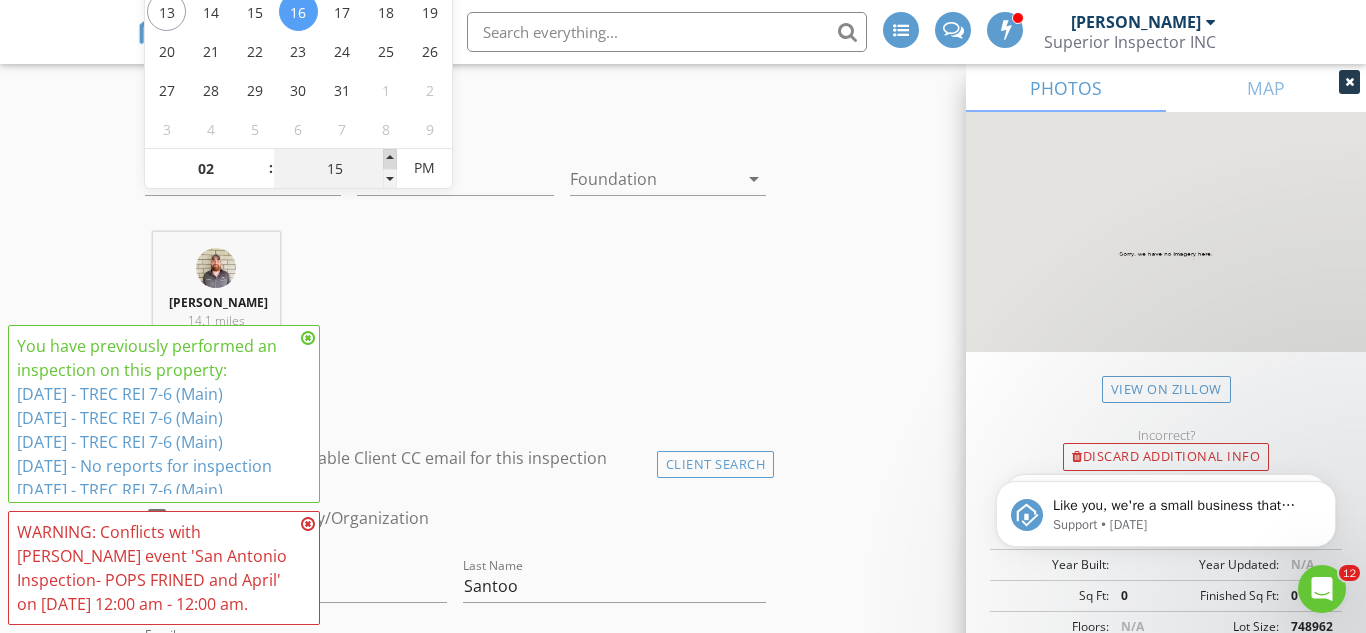 click at bounding box center (390, 159) 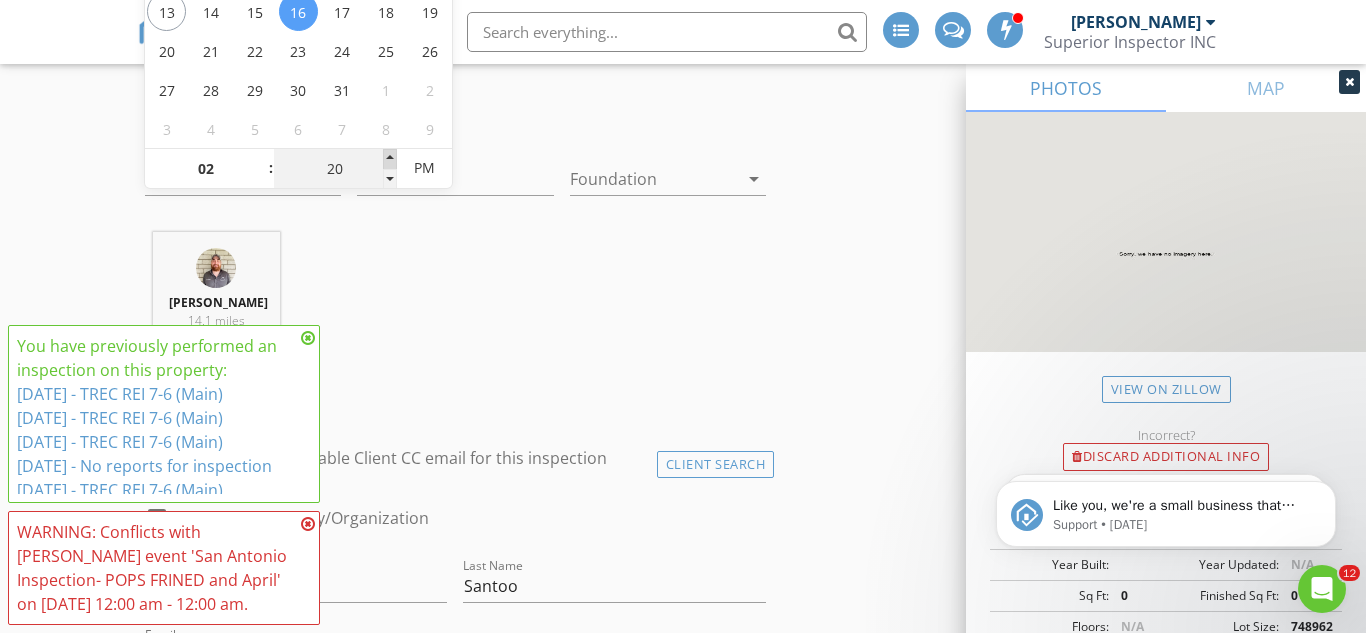type on "07/16/2025 2:20 PM" 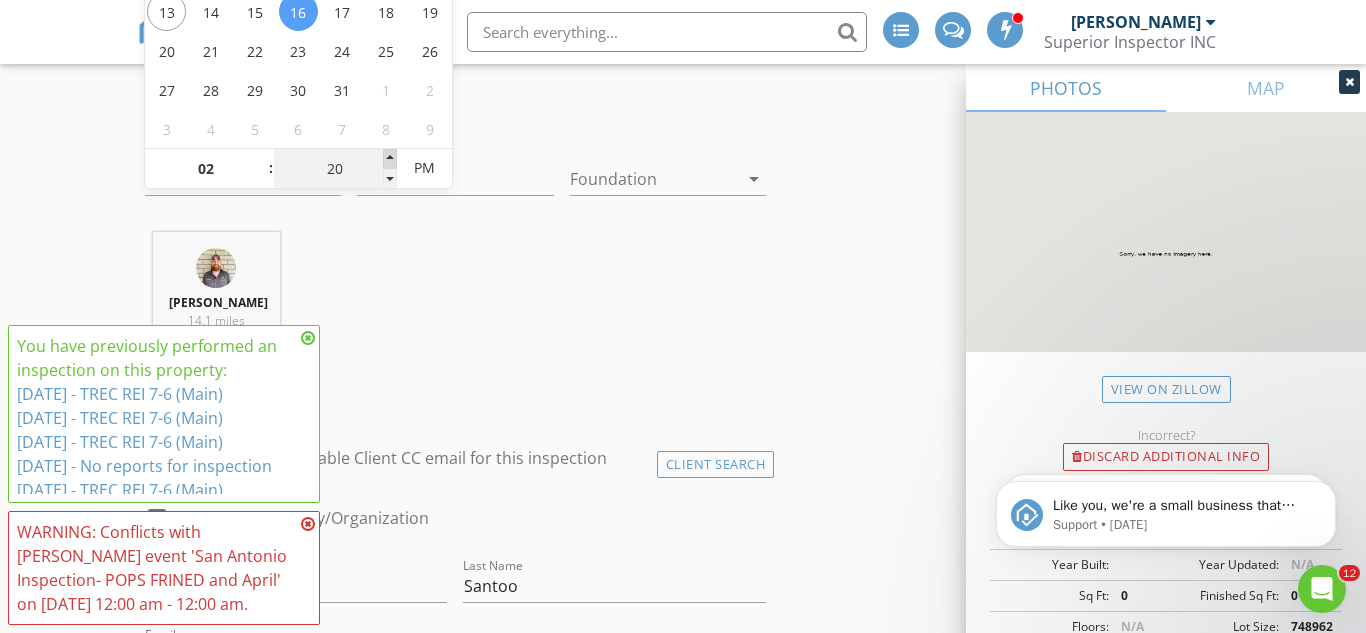 type on "07/16/2025 2:25 PM" 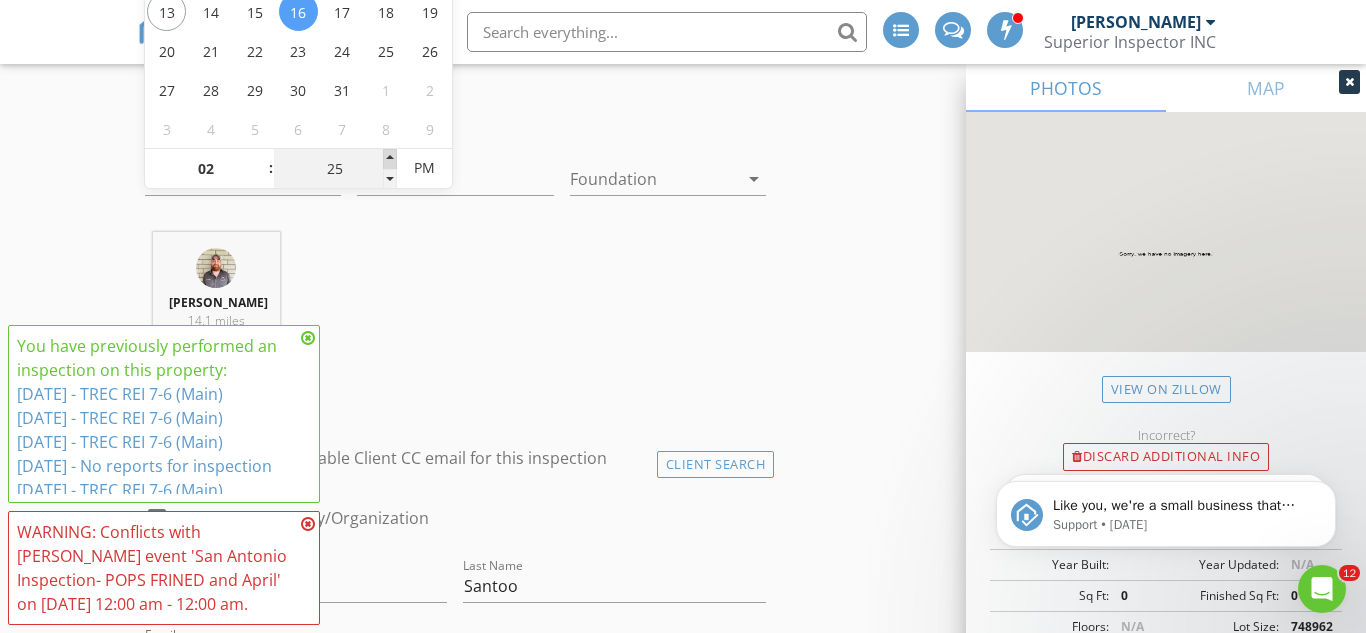 click at bounding box center [390, 159] 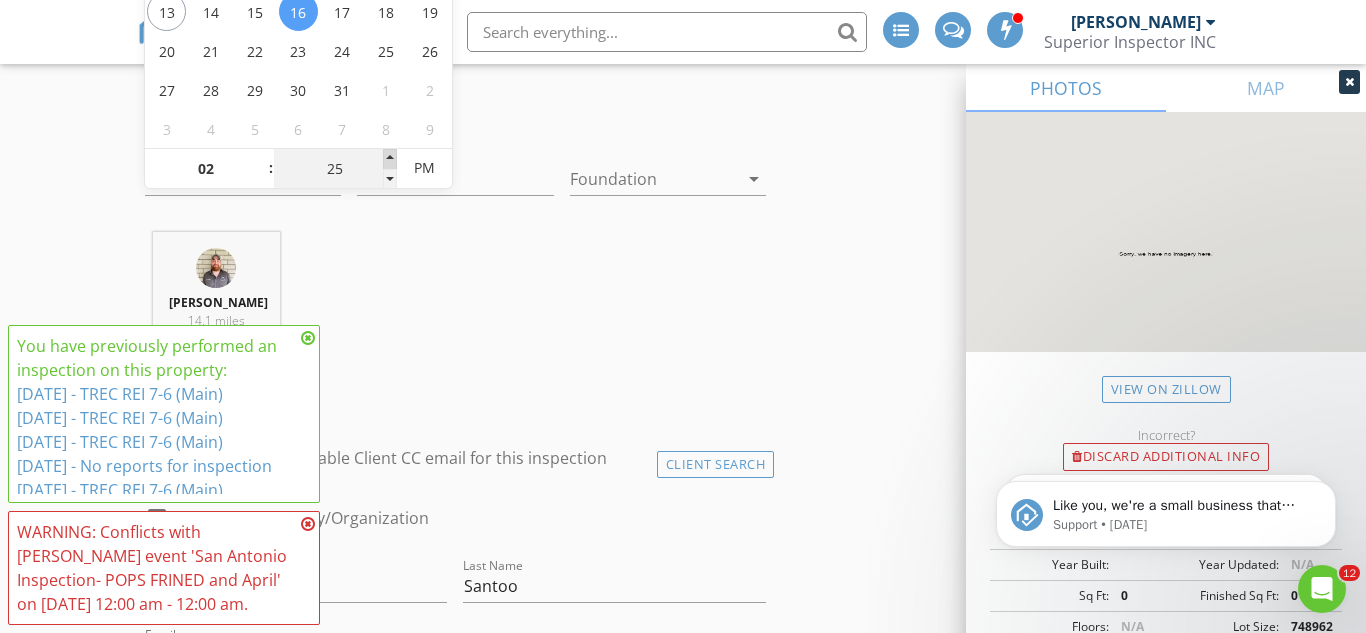 type on "30" 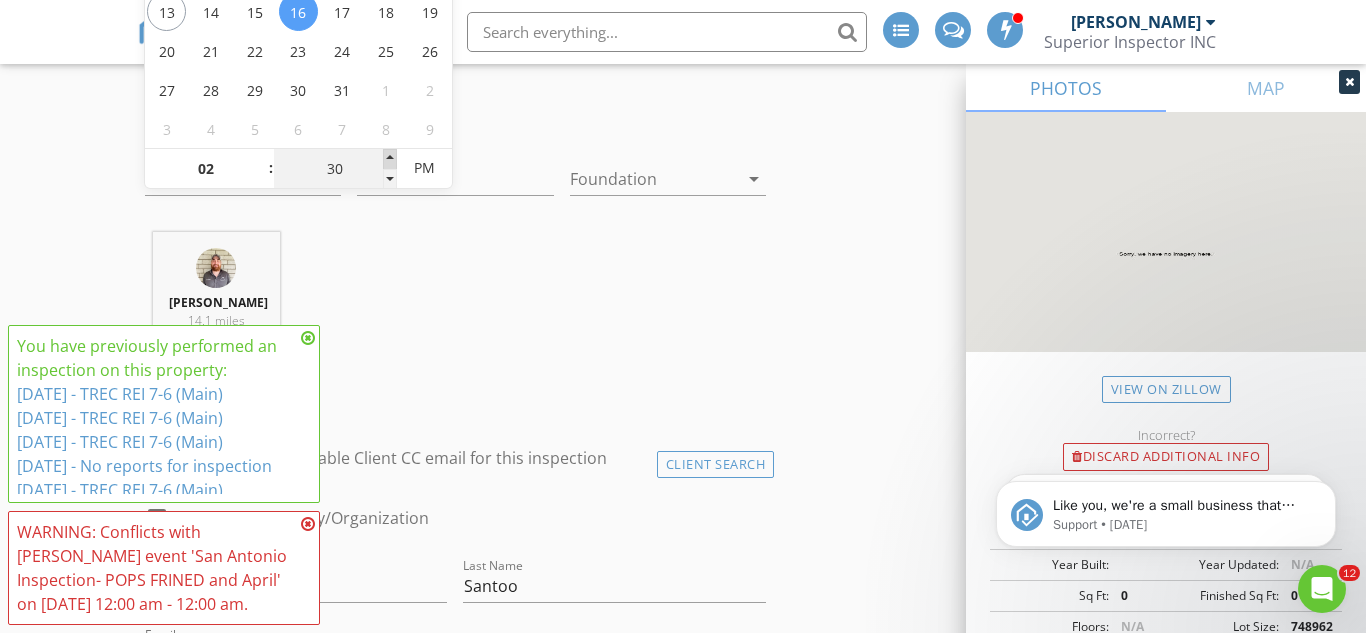 click at bounding box center [390, 159] 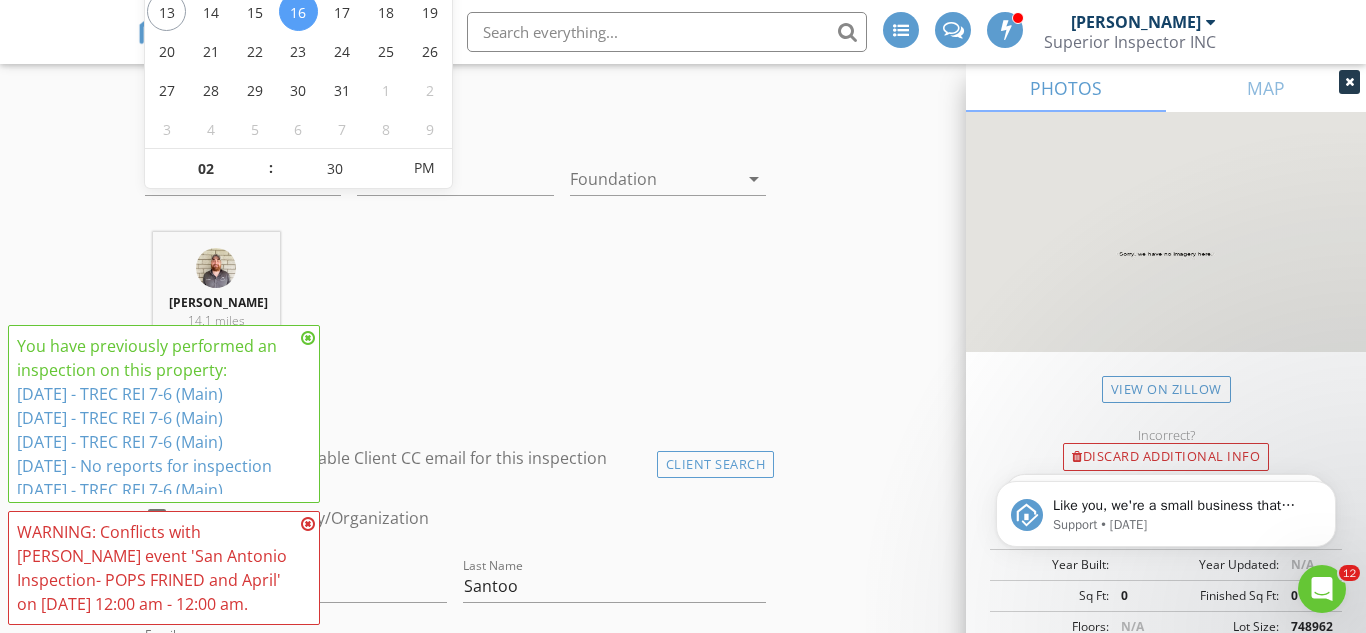 click on "New Inspection
INSPECTOR(S)
check_box   Ryan Mercado   PRIMARY   Ryan Mercado arrow_drop_down   check_box_outline_blank Ryan Mercado specifically requested
Date/Time
07/16/2025 2:30 PM
Location
Address Search       Address 14839 Vance Jackson Rd   Unit   City San Antonio   State TX   Zip 78249   County Bexar     Square Feet 0   Year Built   Foundation arrow_drop_down     Ryan Mercado     14.1 miles     (24 minutes)
client
check_box Enable Client CC email for this inspection   Client Search     check_box_outline_blank Client is a Company/Organization     First Name Dr.   Last Name Santoo   Email itssantoo@gmail.com   CC Email   Phone           Notes   Private Notes
client
Client Search     check_box_outline_blank Client is a Company/Organization     First Name Konduru   Last Name Siva   Email drskp7@gmail.com" at bounding box center [683, 1955] 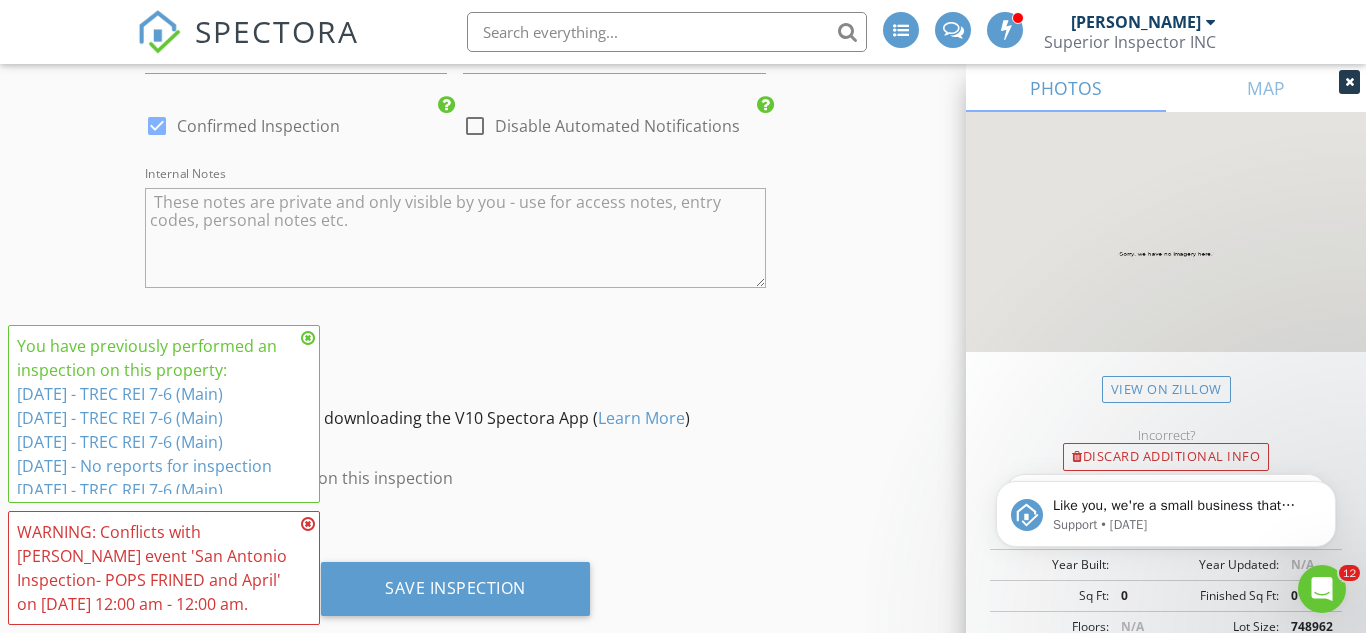 scroll, scrollTop: 4356, scrollLeft: 0, axis: vertical 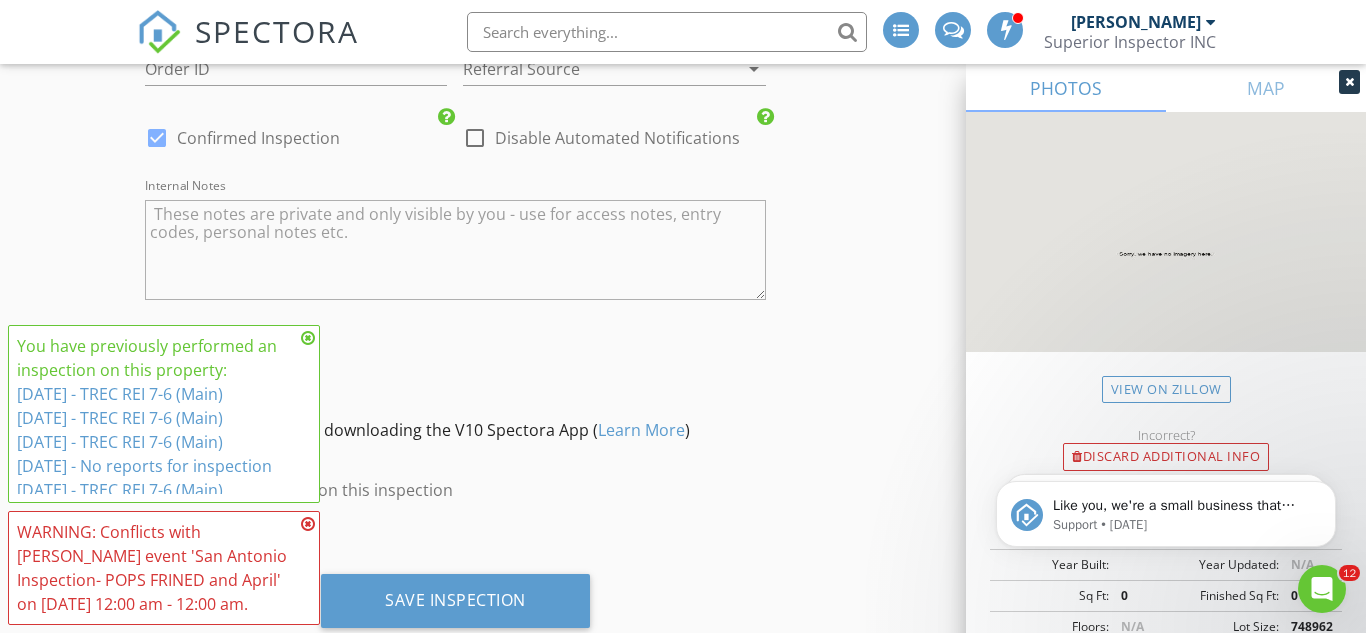 click at bounding box center (475, 138) 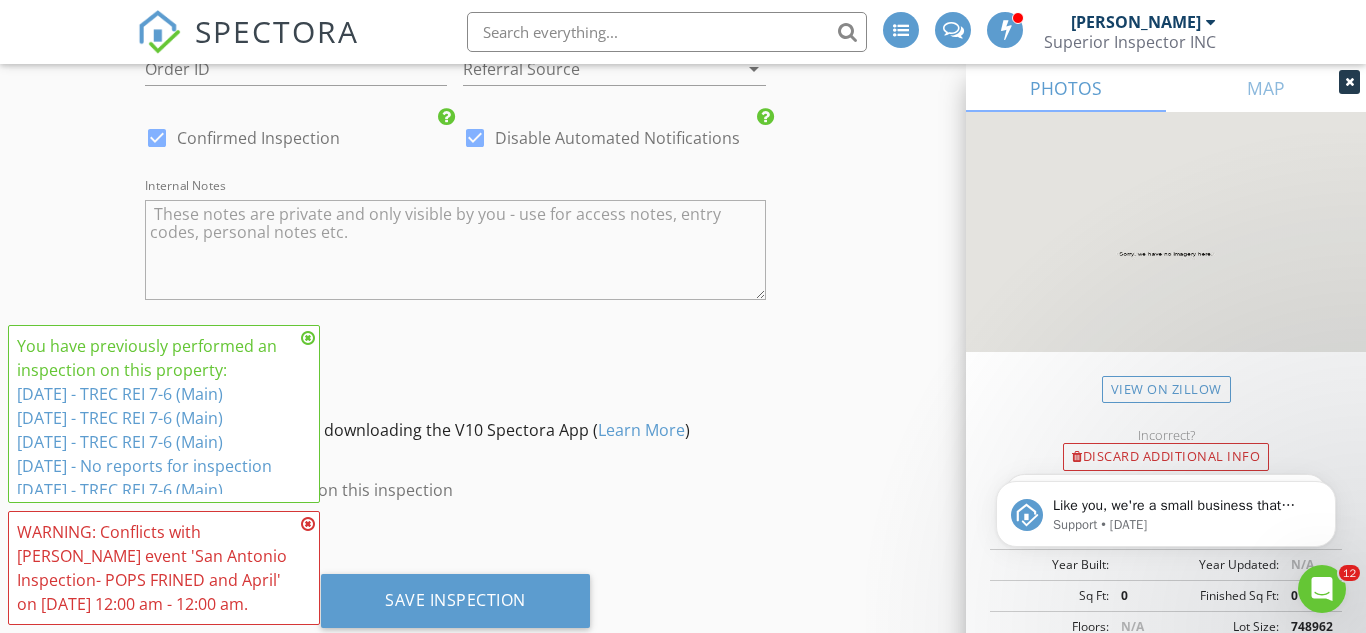 click at bounding box center (586, 69) 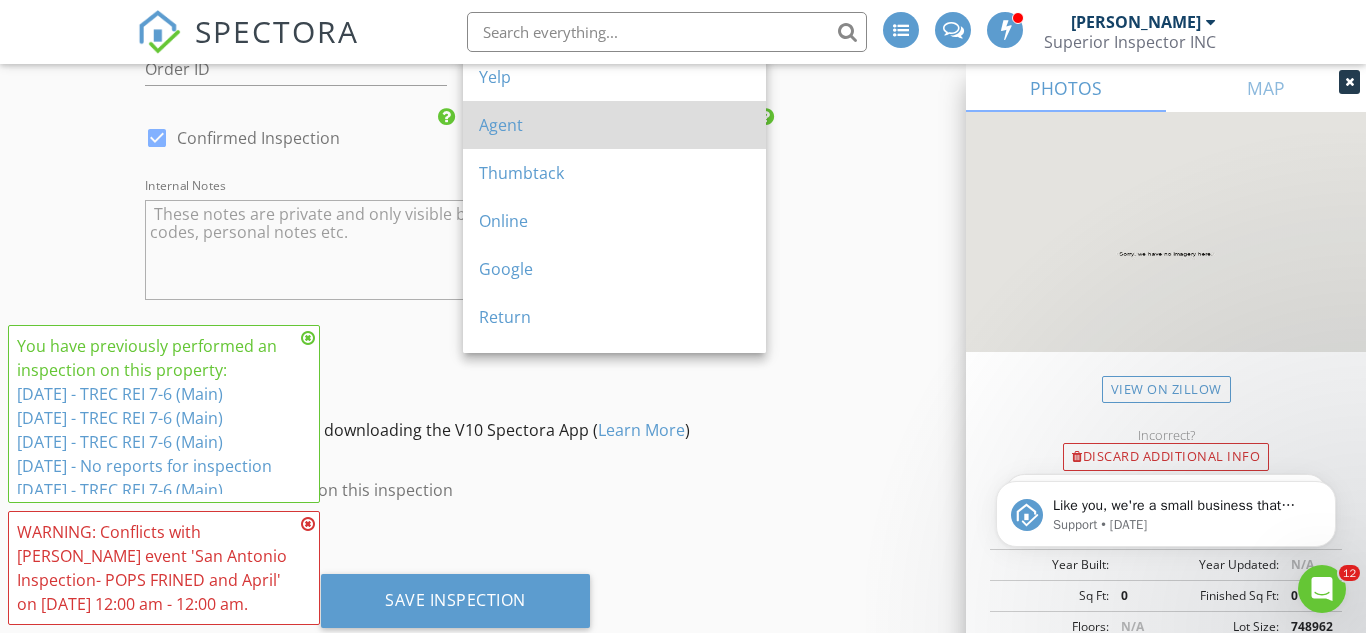 click on "Agent" at bounding box center [614, 125] 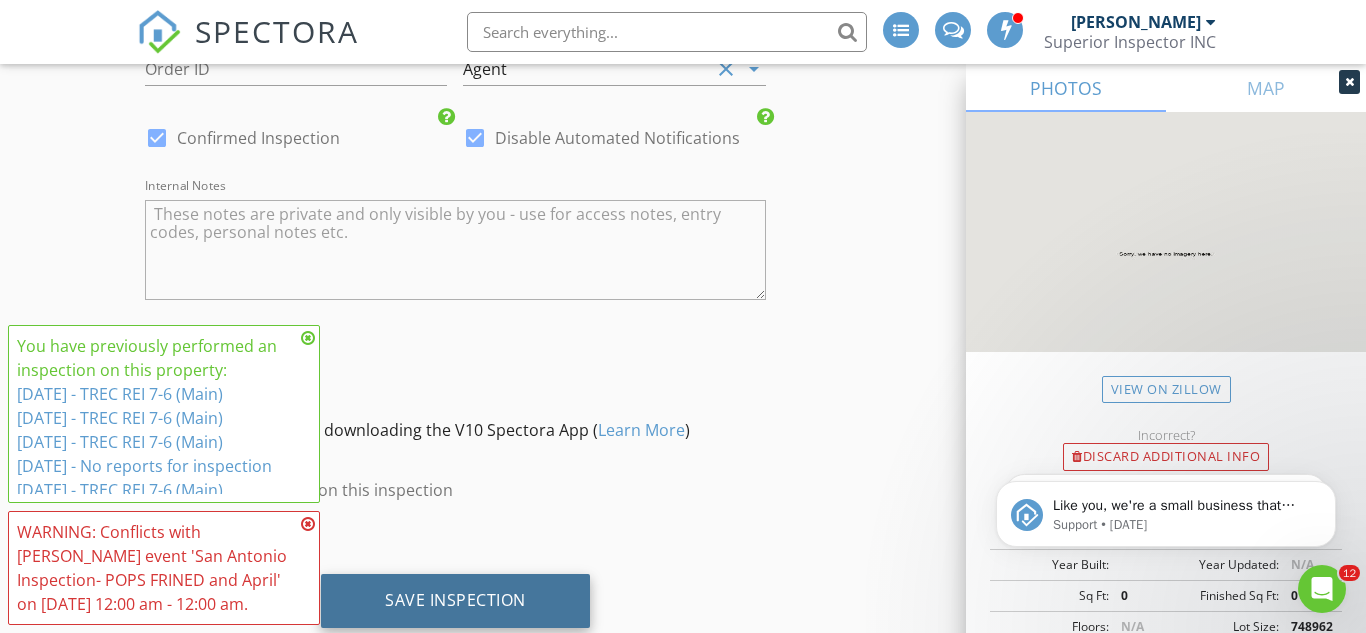 click on "Save Inspection" at bounding box center [455, 601] 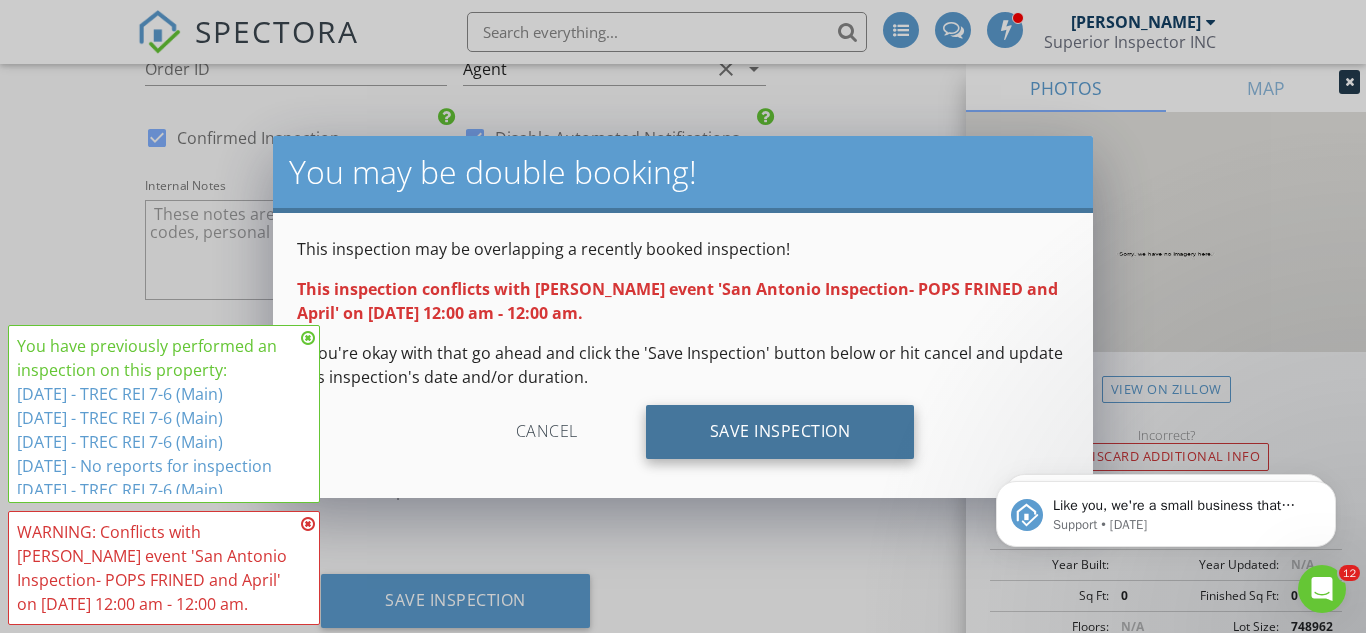 click on "Save Inspection" at bounding box center [780, 432] 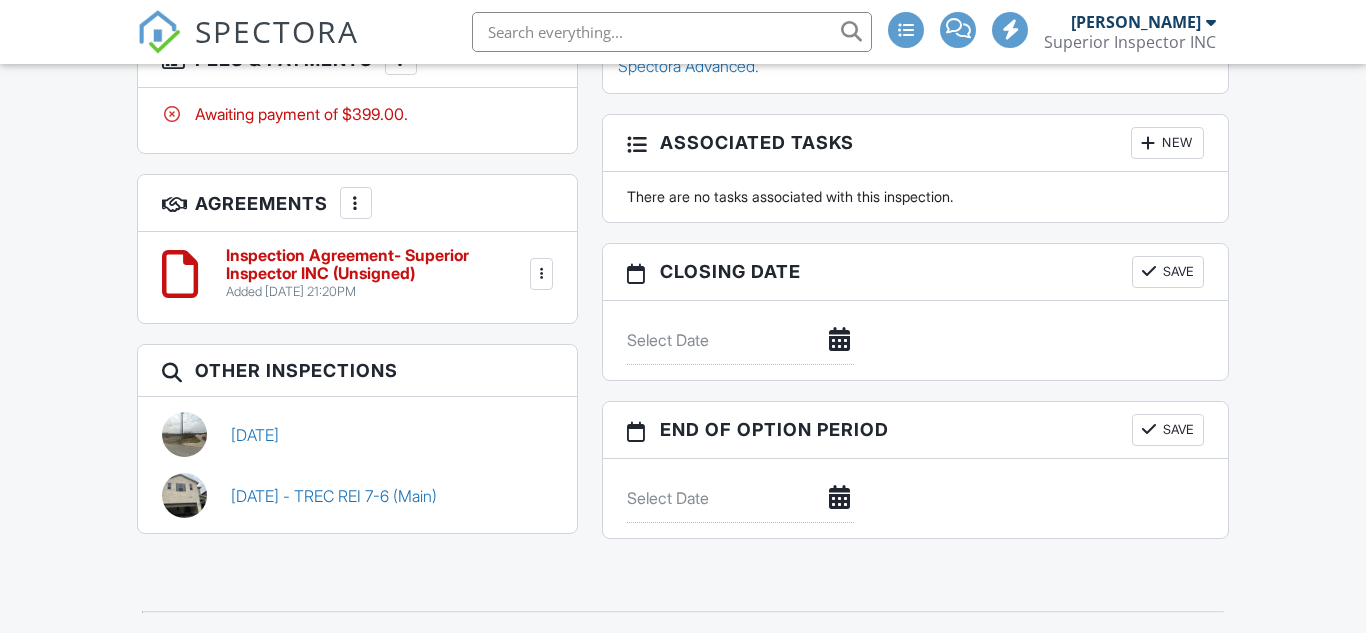 scroll, scrollTop: 1839, scrollLeft: 0, axis: vertical 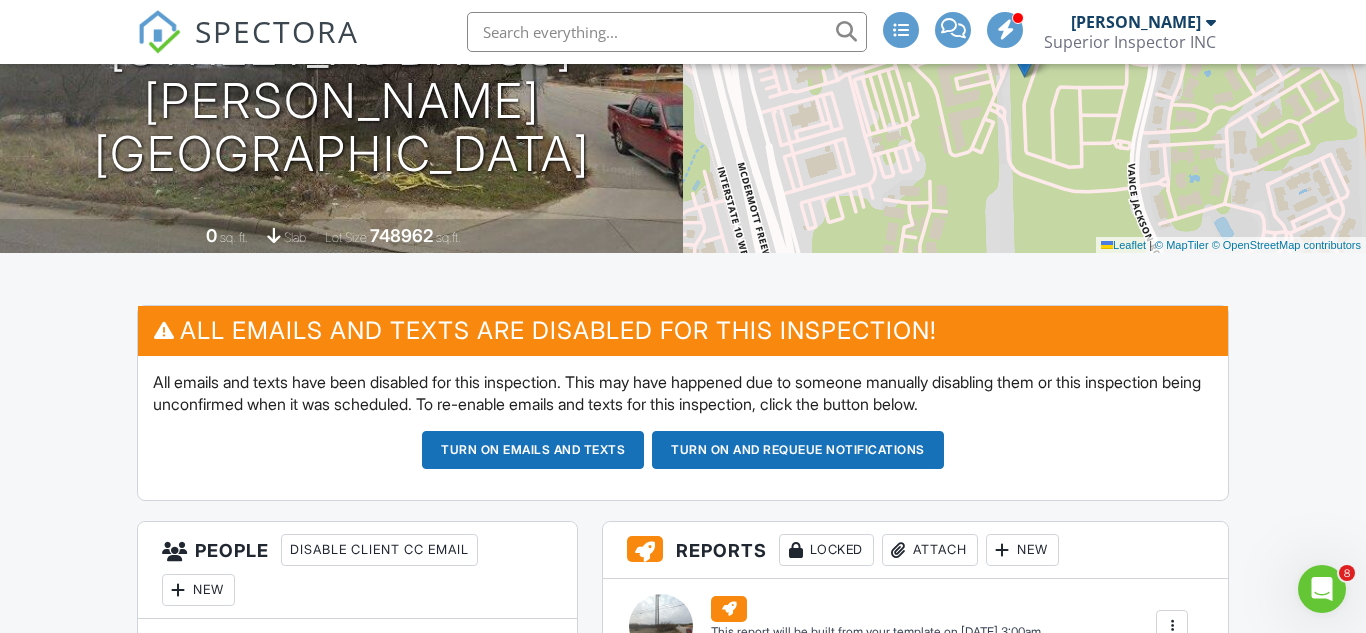 click on "Turn on and Requeue Notifications" at bounding box center [798, 450] 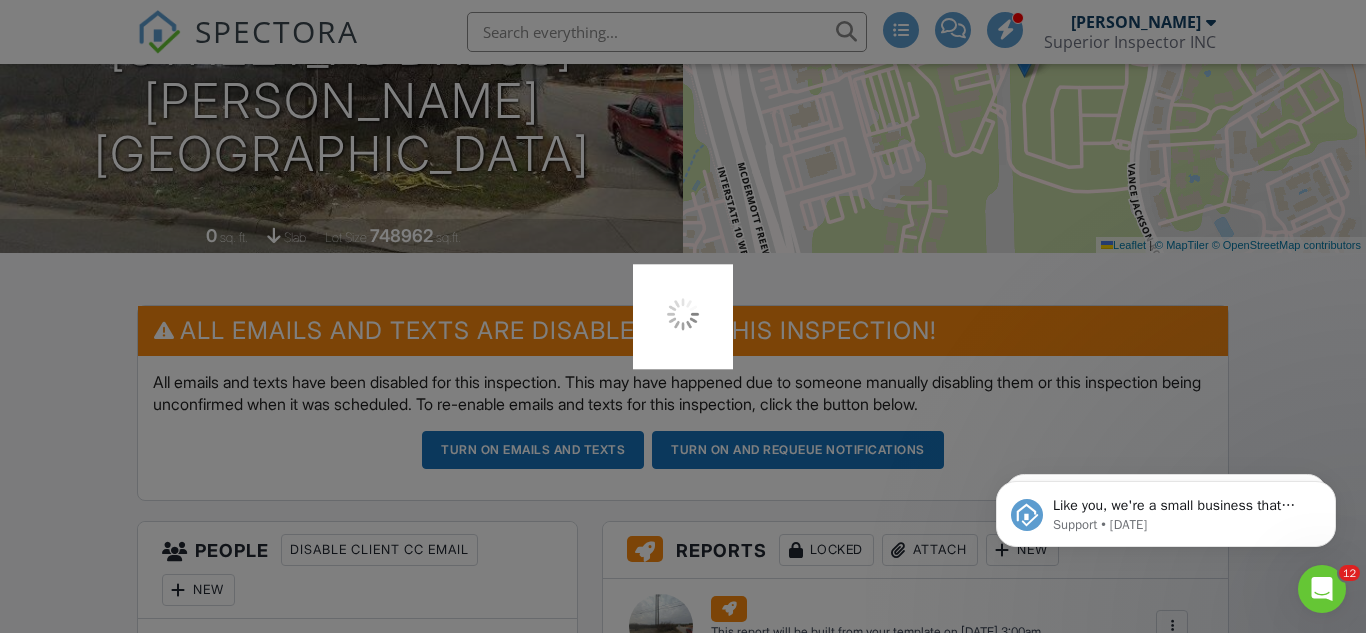 scroll, scrollTop: 0, scrollLeft: 0, axis: both 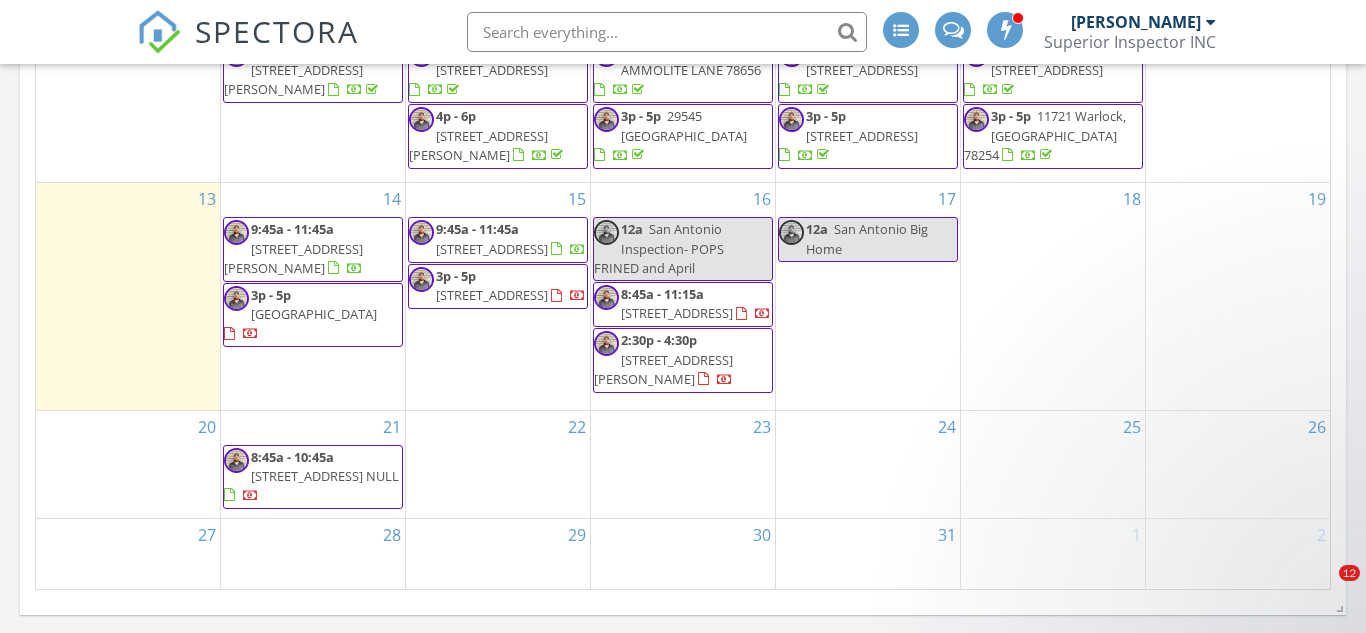 click on "17
12a
[GEOGRAPHIC_DATA]" at bounding box center [868, 296] 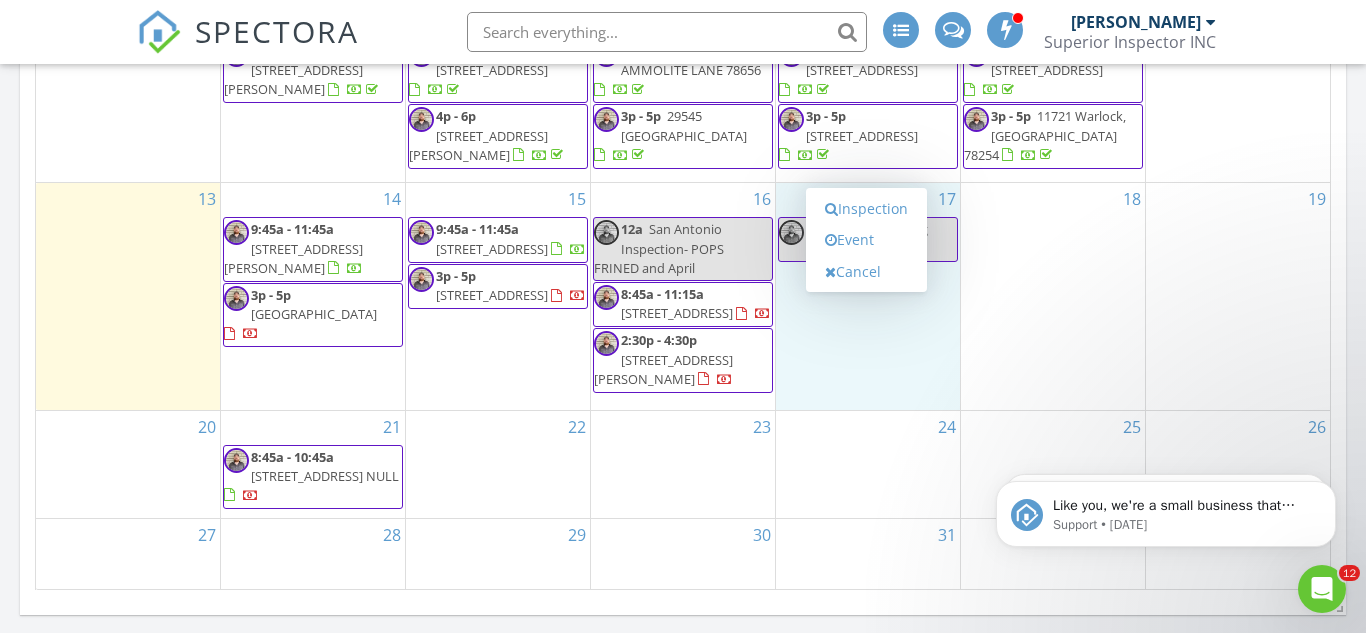 scroll, scrollTop: 0, scrollLeft: 0, axis: both 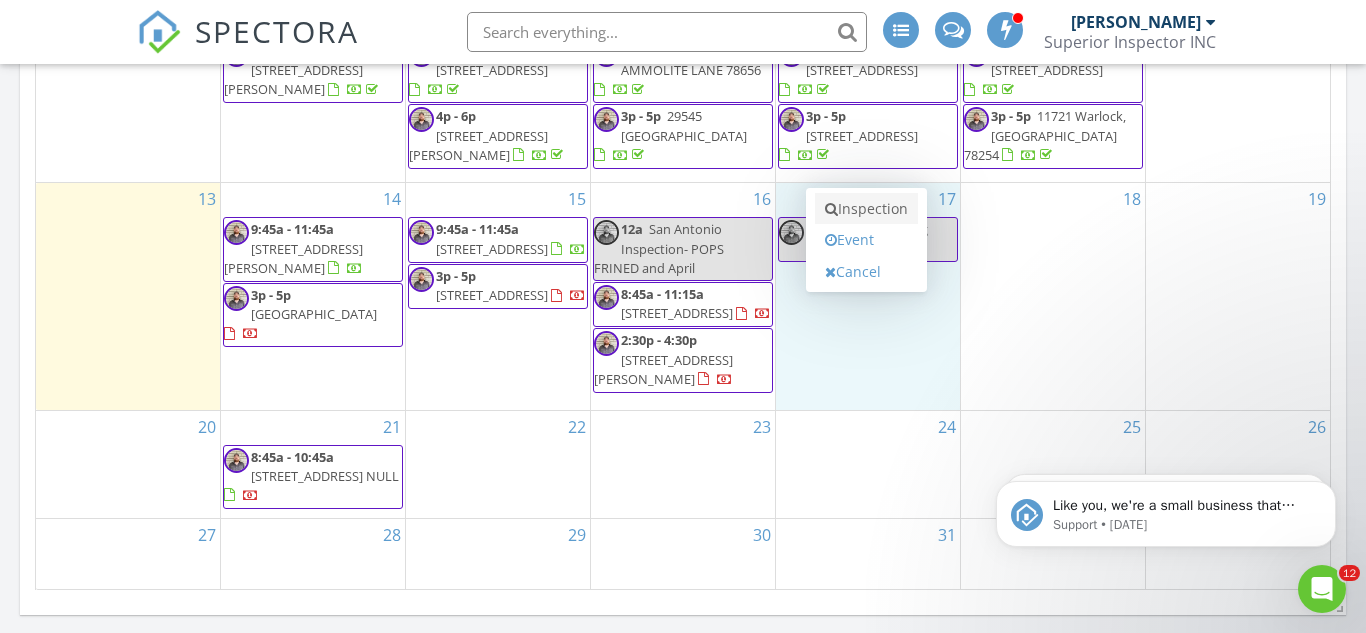 click on "Inspection" at bounding box center [866, 209] 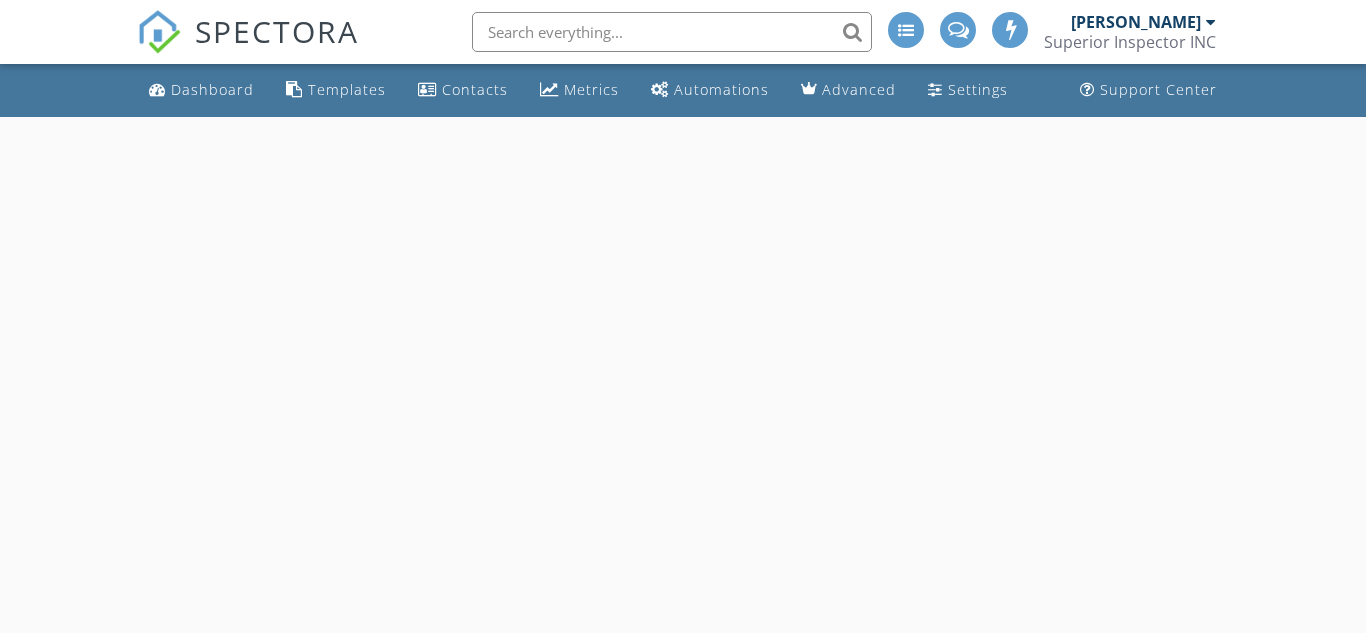 scroll, scrollTop: 0, scrollLeft: 0, axis: both 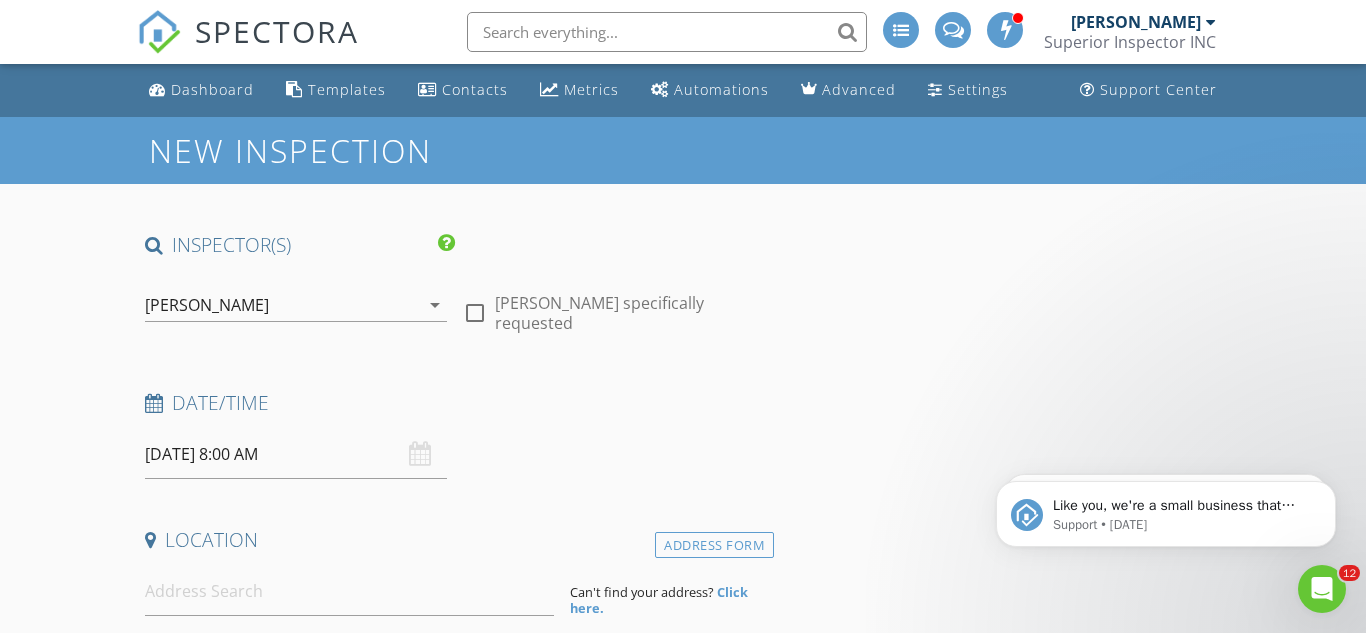click on "07/17/2025 8:00 AM" at bounding box center [296, 454] 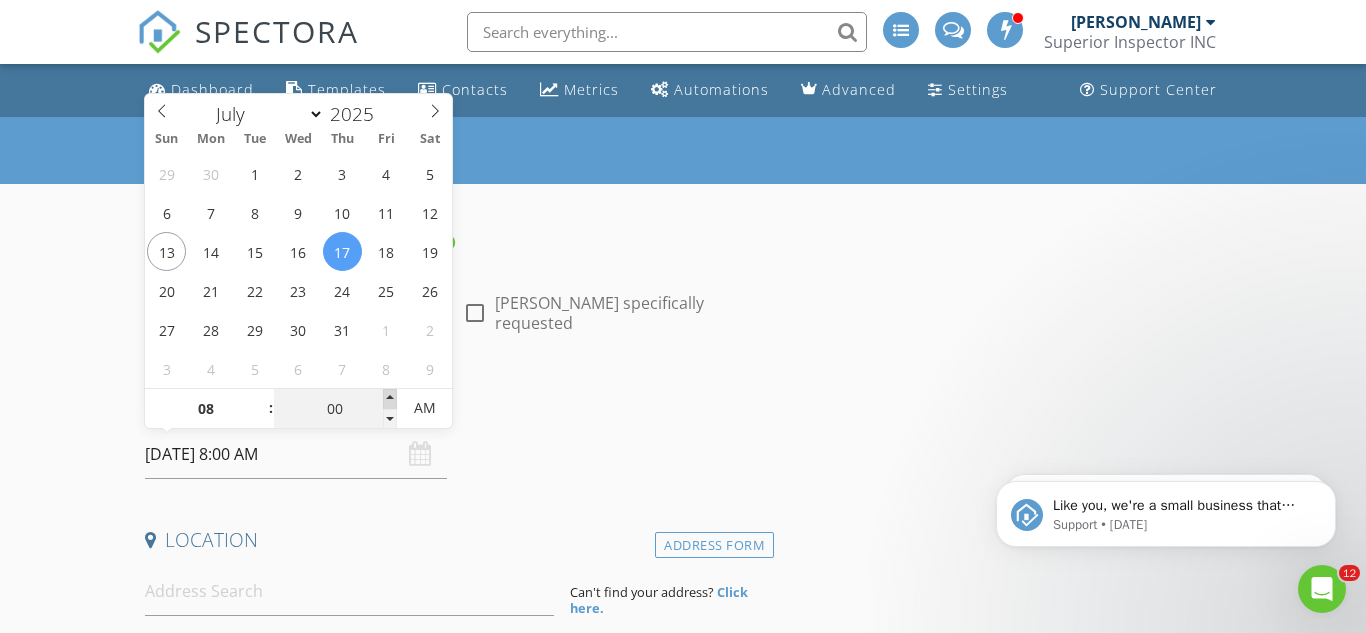 type on "05" 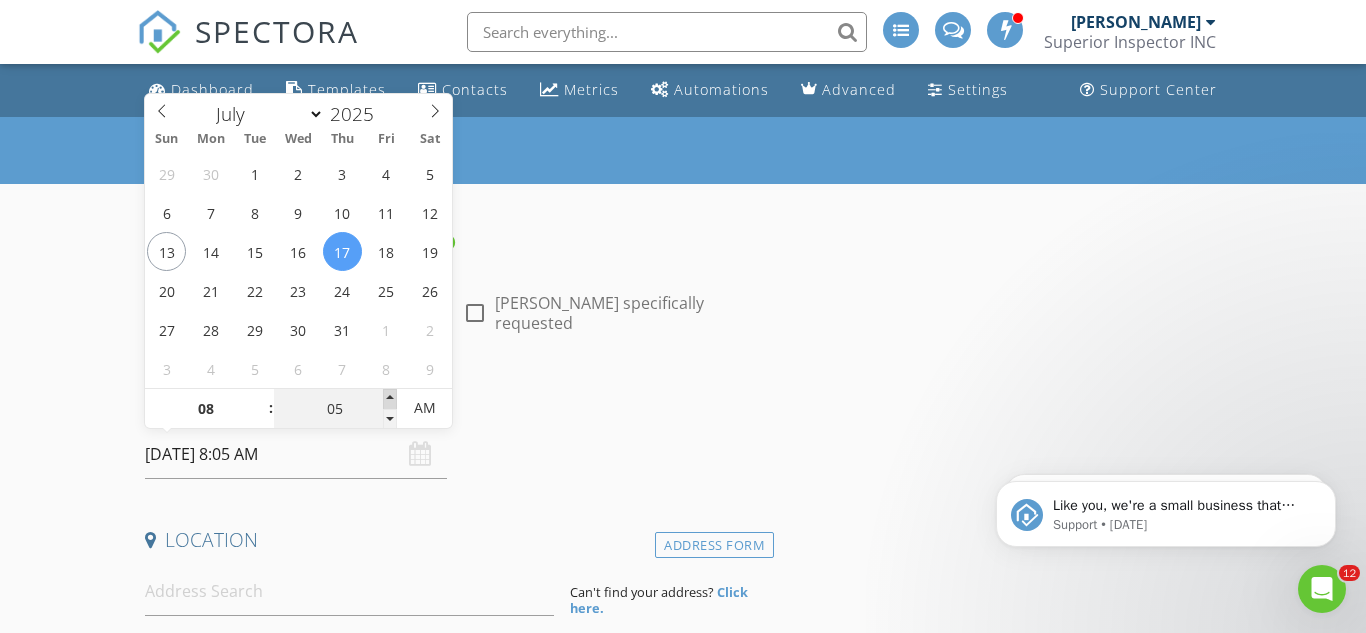 click at bounding box center [390, 399] 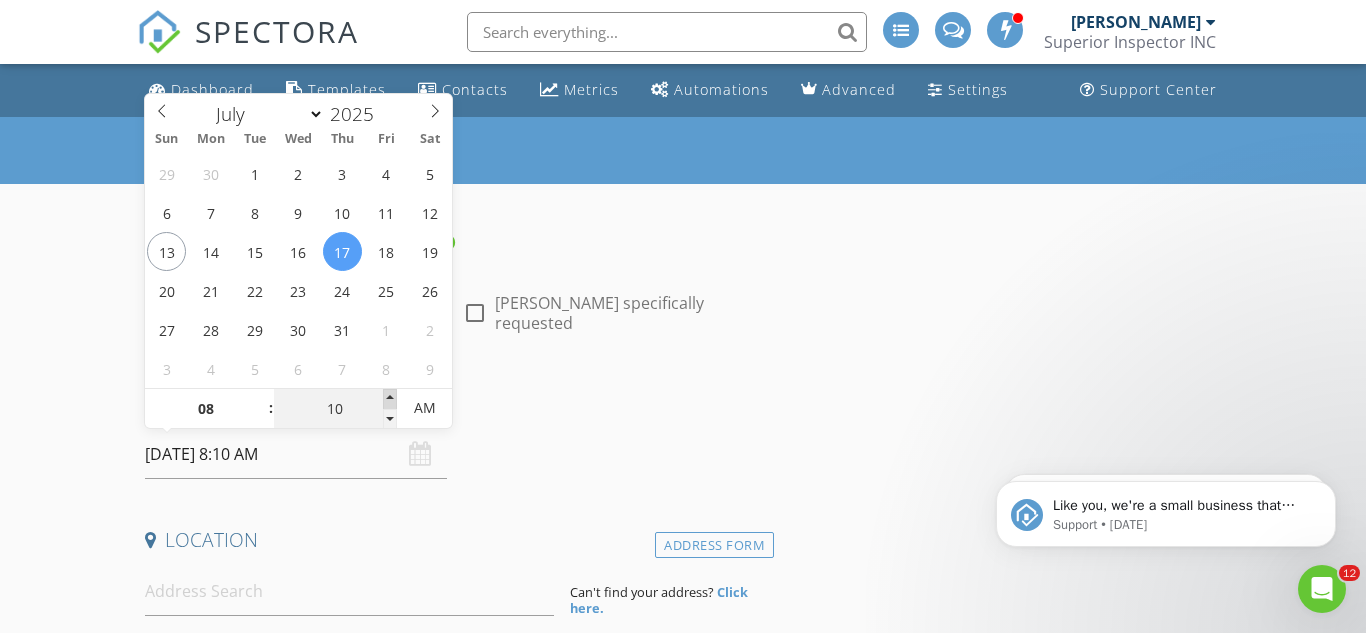 click at bounding box center [390, 399] 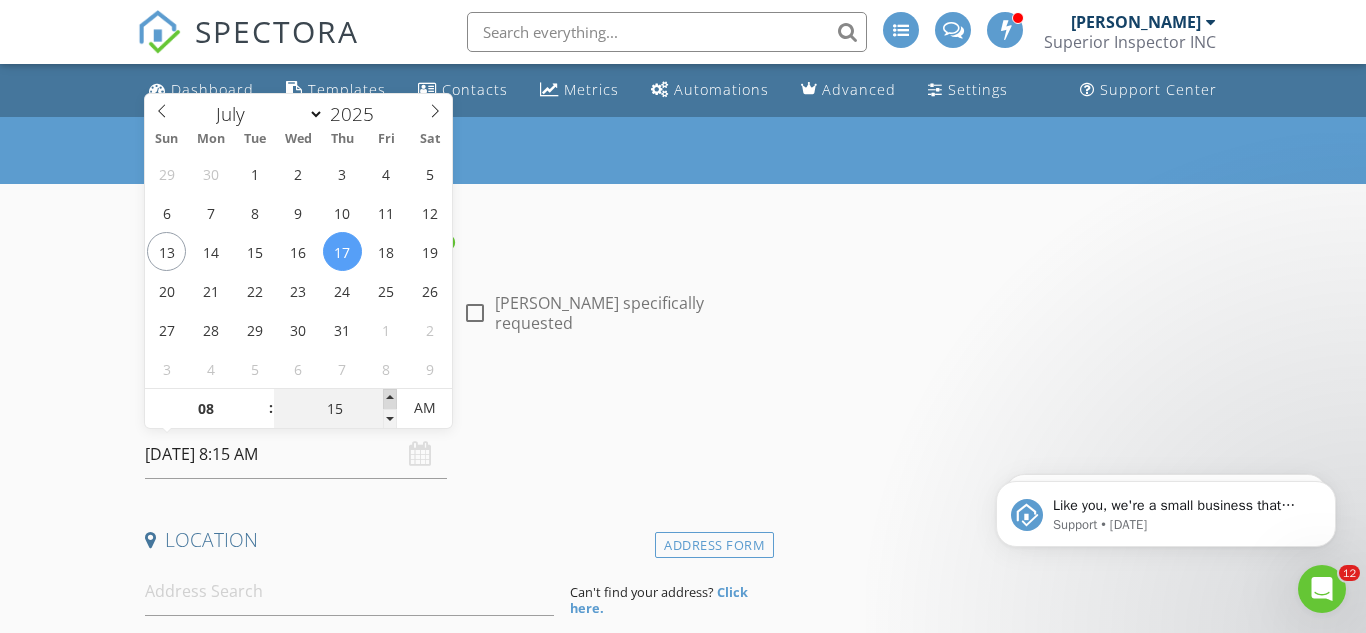 click at bounding box center (390, 399) 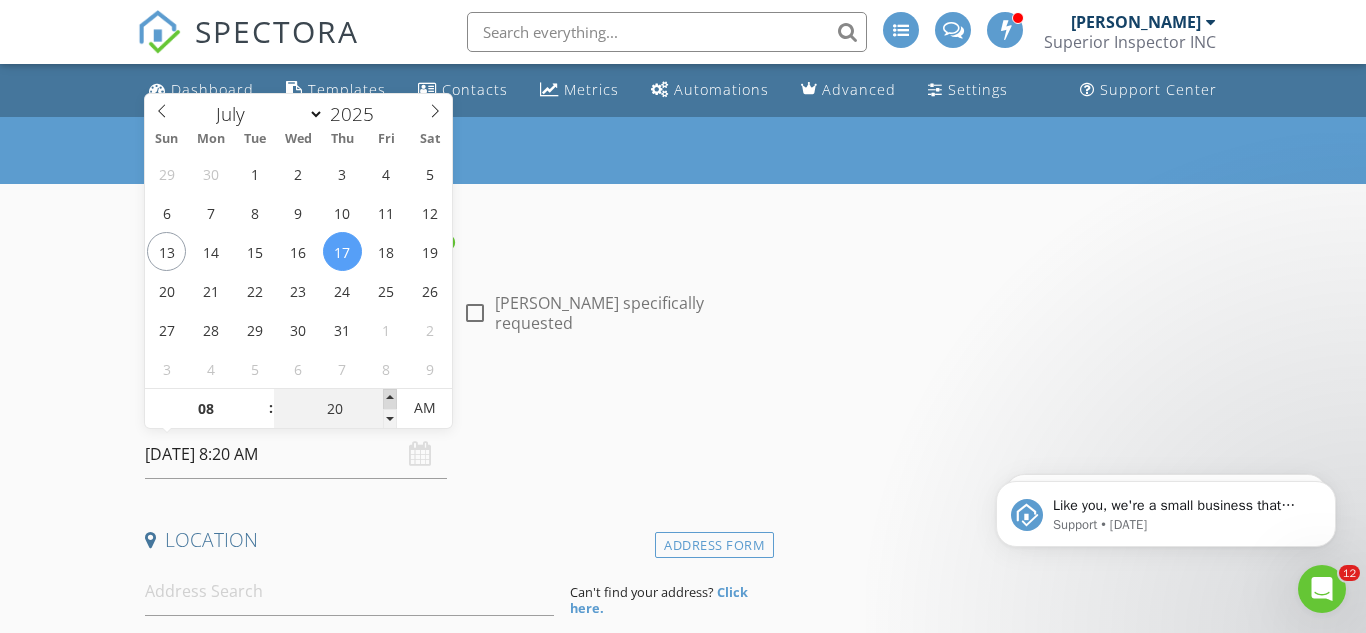 click at bounding box center (390, 399) 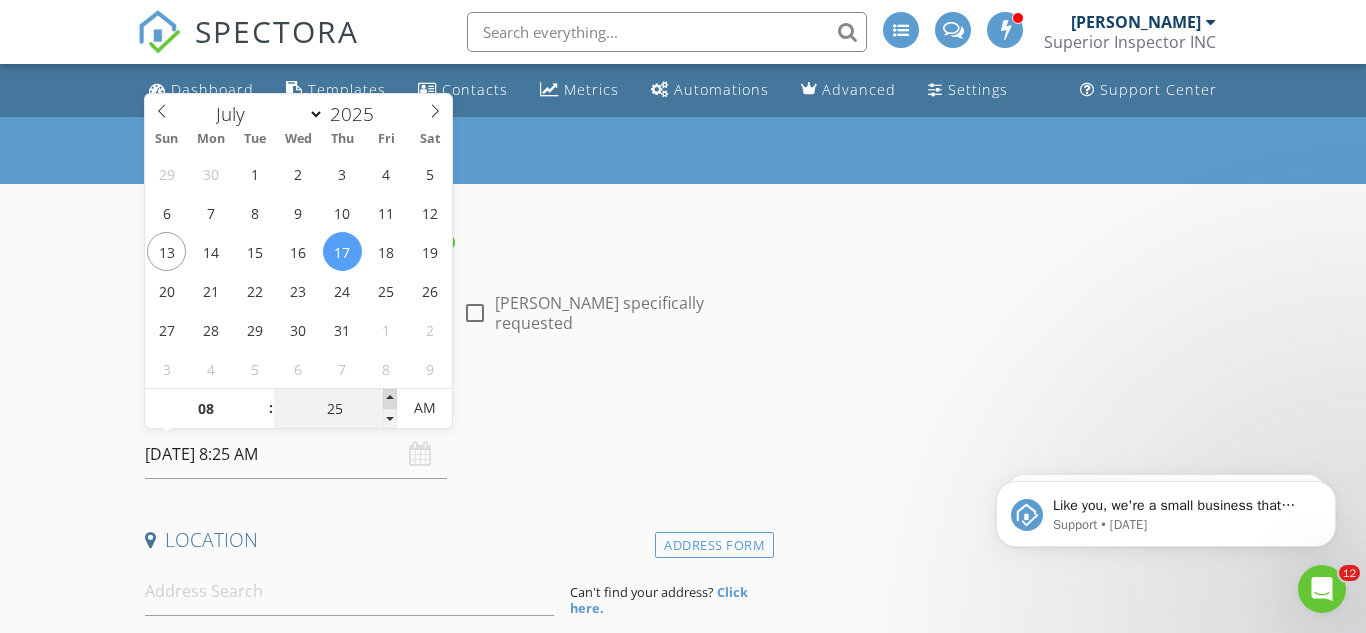 click at bounding box center [390, 399] 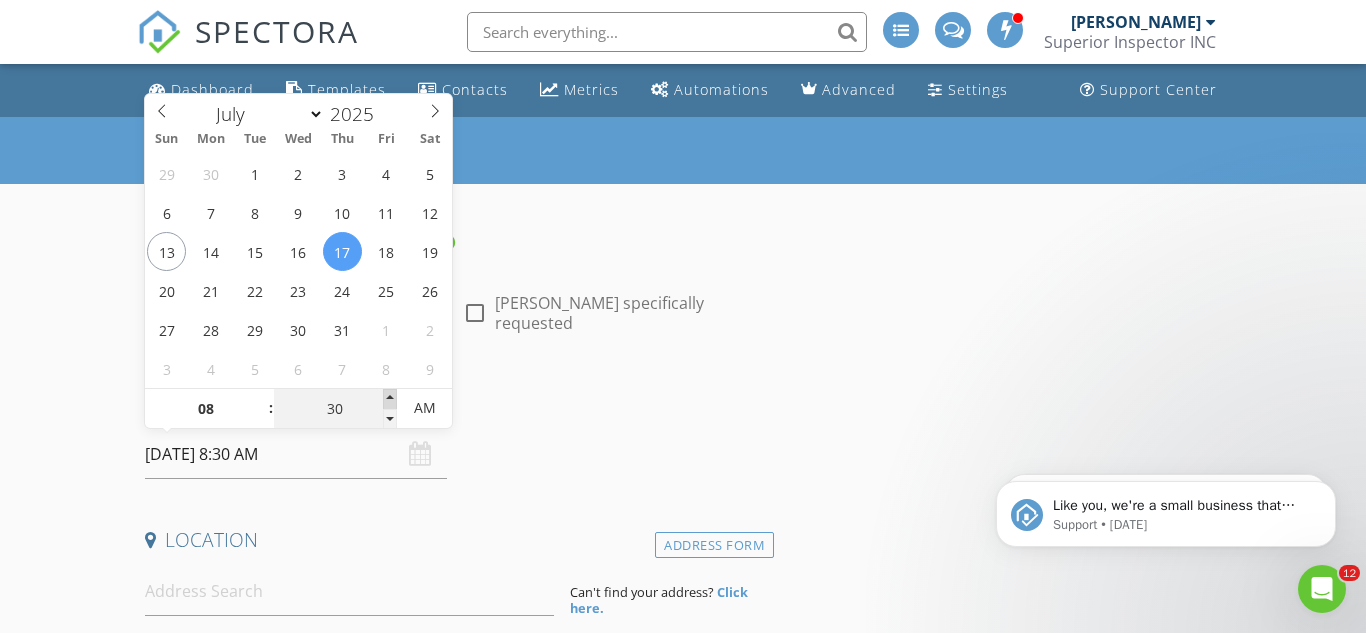 click at bounding box center [390, 399] 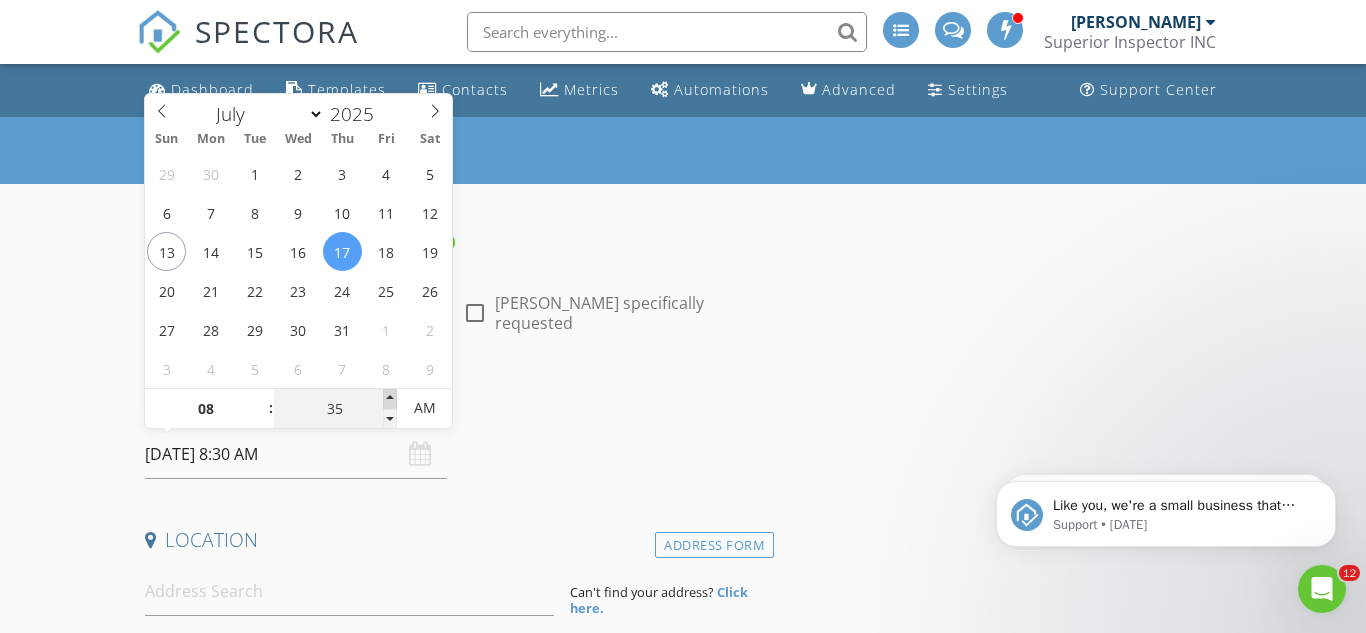 type on "07/17/2025 8:35 AM" 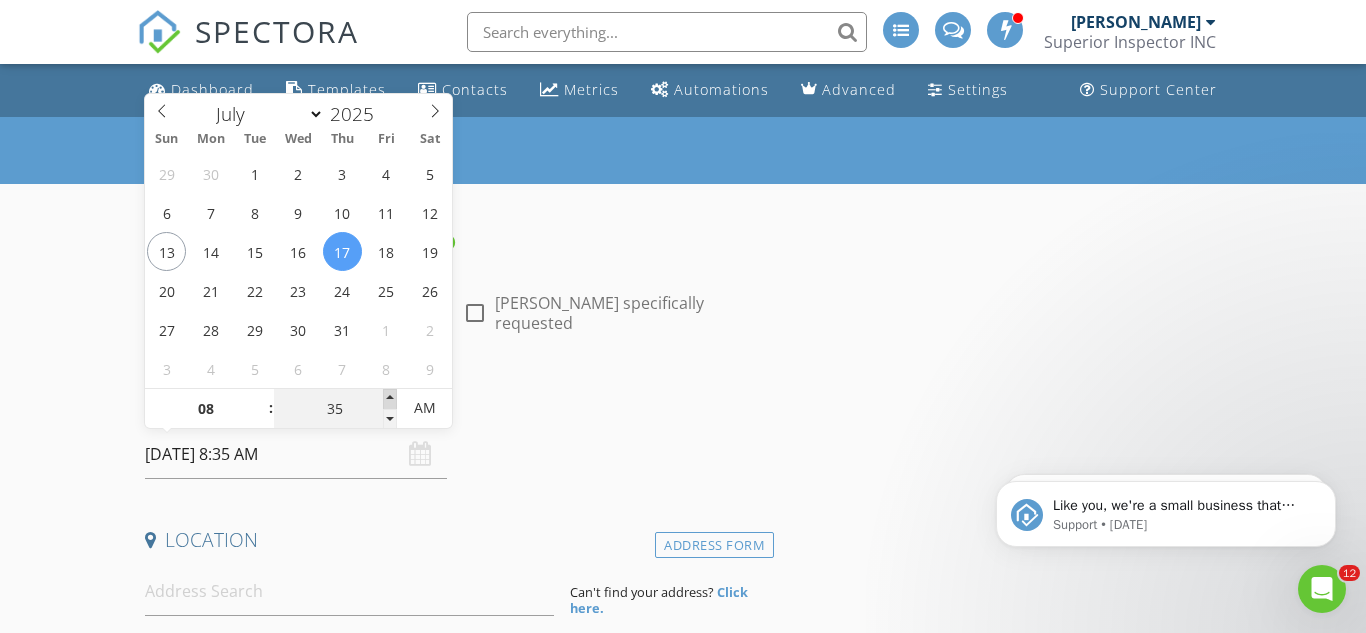 type on "40" 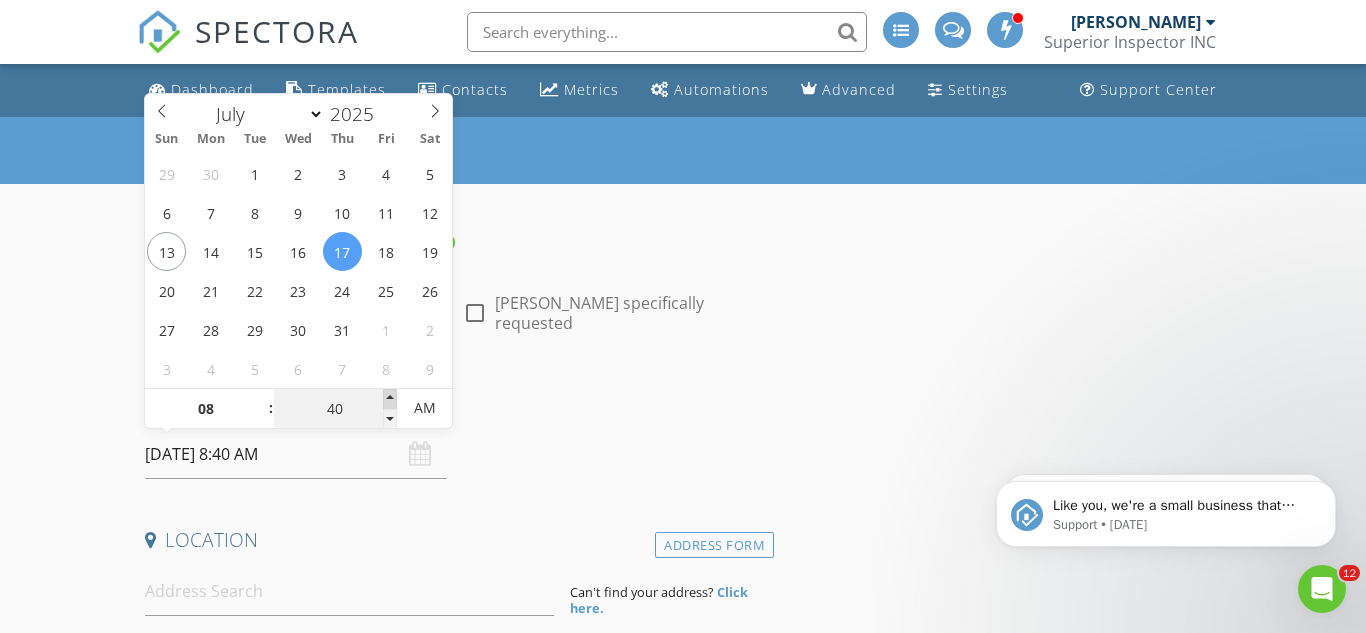 click at bounding box center (390, 399) 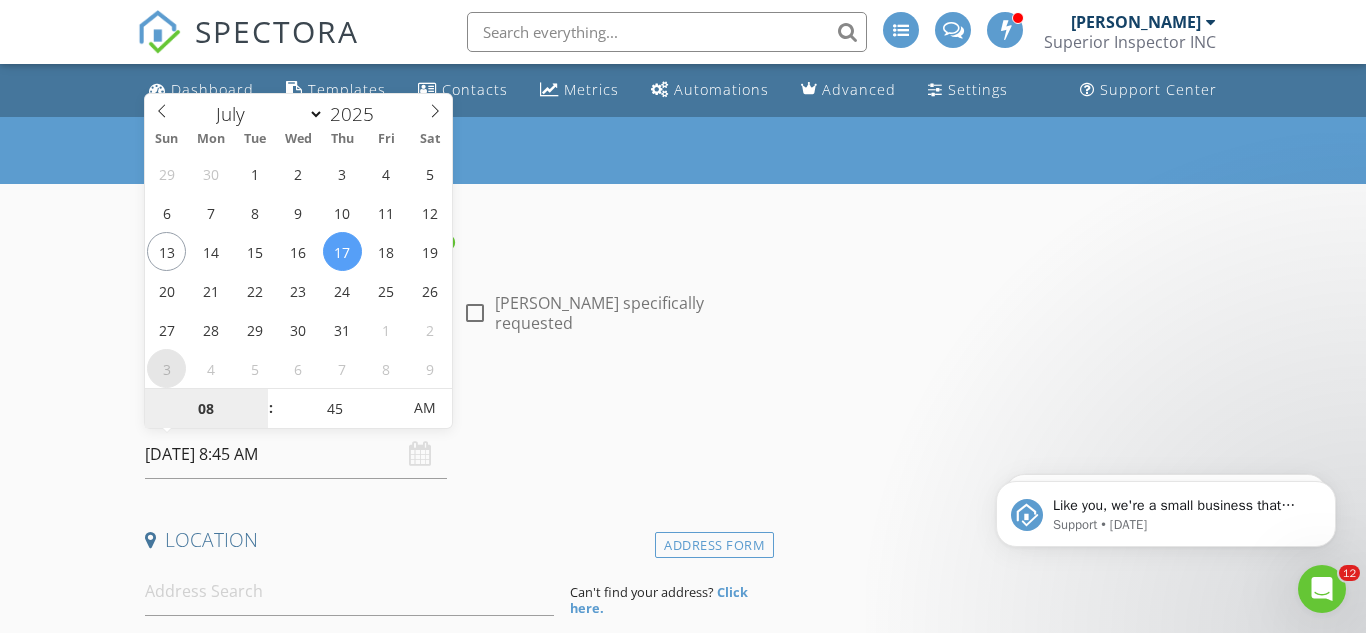 select on "7" 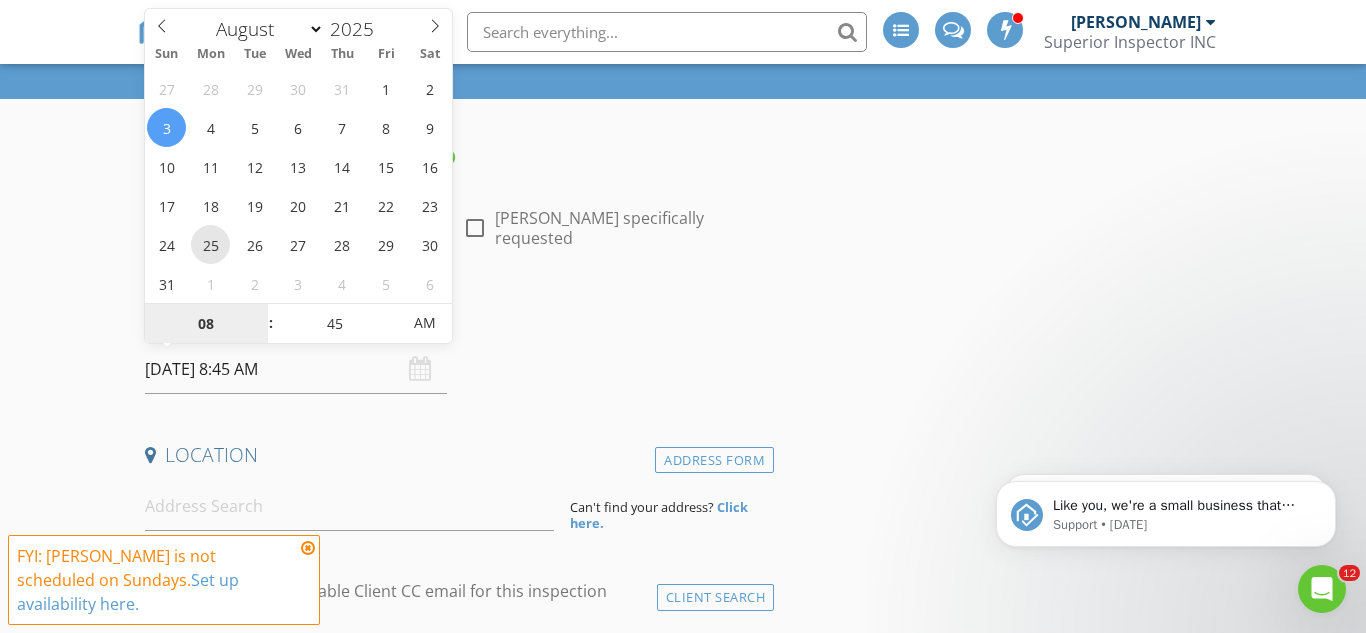 scroll, scrollTop: 82, scrollLeft: 0, axis: vertical 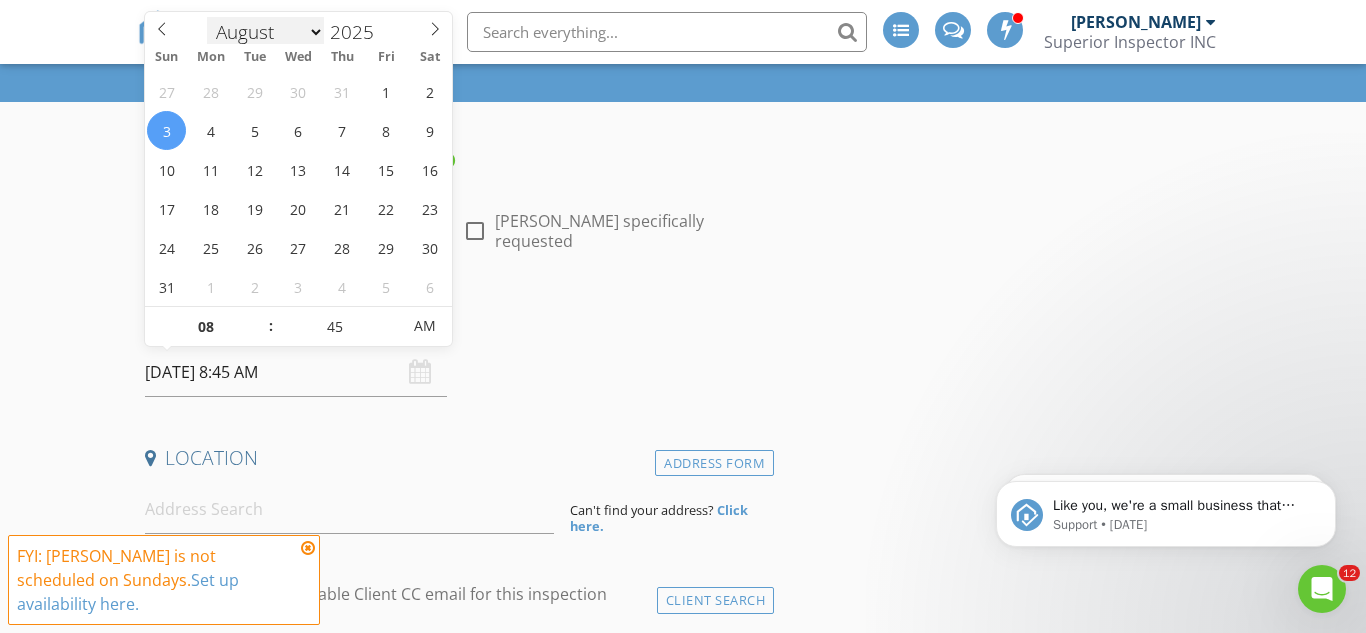 click on "January February March April May June July August September October November December" at bounding box center (266, 32) 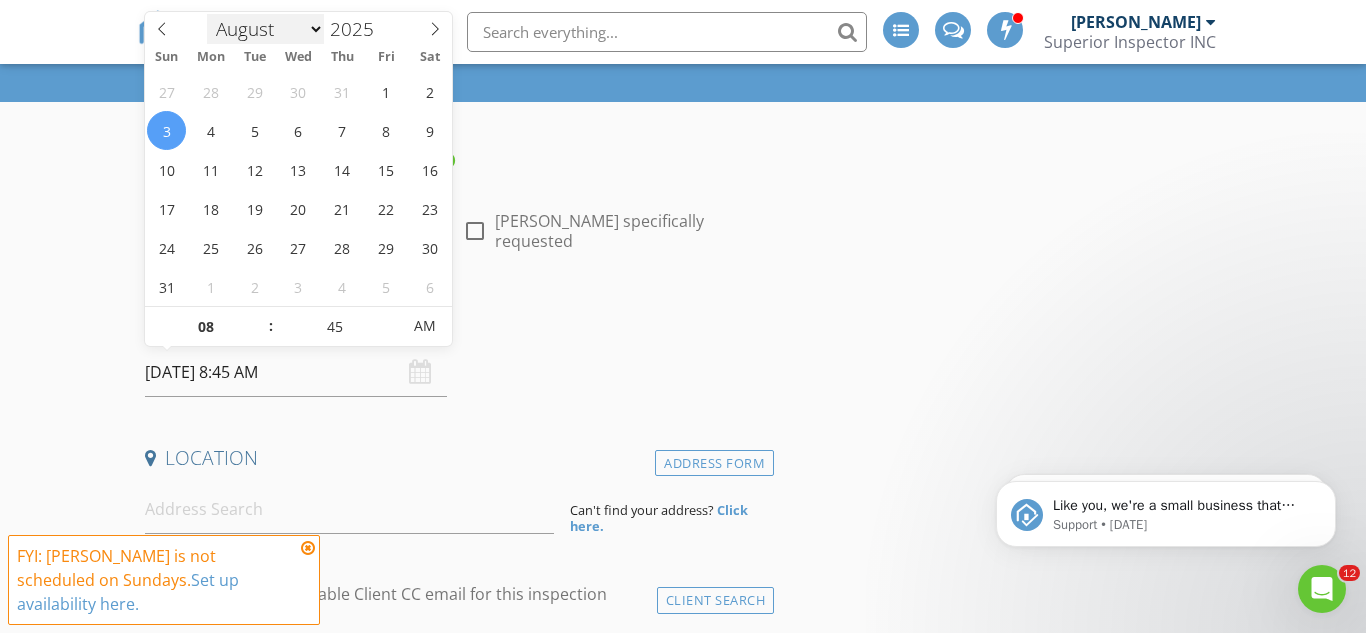 select on "6" 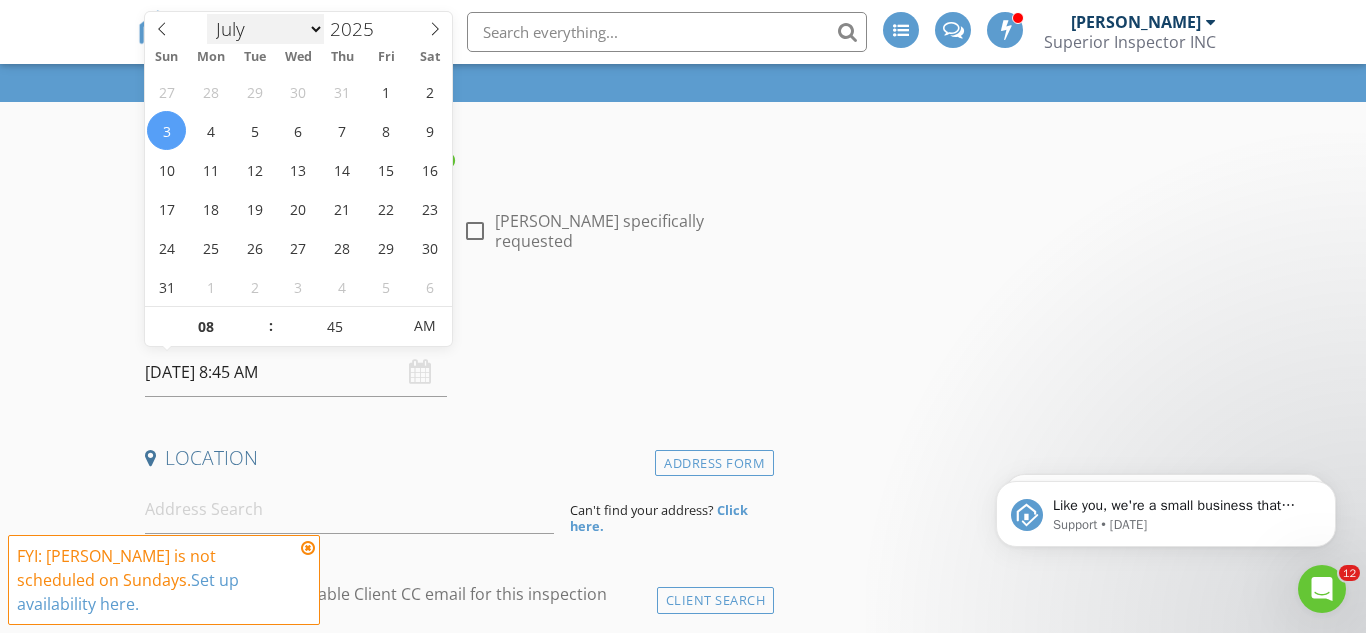click on "January February March April May June July August September October November December" at bounding box center (266, 29) 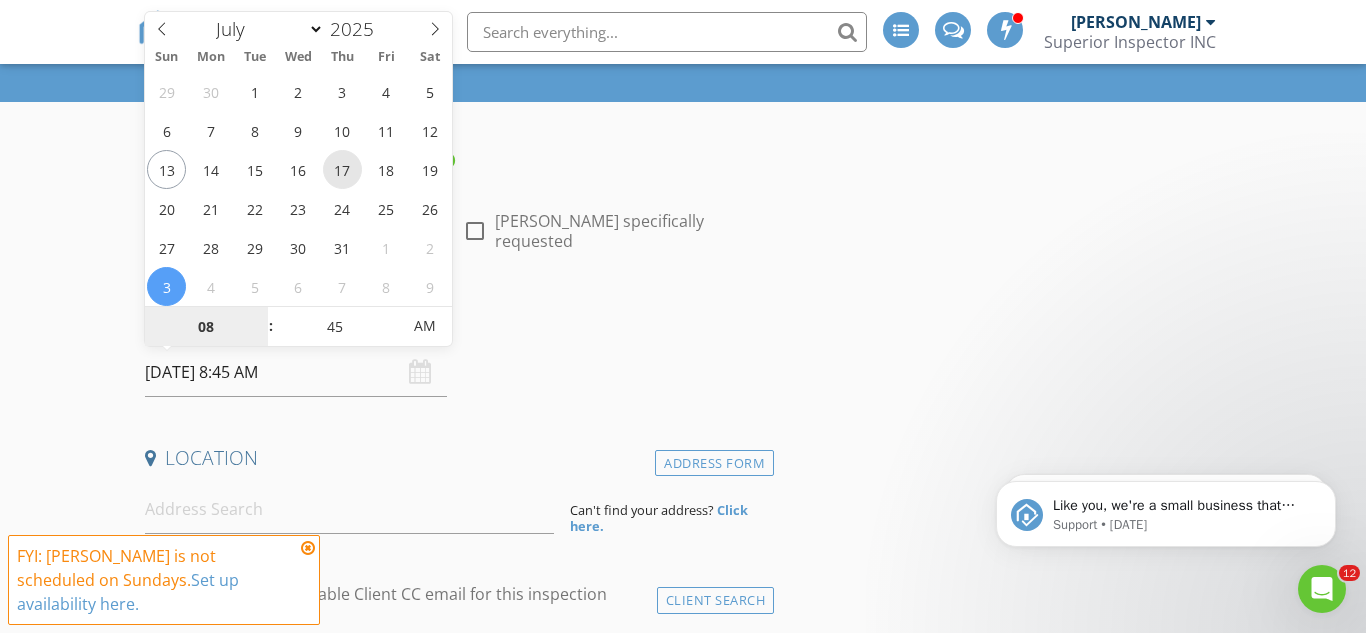 type on "07/17/2025 8:45 AM" 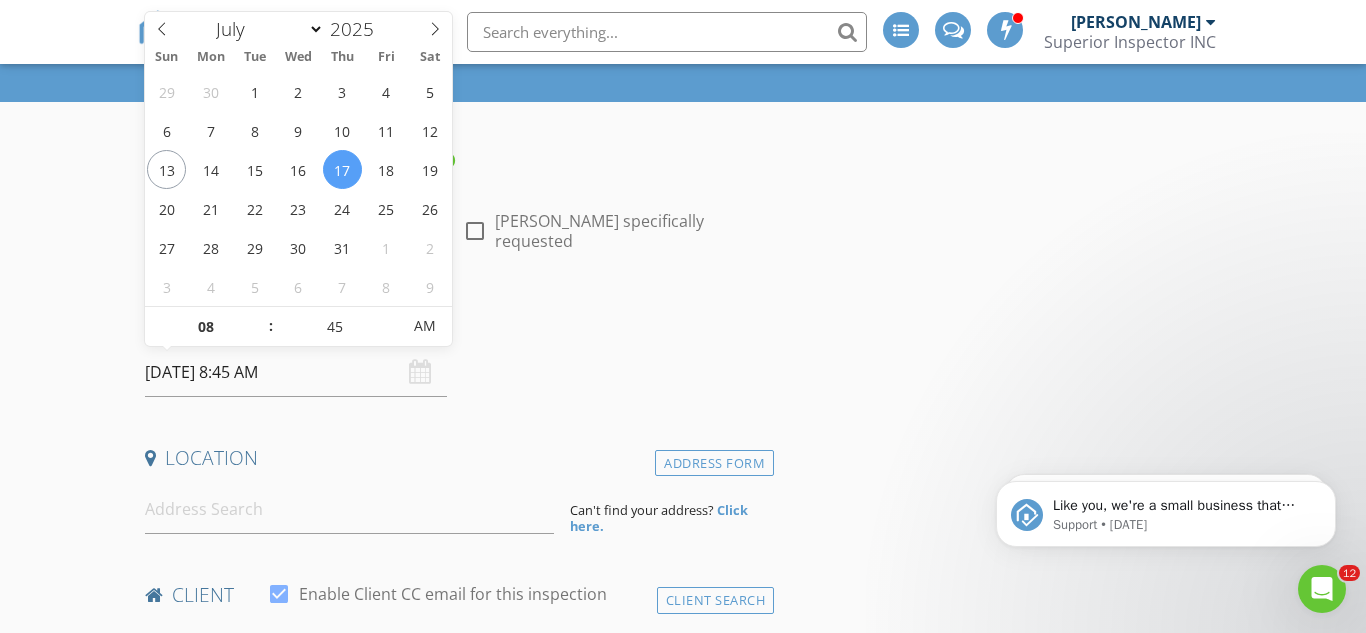 click on "New Inspection
INSPECTOR(S)
check_box   Ryan Mercado   PRIMARY   Ryan Mercado arrow_drop_down   check_box_outline_blank Ryan Mercado specifically requested
Date/Time
07/17/2025 8:45 AM
Location
Address Form       Can't find your address?   Click here.
client
check_box Enable Client CC email for this inspection   Client Search     check_box_outline_blank Client is a Company/Organization     First Name   Last Name   Email   CC Email   Phone           Notes   Private Notes
ADD ADDITIONAL client
SERVICES
check_box_outline_blank   Pre Foundation Pour Inspection   check_box_outline_blank   Well/Septic Inspection    check_box_outline_blank   Air Quality Survey   check_box_outline_blank   Pre Drywall Inspection   check_box_outline_blank   New Build Inspection (Final)" at bounding box center (683, 1646) 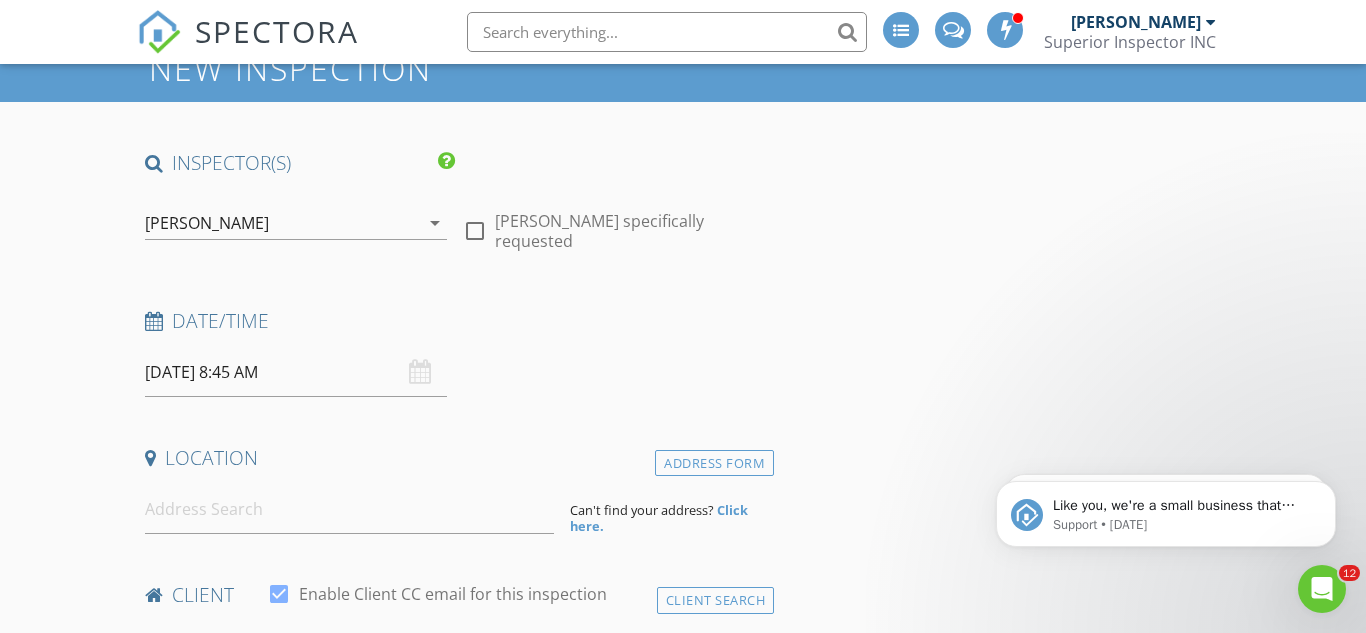 scroll, scrollTop: 248, scrollLeft: 0, axis: vertical 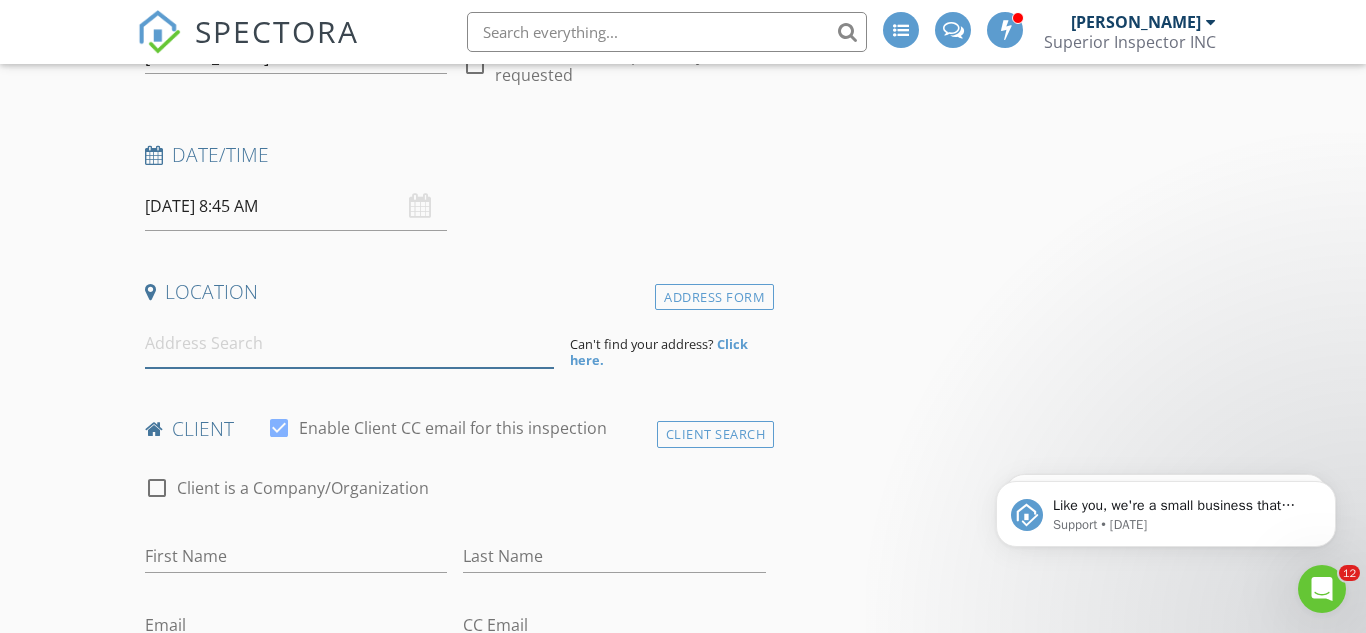 click at bounding box center (349, 343) 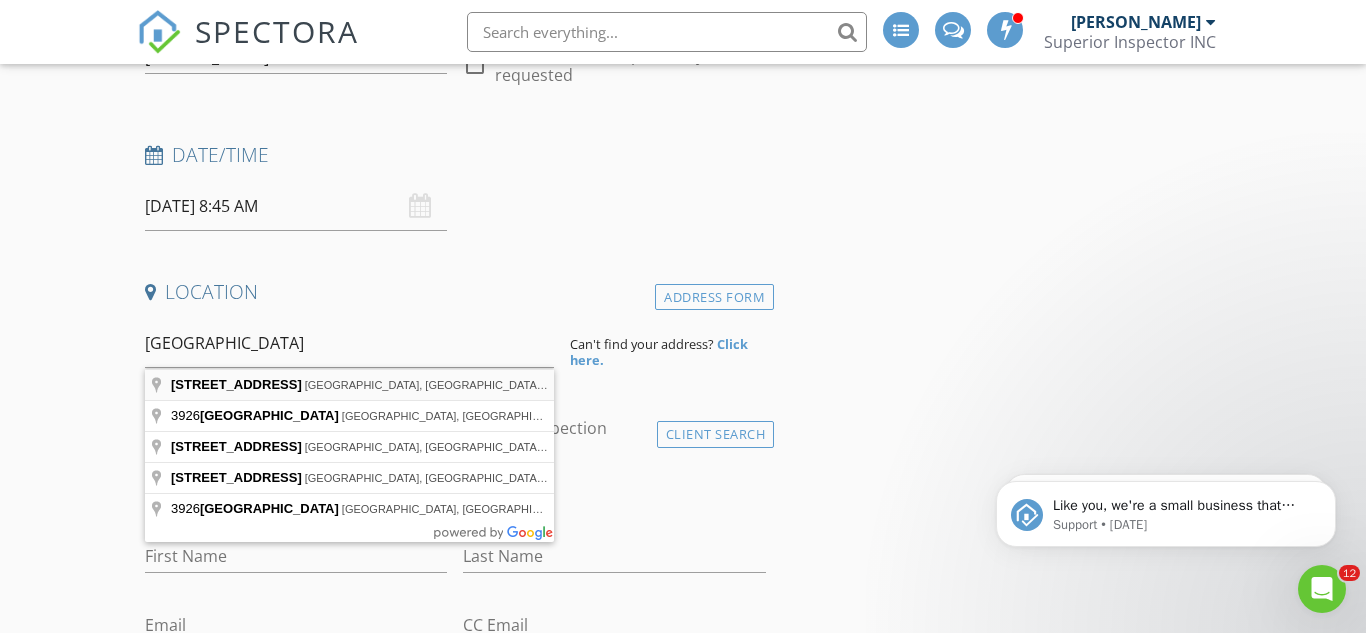 type on "3926 Wood Creek, San Antonio, TX, USA" 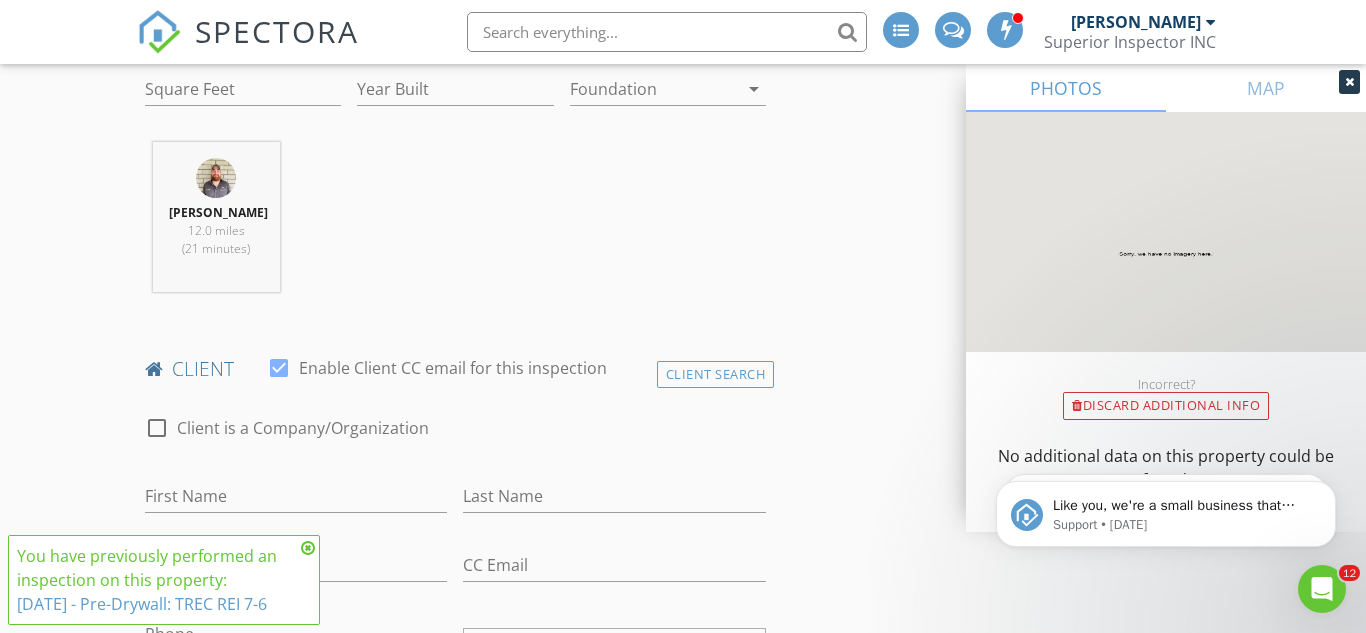 scroll, scrollTop: 754, scrollLeft: 0, axis: vertical 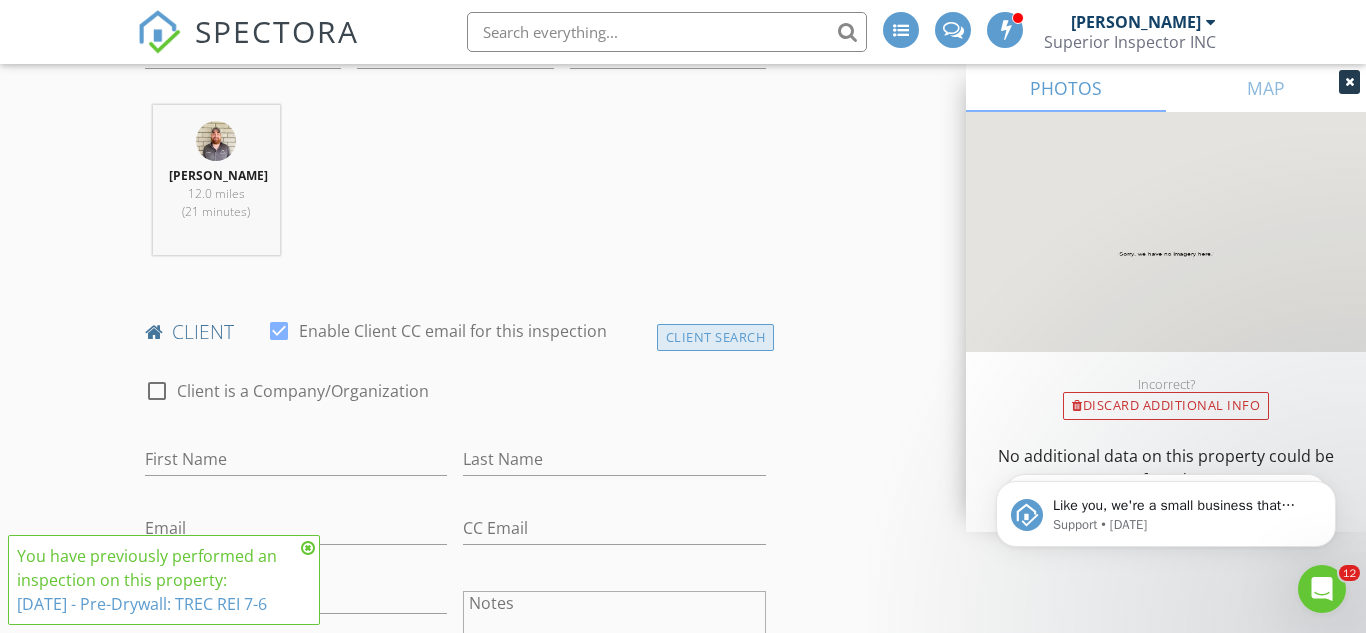 click on "Client Search" at bounding box center (716, 337) 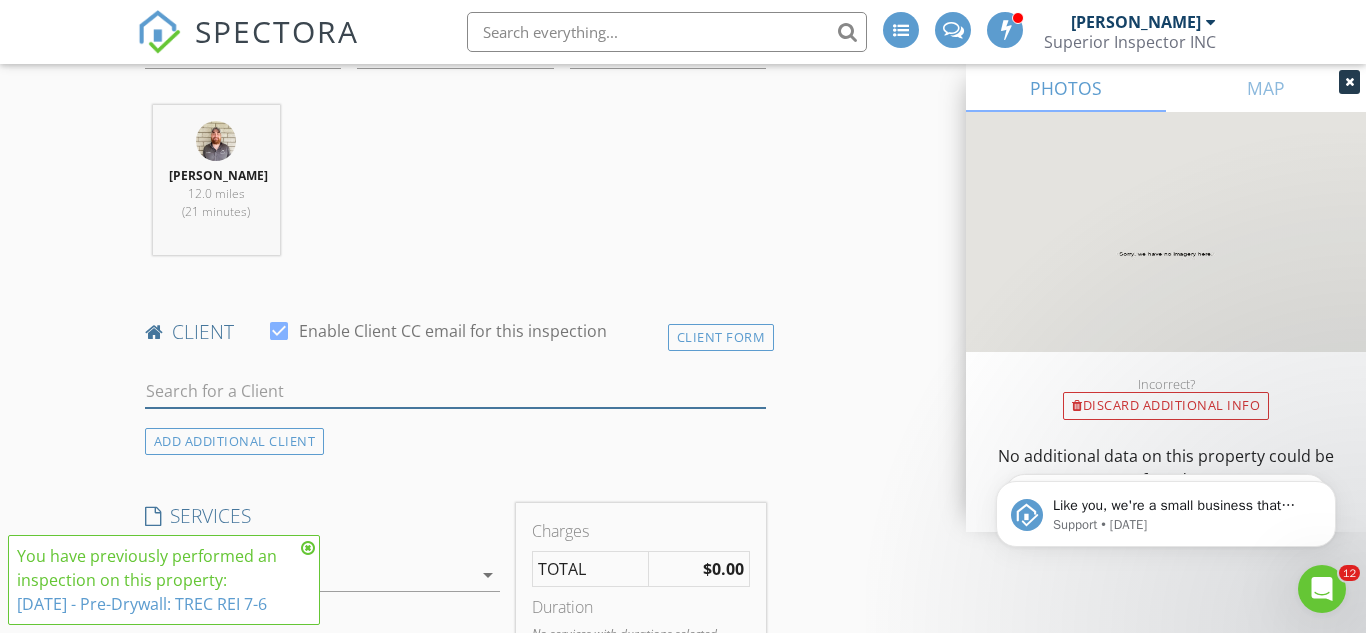 click at bounding box center [455, 391] 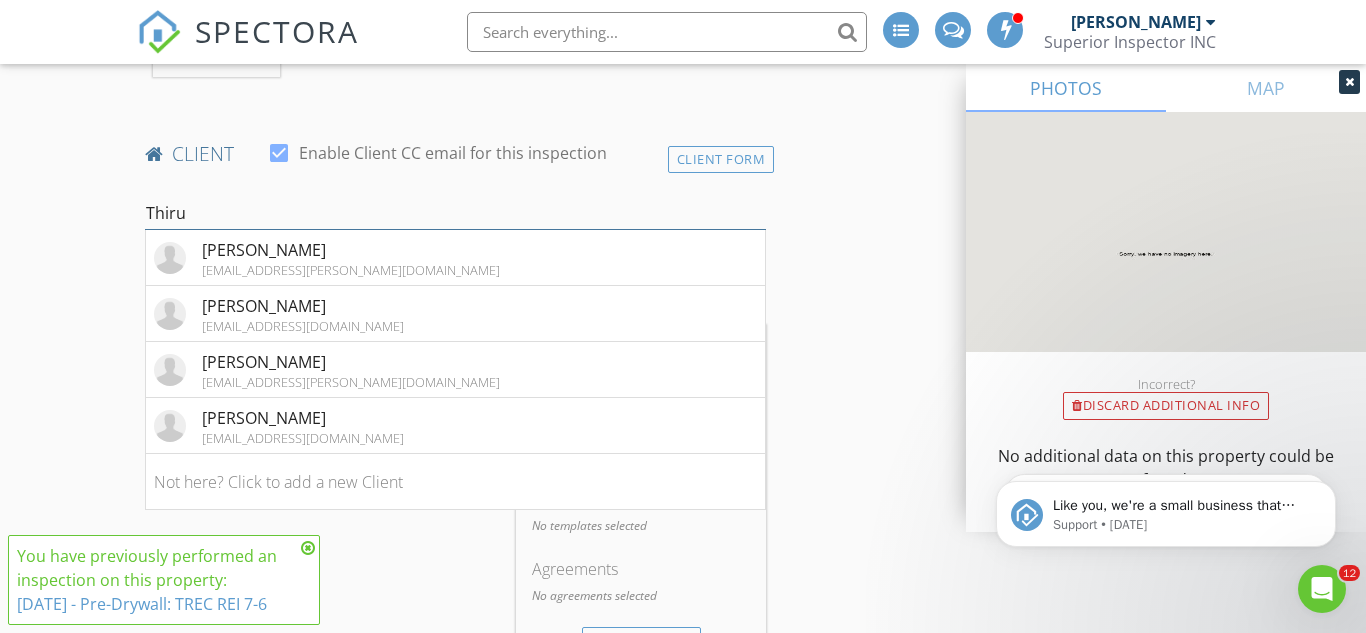 scroll, scrollTop: 940, scrollLeft: 0, axis: vertical 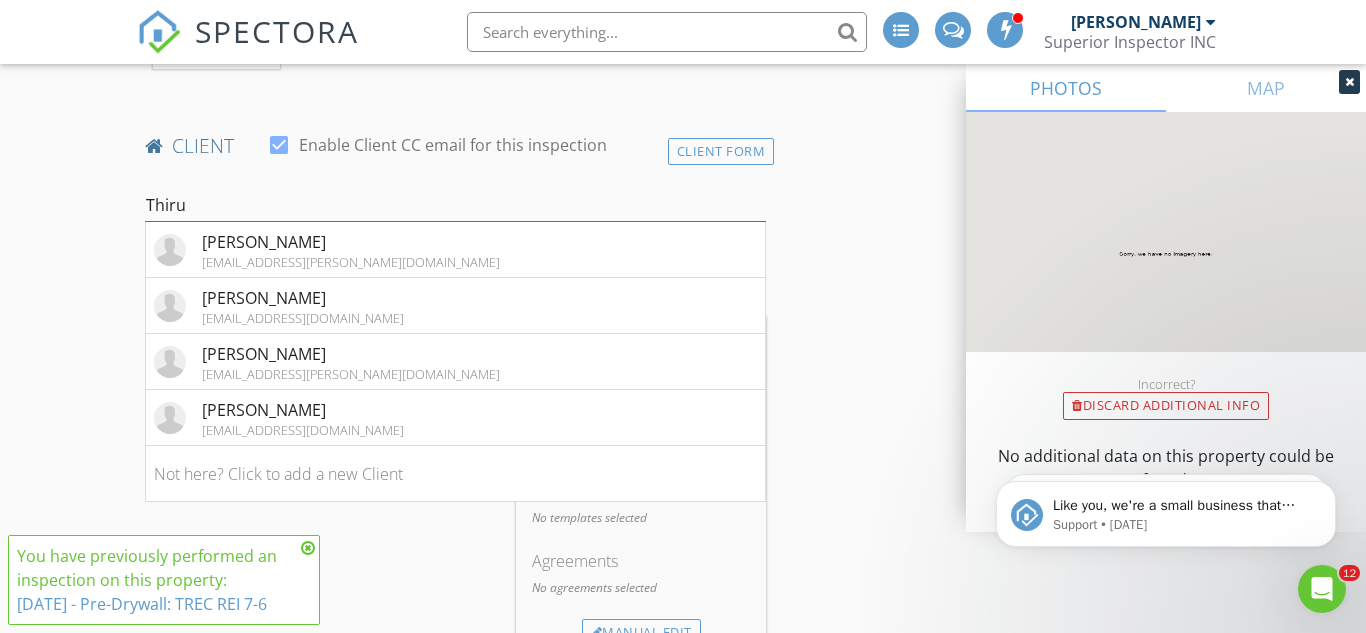 type on "Thiru" 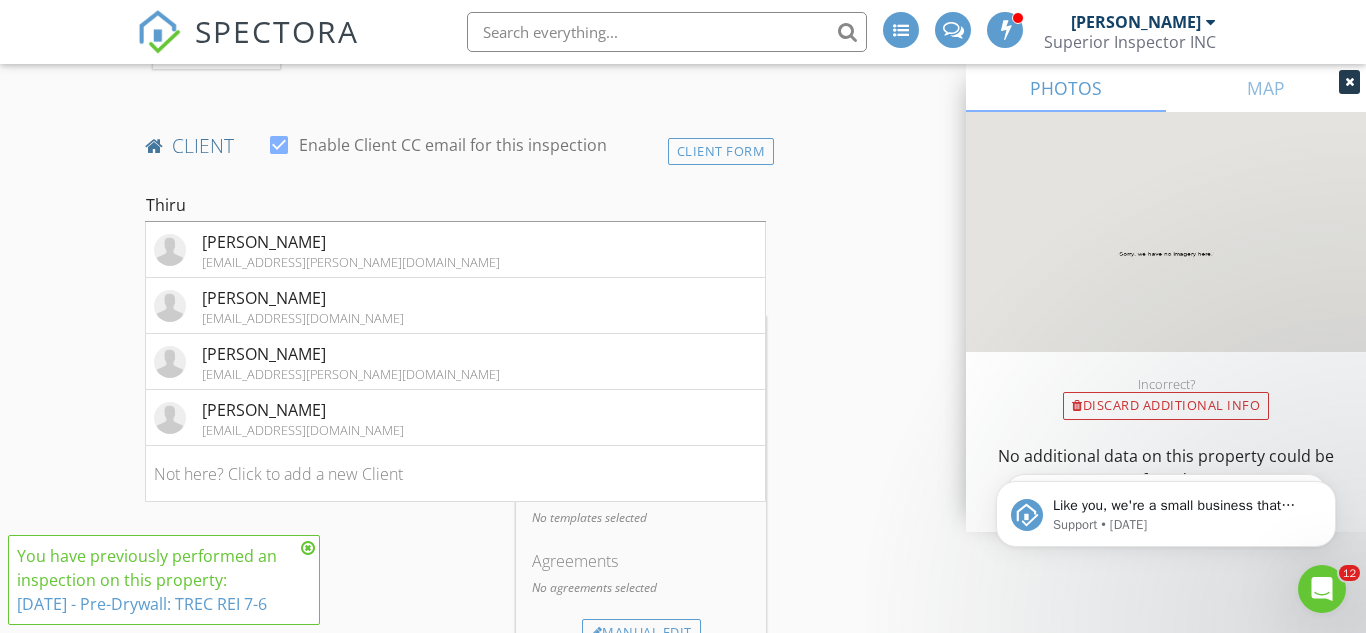 click on "thiru_jsearch@yahoo.com" at bounding box center (303, 430) 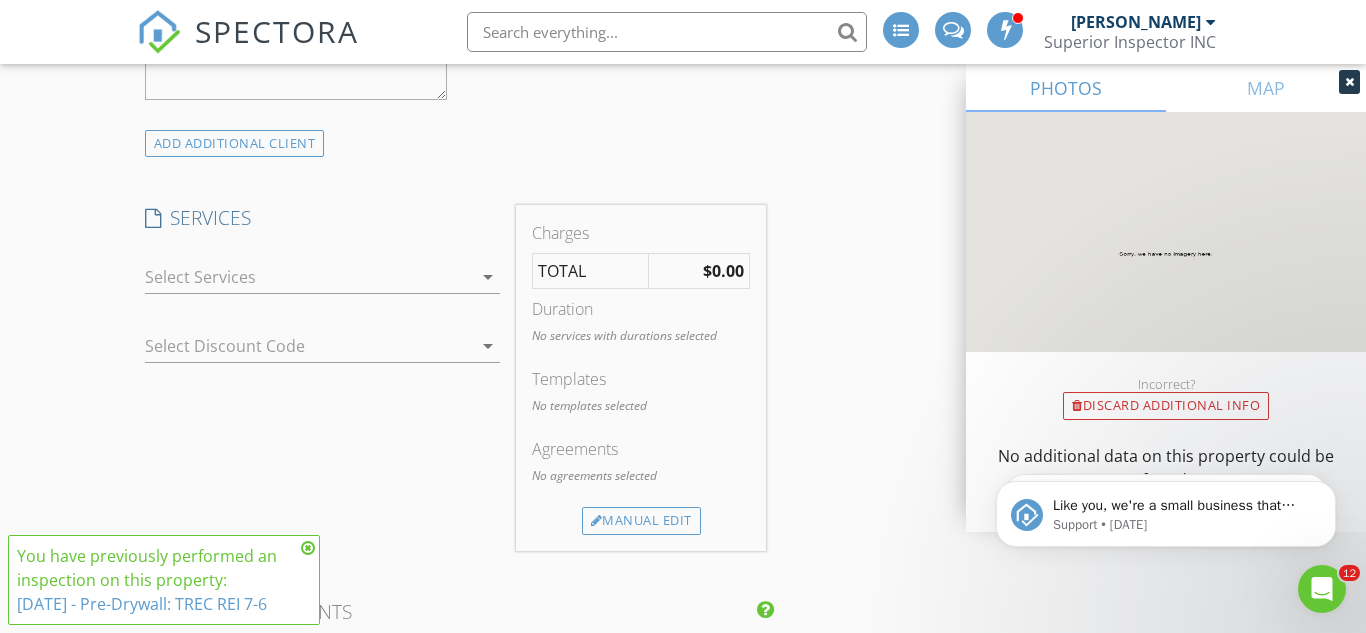 scroll, scrollTop: 1515, scrollLeft: 0, axis: vertical 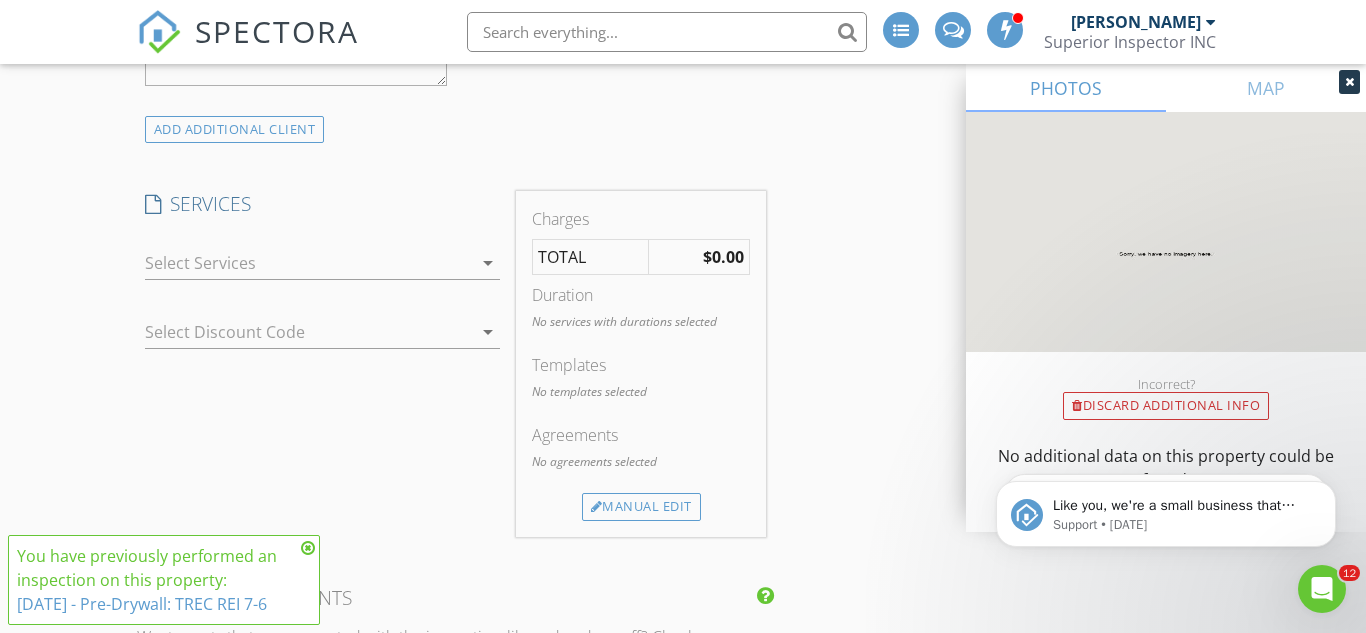 click at bounding box center [309, 263] 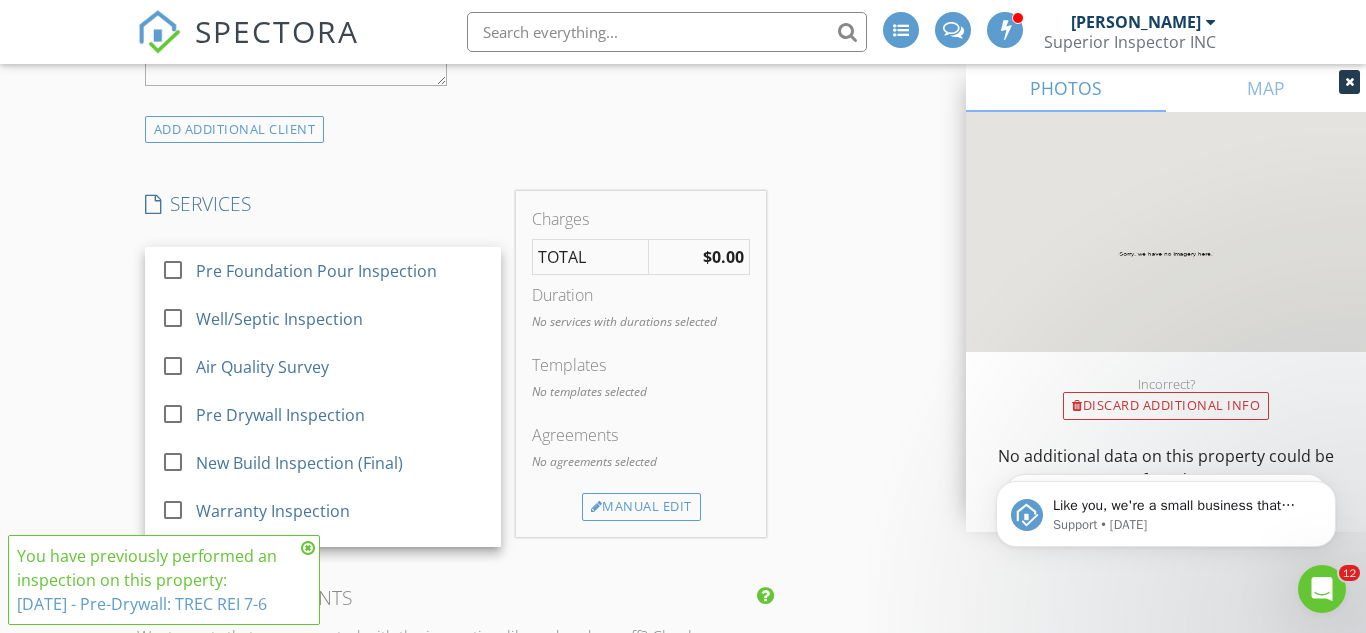 scroll, scrollTop: 1589, scrollLeft: 0, axis: vertical 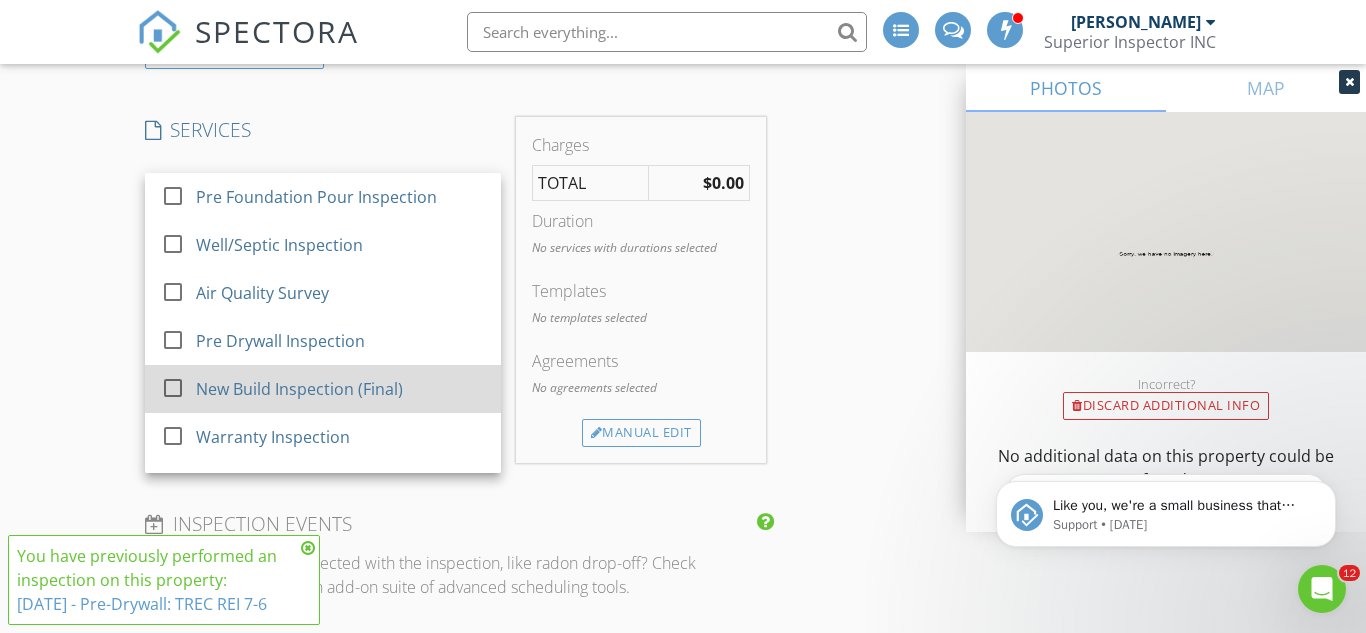click at bounding box center [177, 406] 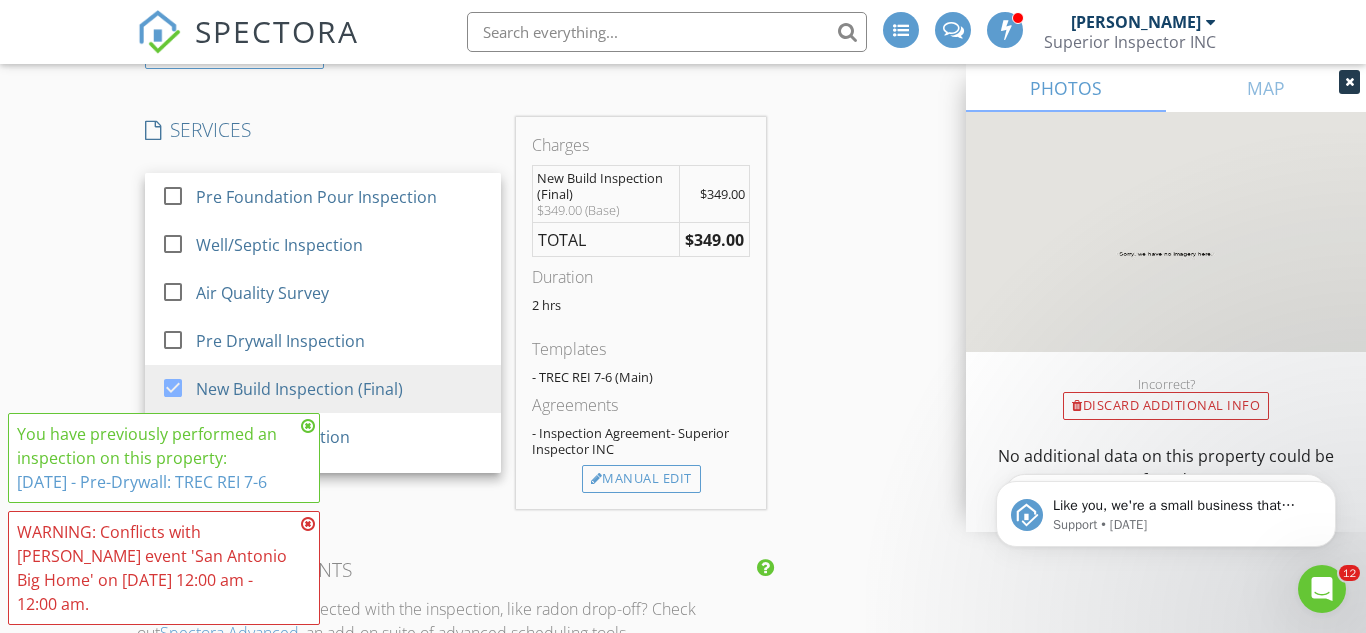 click on "New Inspection
INSPECTOR(S)
check_box   Ryan Mercado   PRIMARY   Ryan Mercado arrow_drop_down   check_box_outline_blank Ryan Mercado specifically requested
Date/Time
07/17/2025 8:45 AM
Location
Address Search       Address 3926 Wood Crk   Unit   City San Antonio   State TX   Zip 78257   County Bexar     Square Feet   Year Built   Foundation arrow_drop_down     Ryan Mercado     12.0 miles     (21 minutes)
client
check_box Enable Client CC email for this inspection   Client Search     check_box_outline_blank Client is a Company/Organization     First Name Thirumurugan   Last Name Thyagarajan   Email thiru_jsearch@yahoo.com   CC Email   Phone 210-315-2938           Notes   Private Notes
ADD ADDITIONAL client
SERVICES
check_box_outline_blank     check_box_outline_blank" at bounding box center [683, 367] 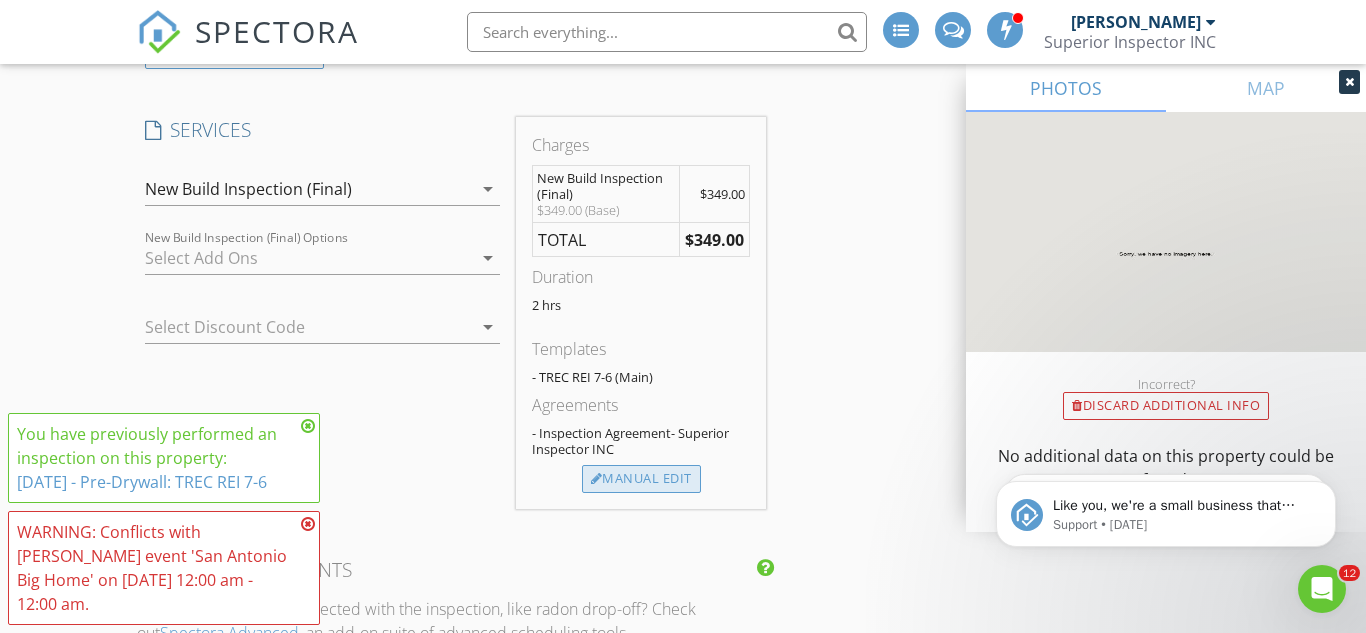 click on "Manual Edit" at bounding box center [641, 479] 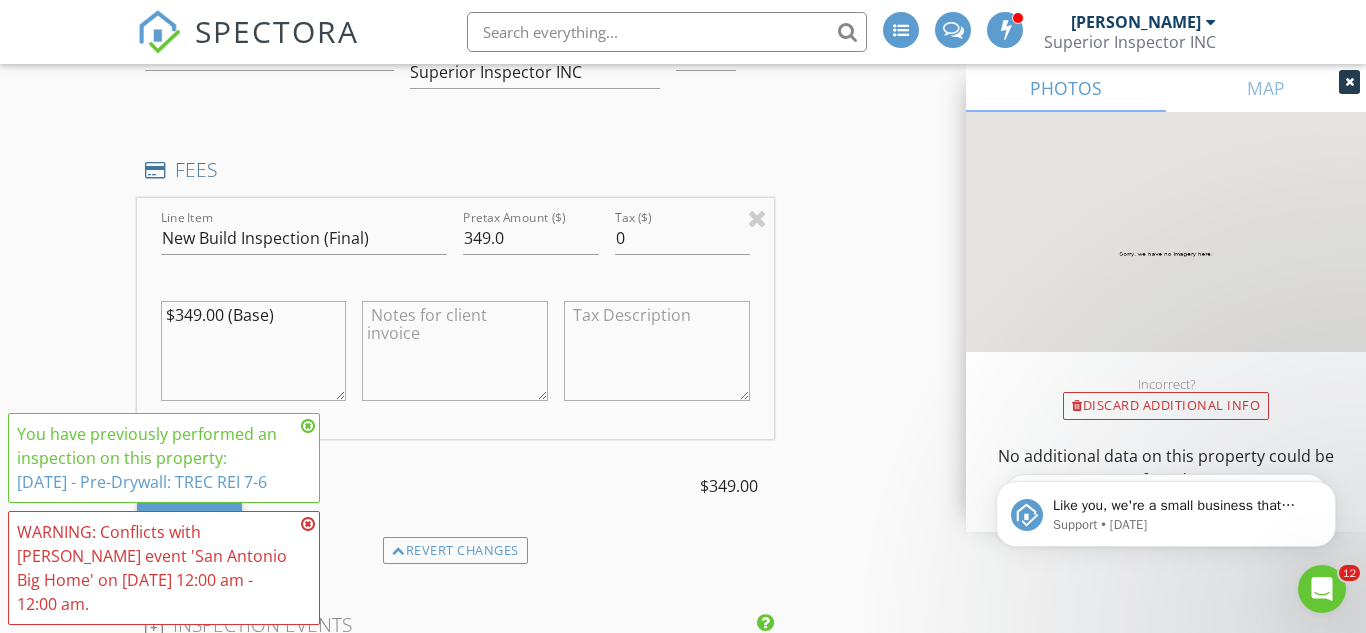 scroll, scrollTop: 1736, scrollLeft: 0, axis: vertical 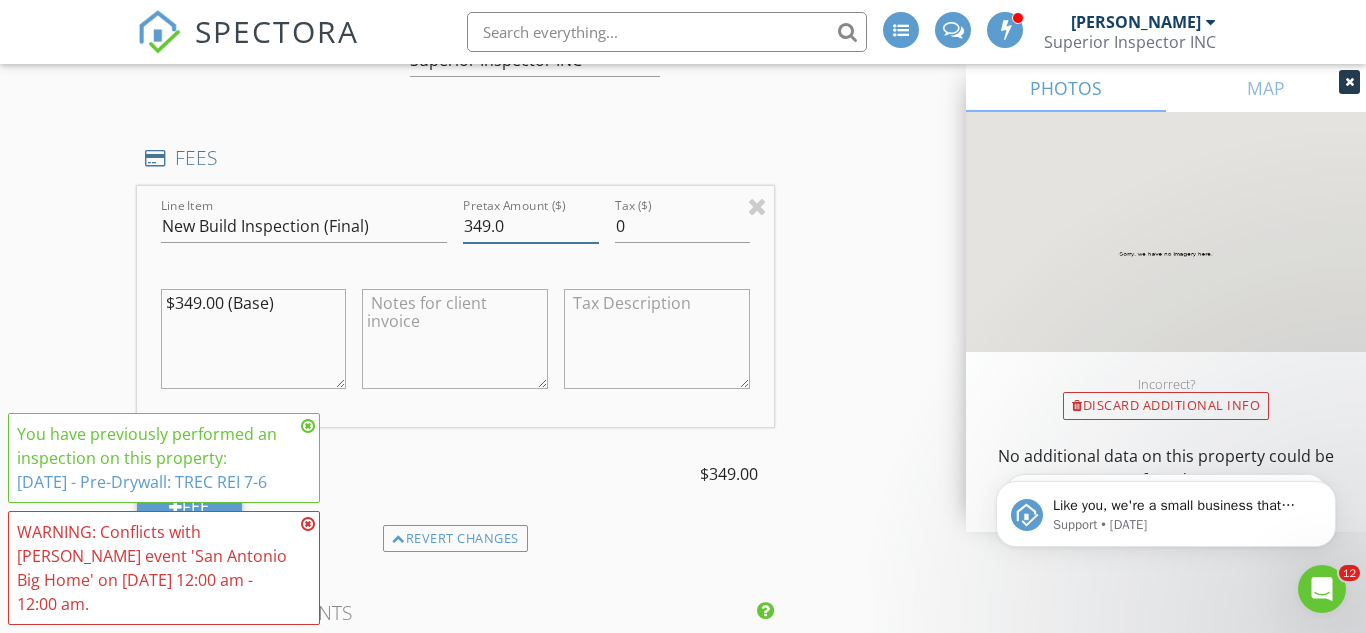 click on "349.0" at bounding box center [530, 226] 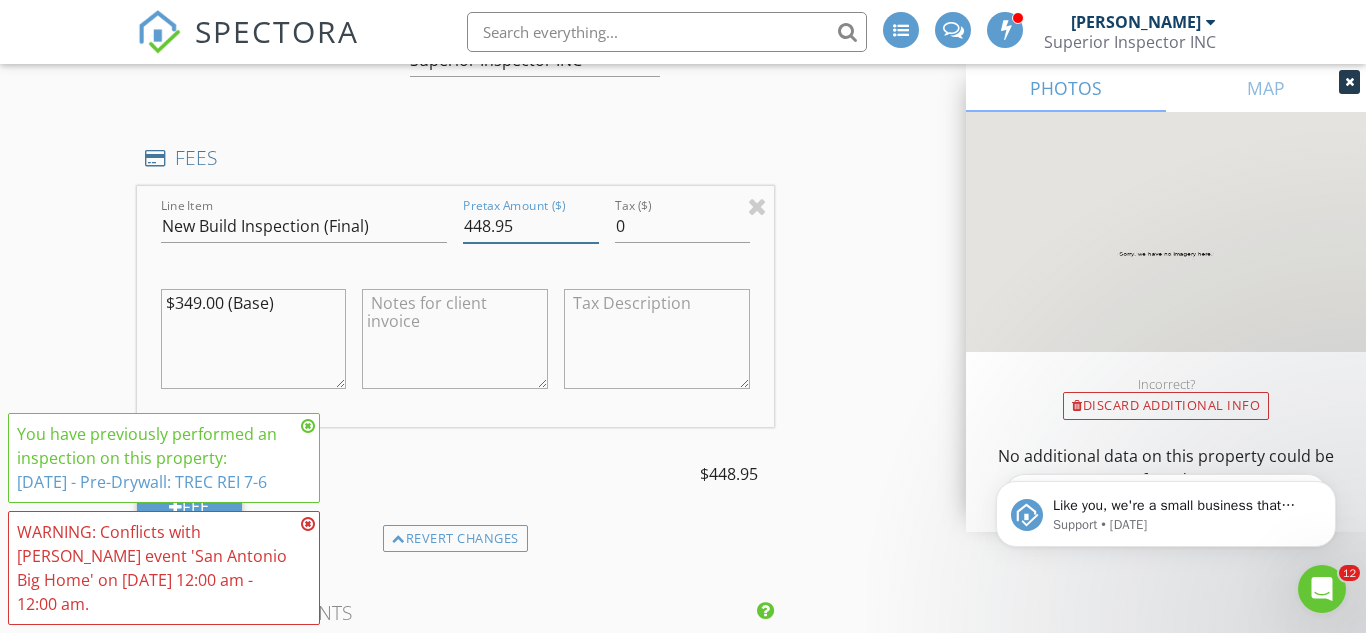 scroll, scrollTop: 1876, scrollLeft: 0, axis: vertical 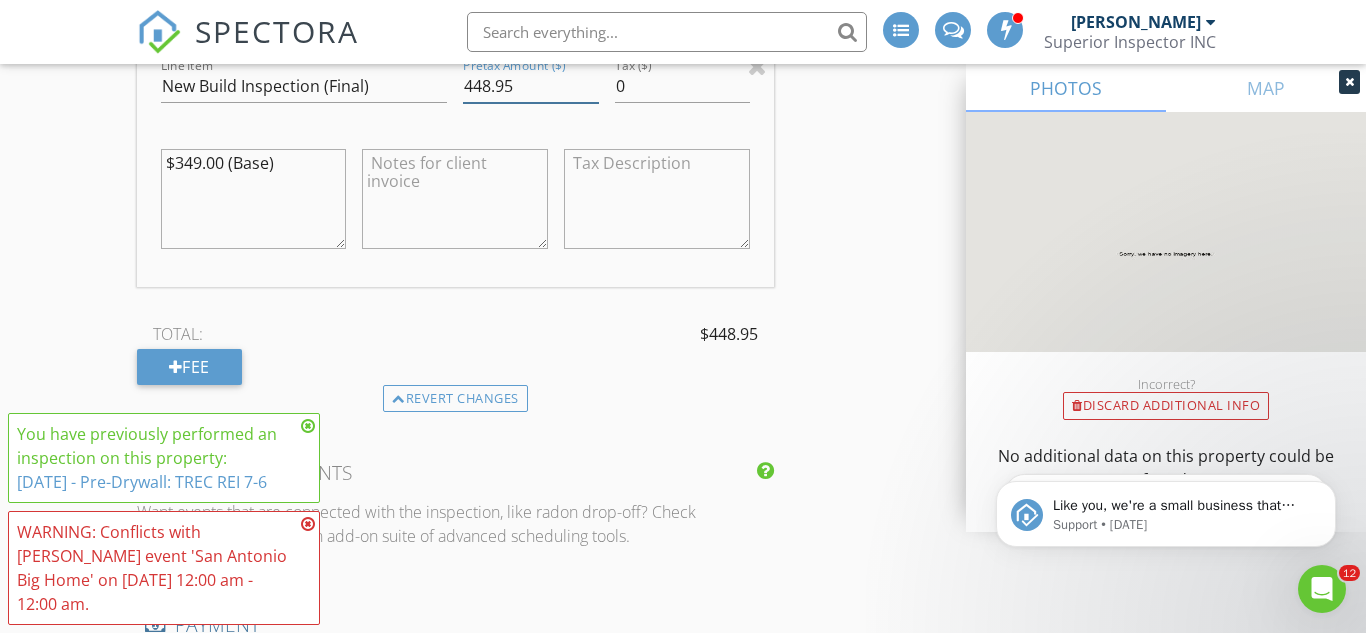 type on "448.95" 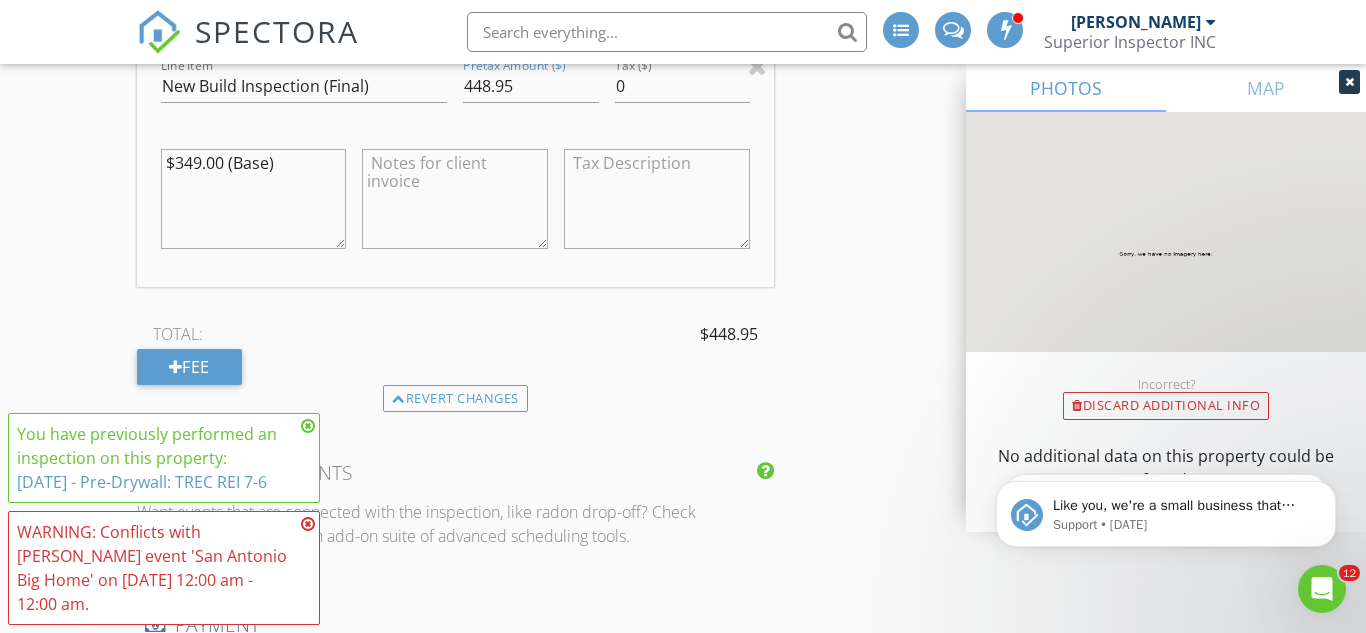click on "$349.00 (Base)" at bounding box center (254, 199) 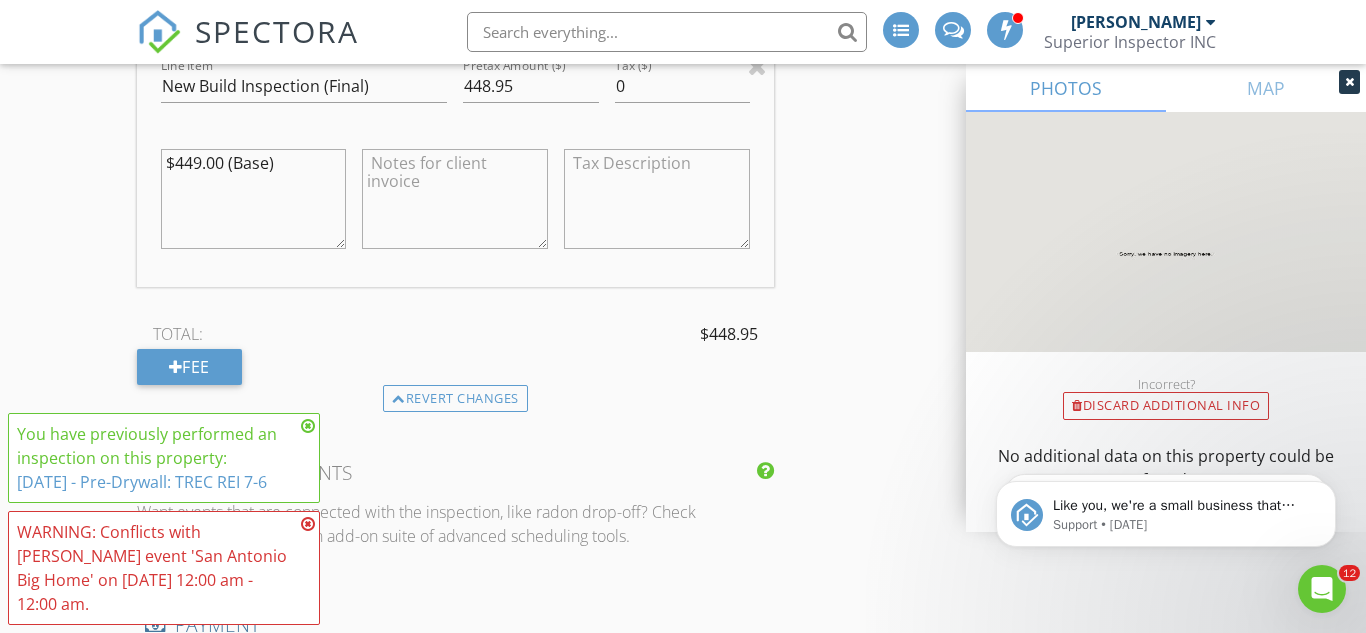 type on "$449.00 (Base)" 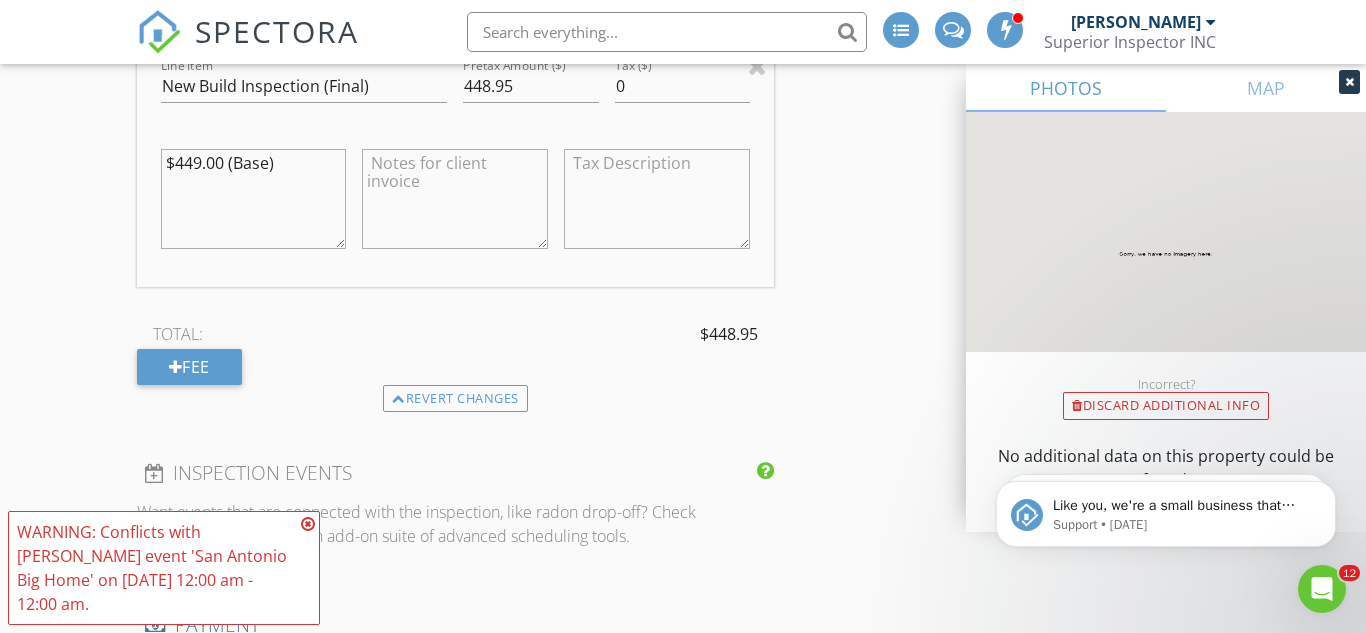 click at bounding box center (308, 524) 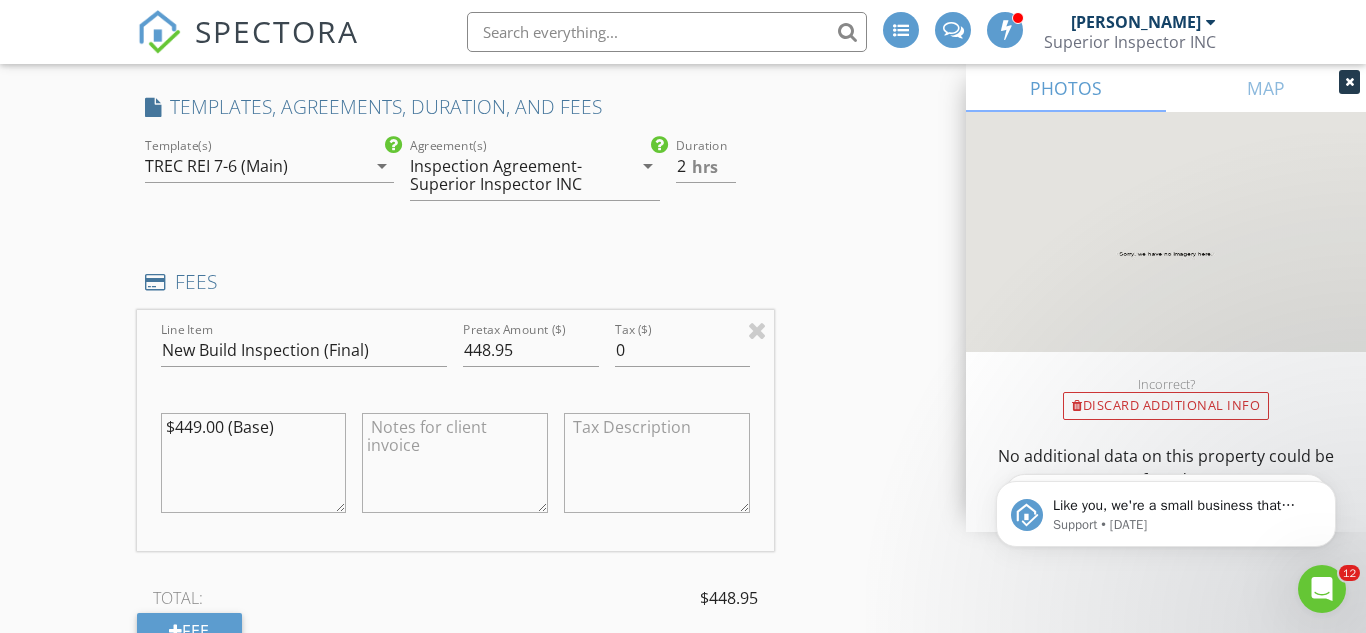 scroll, scrollTop: 1603, scrollLeft: 0, axis: vertical 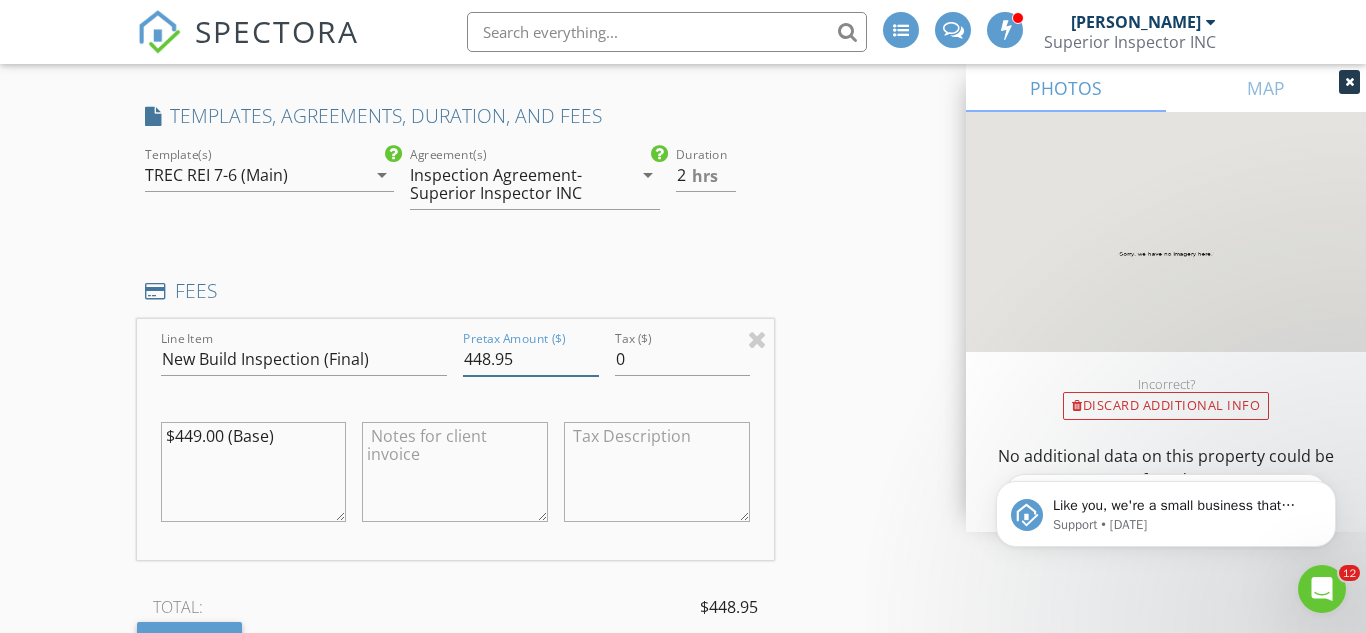 drag, startPoint x: 525, startPoint y: 359, endPoint x: 194, endPoint y: 347, distance: 331.21744 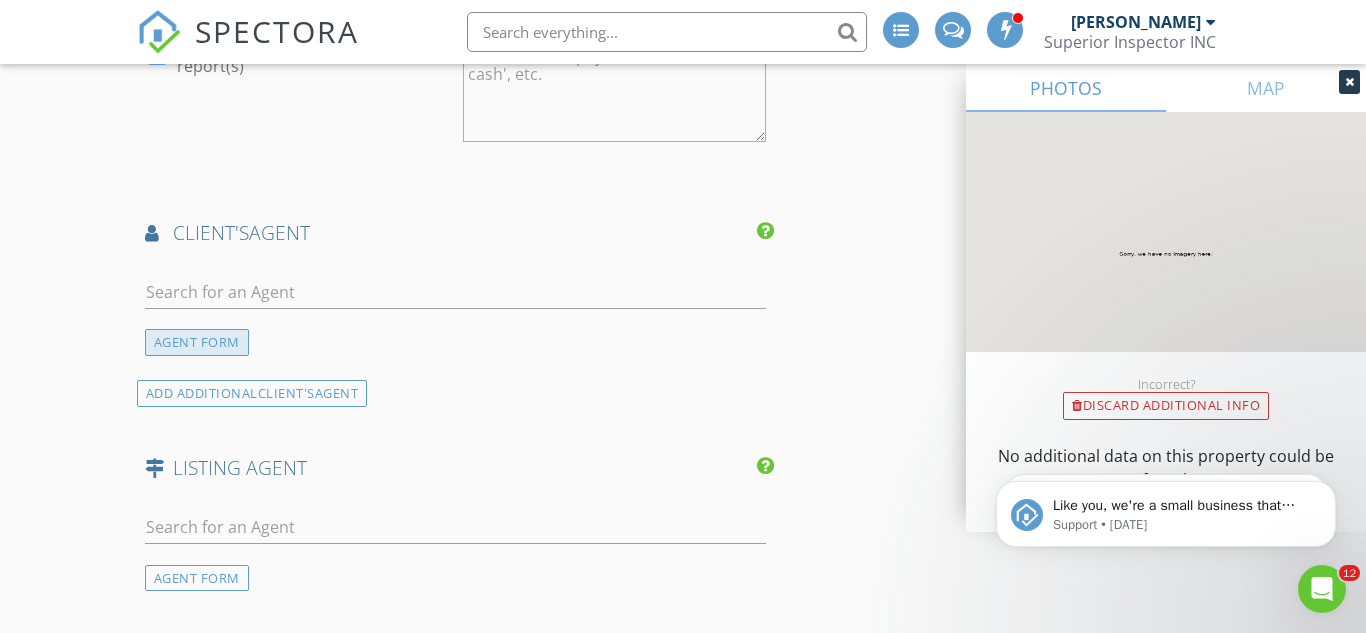 scroll, scrollTop: 2514, scrollLeft: 0, axis: vertical 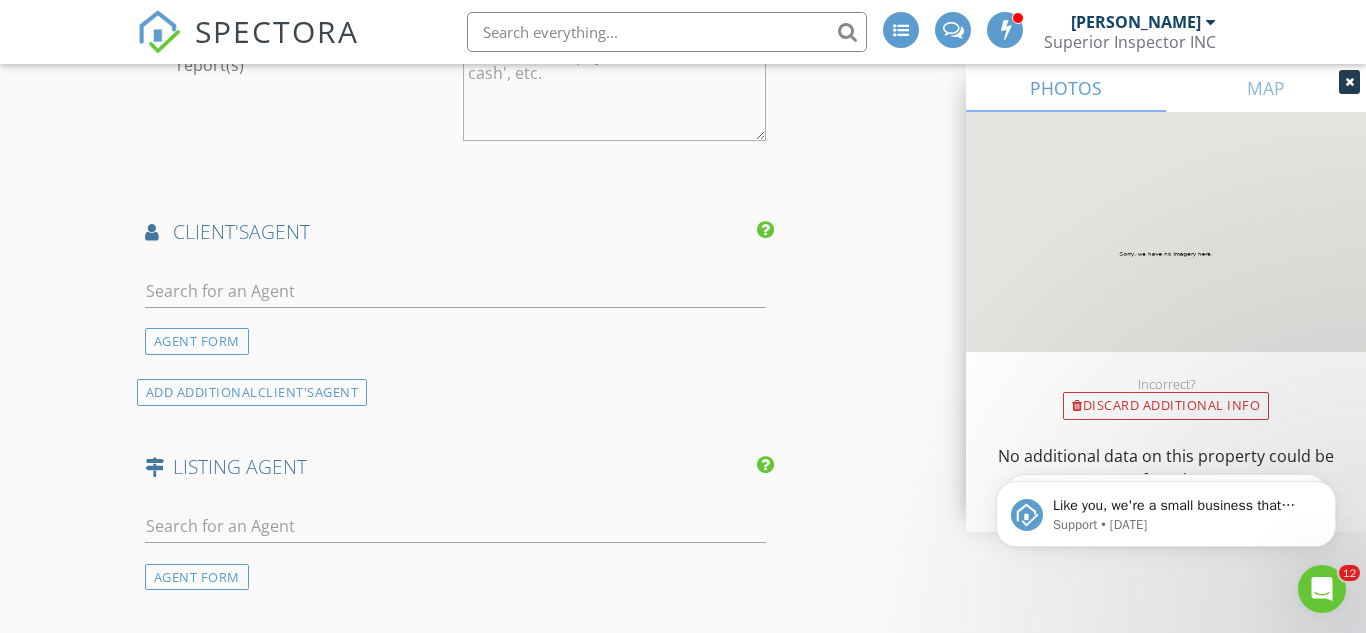 type on "449.00" 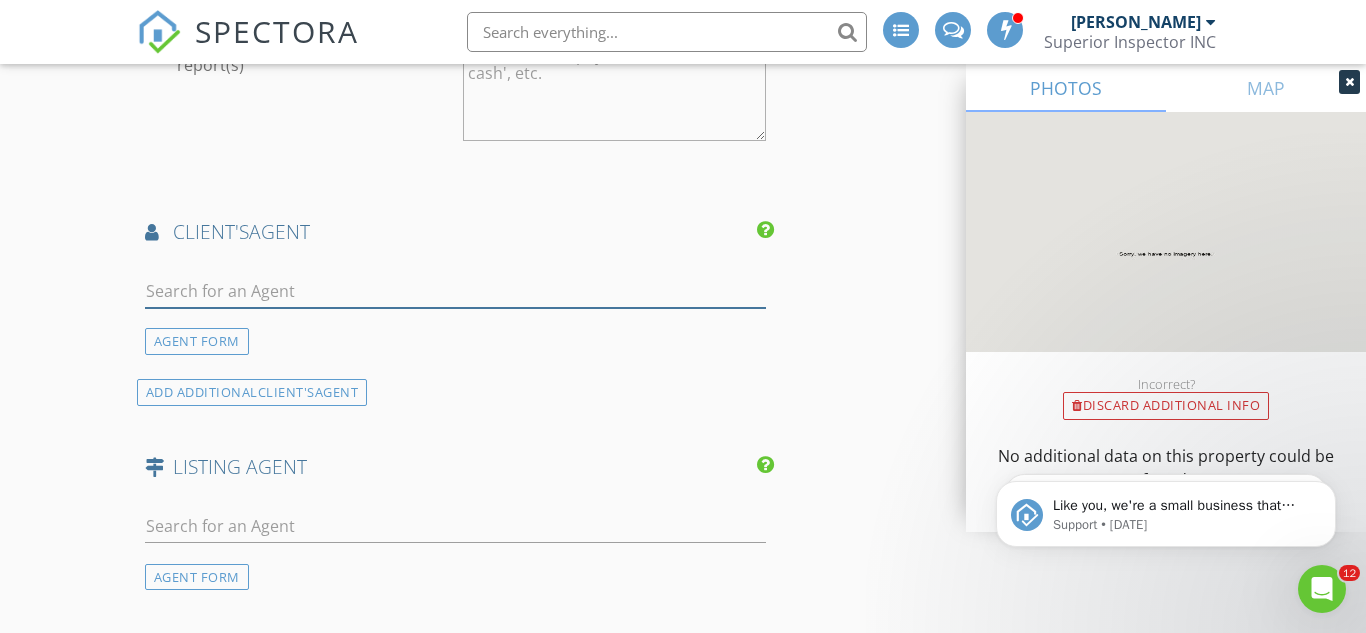 click at bounding box center (455, 291) 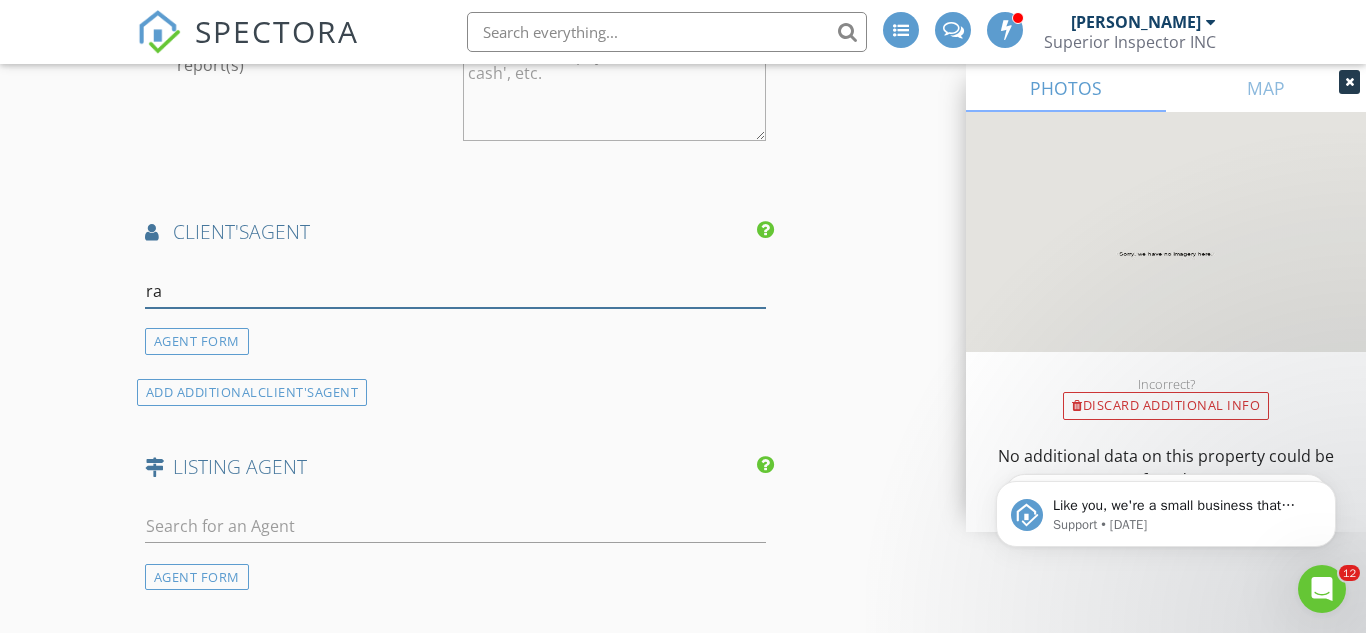 type on "ram" 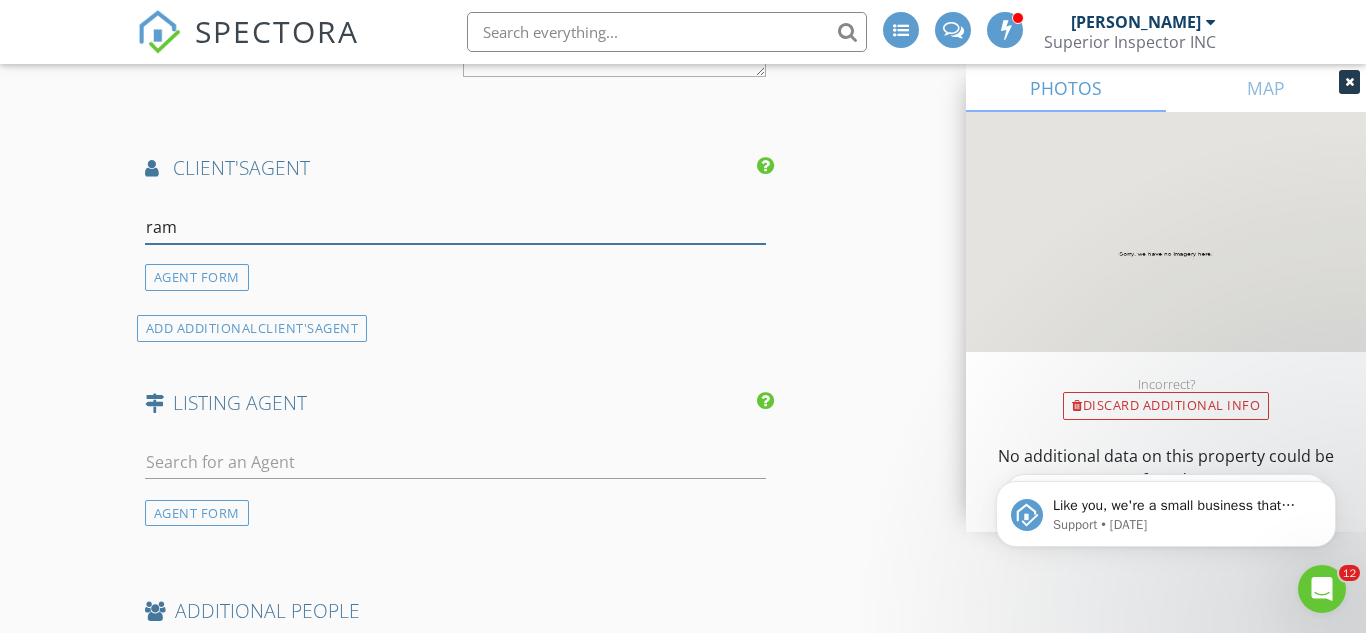 scroll, scrollTop: 2587, scrollLeft: 0, axis: vertical 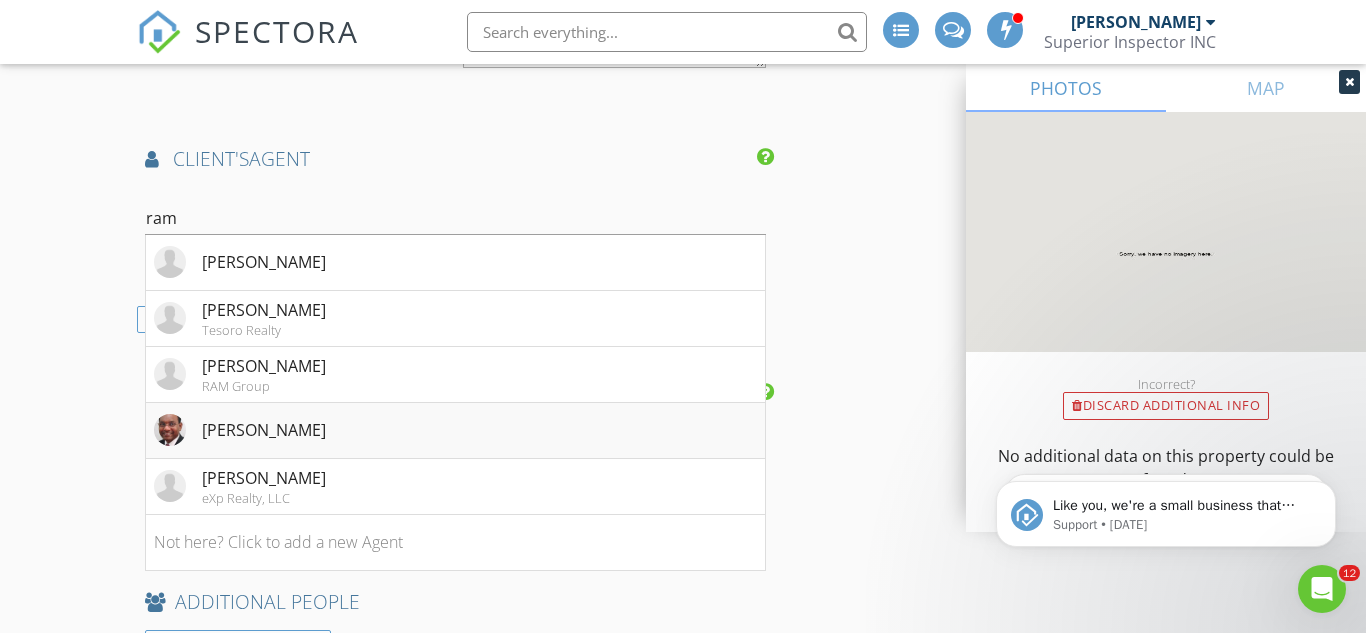 click on "Ram Joolukuntla" at bounding box center [264, 430] 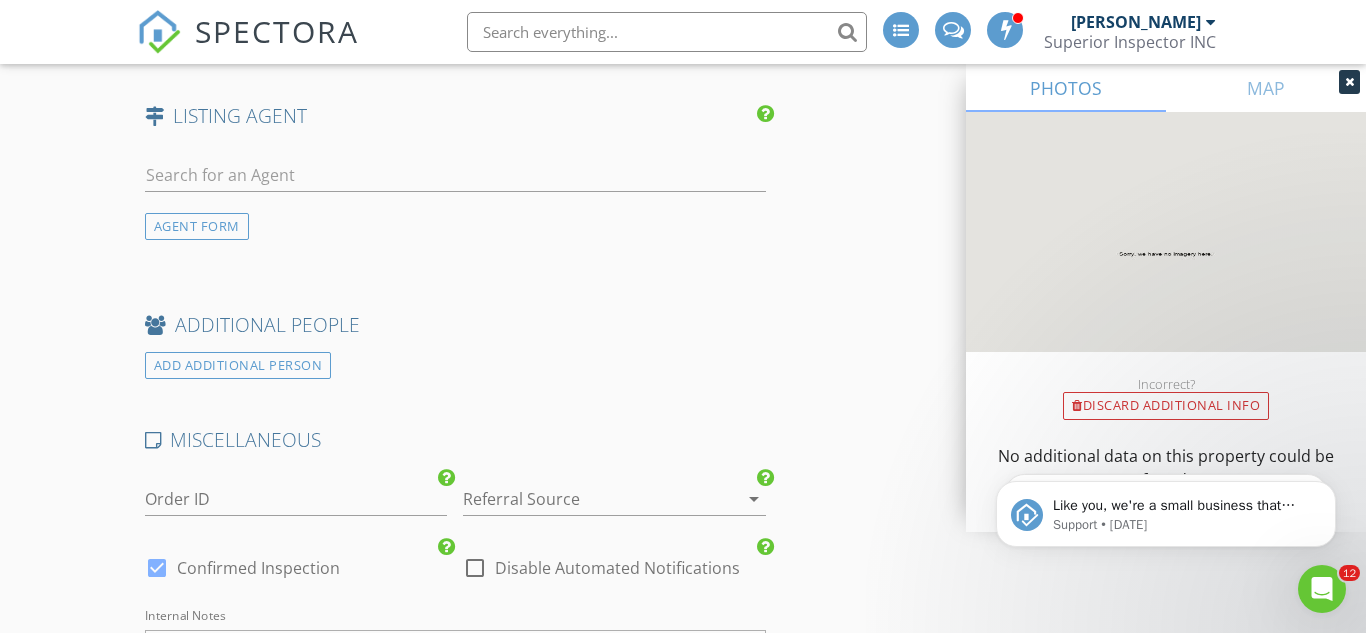 scroll, scrollTop: 3593, scrollLeft: 0, axis: vertical 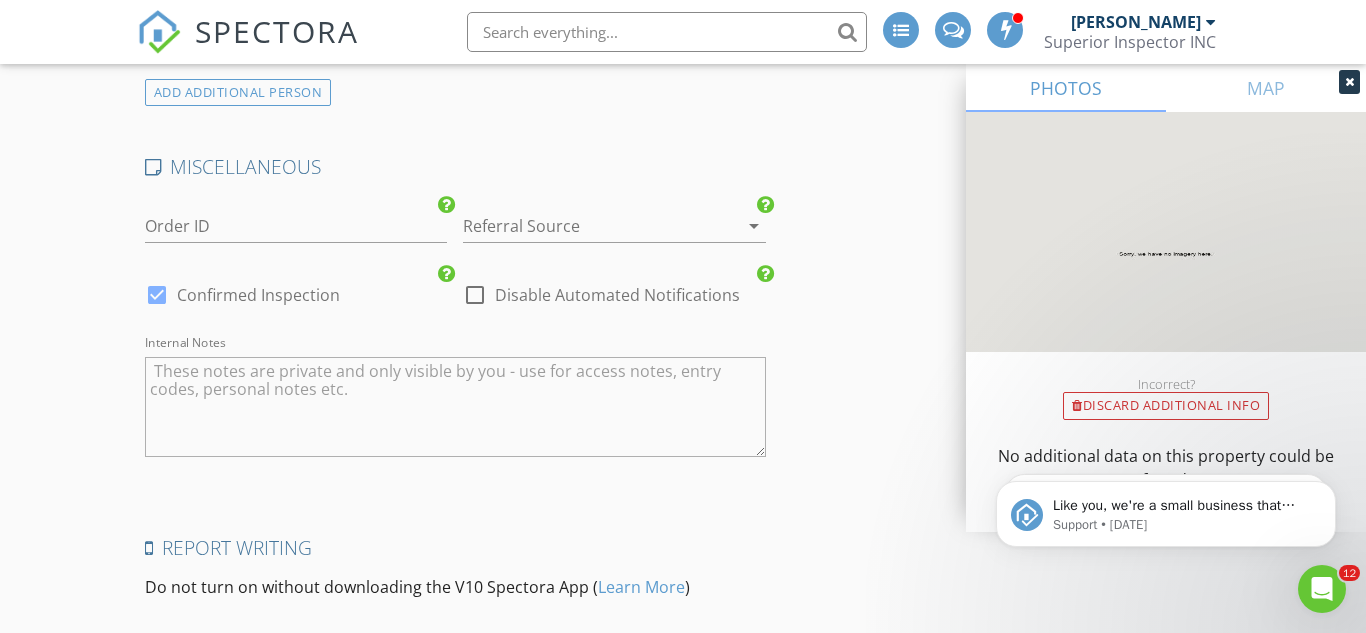 click at bounding box center [586, 226] 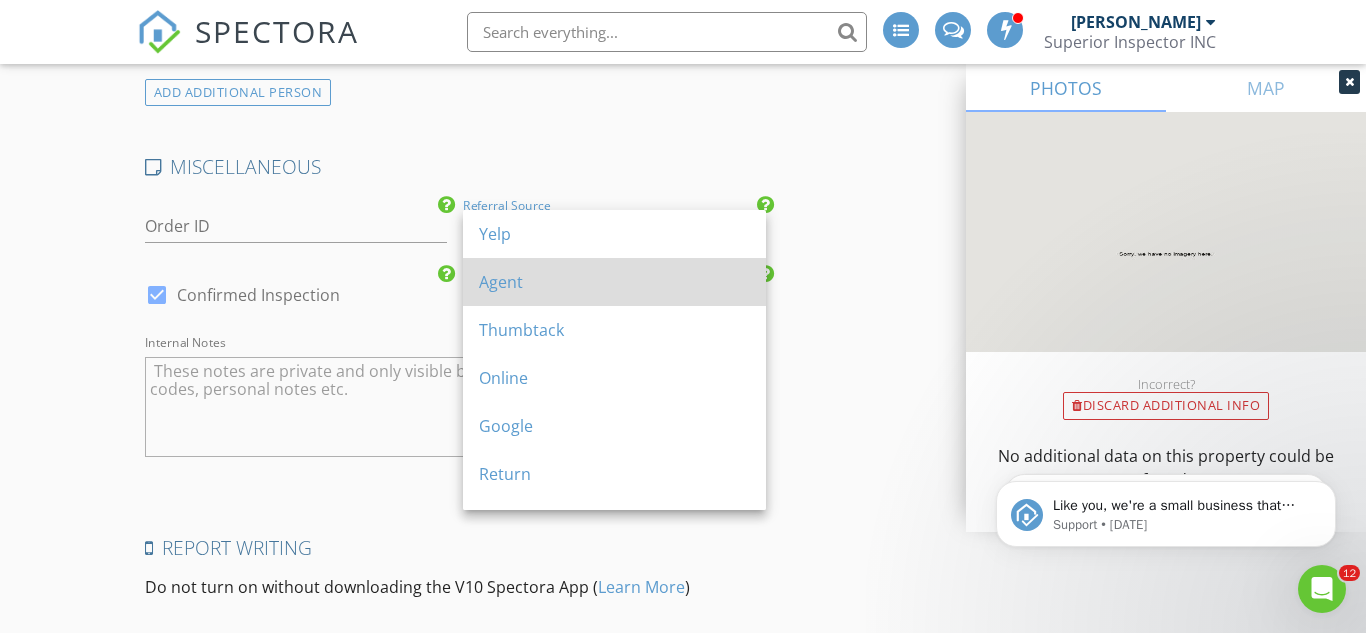 click on "Agent" at bounding box center (614, 282) 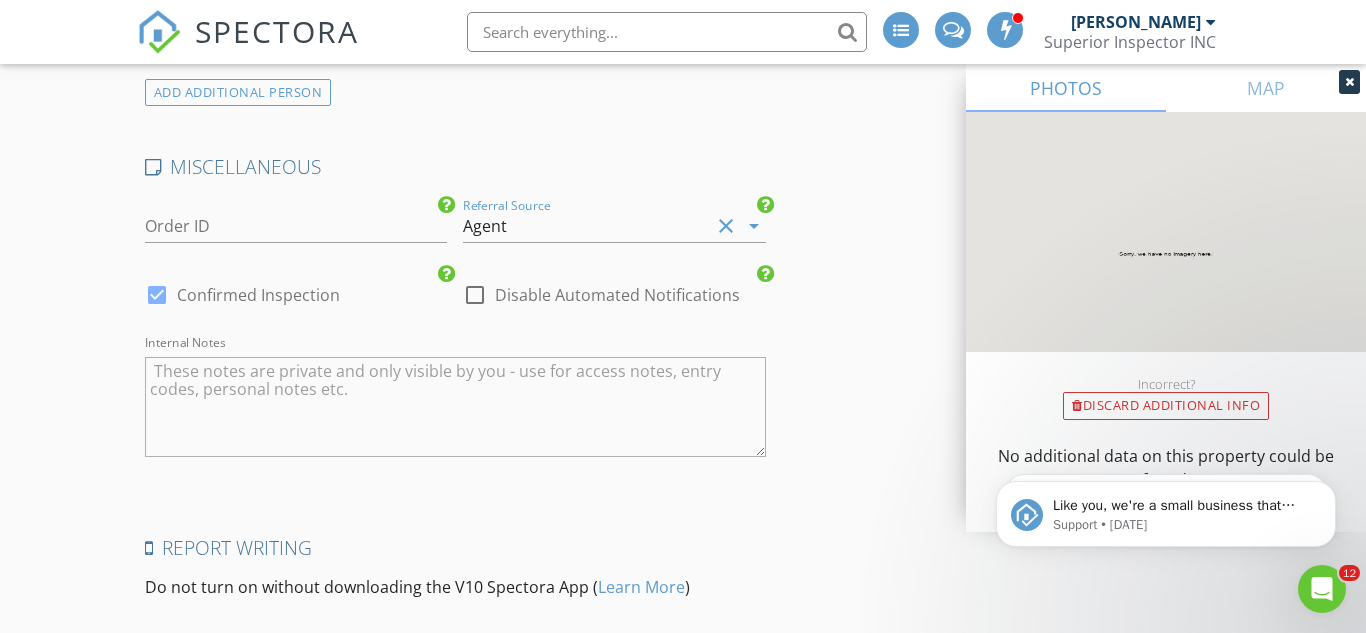 scroll, scrollTop: 3808, scrollLeft: 0, axis: vertical 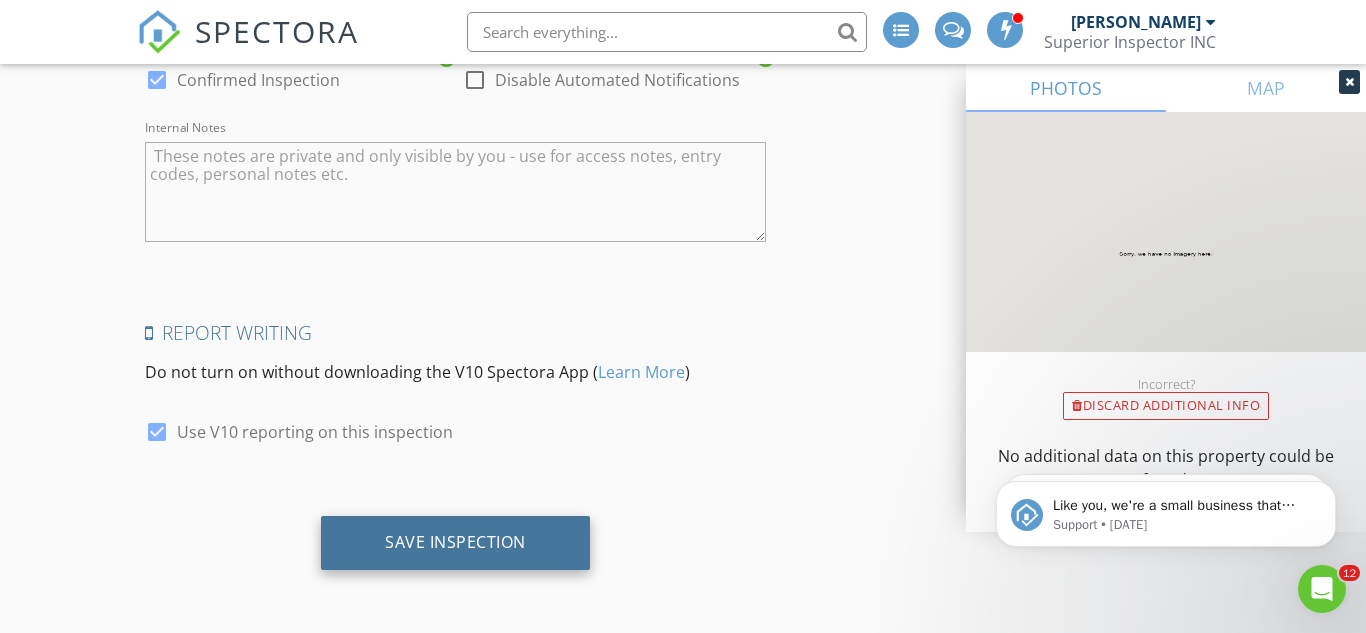 click on "Save Inspection" at bounding box center (455, 543) 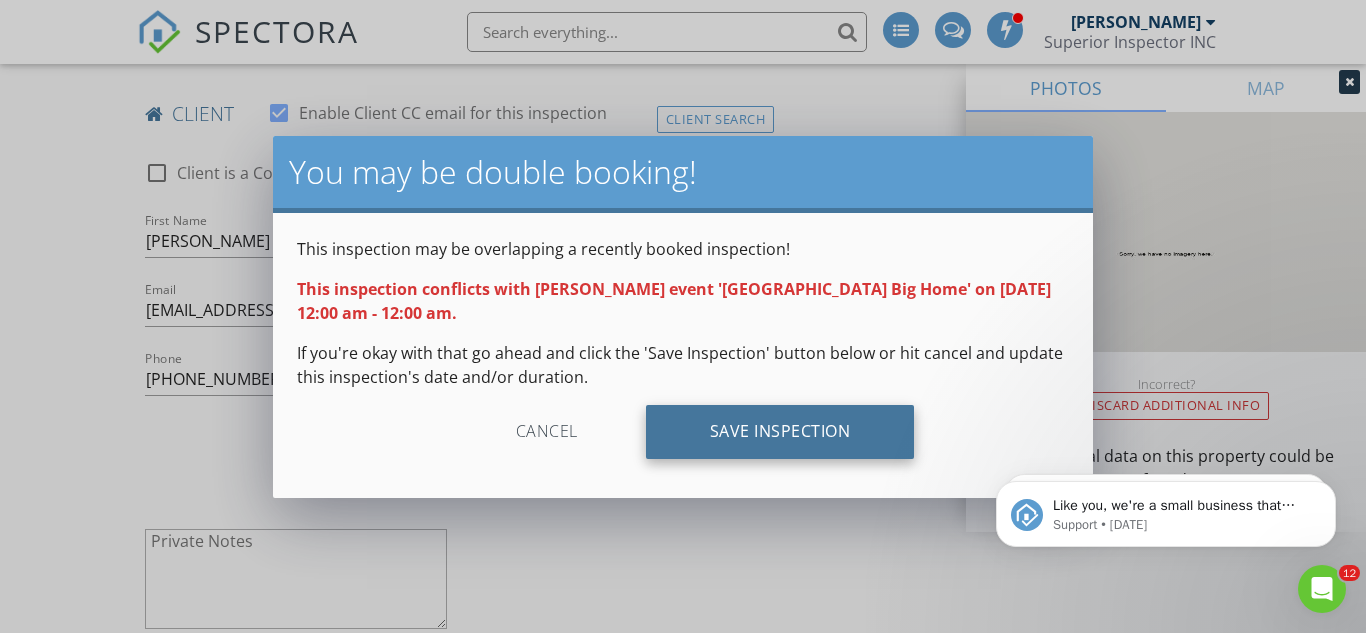 click on "Save Inspection" at bounding box center (780, 432) 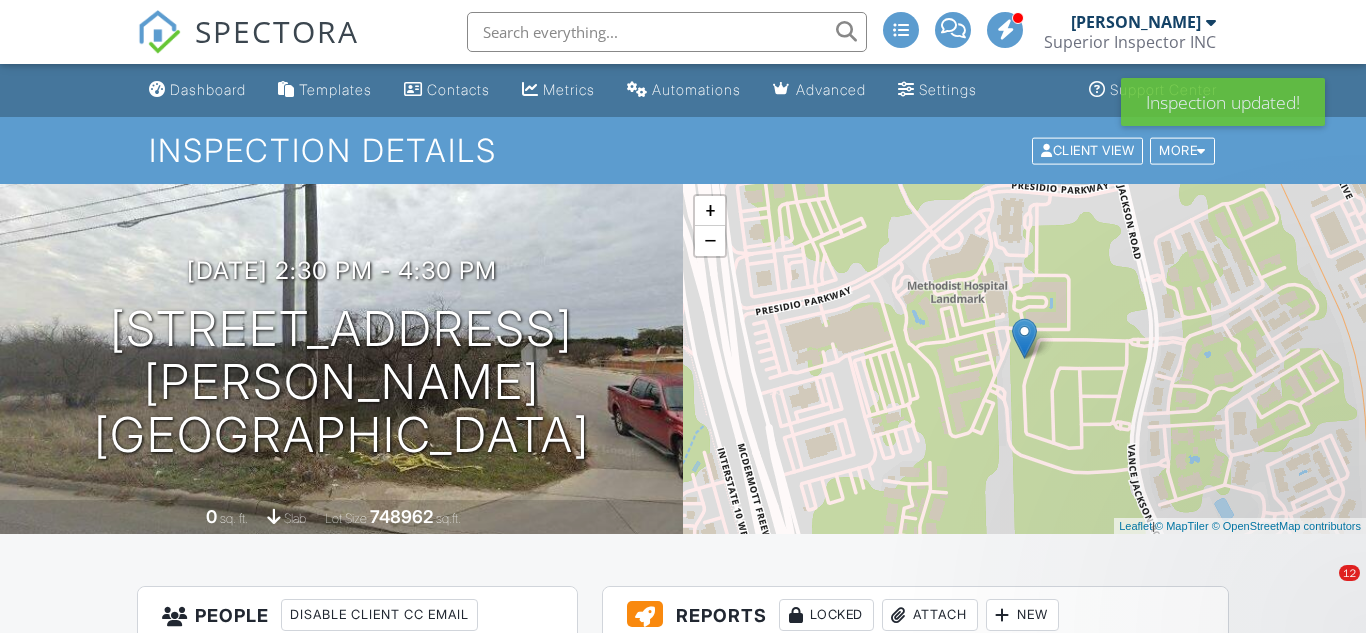 scroll, scrollTop: 0, scrollLeft: 0, axis: both 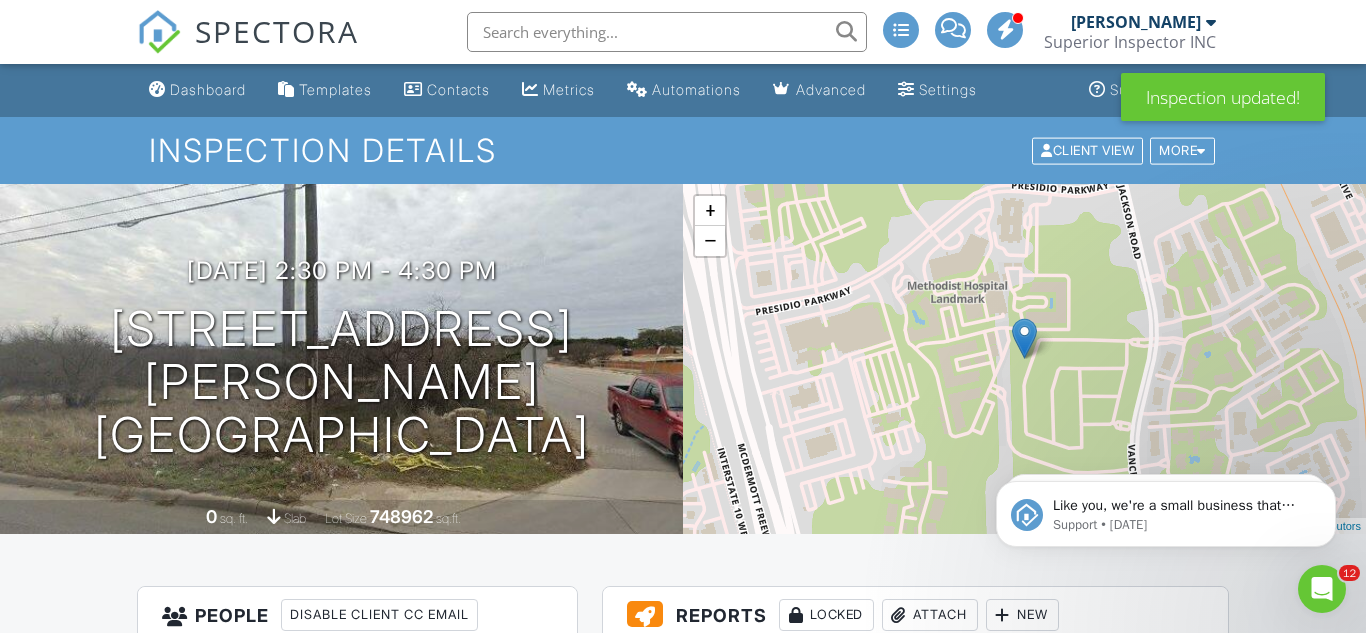 click at bounding box center [667, 32] 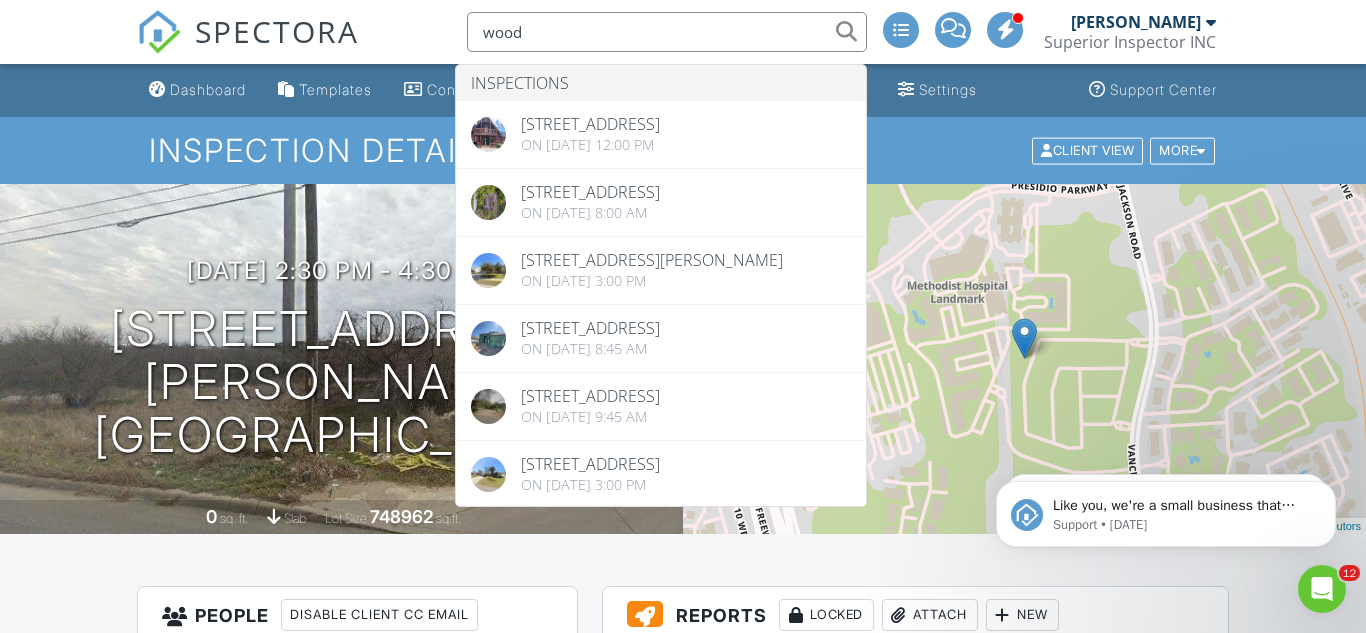 type on "wood" 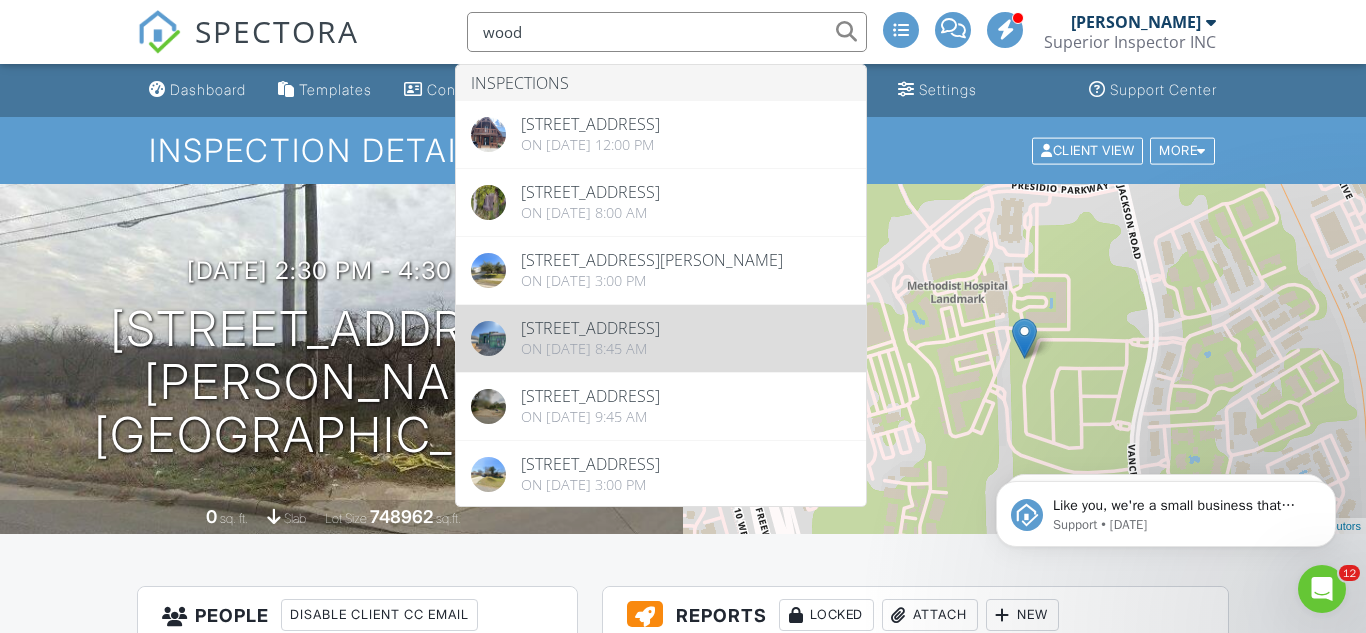 type 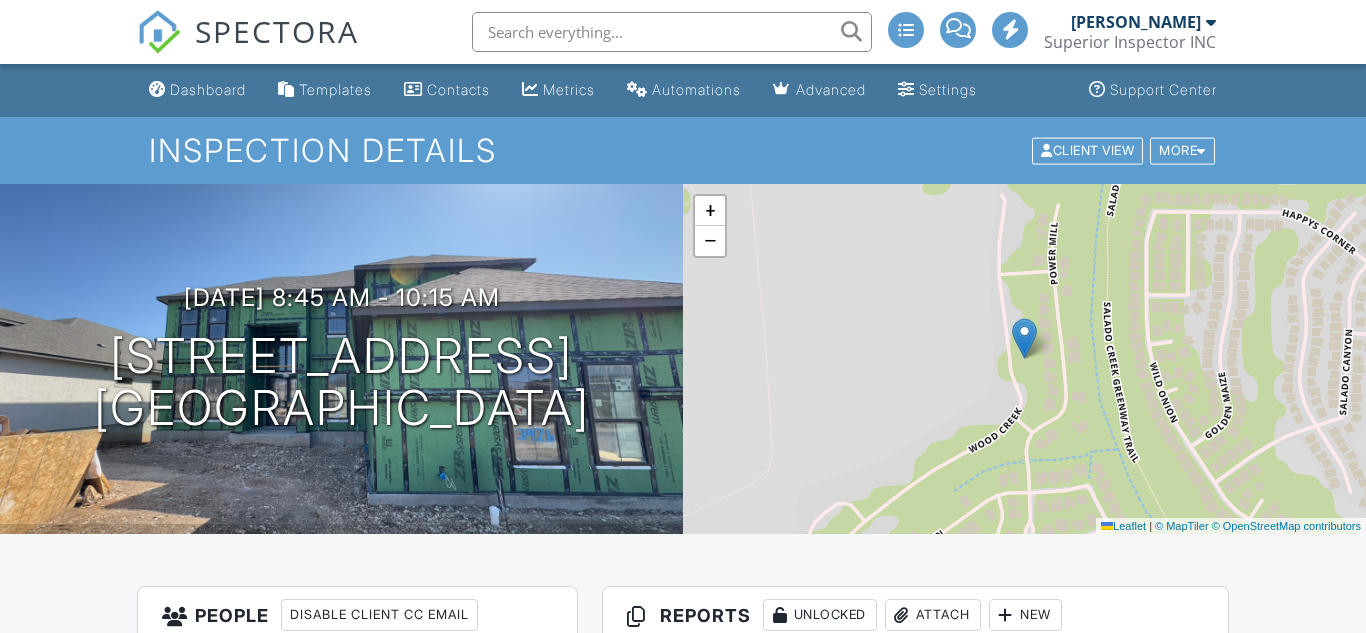 scroll, scrollTop: 0, scrollLeft: 0, axis: both 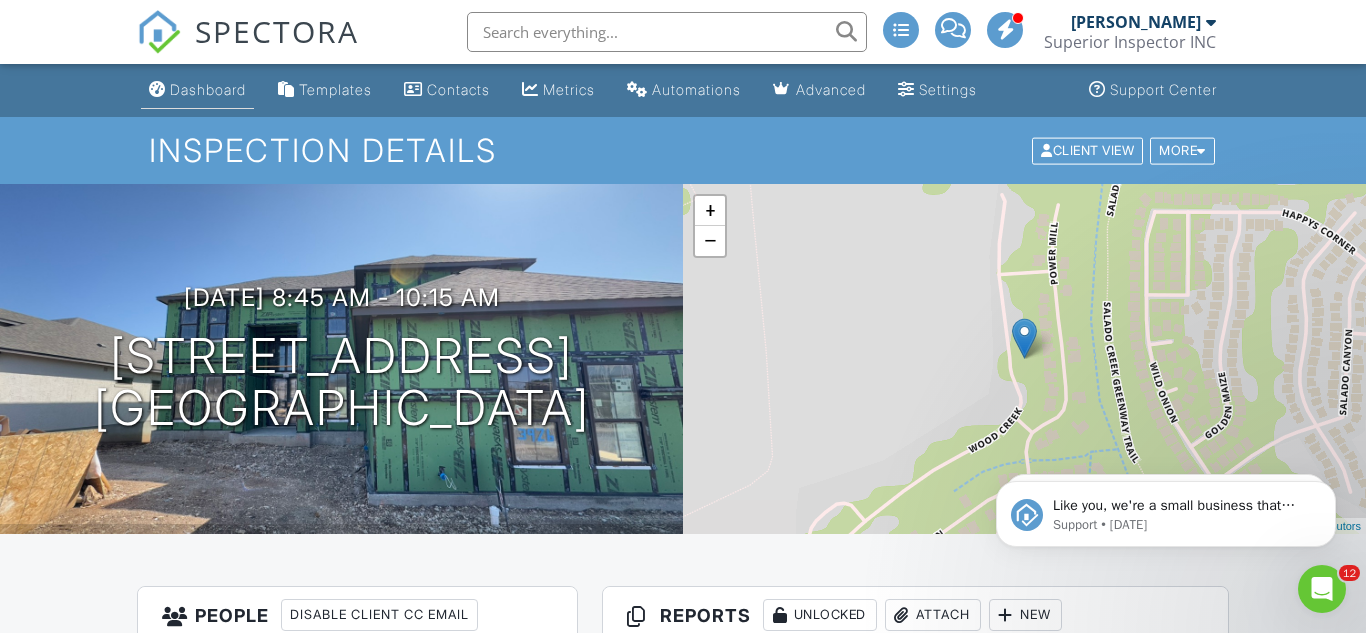 click on "Dashboard" at bounding box center (197, 90) 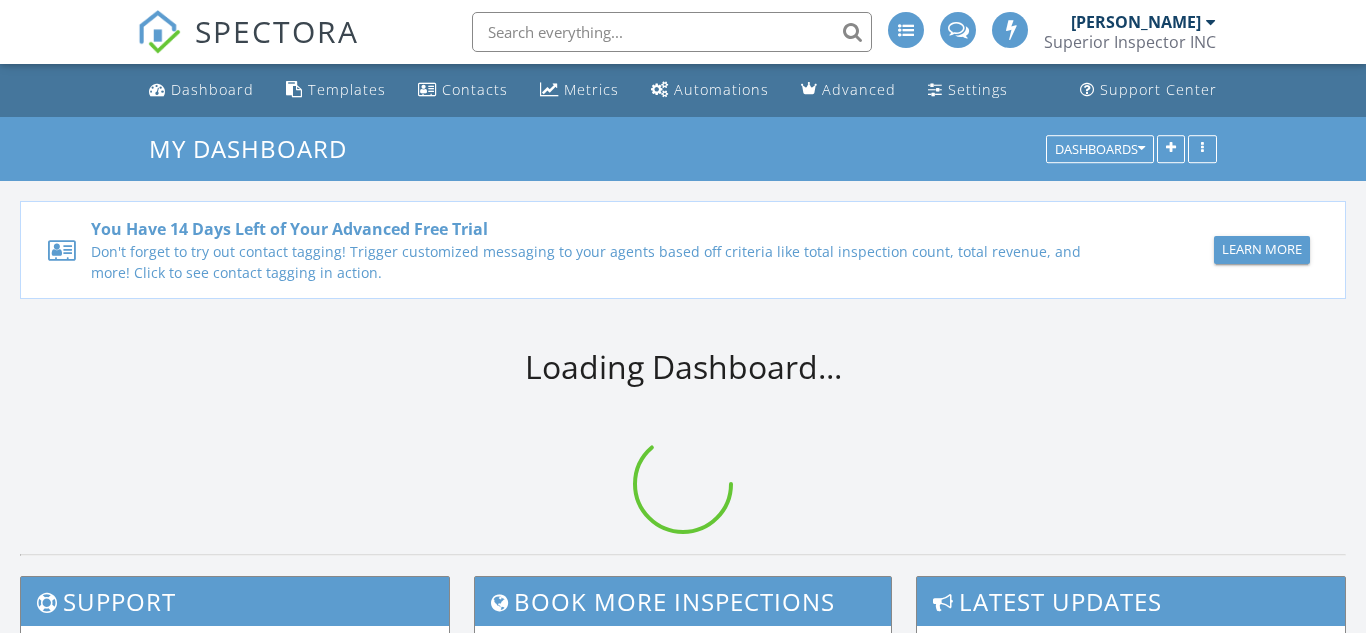 scroll, scrollTop: 0, scrollLeft: 0, axis: both 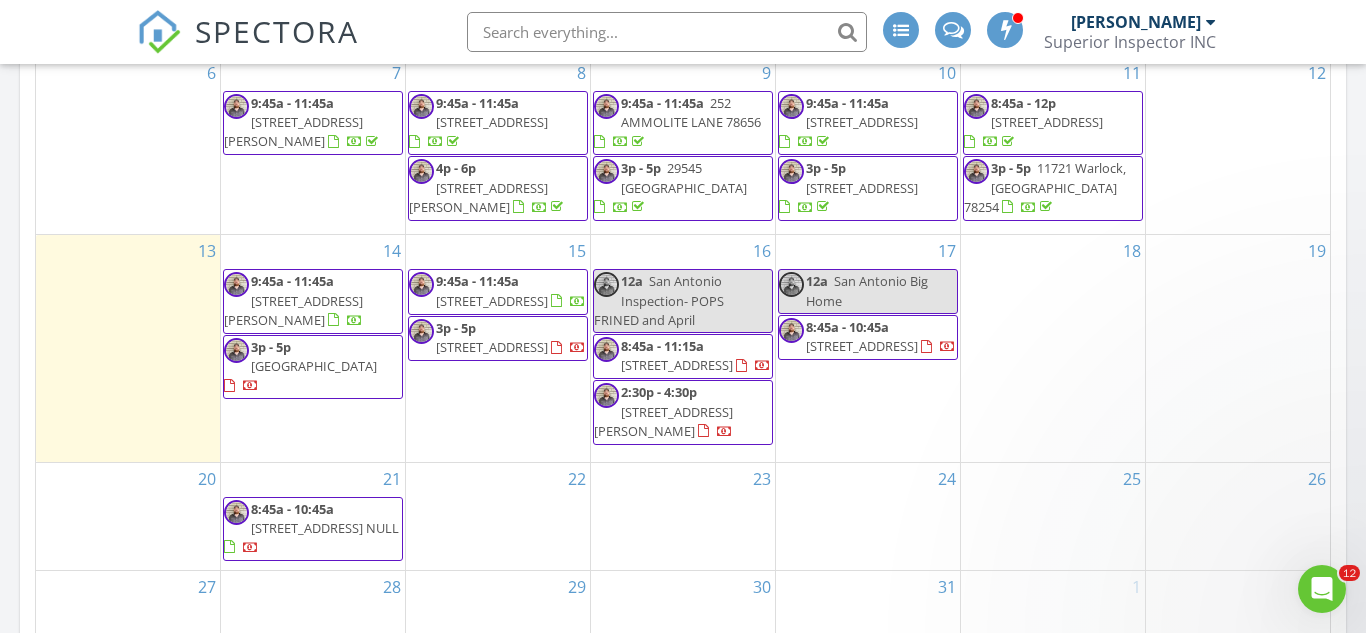 click on "12a
San Antonio Big Home" at bounding box center [868, 291] 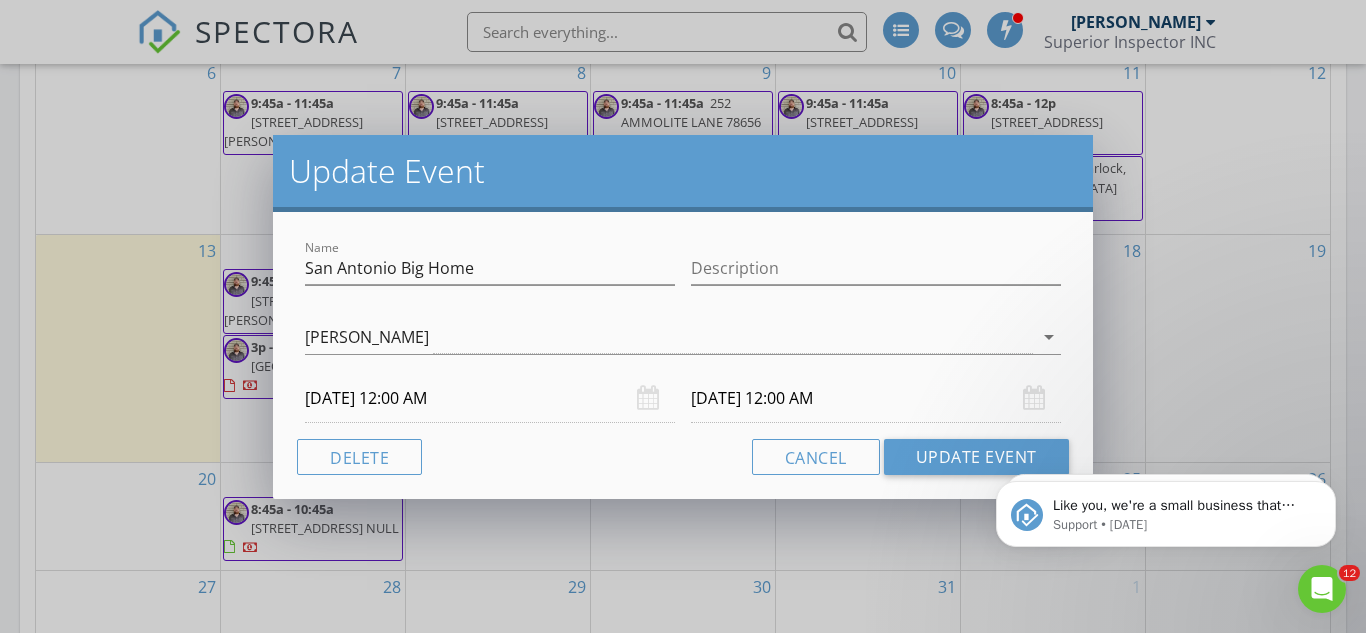 scroll, scrollTop: 0, scrollLeft: 0, axis: both 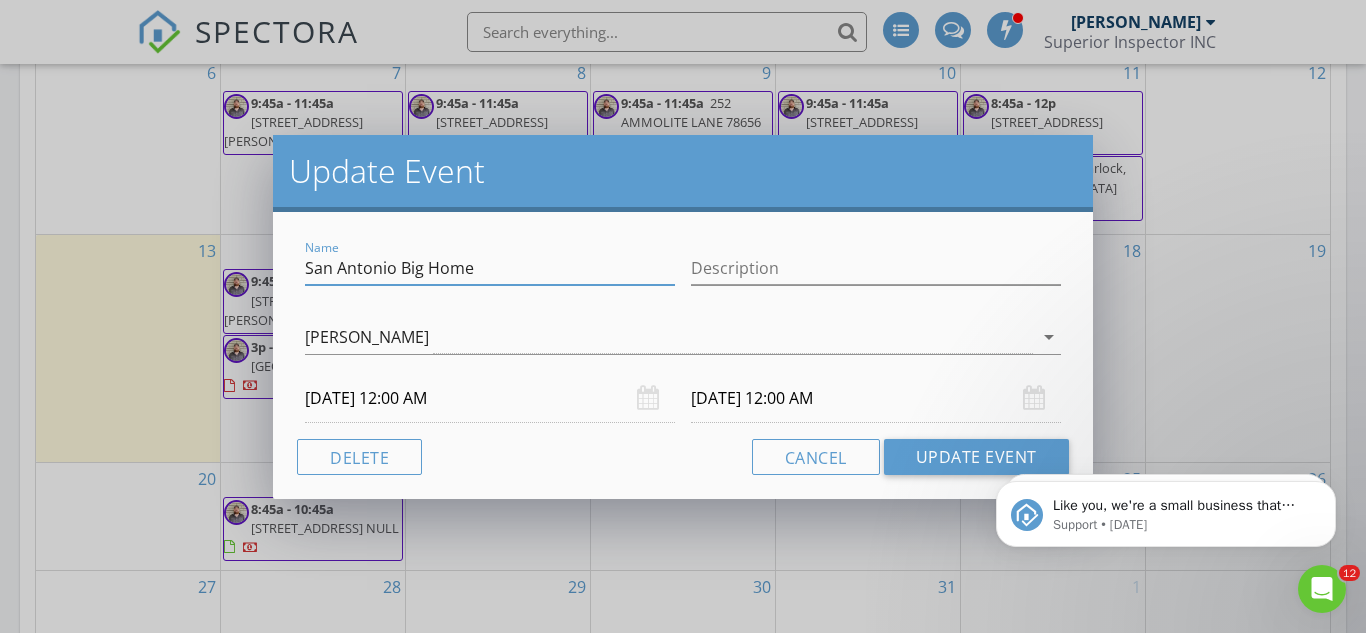 drag, startPoint x: 502, startPoint y: 276, endPoint x: 279, endPoint y: 144, distance: 259.13895 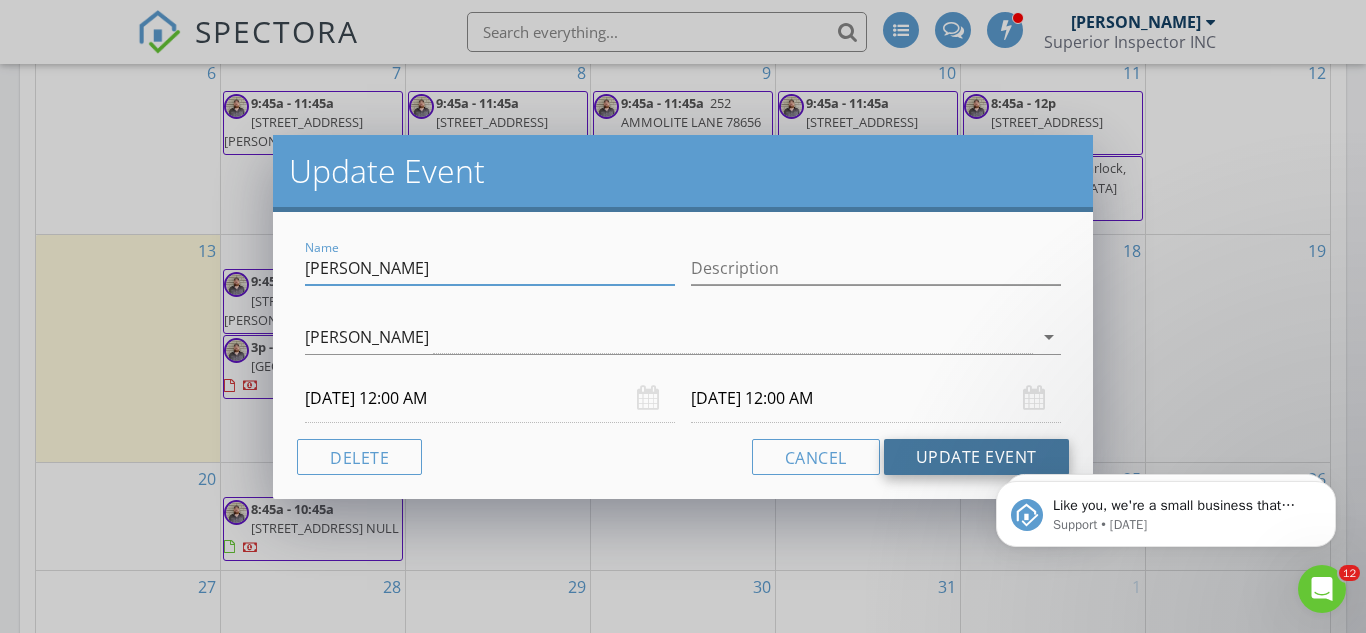 type on "Malinda" 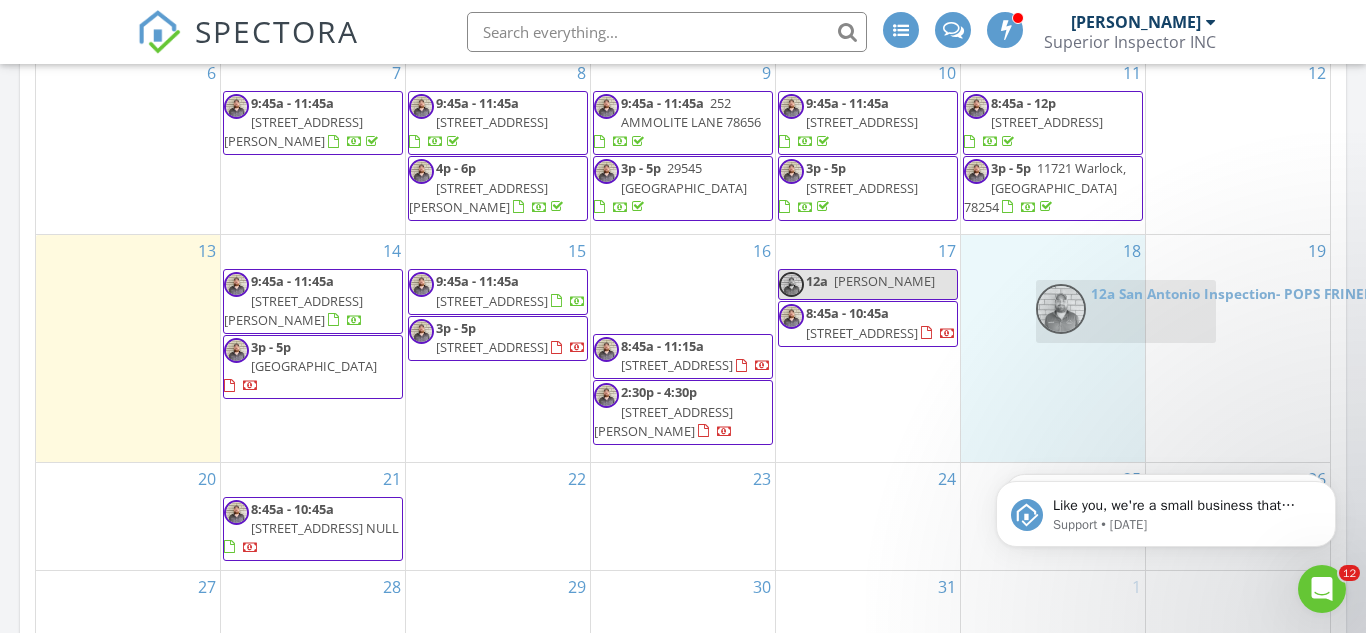 click on "SPECTORA
Ryan Mercado
Superior Inspector INC
Role:
Inspector
Dashboard
New Inspection
Inspections
Calendar
Template Editor
Contacts
Automations
Team
Metrics
Payments
Data Exports
Billing
Conversations
Tasks
Reporting
Advanced
Equipment
Settings
What's New
Sign Out
Dashboard
Templates
Contacts
Metrics
Automations
Advanced
Settings
Support Center
All schedulers
Refresh
Delete
Drafts of appointments that are not yet booked. These automatically clear after 7 days" at bounding box center (683, 154) 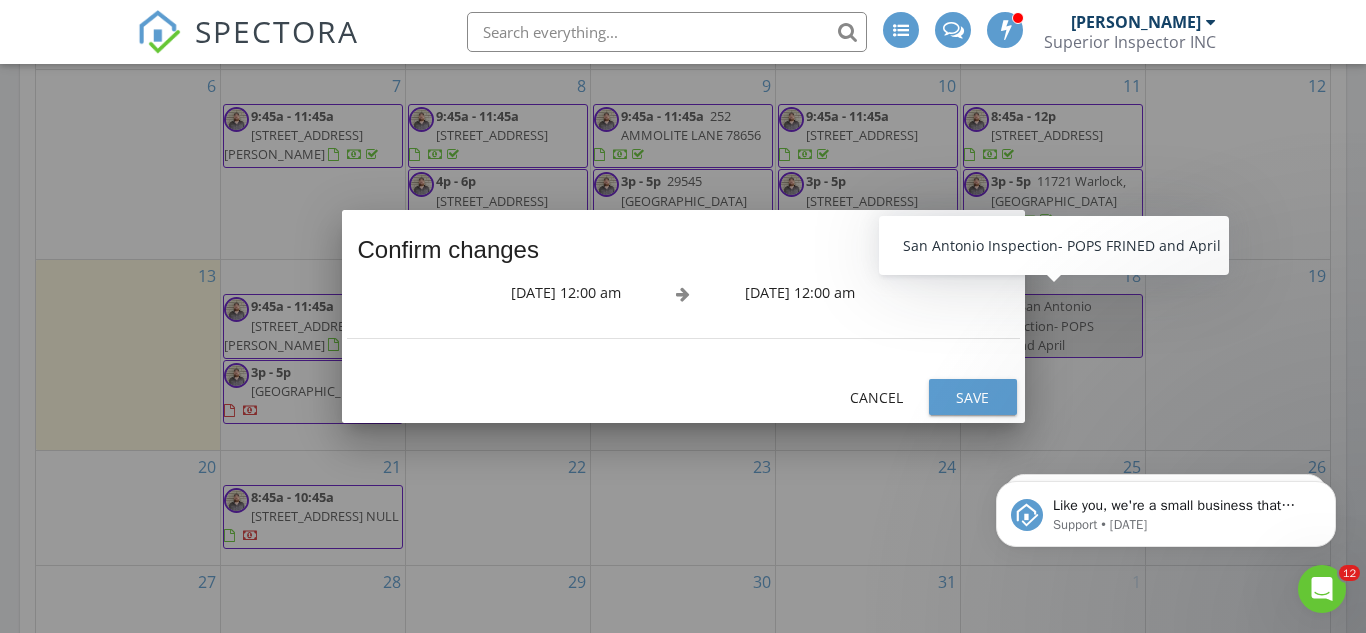 click on "Save" at bounding box center (973, 397) 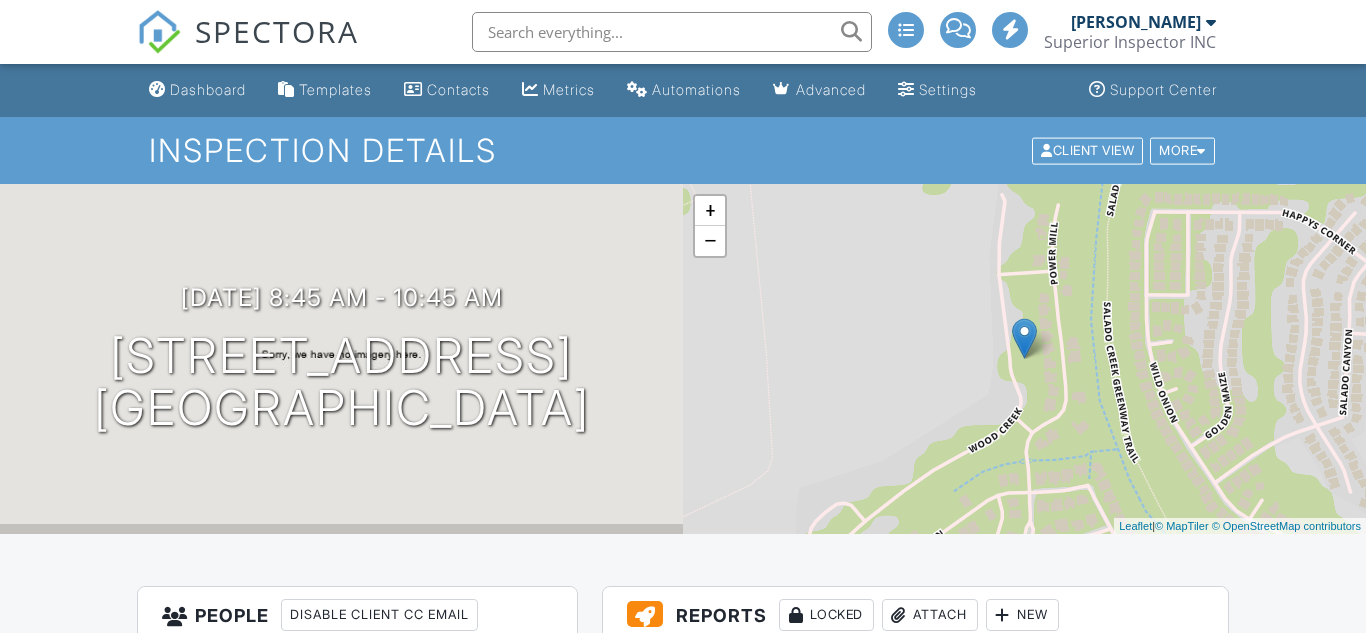 scroll, scrollTop: 0, scrollLeft: 0, axis: both 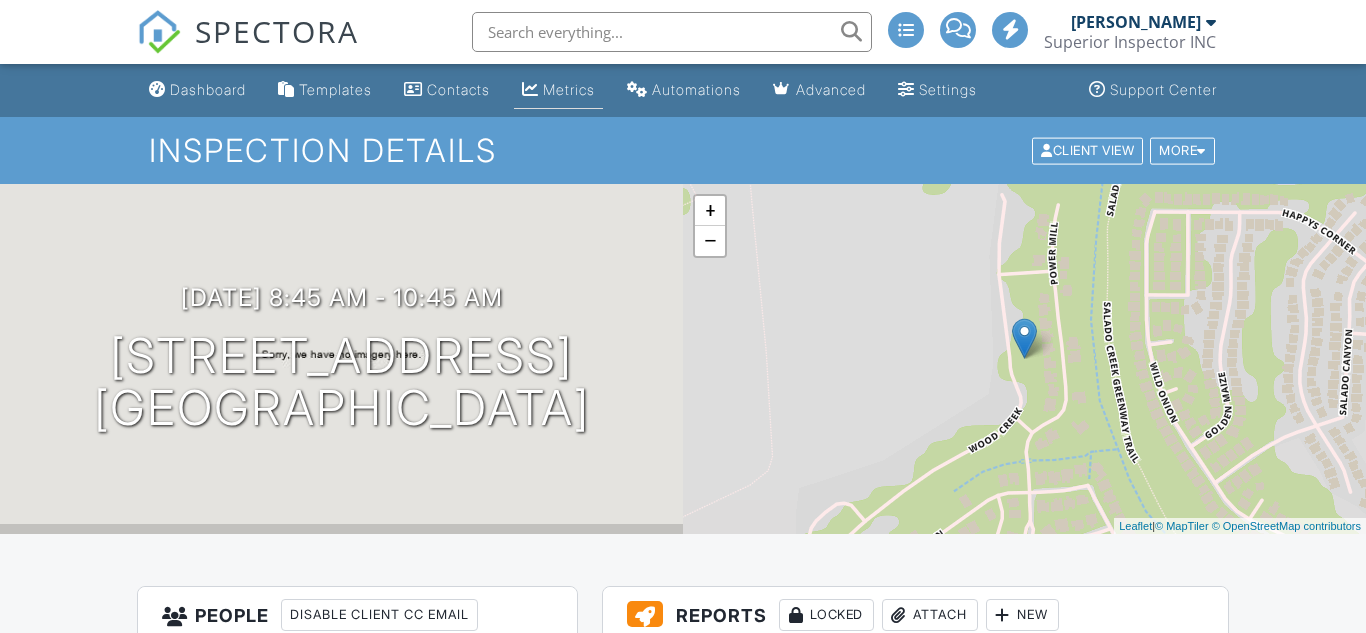 click on "Metrics" at bounding box center [569, 89] 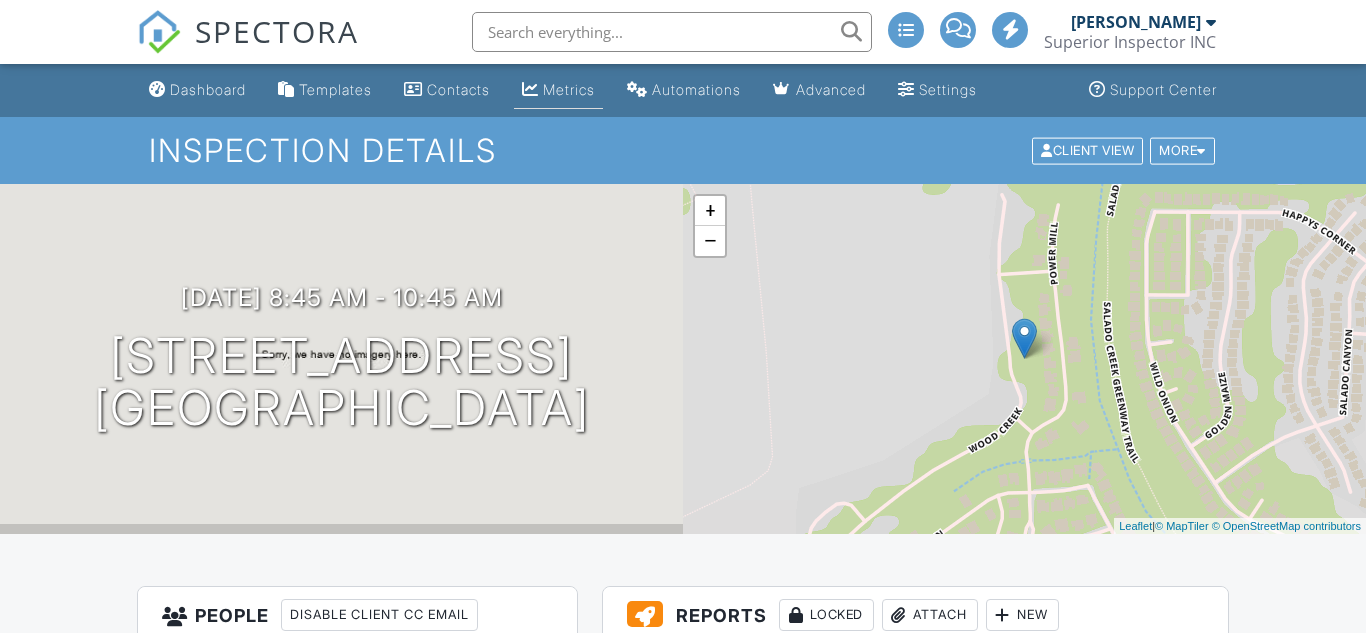 scroll, scrollTop: 0, scrollLeft: 0, axis: both 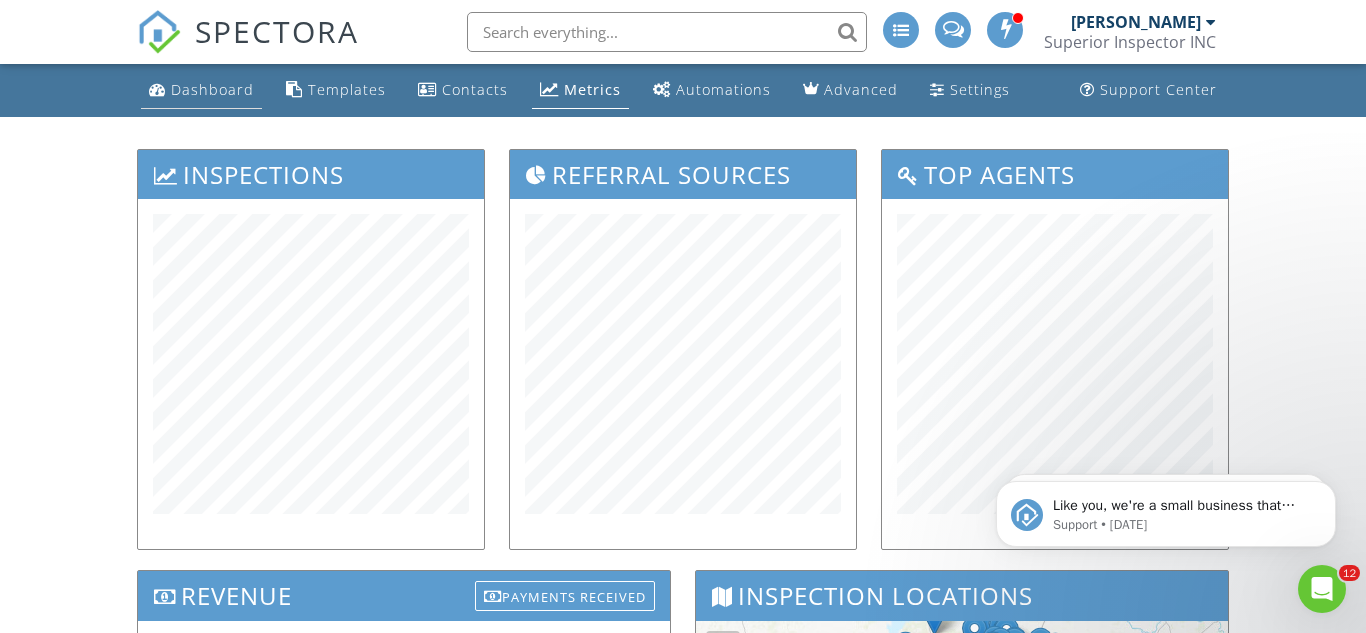 click on "Dashboard" at bounding box center (212, 89) 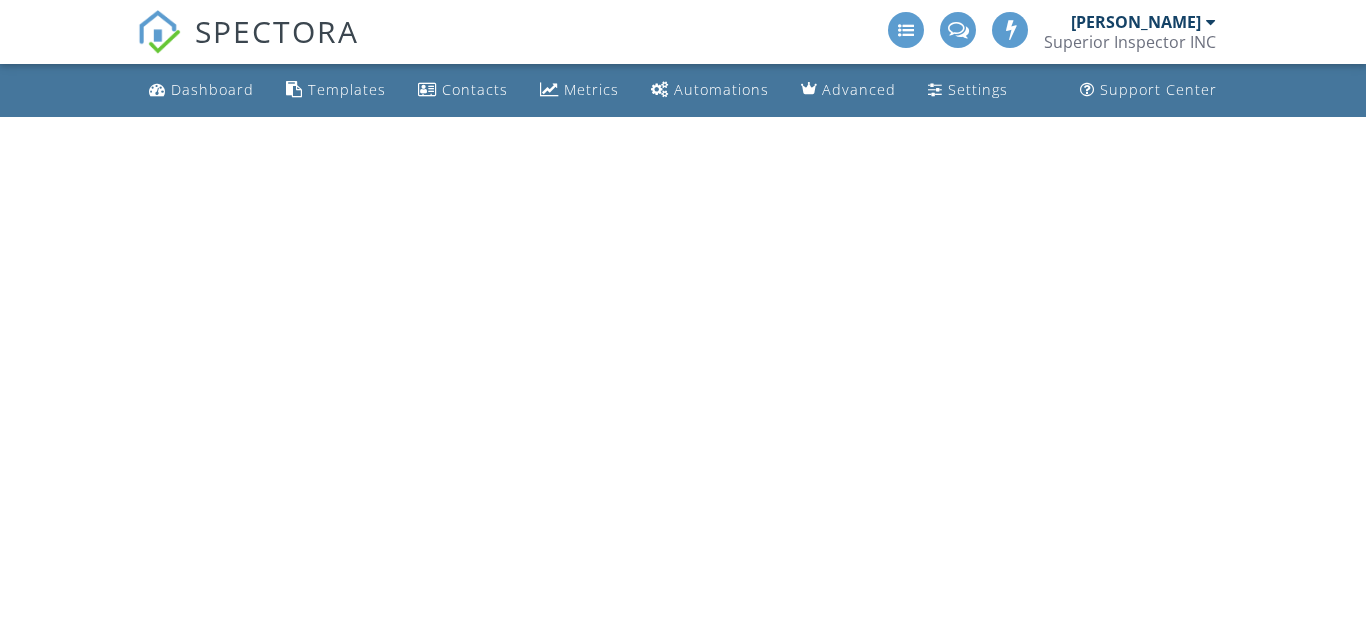 scroll, scrollTop: 0, scrollLeft: 0, axis: both 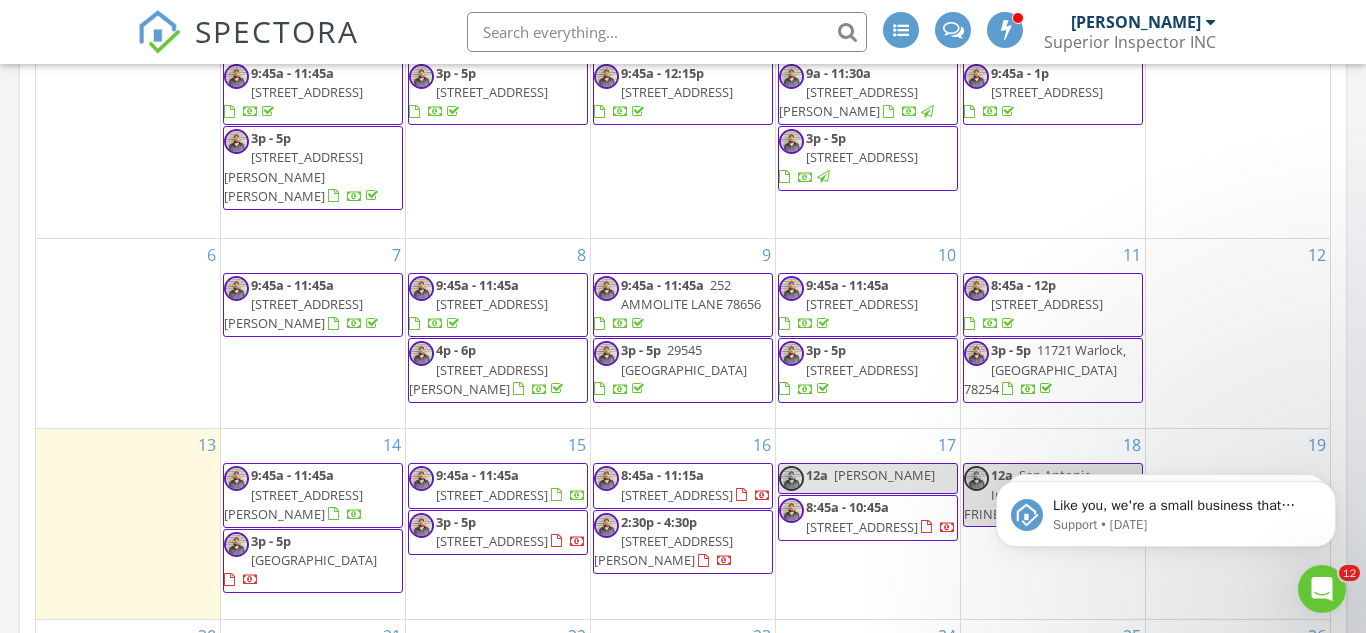 click on "9:45a - 11:45a" at bounding box center [847, 285] 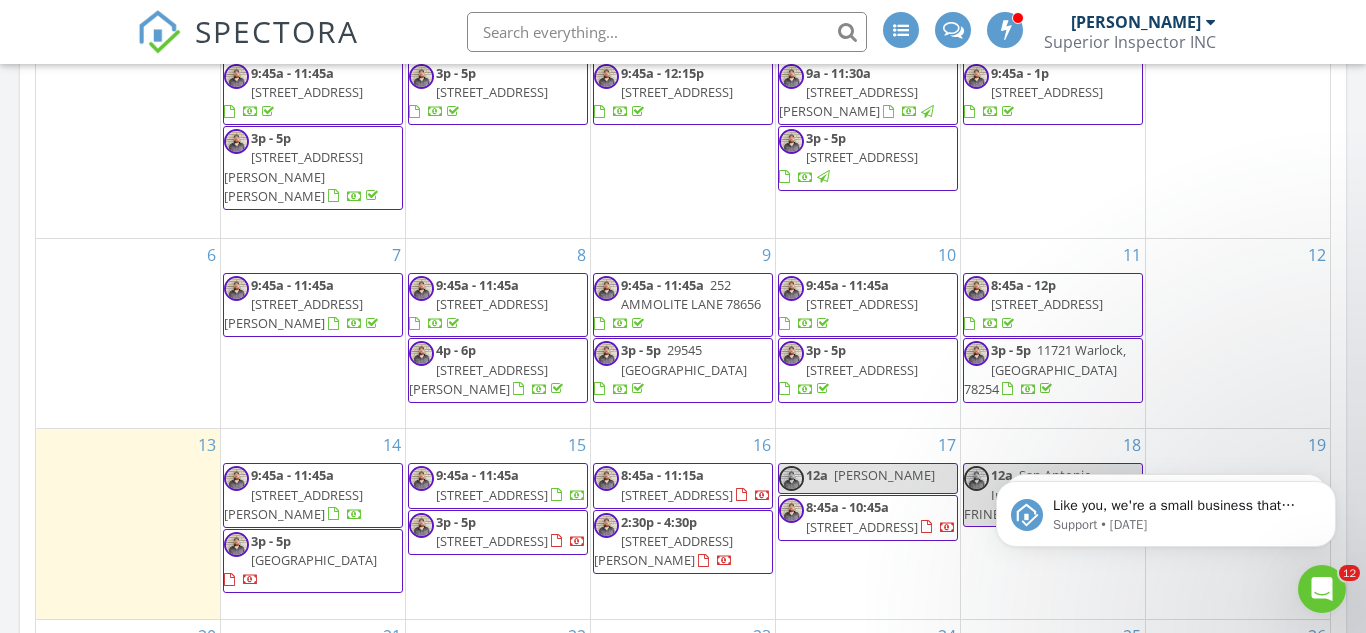 scroll, scrollTop: 1038, scrollLeft: 0, axis: vertical 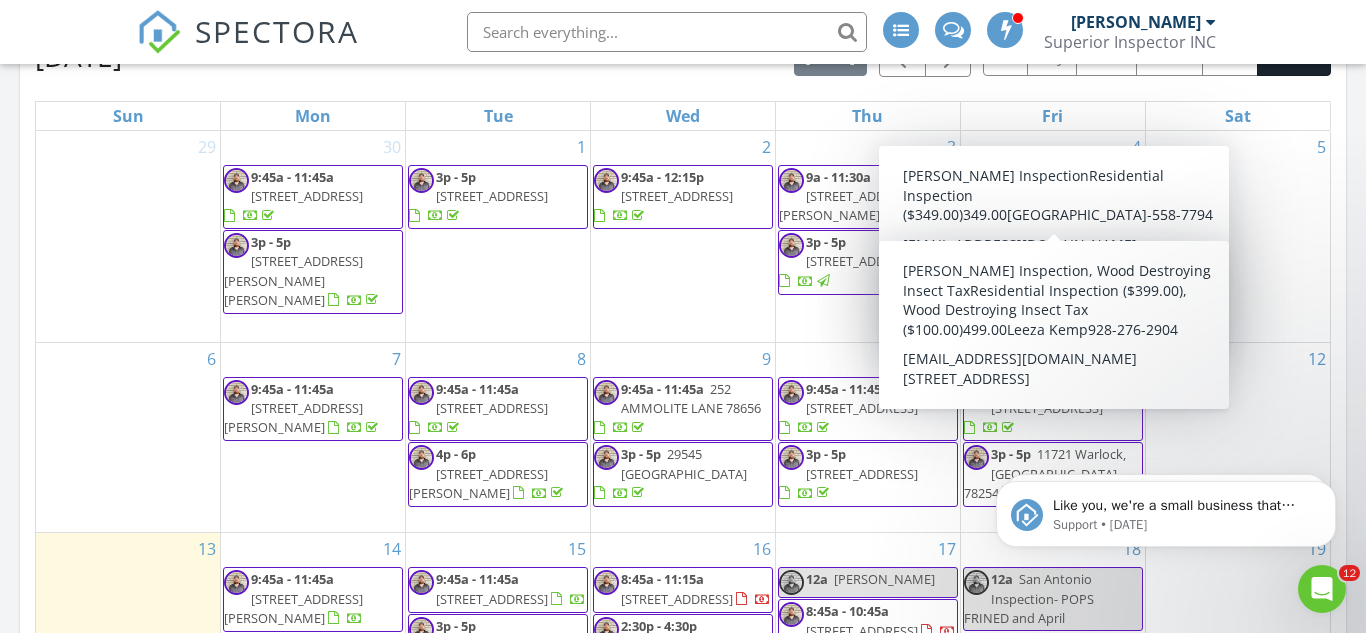 click on "[STREET_ADDRESS]" at bounding box center (1047, 196) 